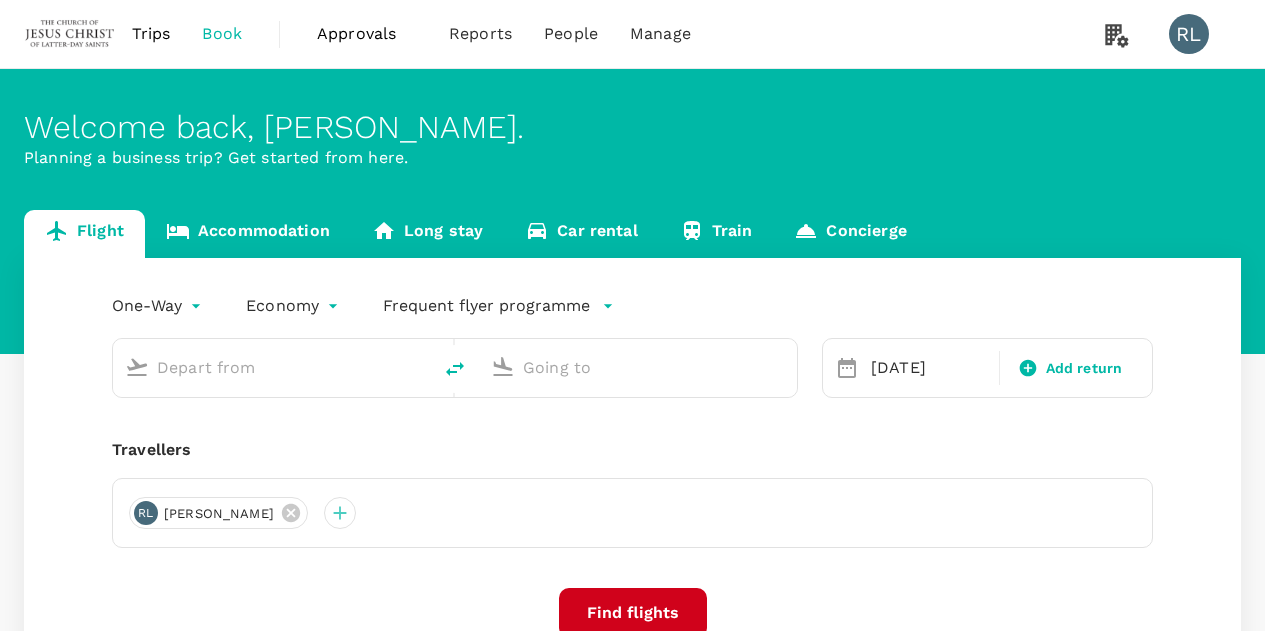 scroll, scrollTop: 0, scrollLeft: 0, axis: both 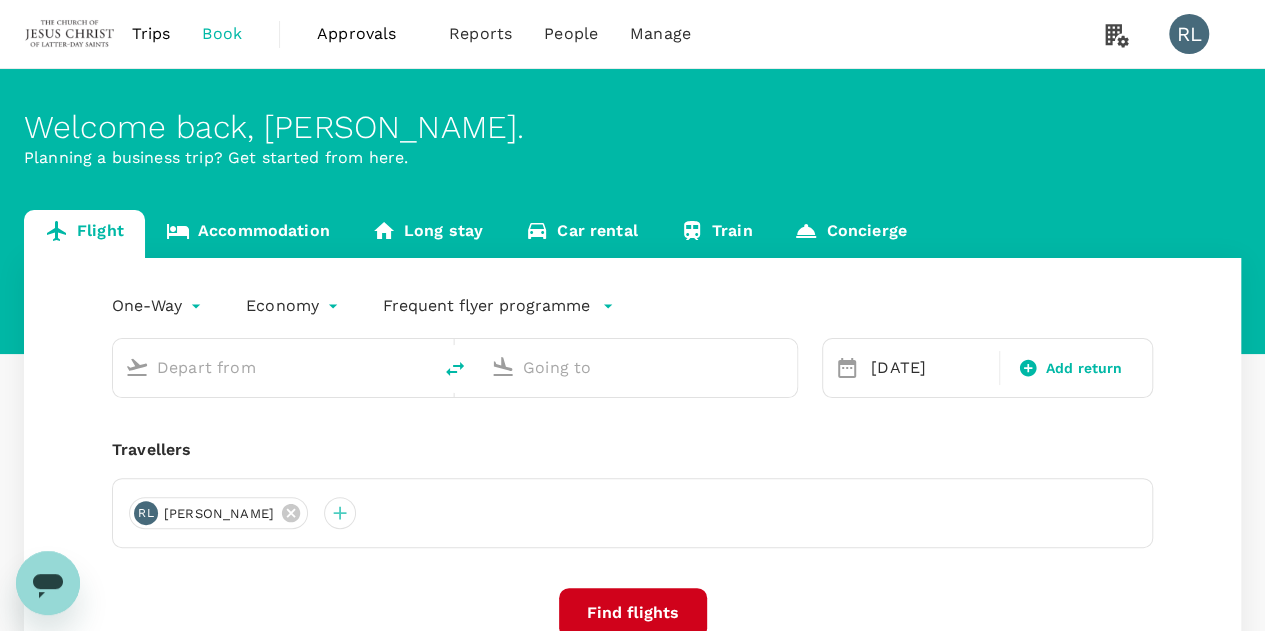 type on "Tawau (TWU)" 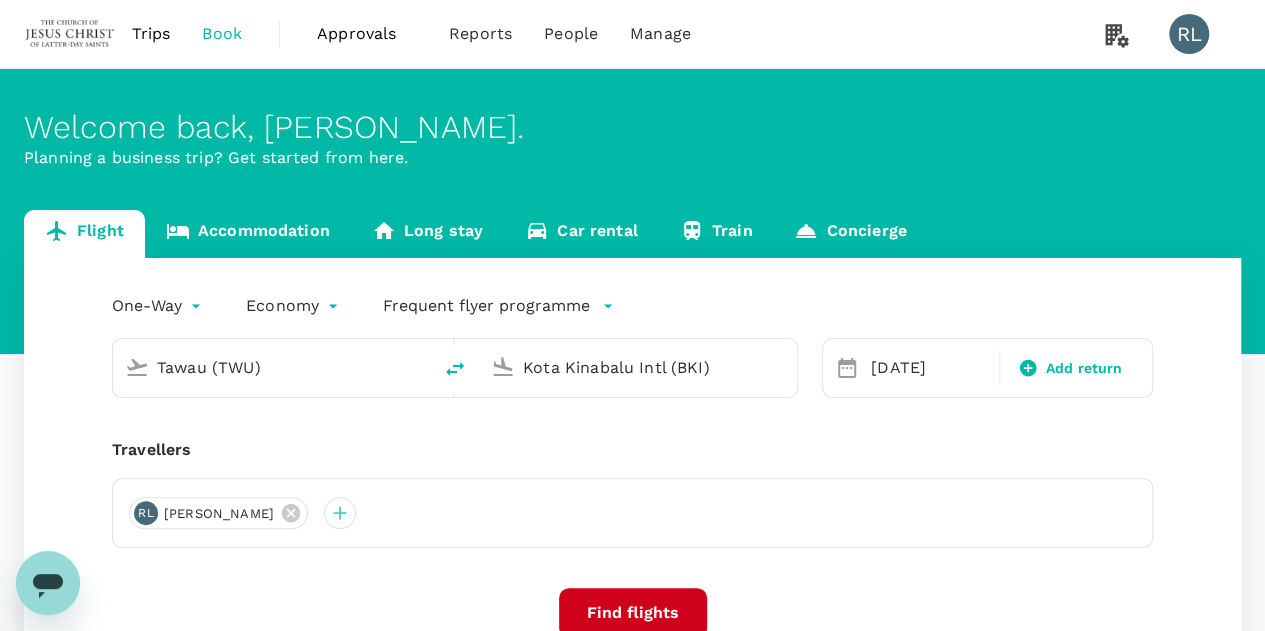 type 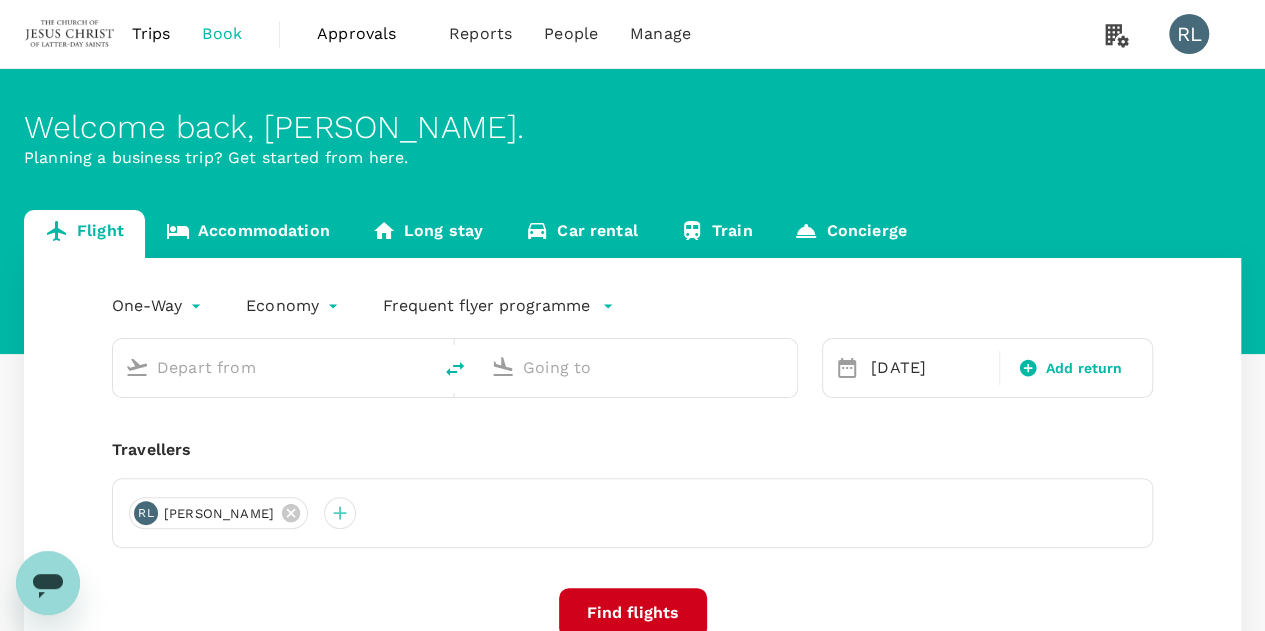 type on "Tawau (TWU)" 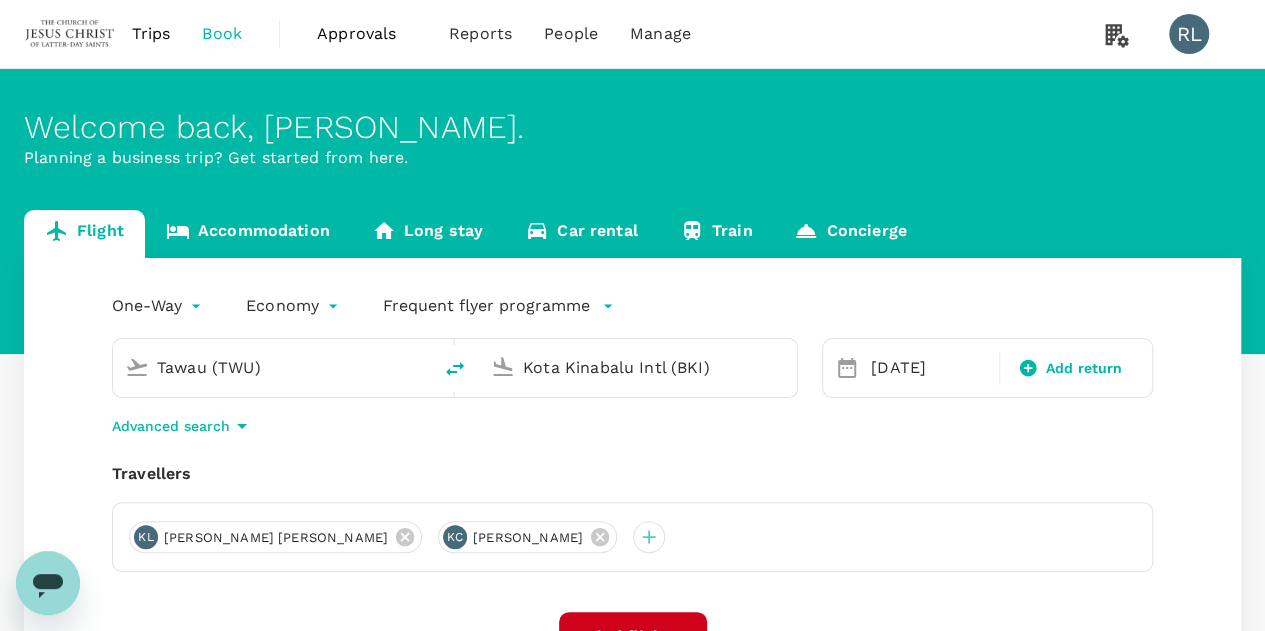 drag, startPoint x: 292, startPoint y: 373, endPoint x: 150, endPoint y: 363, distance: 142.35168 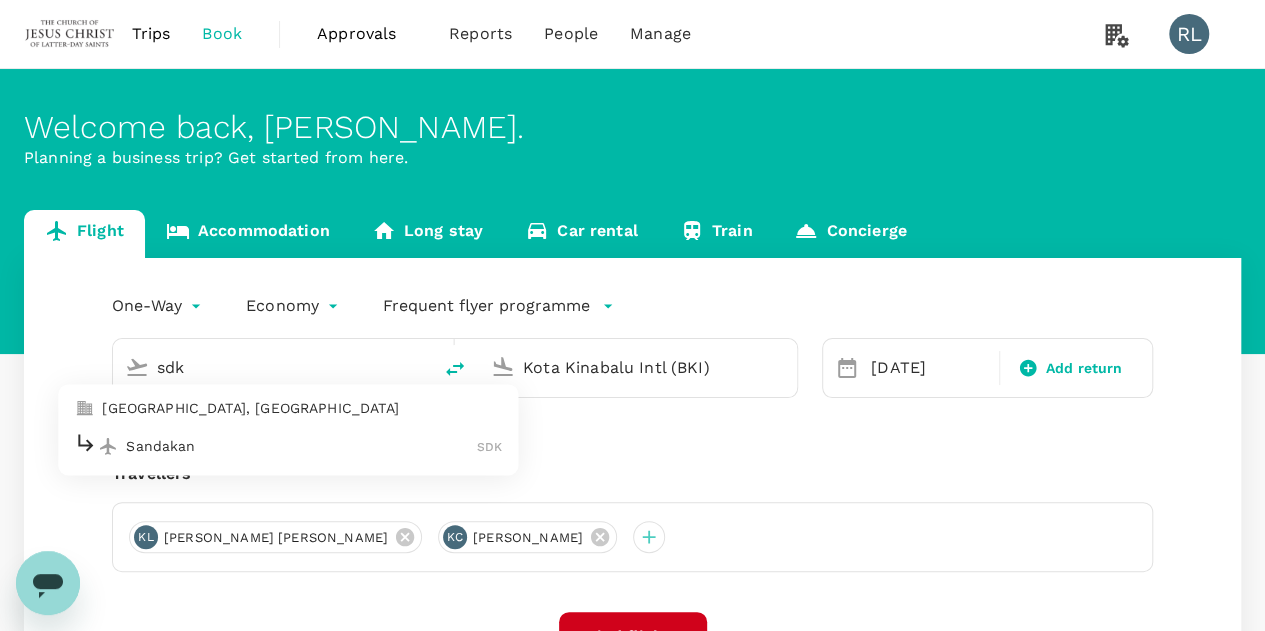 click on "Sandakan SDK" at bounding box center [288, 446] 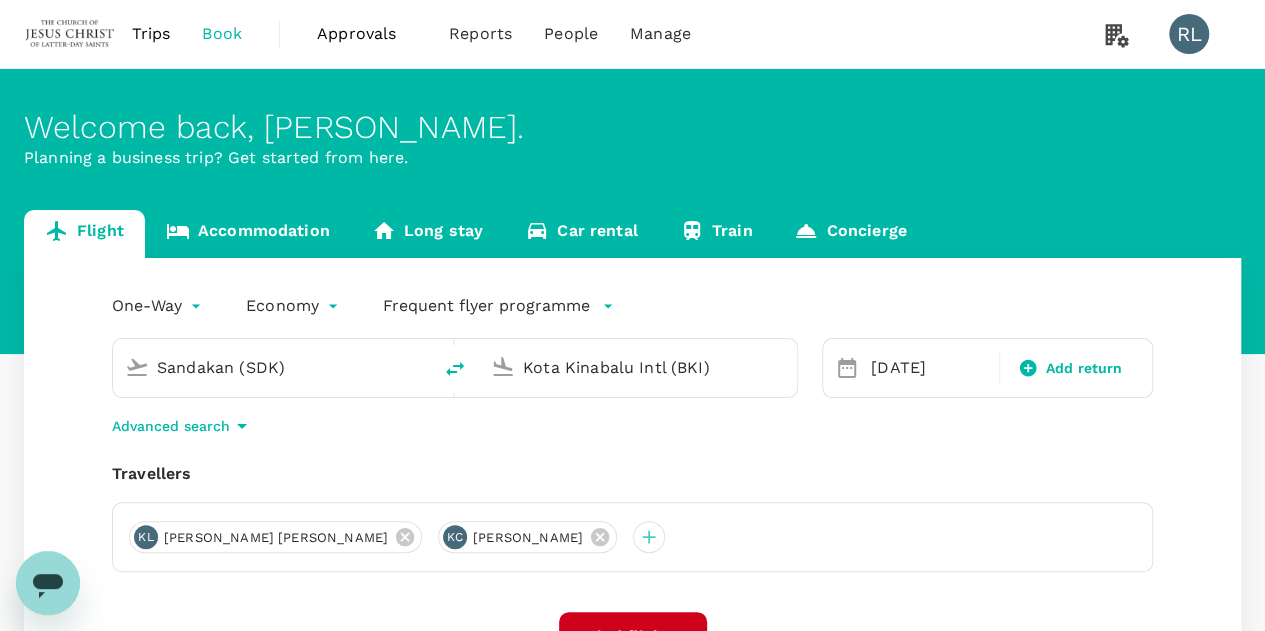 click on "Travellers   [PERSON_NAME] [PERSON_NAME] [PERSON_NAME]" at bounding box center (632, 517) 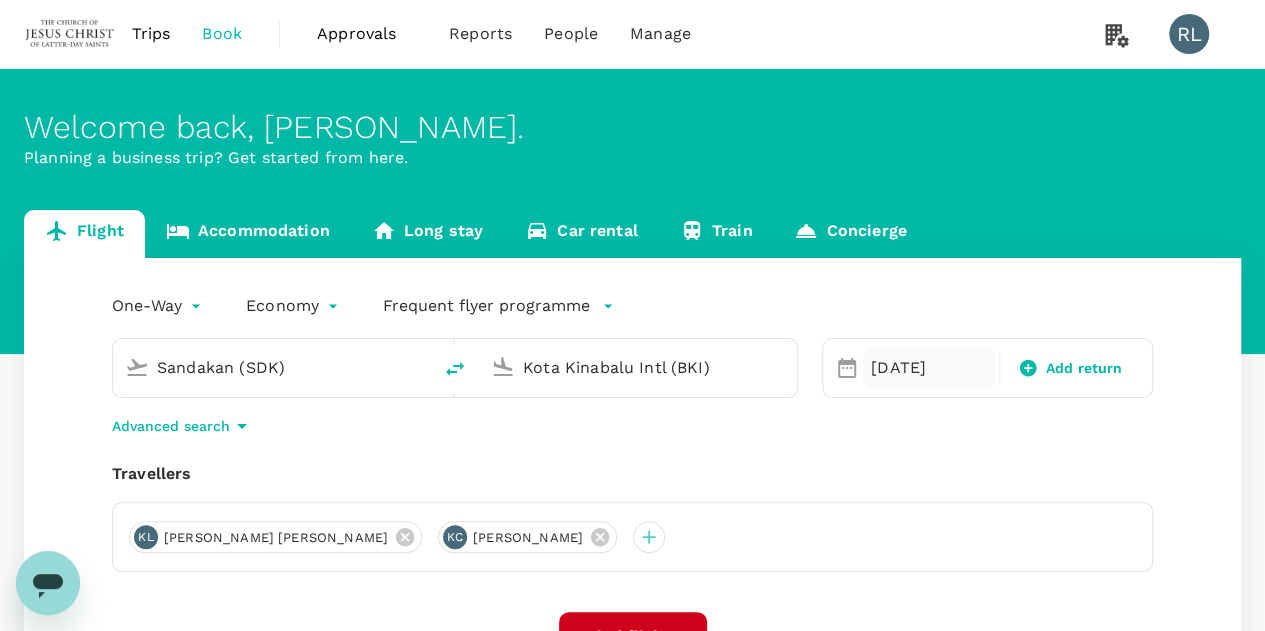 click on "[DATE]" at bounding box center (929, 368) 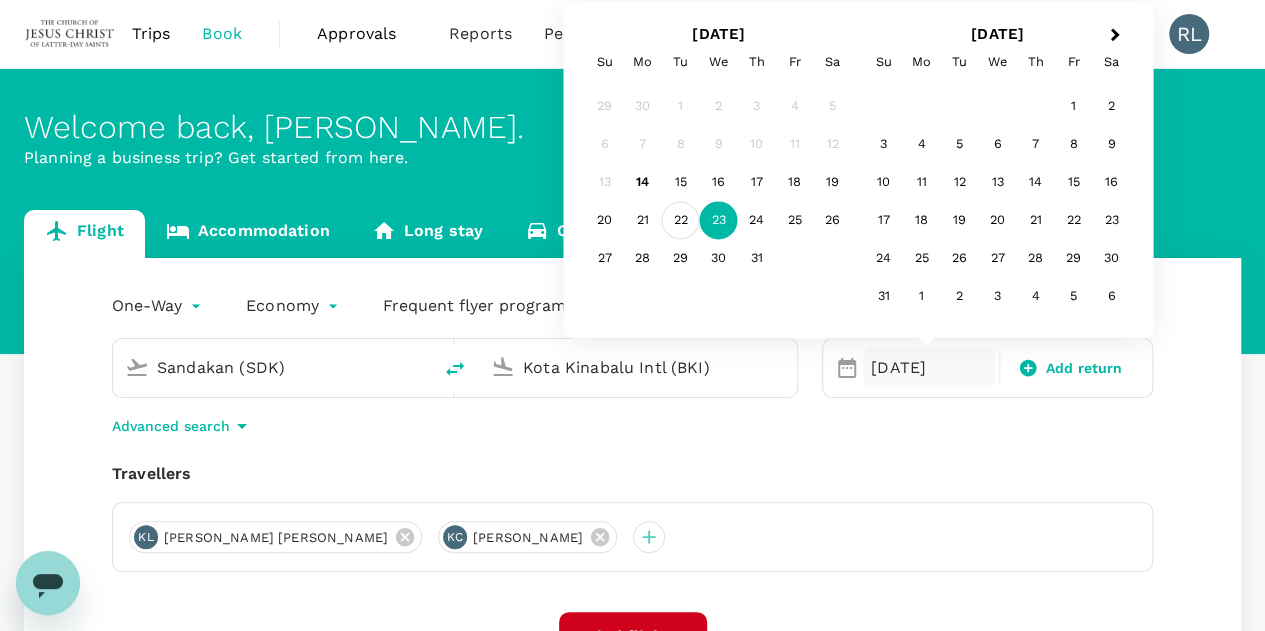 click on "22" at bounding box center (681, 221) 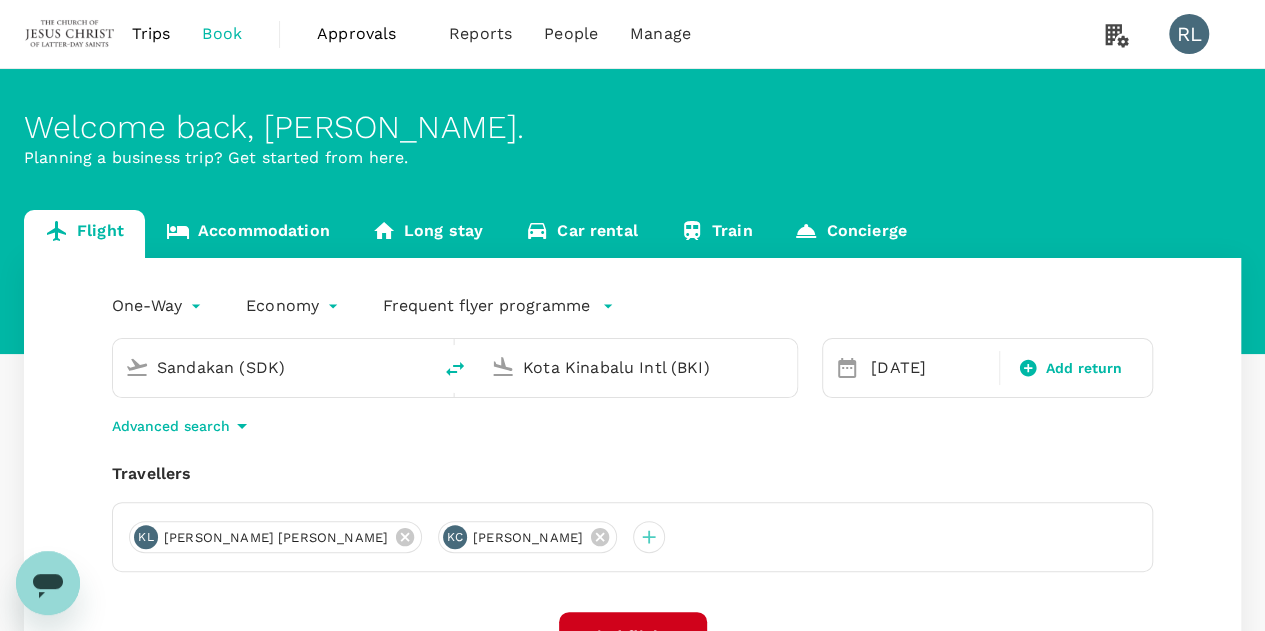 click on "[PERSON_NAME] [PERSON_NAME] [PERSON_NAME]" at bounding box center (632, 537) 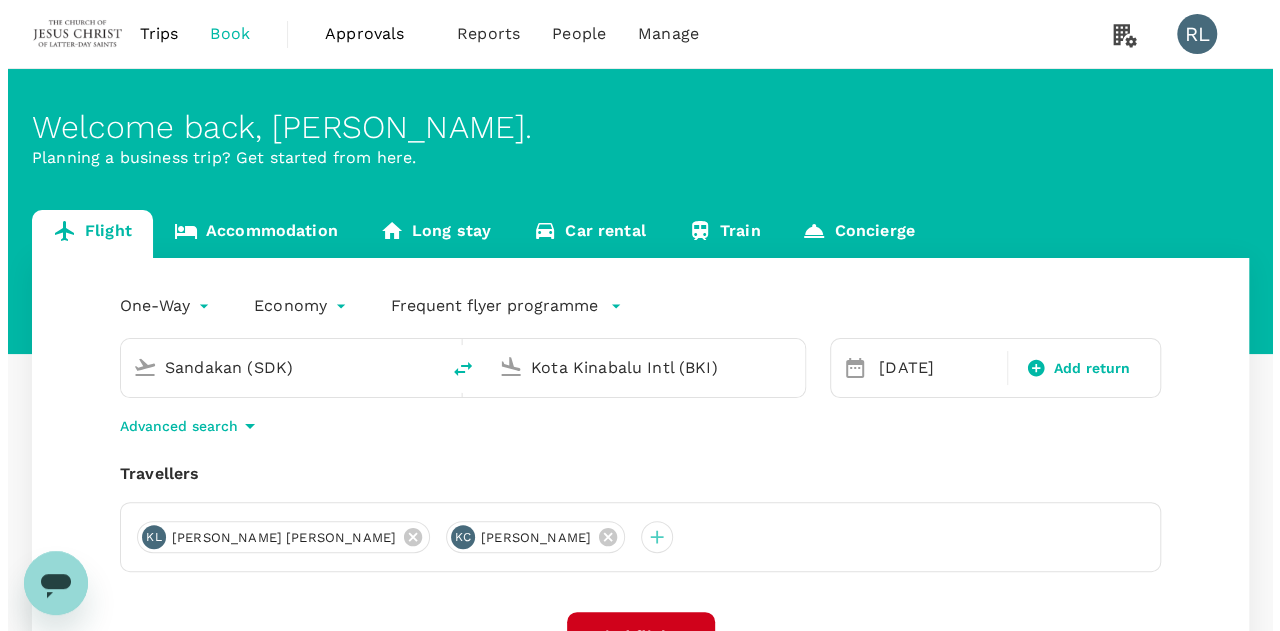 scroll, scrollTop: 100, scrollLeft: 0, axis: vertical 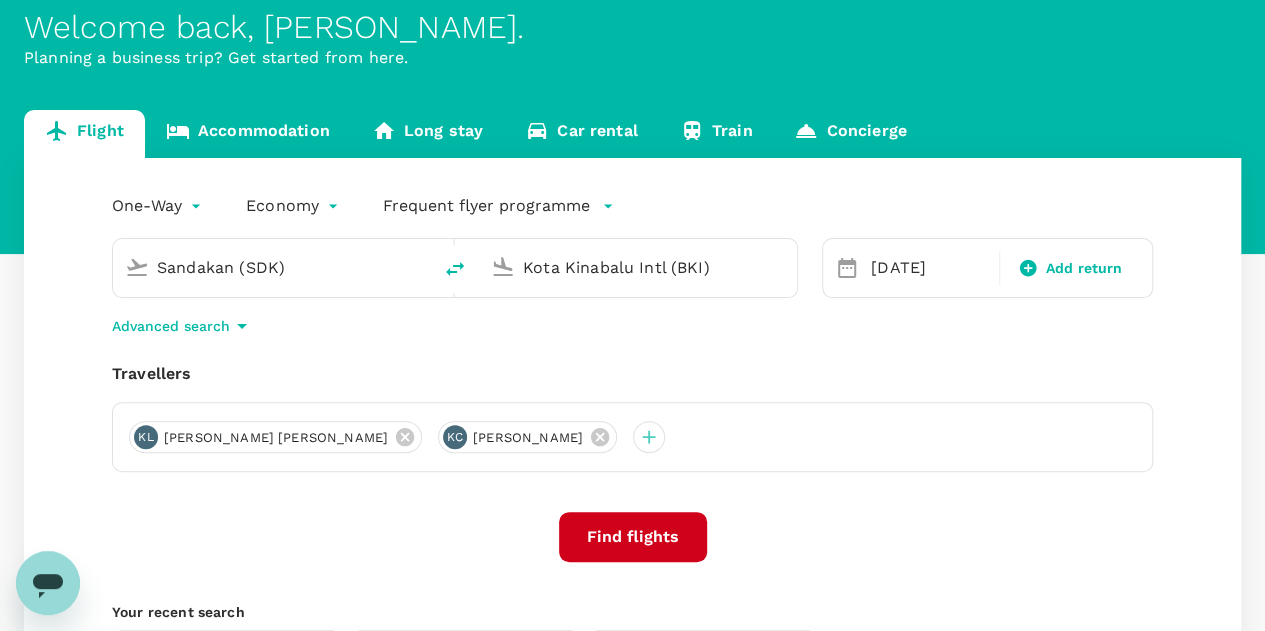 click on "Find flights" at bounding box center (633, 537) 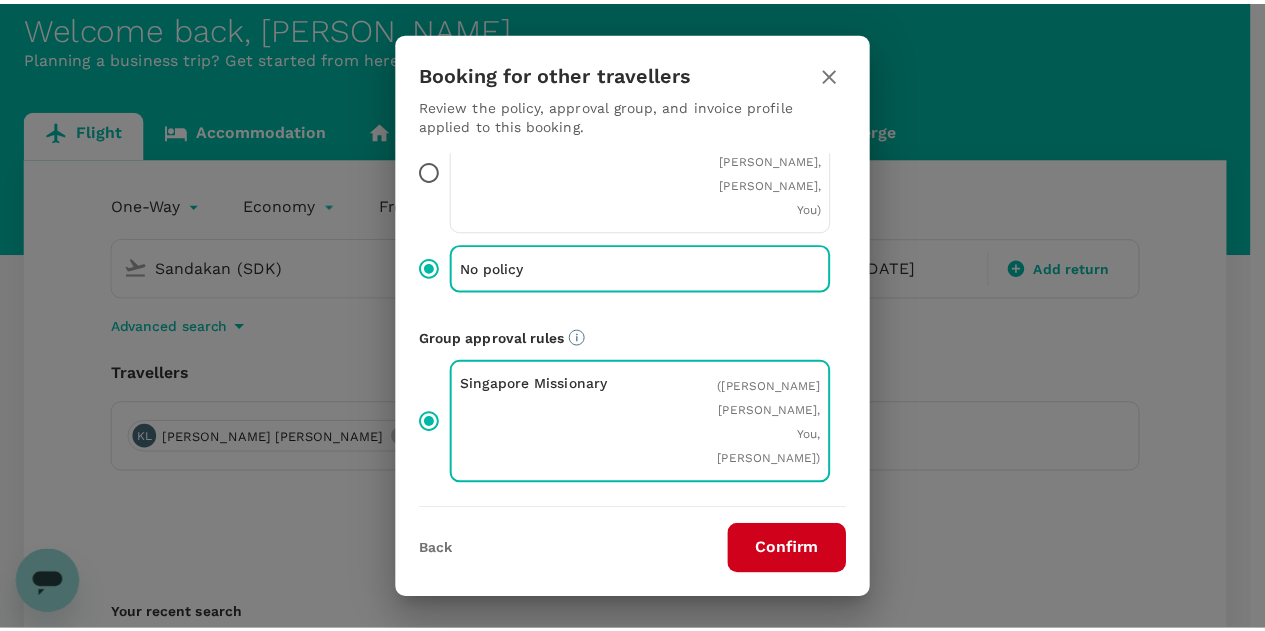 scroll, scrollTop: 0, scrollLeft: 0, axis: both 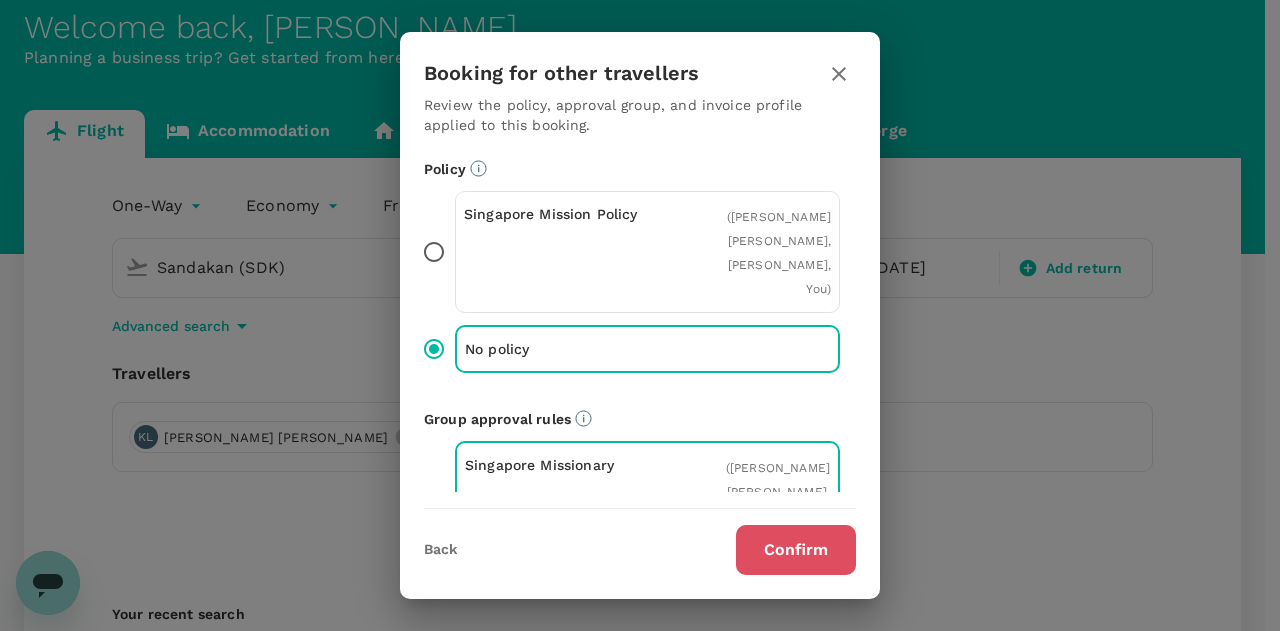 click on "Confirm" at bounding box center (796, 550) 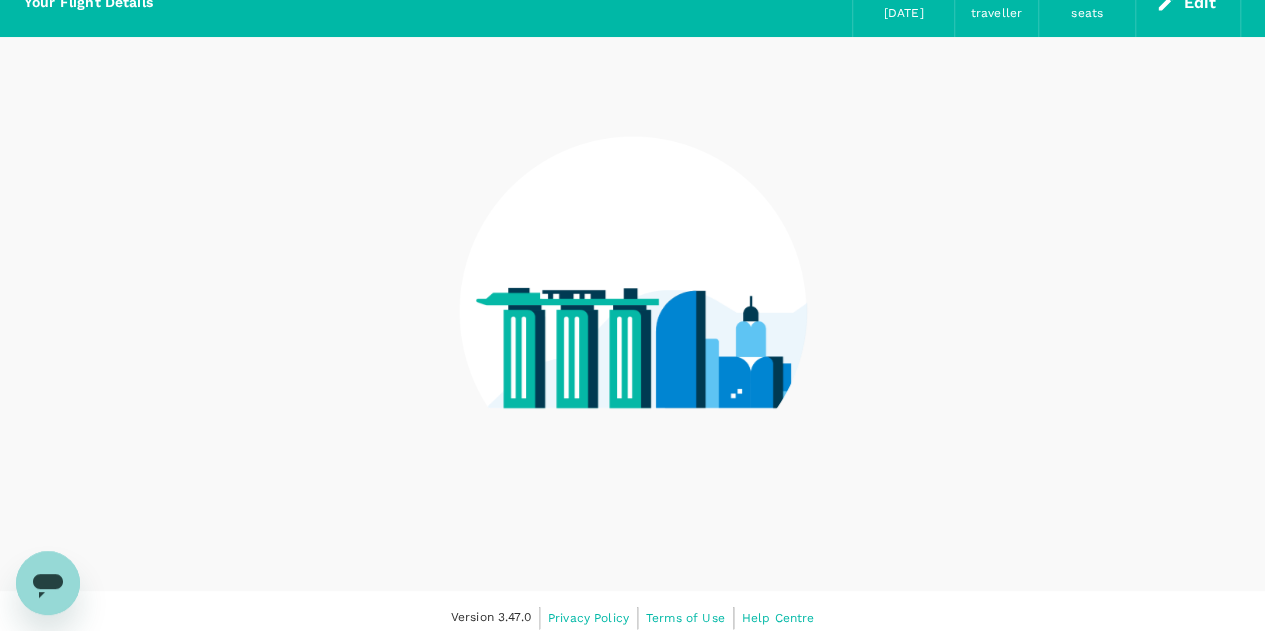 scroll, scrollTop: 0, scrollLeft: 0, axis: both 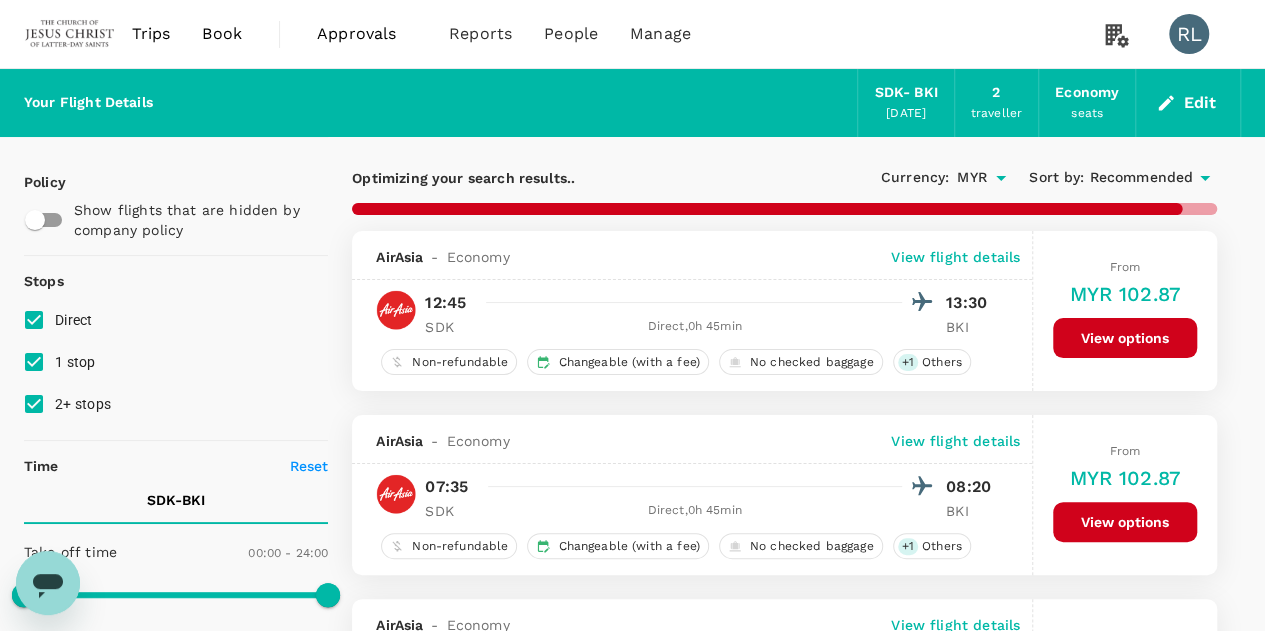 type on "445" 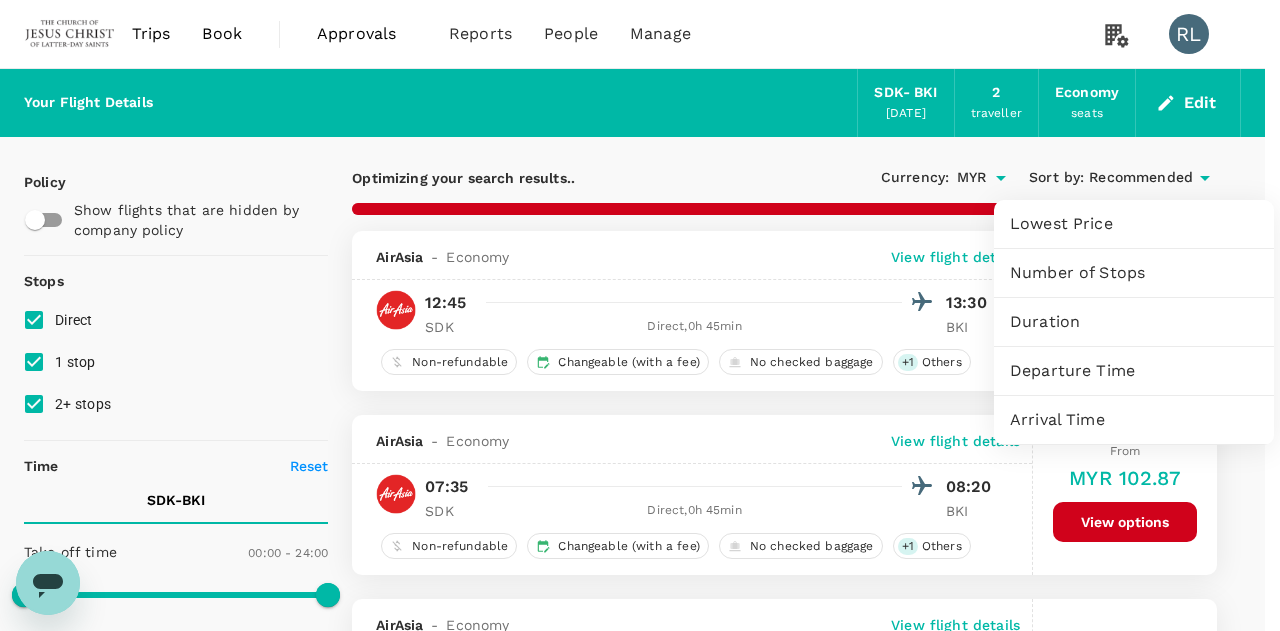 click on "Departure Time" at bounding box center [1134, 371] 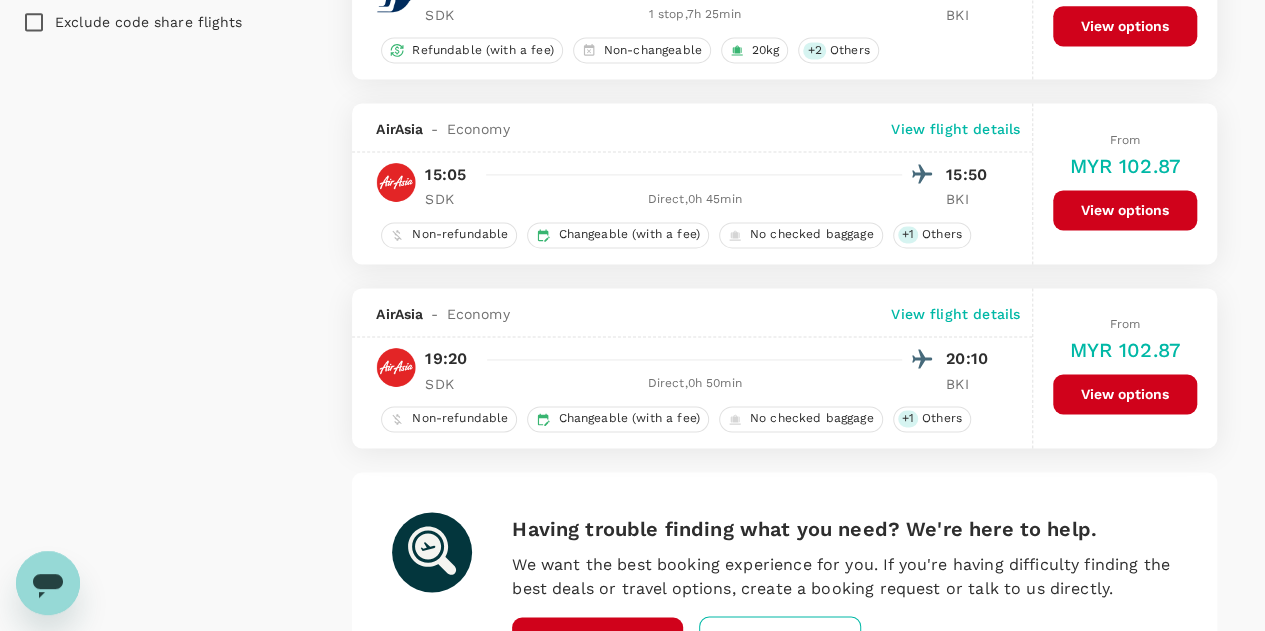 scroll, scrollTop: 1611, scrollLeft: 0, axis: vertical 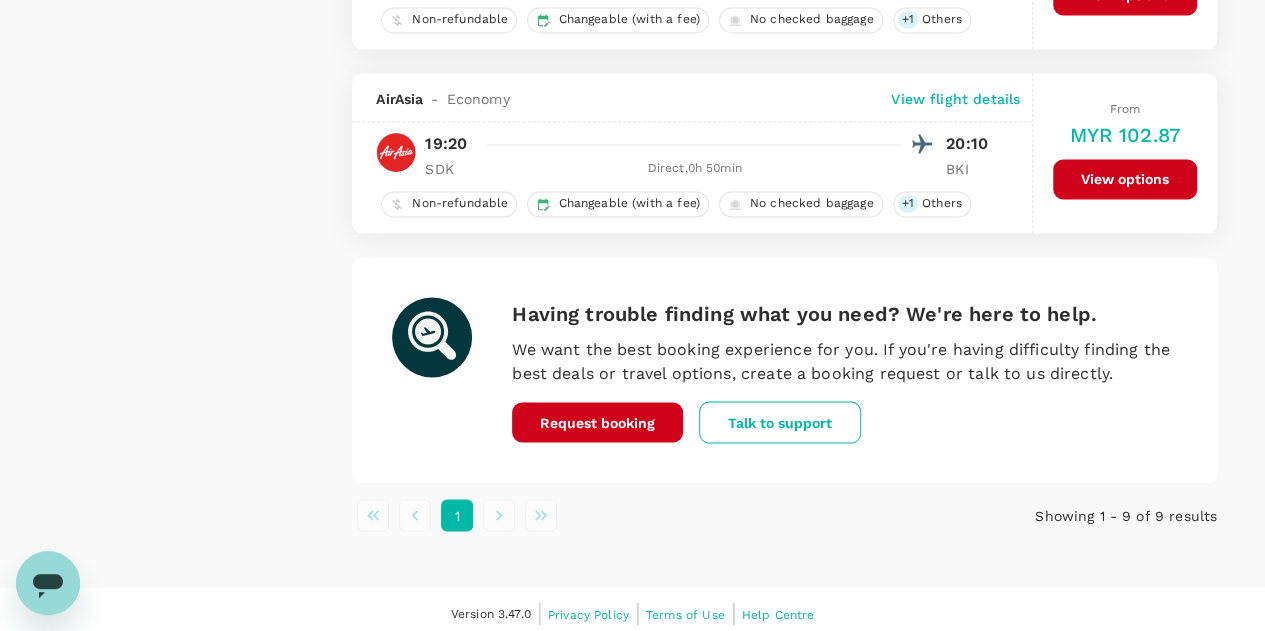 click on "View options" at bounding box center (1125, 179) 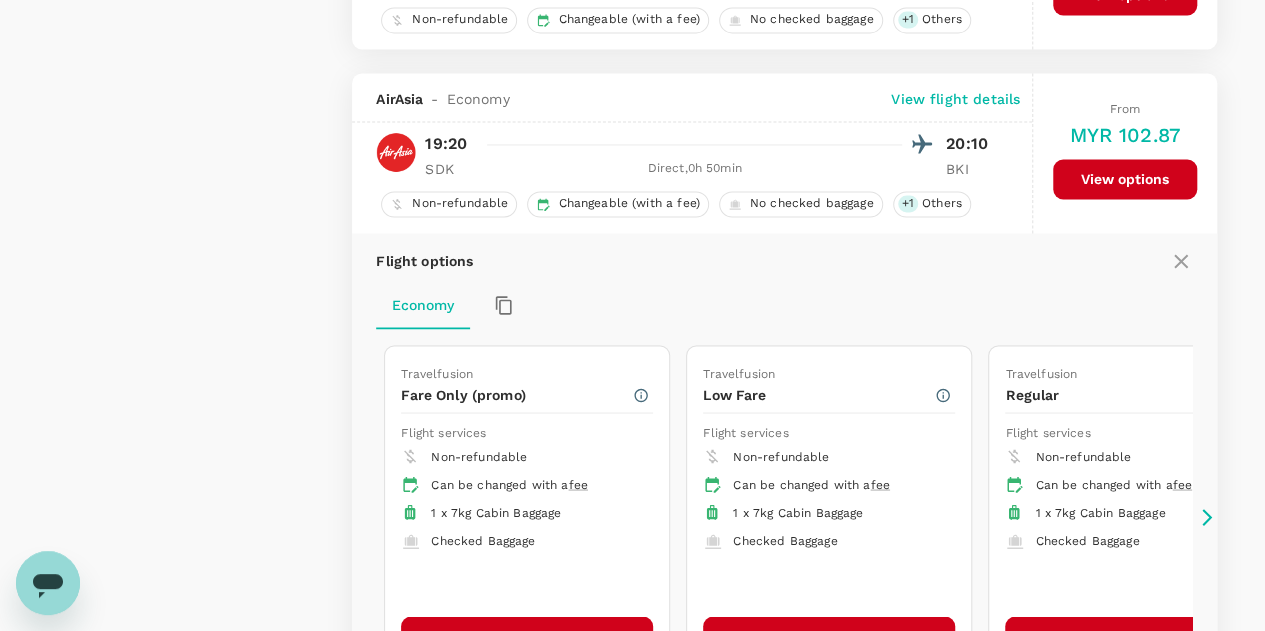 scroll, scrollTop: 1678, scrollLeft: 0, axis: vertical 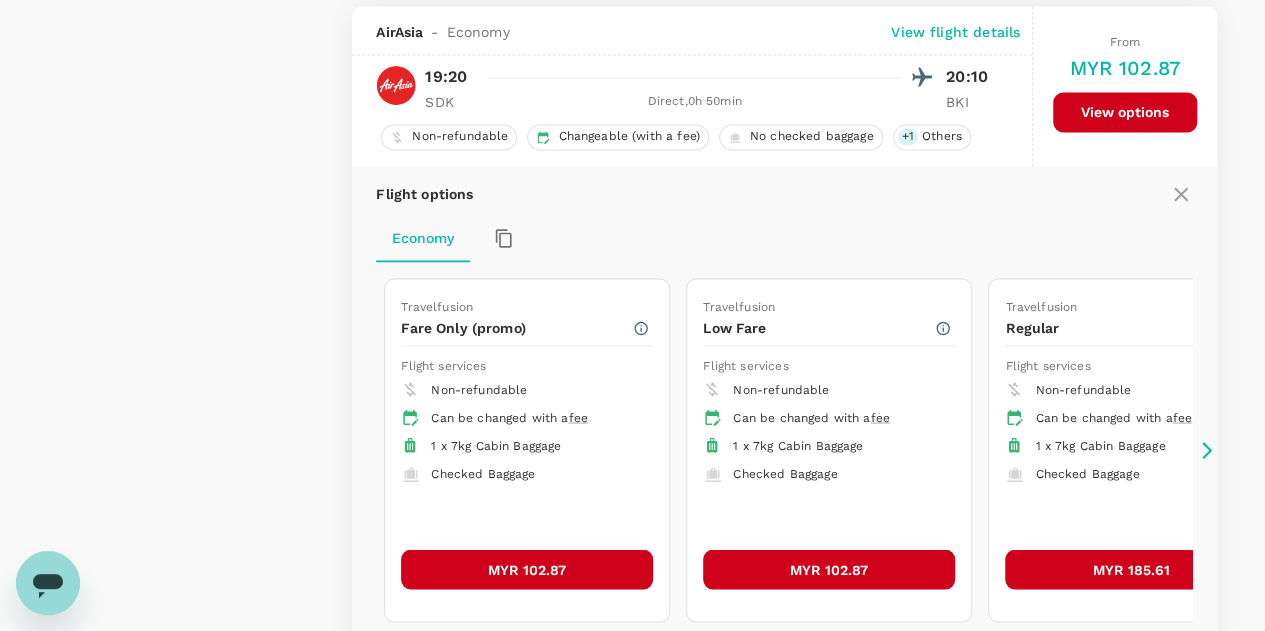 click on "View flight details" at bounding box center (955, 32) 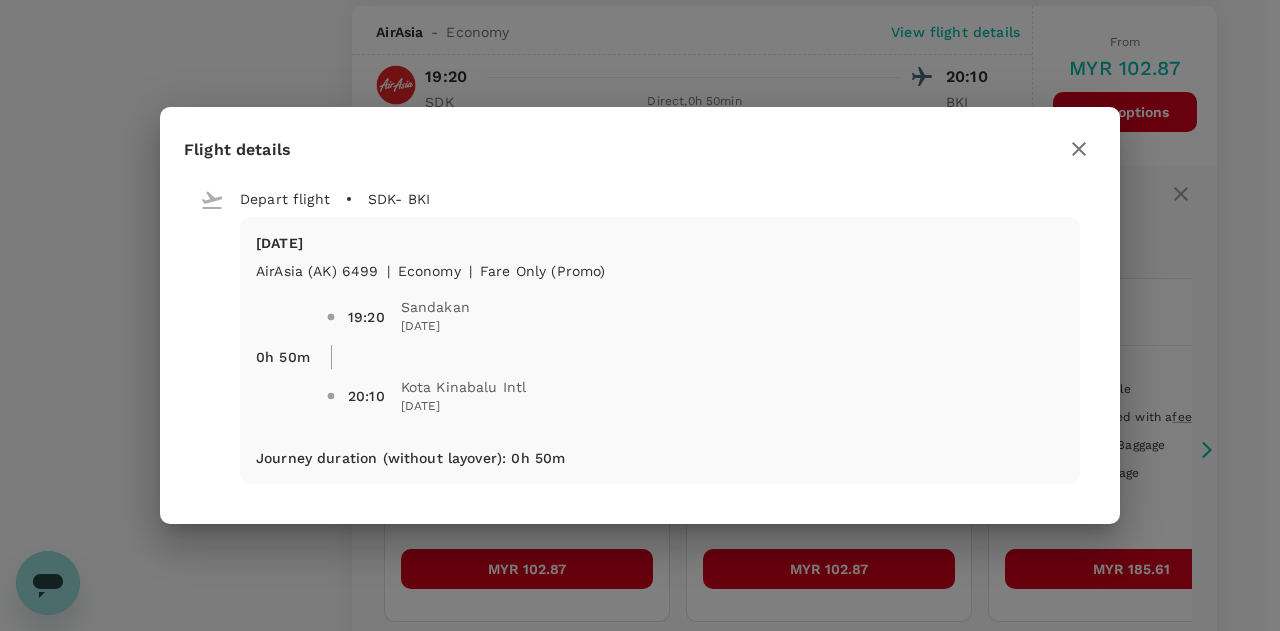 click 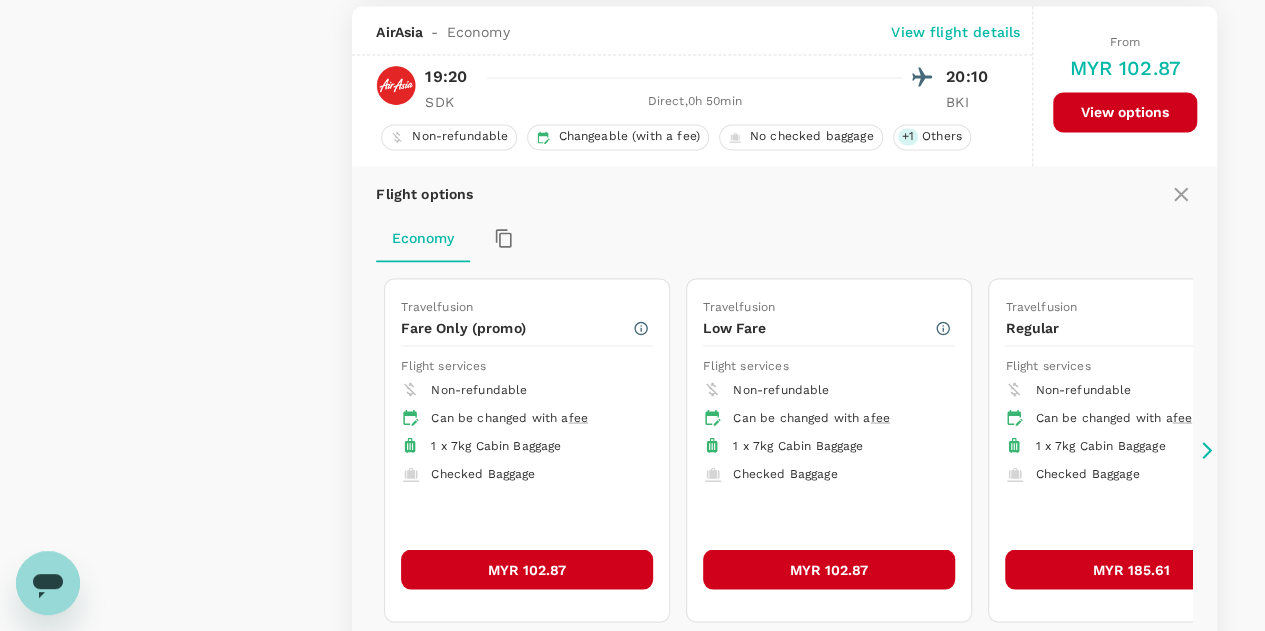 click on "MYR 102.87" at bounding box center [527, 569] 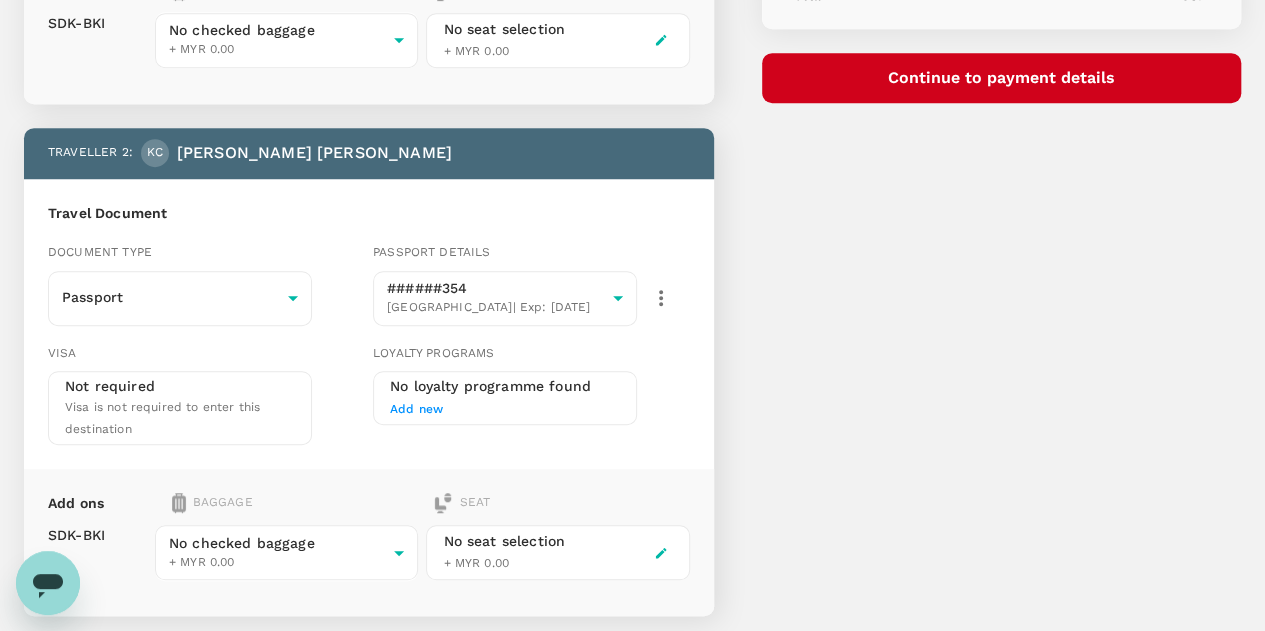 scroll, scrollTop: 500, scrollLeft: 0, axis: vertical 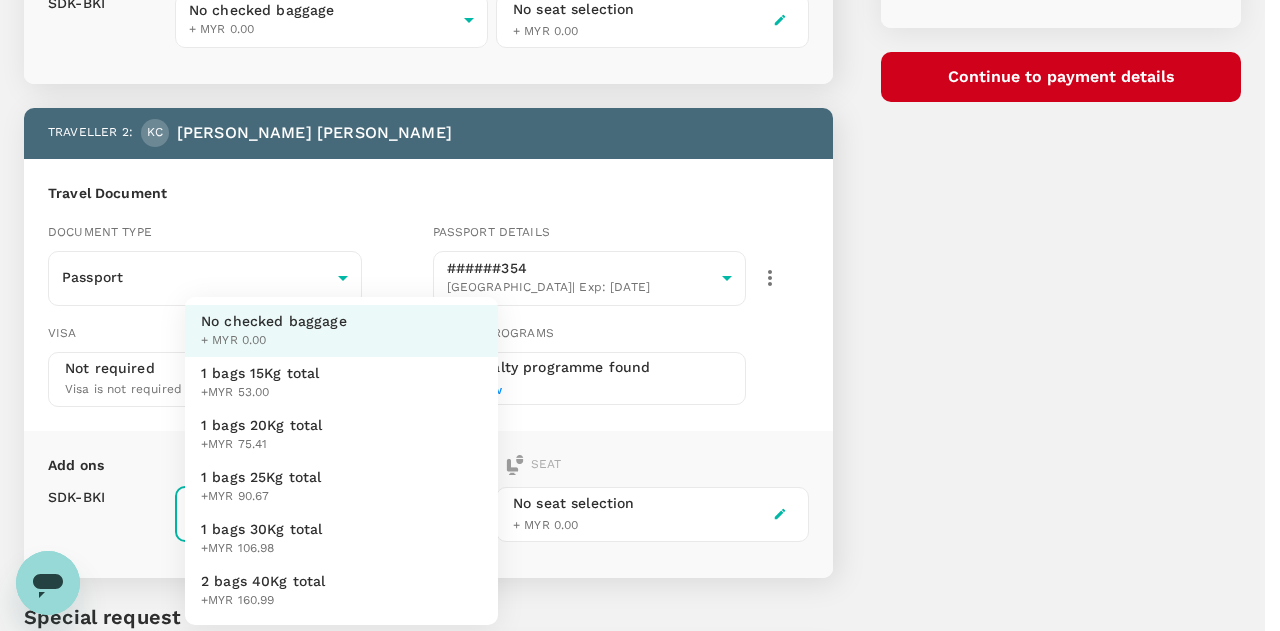 click on "Back to flight results Flight review Traveller(s) Traveller   1 : [PERSON_NAME] Tountxawg   Lor Travel Document Document type Passport Passport ​ Passport details ######523 [GEOGRAPHIC_DATA]  | Exp:   [DATE] 468e3f0d-04dc-4eba-a21b-10947594e704 ​ Visa Not required Visa is not required to enter this destination Loyalty programs No loyalty programme found Add new Add ons Baggage Seat SDK  -  BKI No checked baggage + MYR 0.00 ​ No seat selection + MYR 0.00 Traveller   2 : [PERSON_NAME] Jing-[PERSON_NAME] Travel Document Document type Passport Passport ​ Passport details ######354 [GEOGRAPHIC_DATA]  | Exp:   [DATE] 1404f55e-c01f-4e2d-95bf-8b90d3e5f946 ​ Visa Not required Visa is not required to enter this destination Loyalty programs No loyalty programme found Add new Add ons Baggage Seat SDK  -  BKI No checked baggage + MYR 0.00 ​ No seat selection + MYR 0.00 Special request Add any special requests here. Our support team will attend to it and reach out to you as soon as possible. Add request You've selected ," at bounding box center [640, 177] 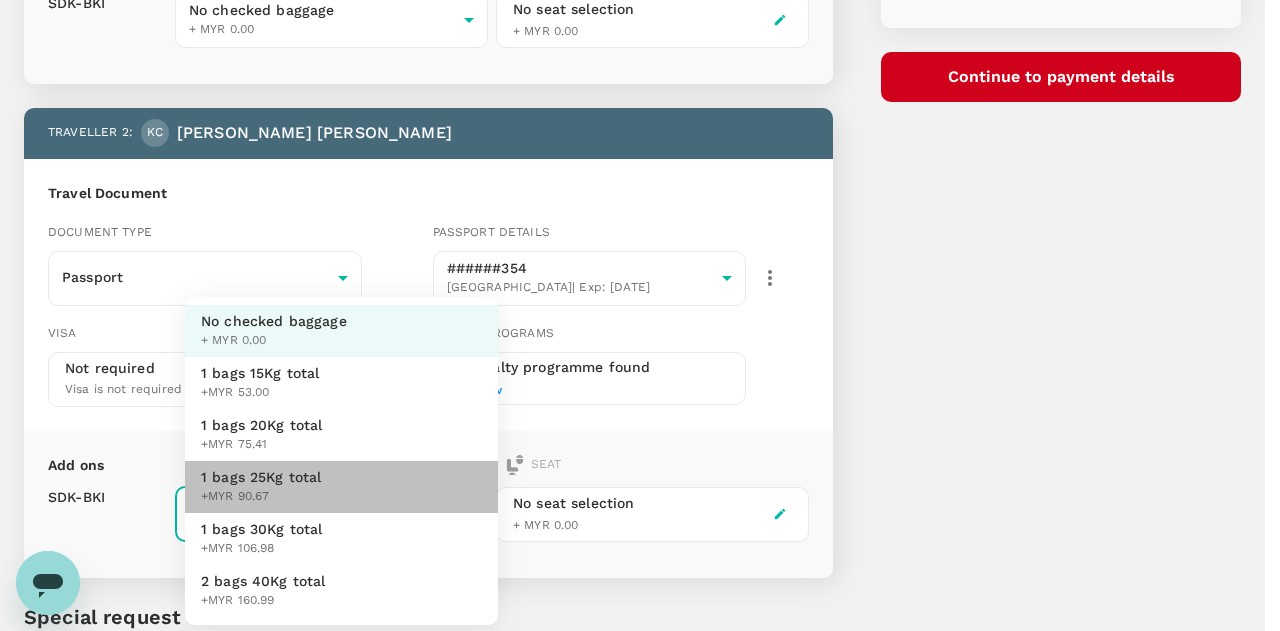click on "1 bags 25Kg total" at bounding box center (261, 477) 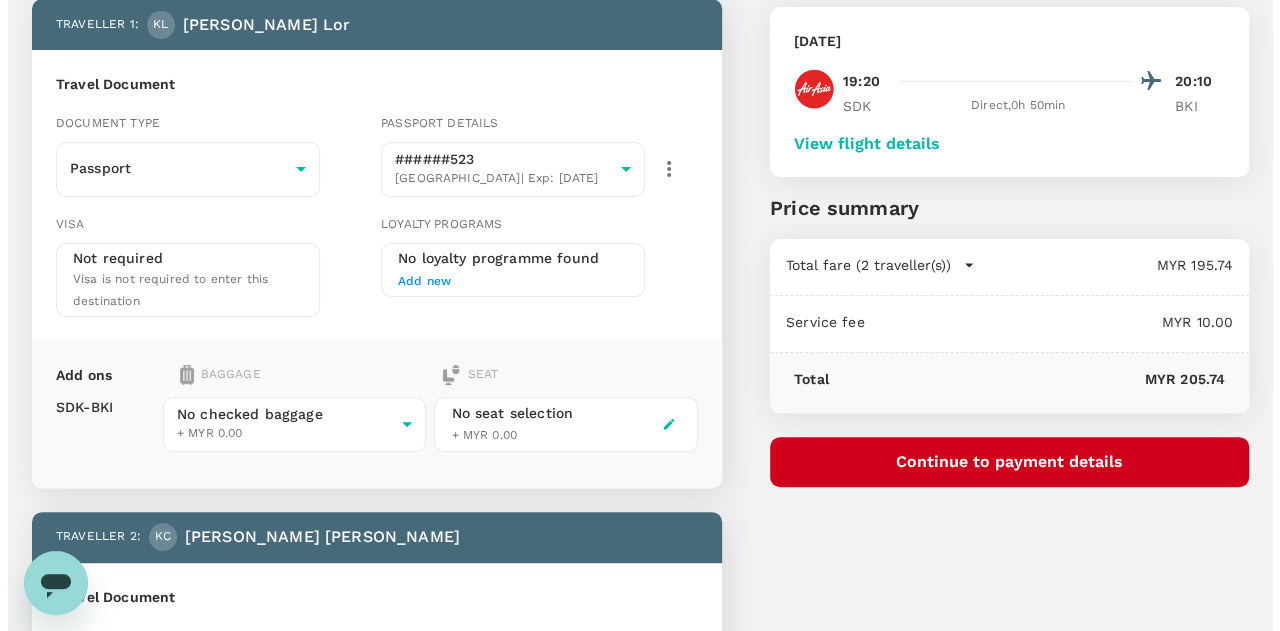 scroll, scrollTop: 100, scrollLeft: 0, axis: vertical 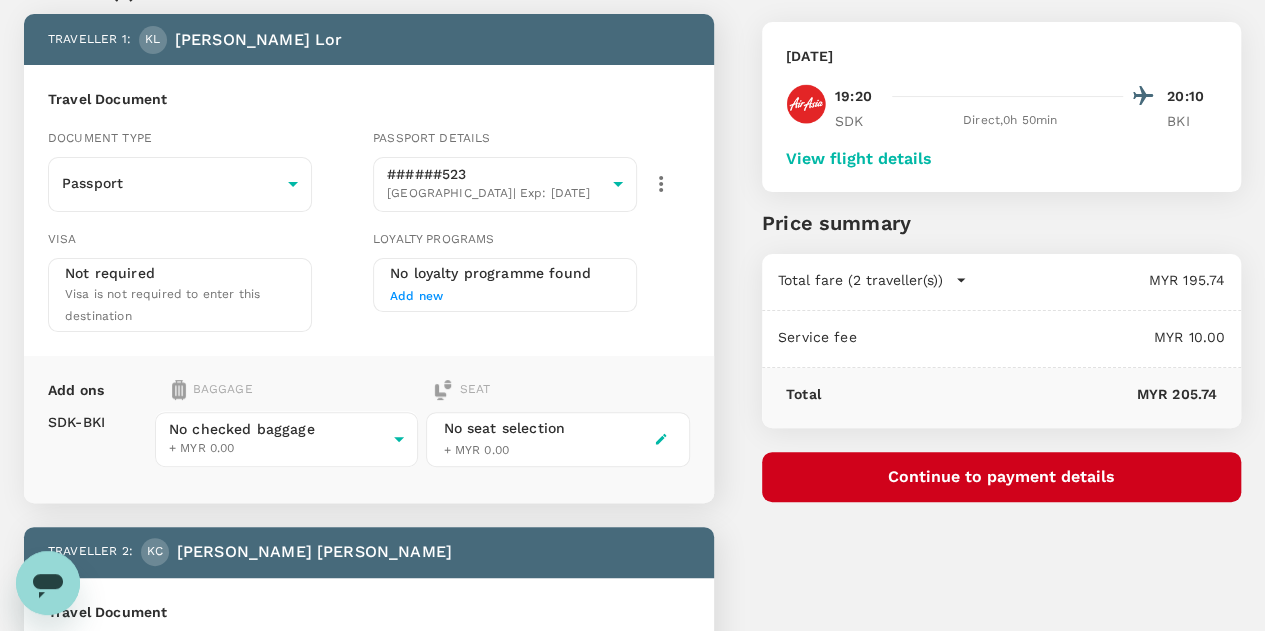 click on "View flight details" at bounding box center (859, 159) 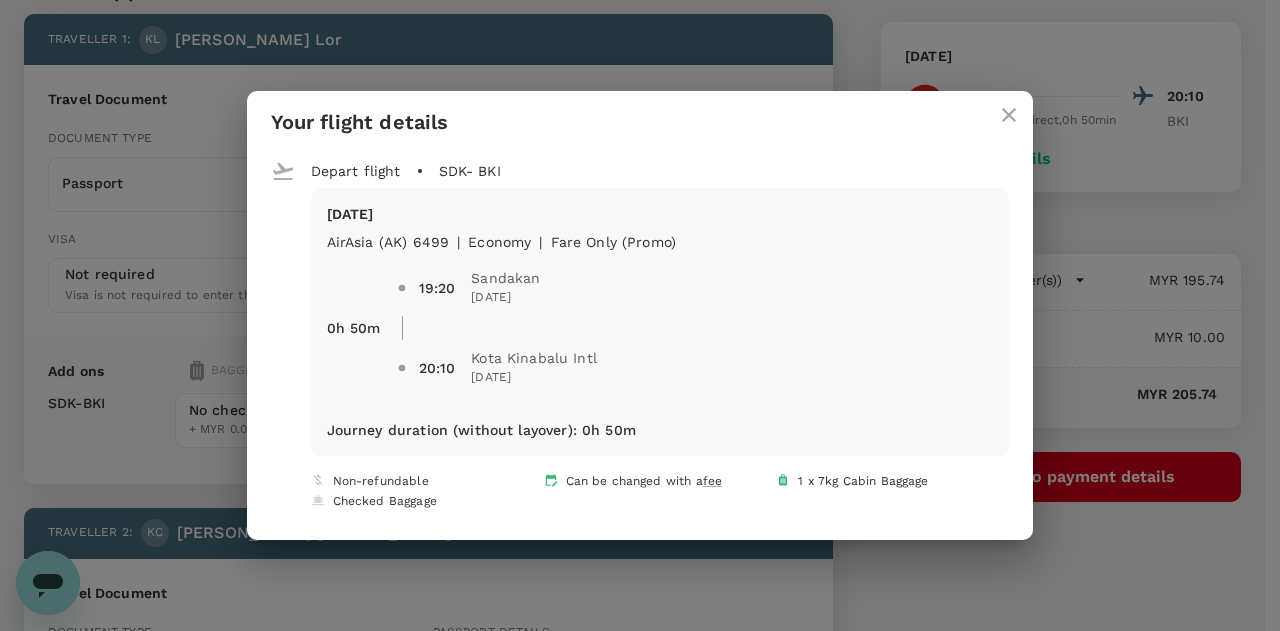 click 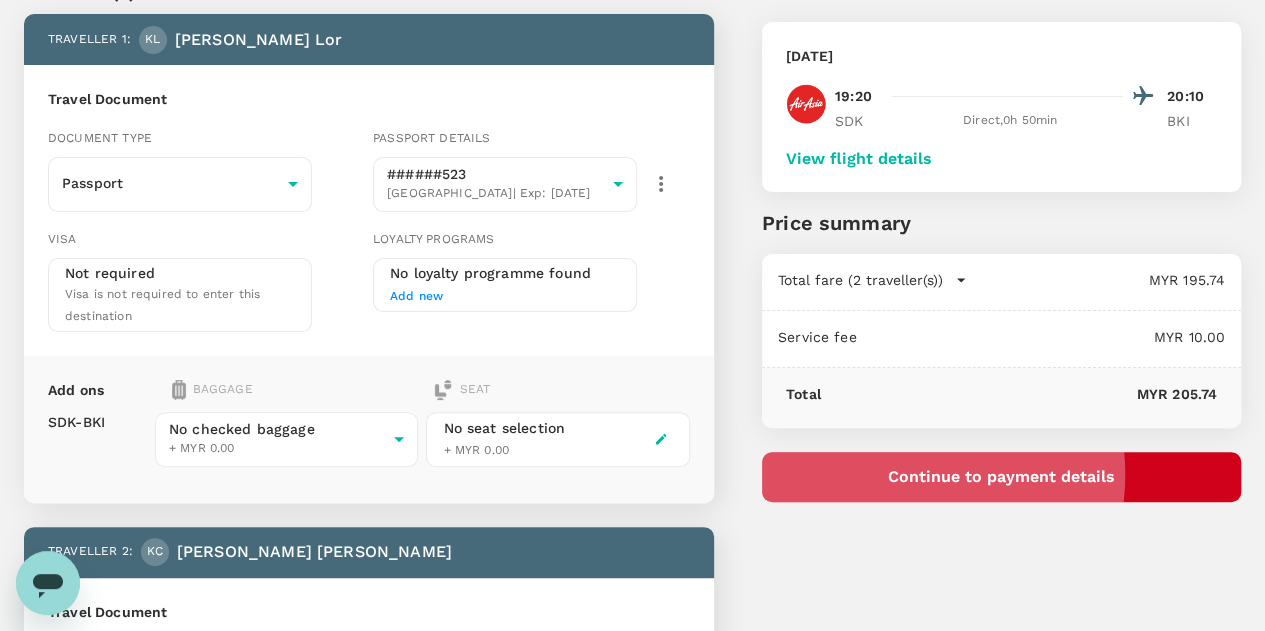 click on "Continue to payment details" at bounding box center (1001, 477) 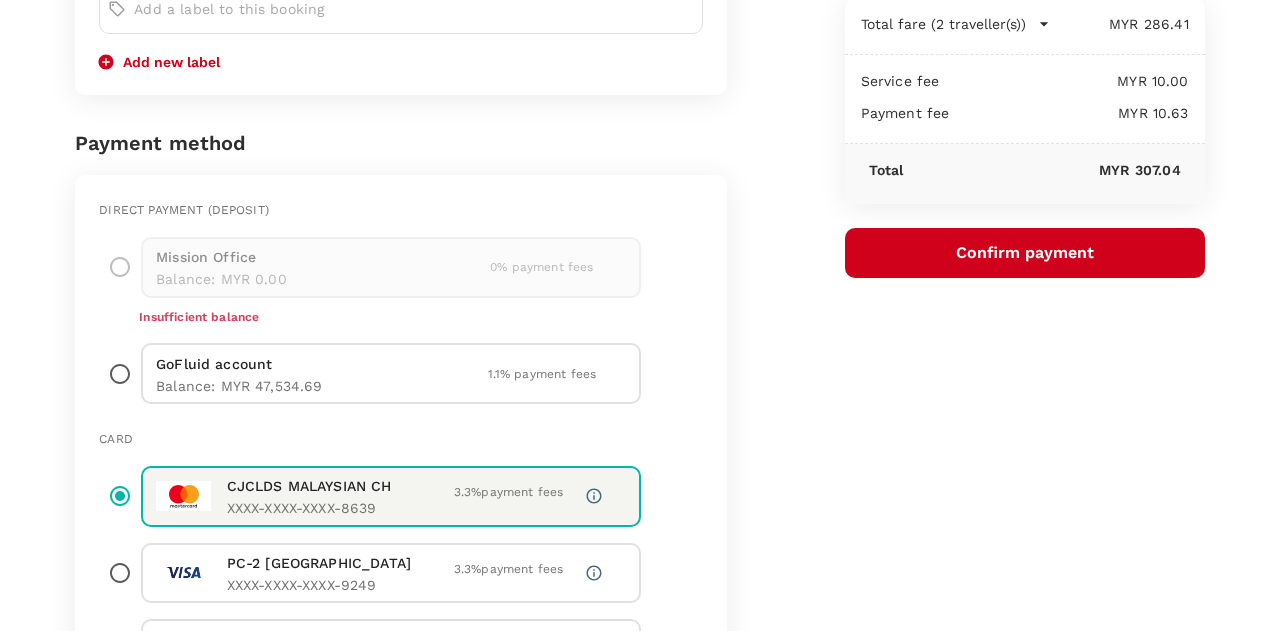 scroll, scrollTop: 400, scrollLeft: 0, axis: vertical 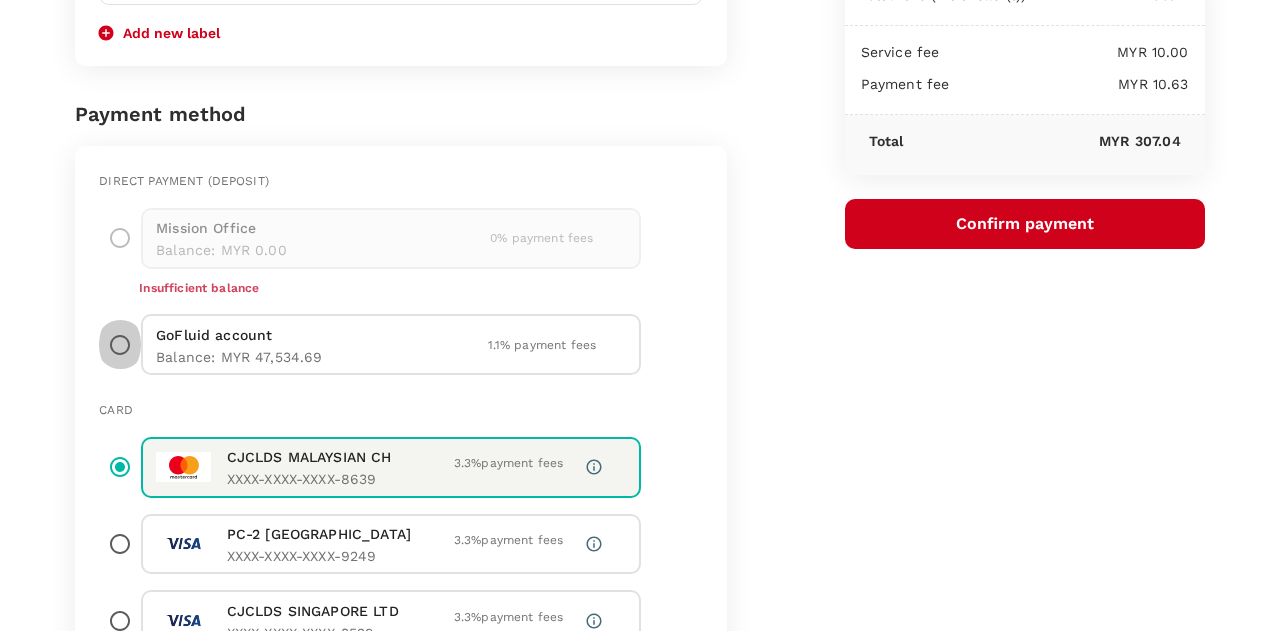 click at bounding box center (120, 344) 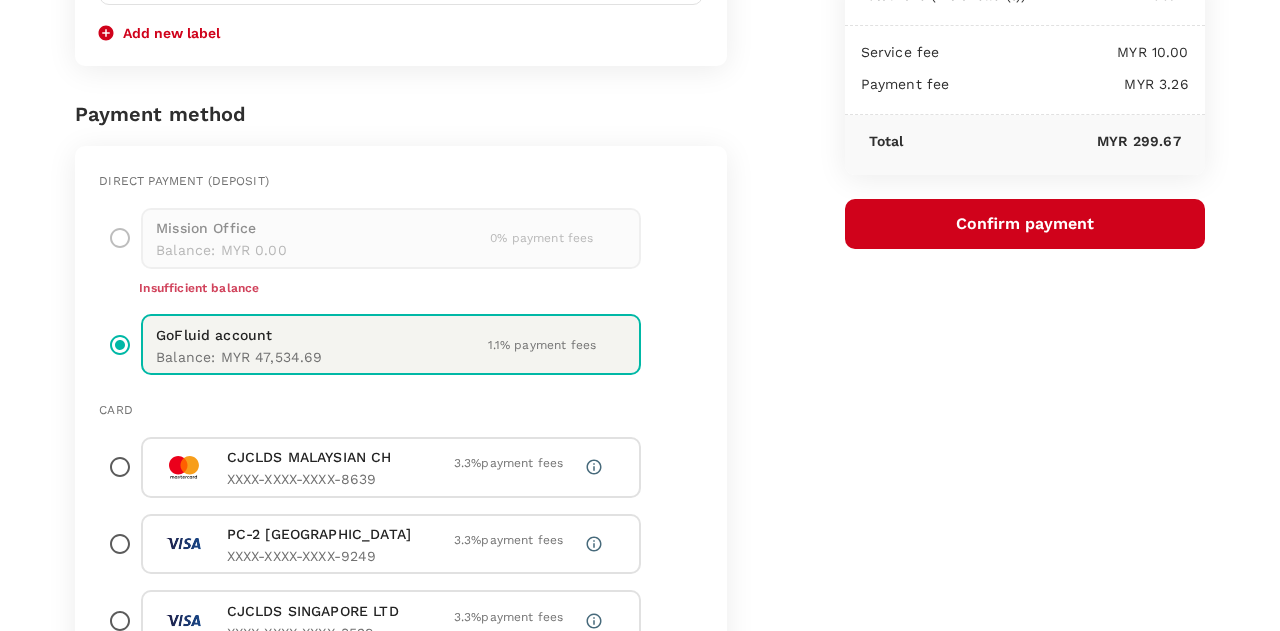 click on "Confirm payment" at bounding box center (1025, 224) 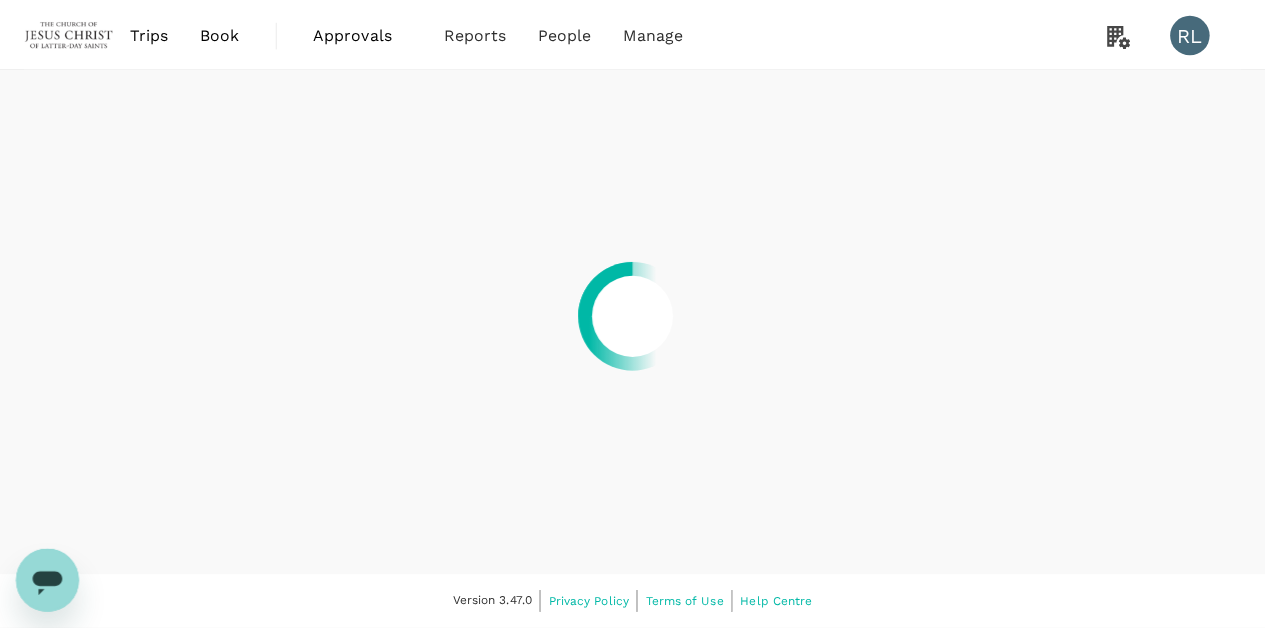 scroll, scrollTop: 0, scrollLeft: 0, axis: both 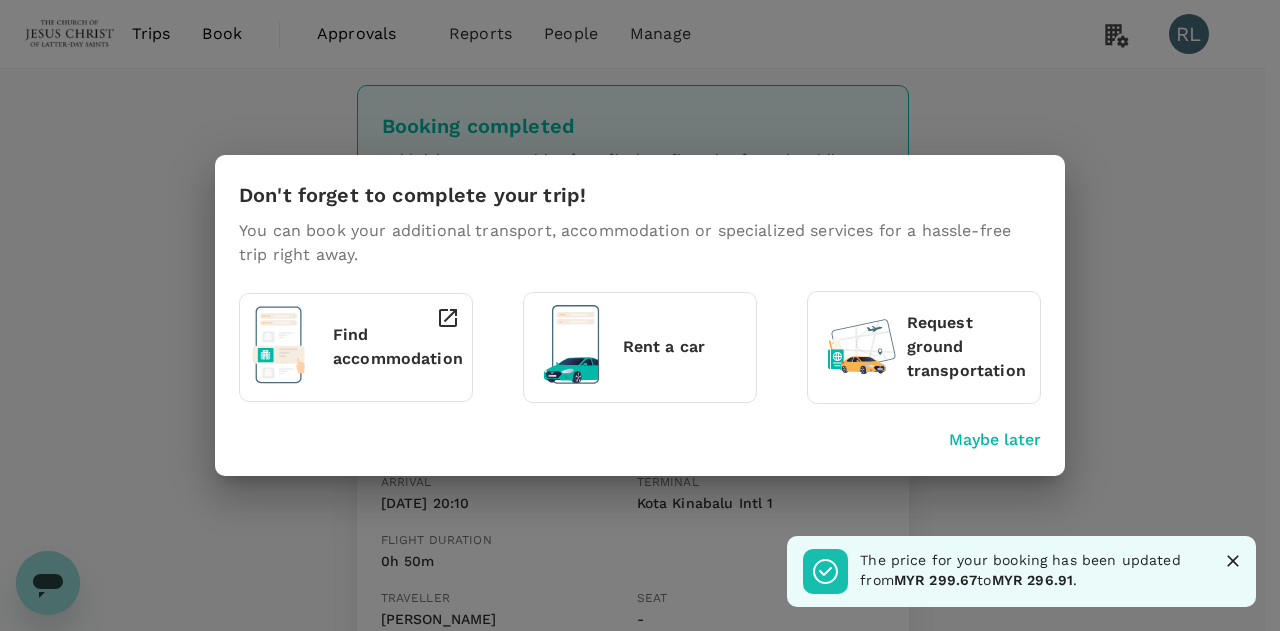 click on "Don't forget to complete your trip! You can book your additional transport, accommodation or specialized services for a hassle-free trip right away. Find accommodation Rent a car Request ground transportation Maybe later" at bounding box center (640, 315) 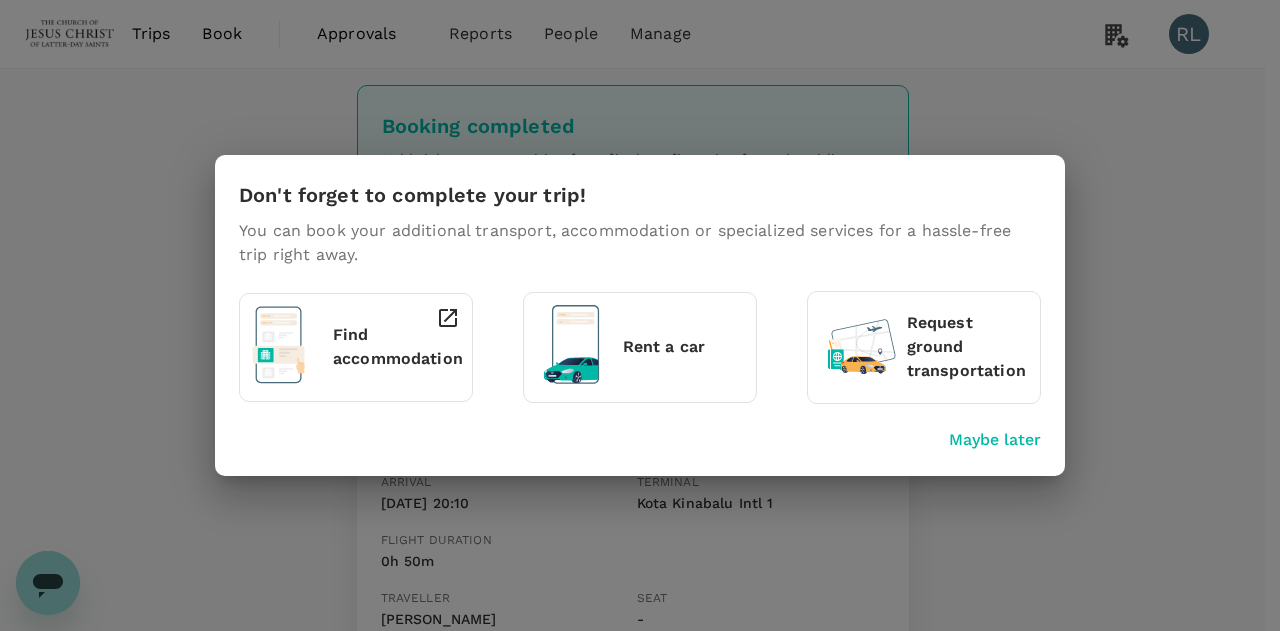 click on "Don't forget to complete your trip! You can book your additional transport, accommodation or specialized services for a hassle-free trip right away. Find accommodation Rent a car Request ground transportation Maybe later" at bounding box center [640, 315] 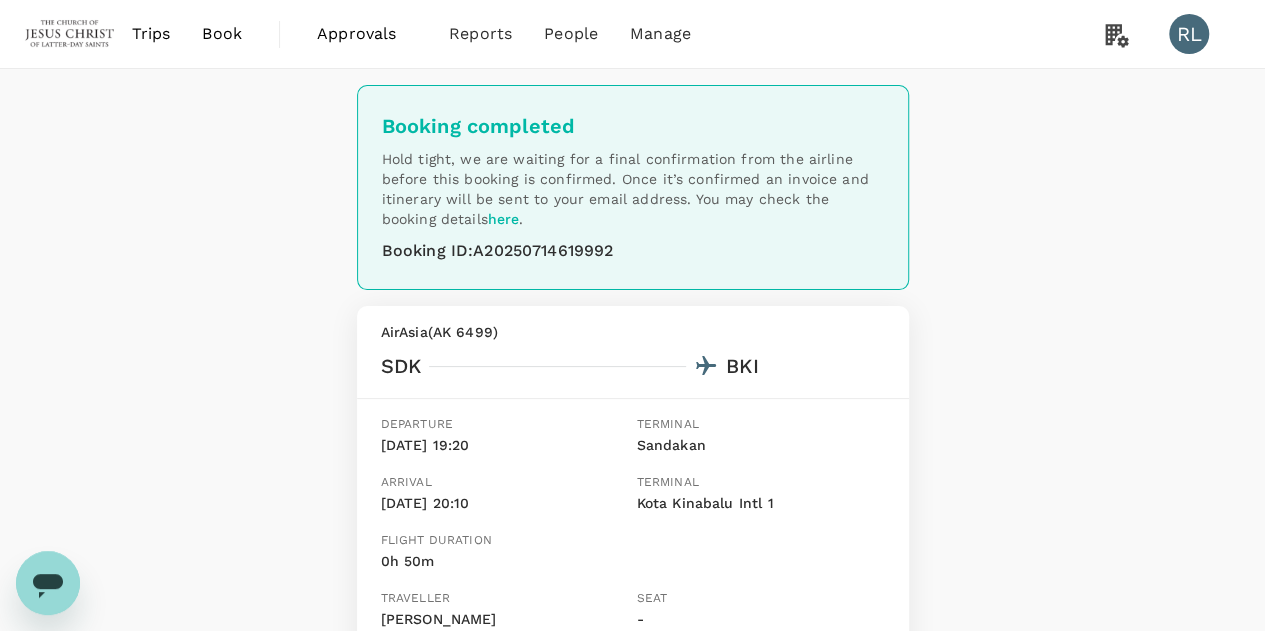 click on "Book" at bounding box center (222, 34) 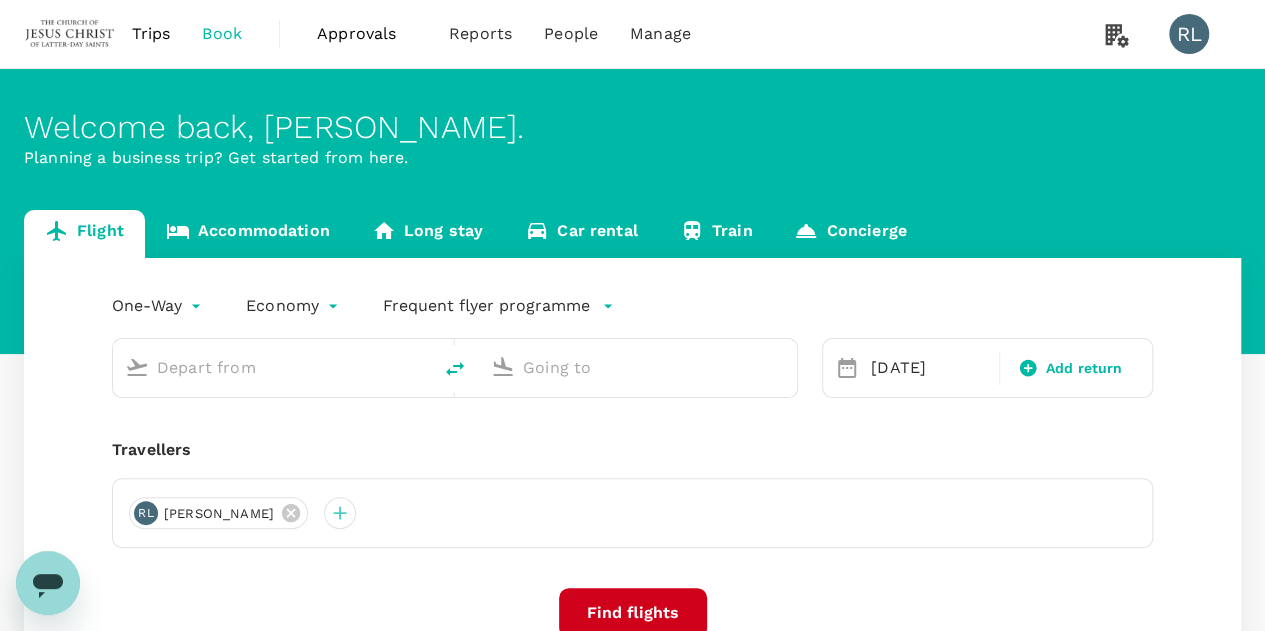 type on "Sandakan (SDK)" 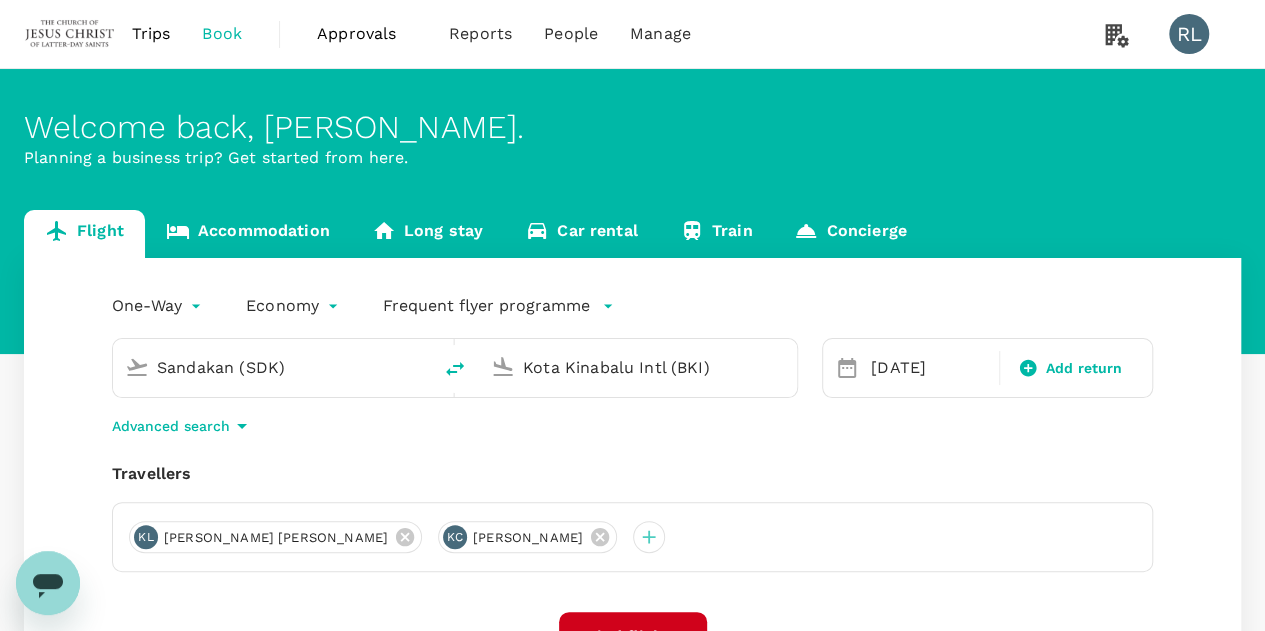 type 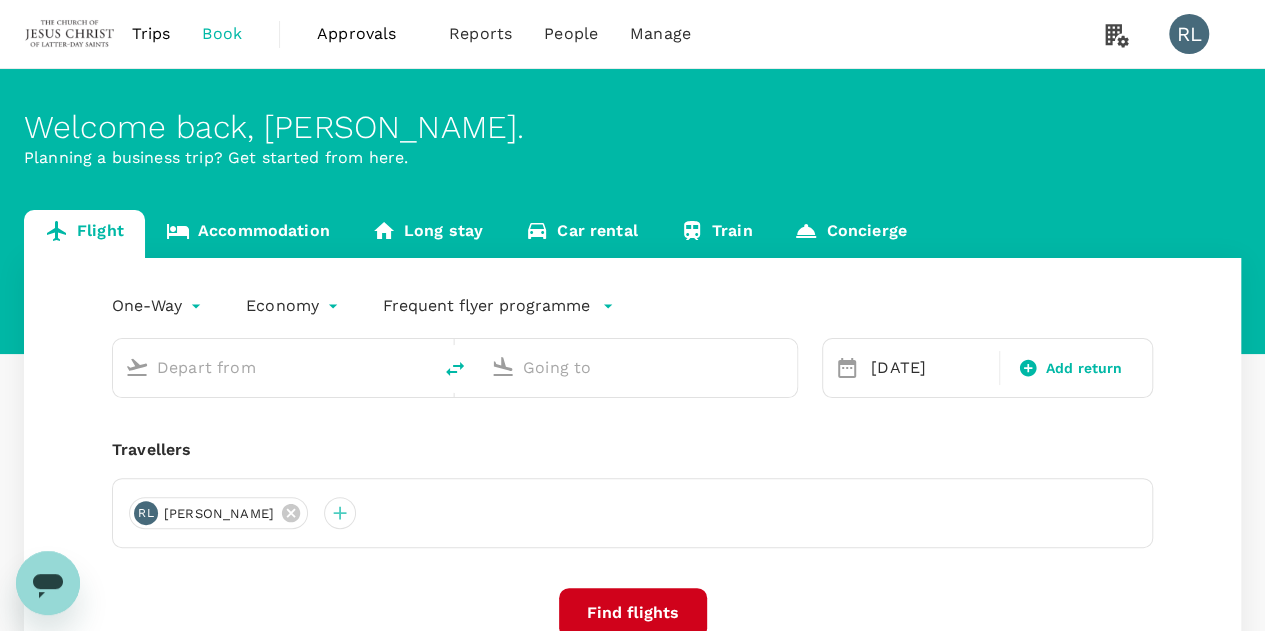 type on "Sandakan (SDK)" 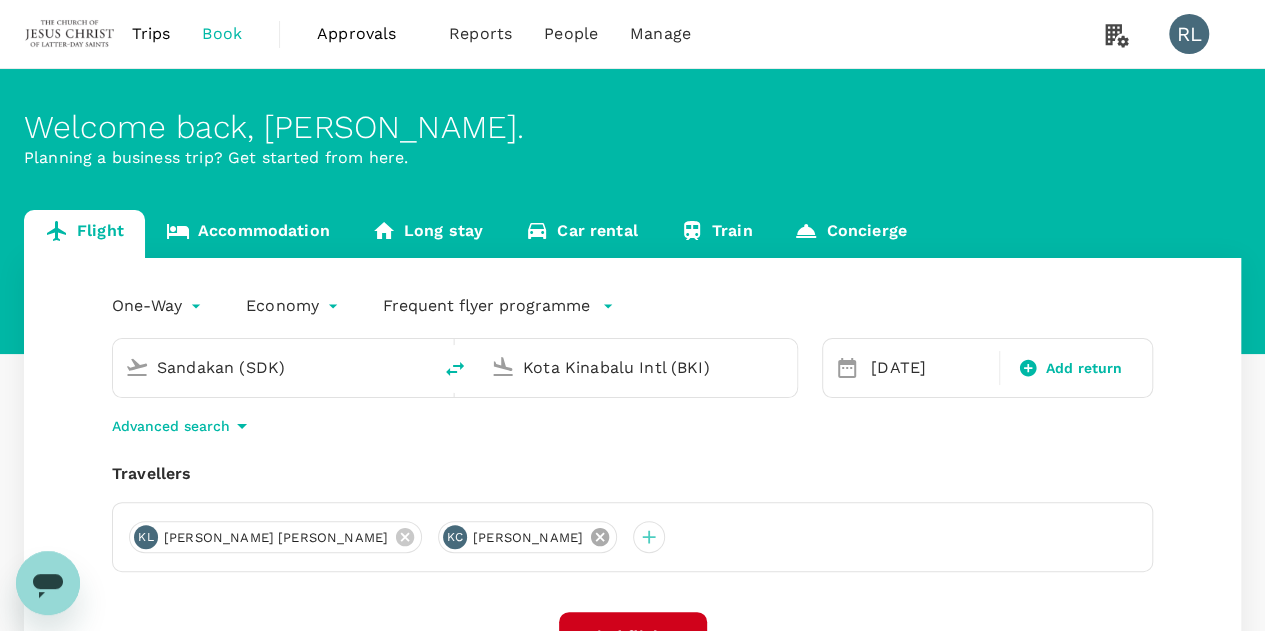 click 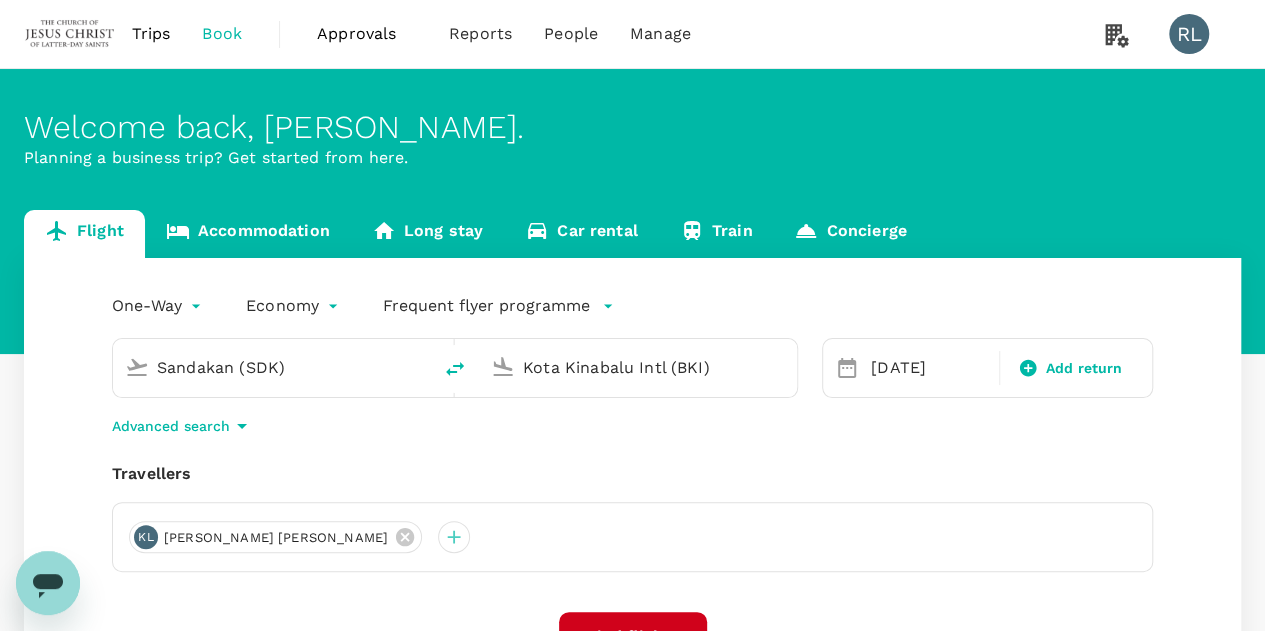 drag, startPoint x: 304, startPoint y: 539, endPoint x: 238, endPoint y: 545, distance: 66.27216 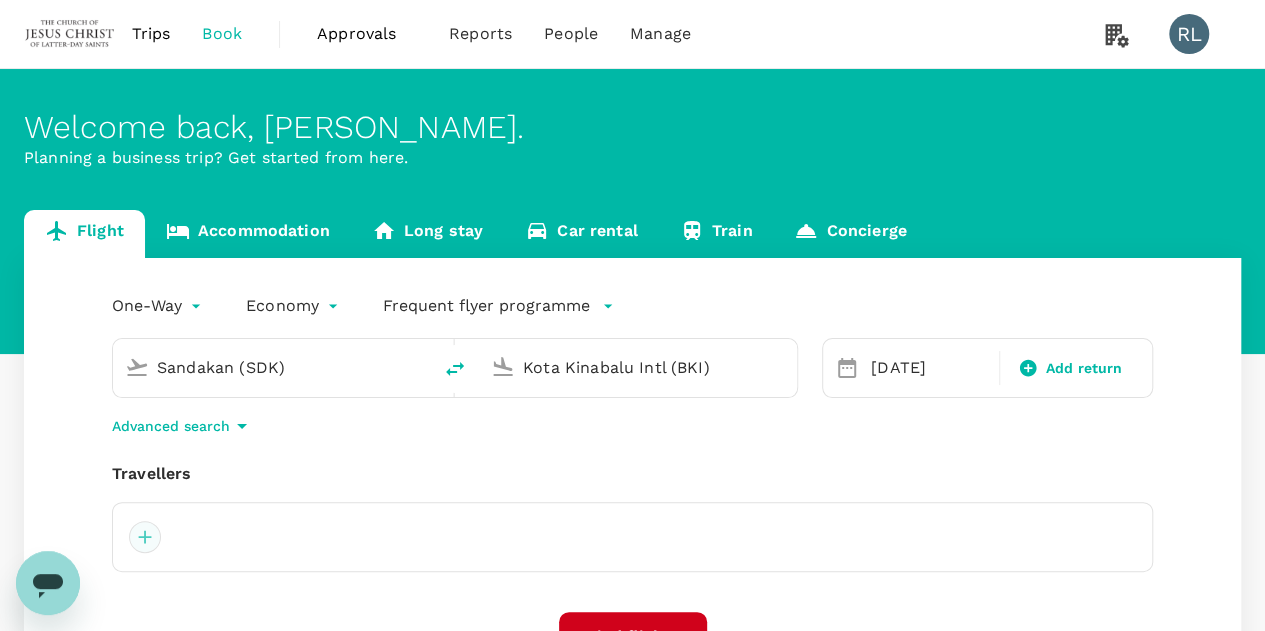 click at bounding box center (145, 537) 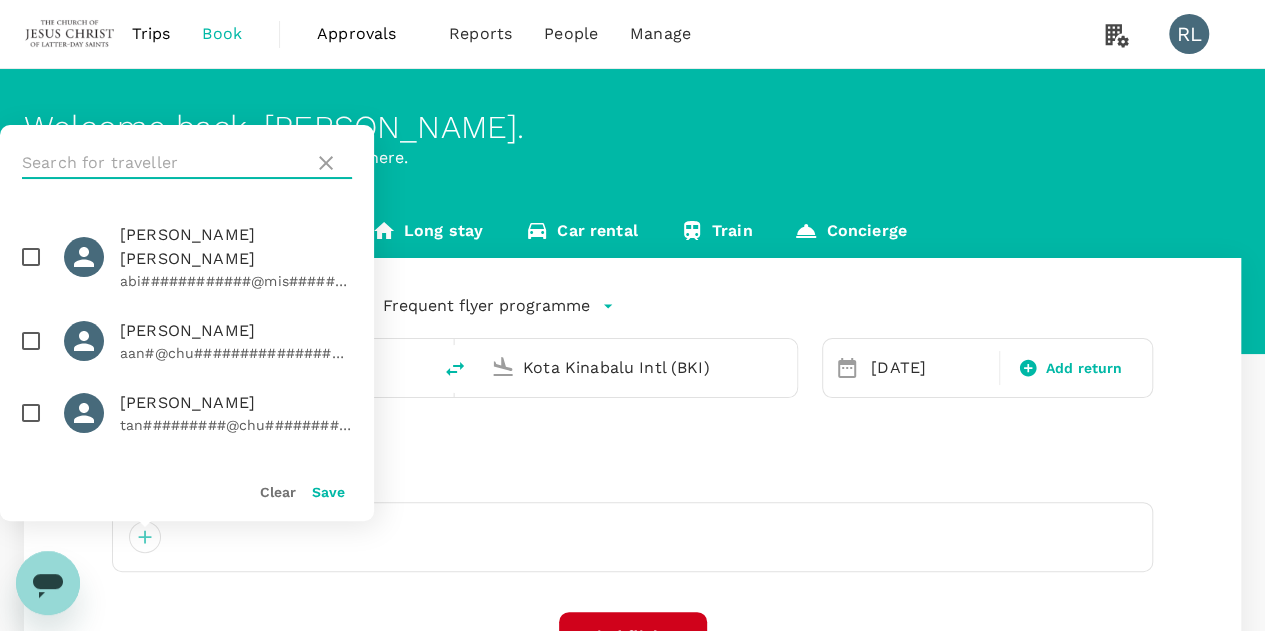 click at bounding box center (164, 163) 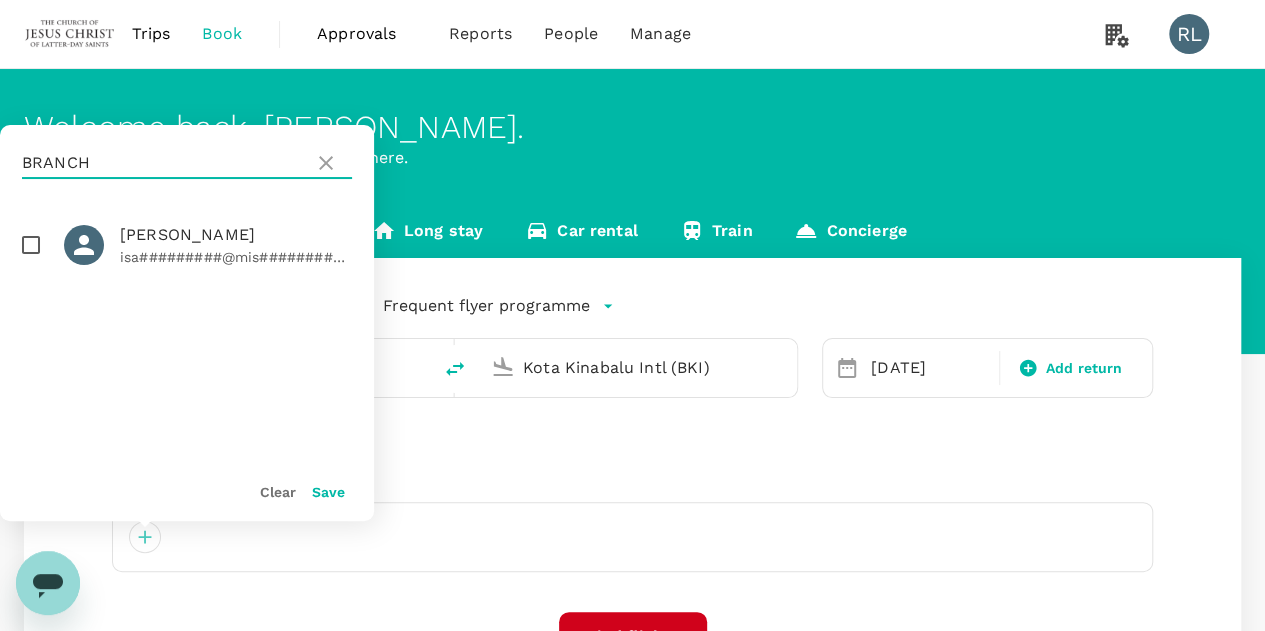 type on "BRANCH" 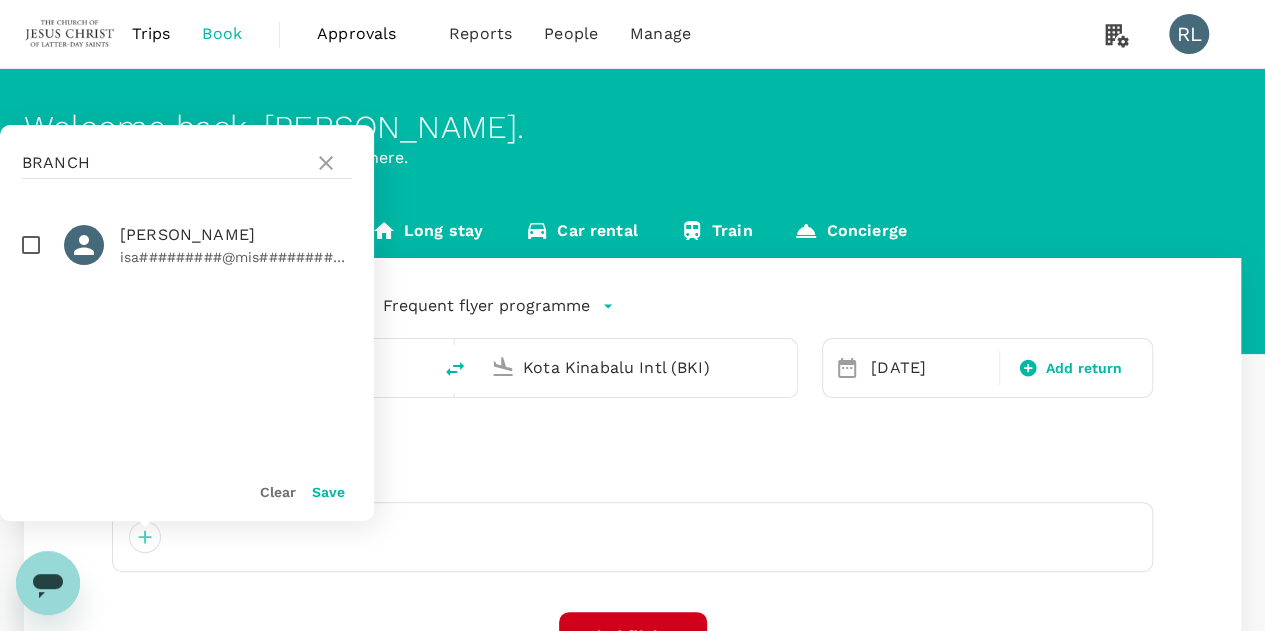 click at bounding box center [31, 245] 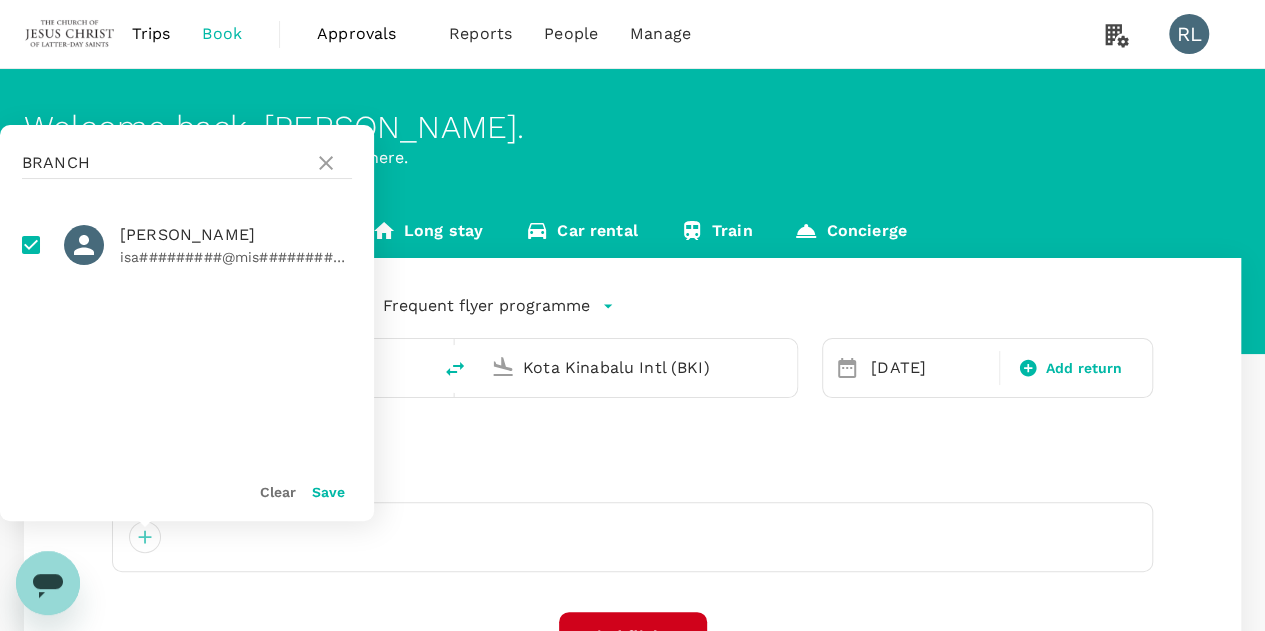 click on "Save" at bounding box center (328, 492) 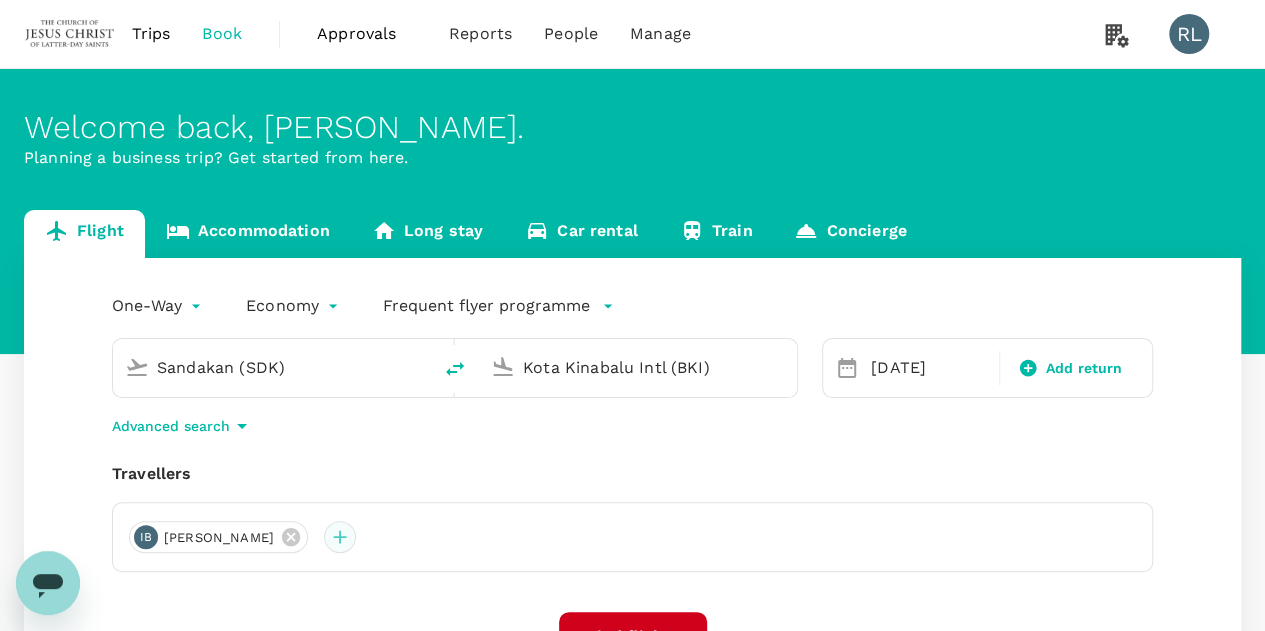 click at bounding box center [340, 537] 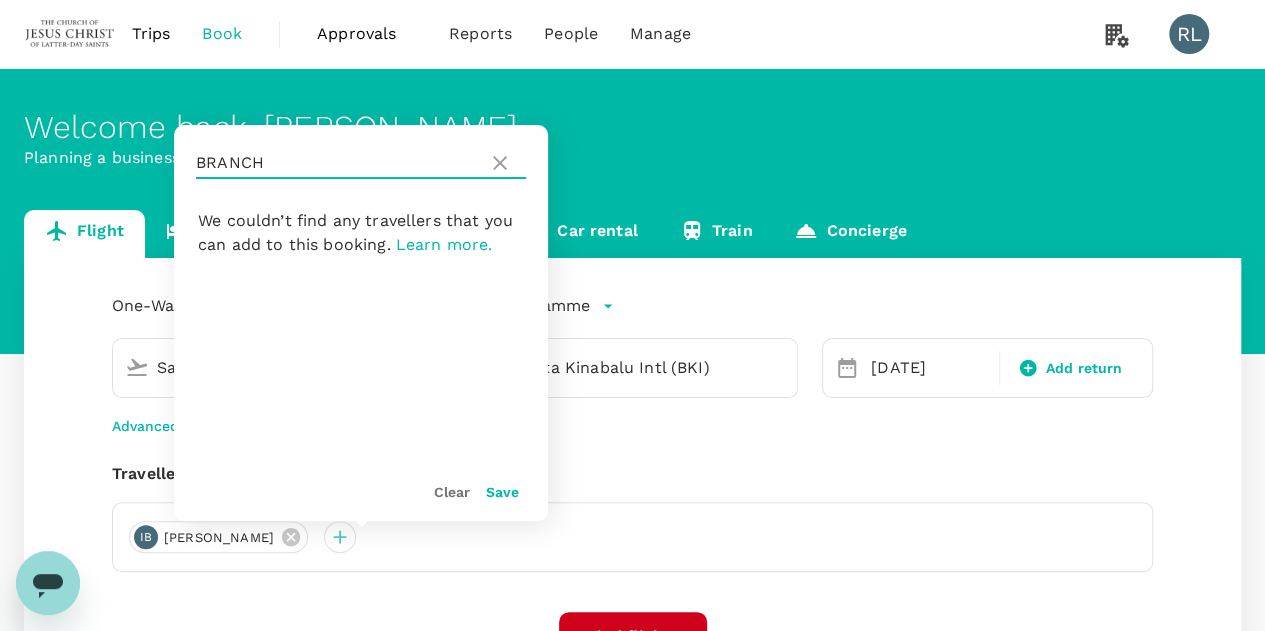 drag, startPoint x: 279, startPoint y: 162, endPoint x: 166, endPoint y: 165, distance: 113.03982 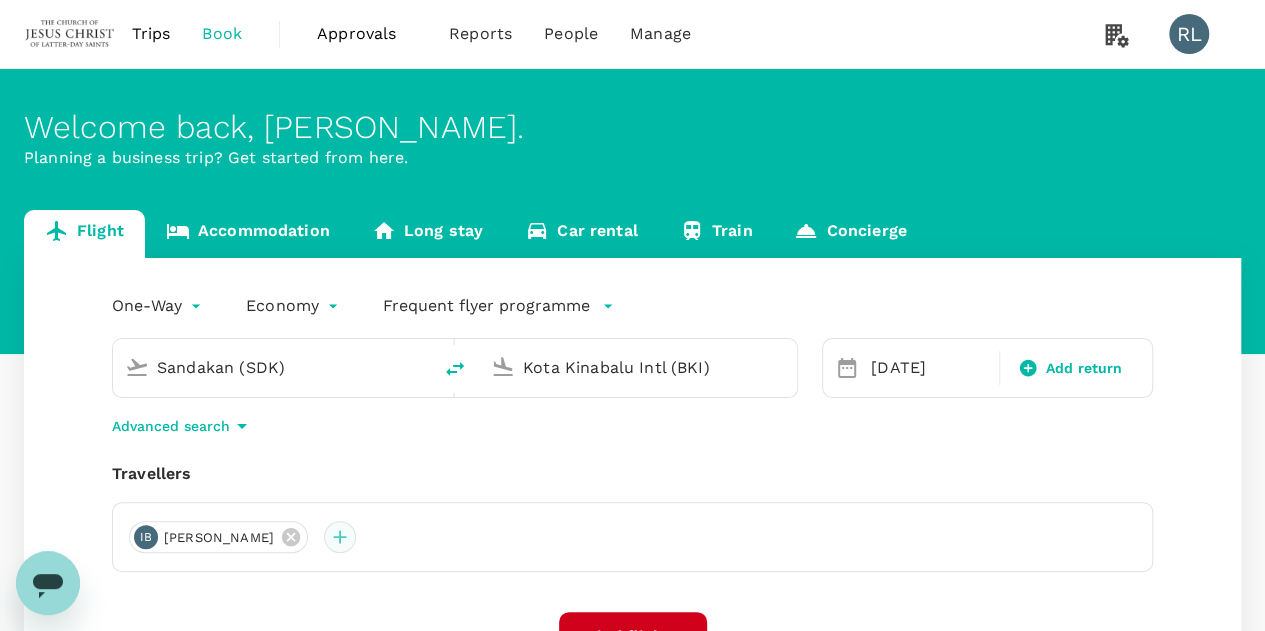 click at bounding box center [340, 537] 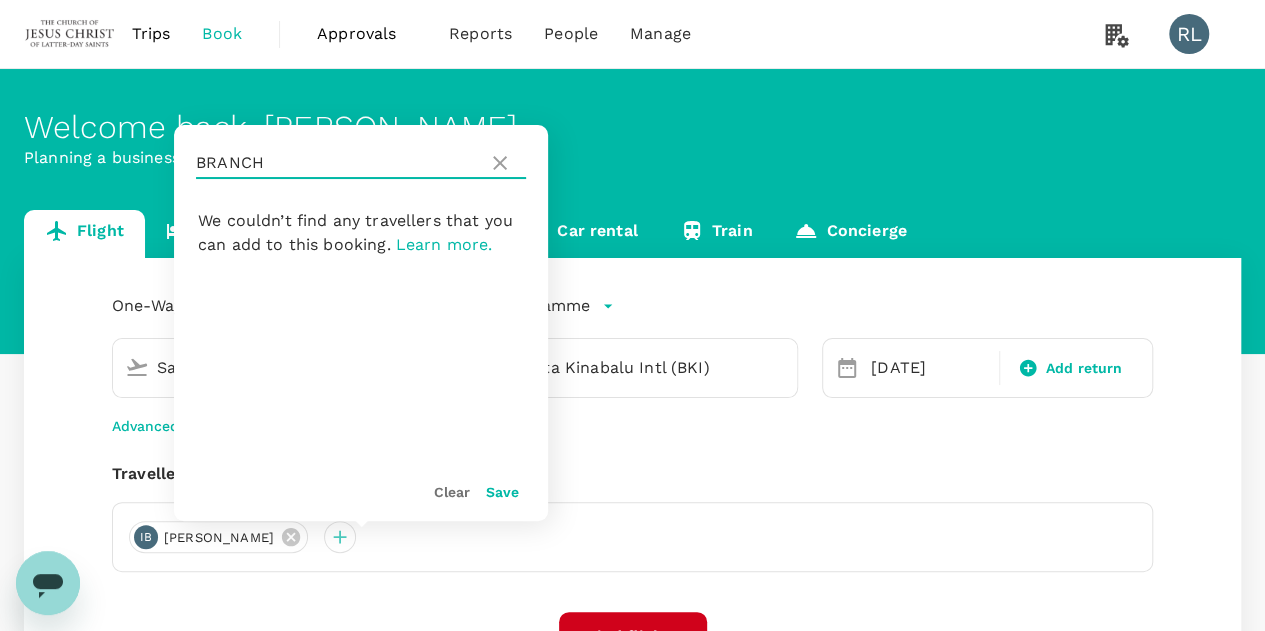 drag, startPoint x: 276, startPoint y: 171, endPoint x: 163, endPoint y: 170, distance: 113.004425 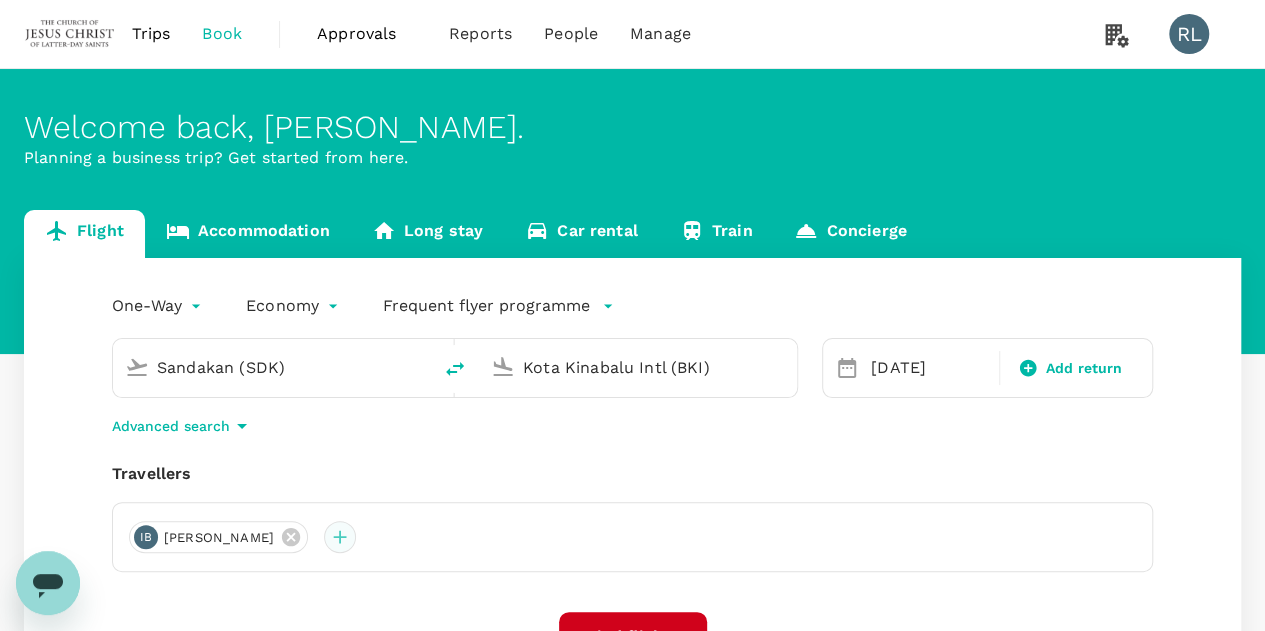 click at bounding box center [340, 537] 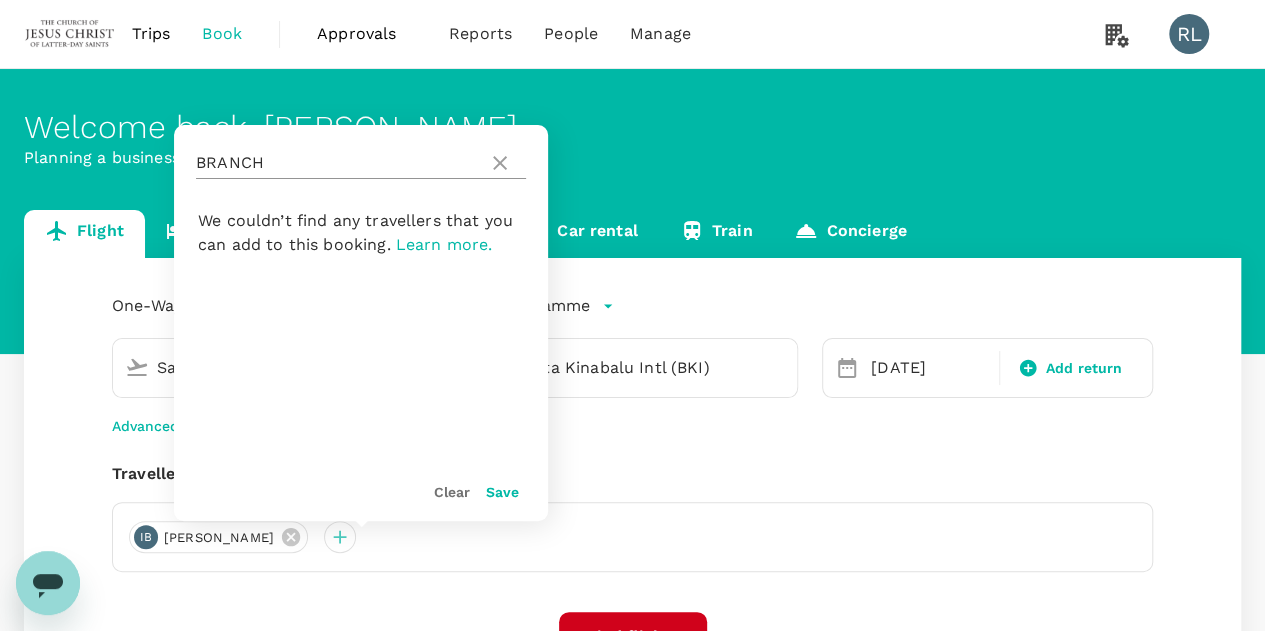 click on "BRANCH" at bounding box center (338, 163) 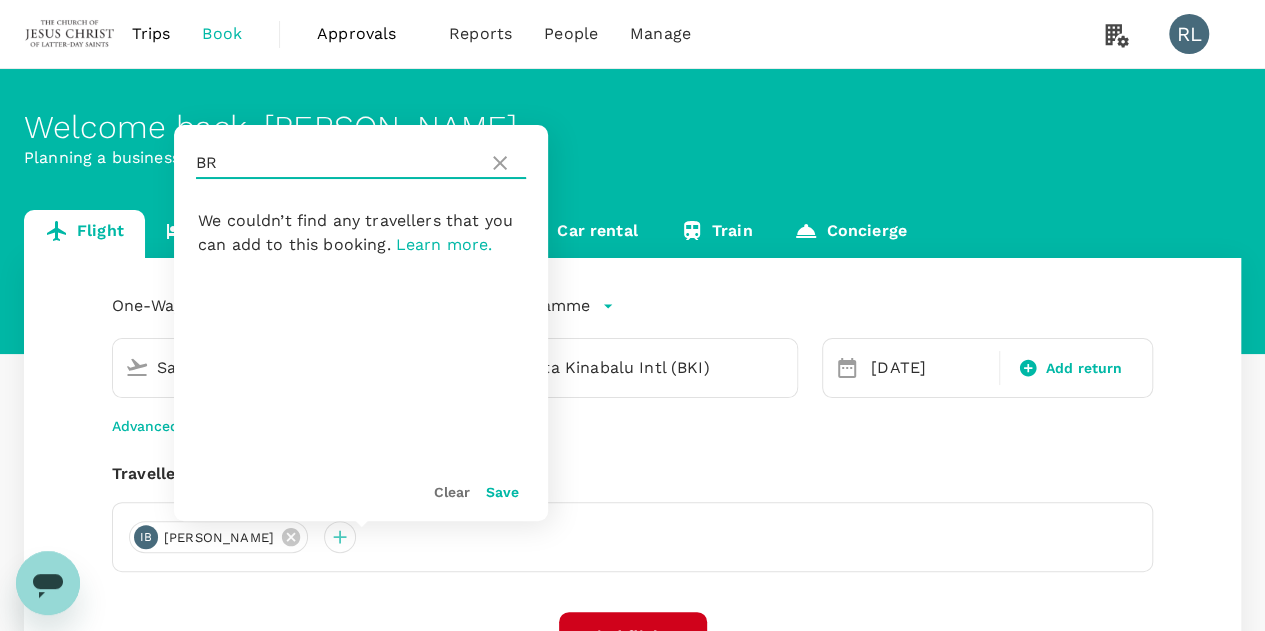 type on "B" 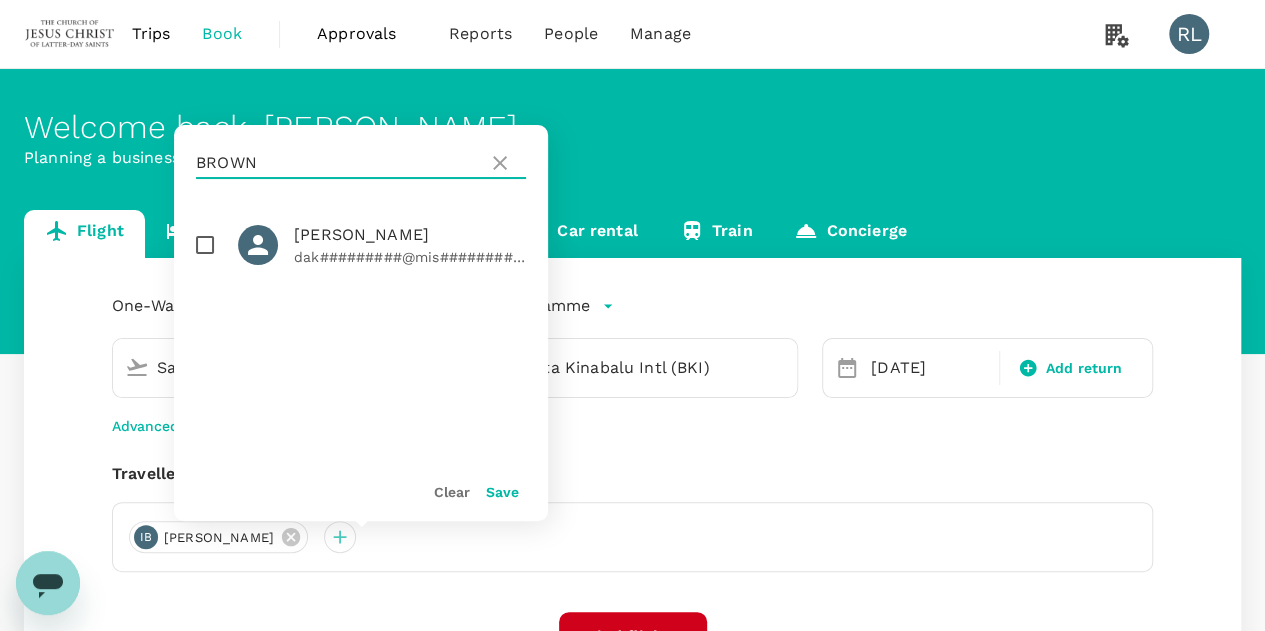 type on "BROWN" 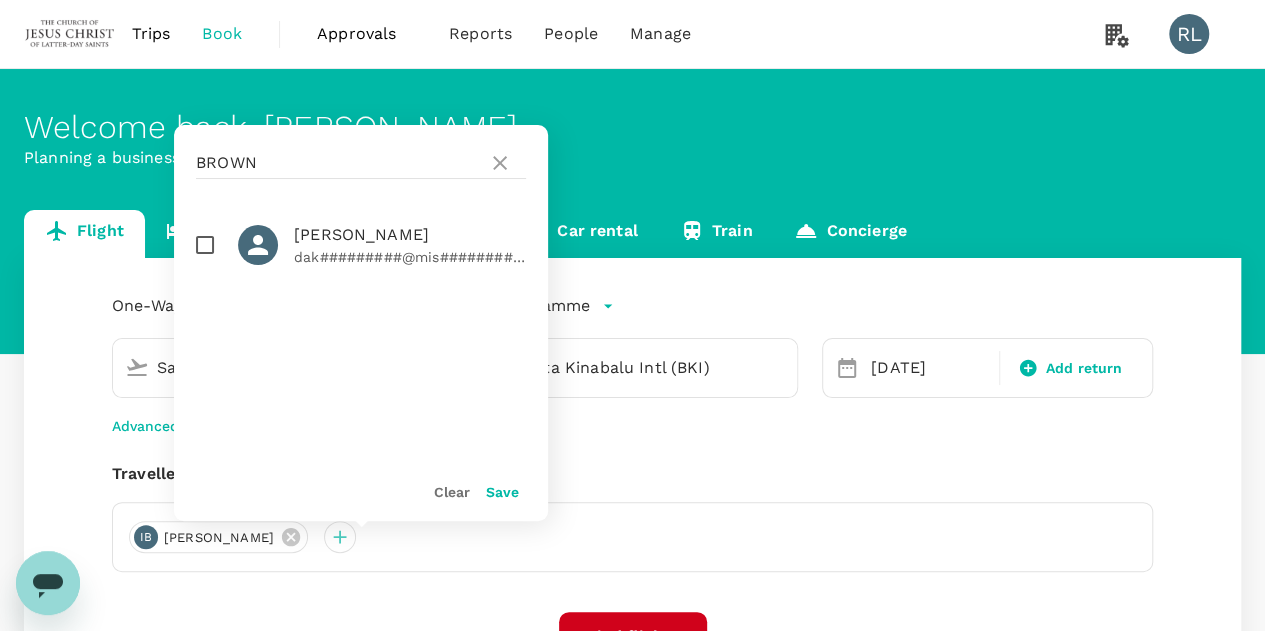 click at bounding box center (205, 245) 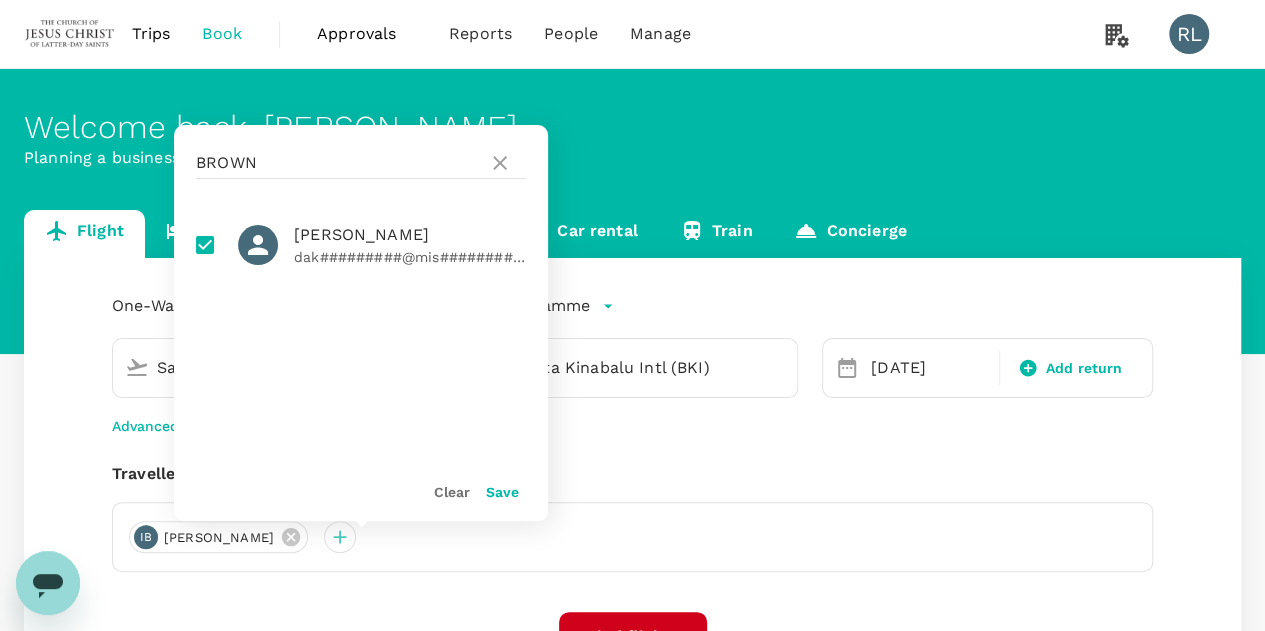 click on "Save" at bounding box center (494, 483) 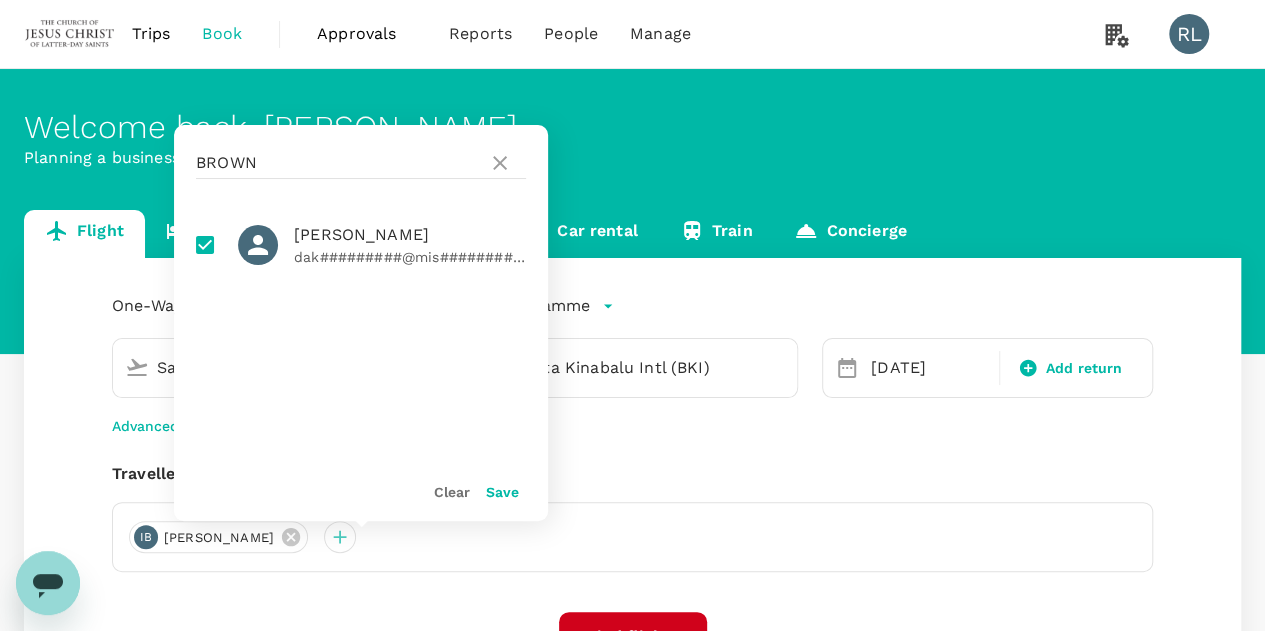 click on "Save" at bounding box center [502, 492] 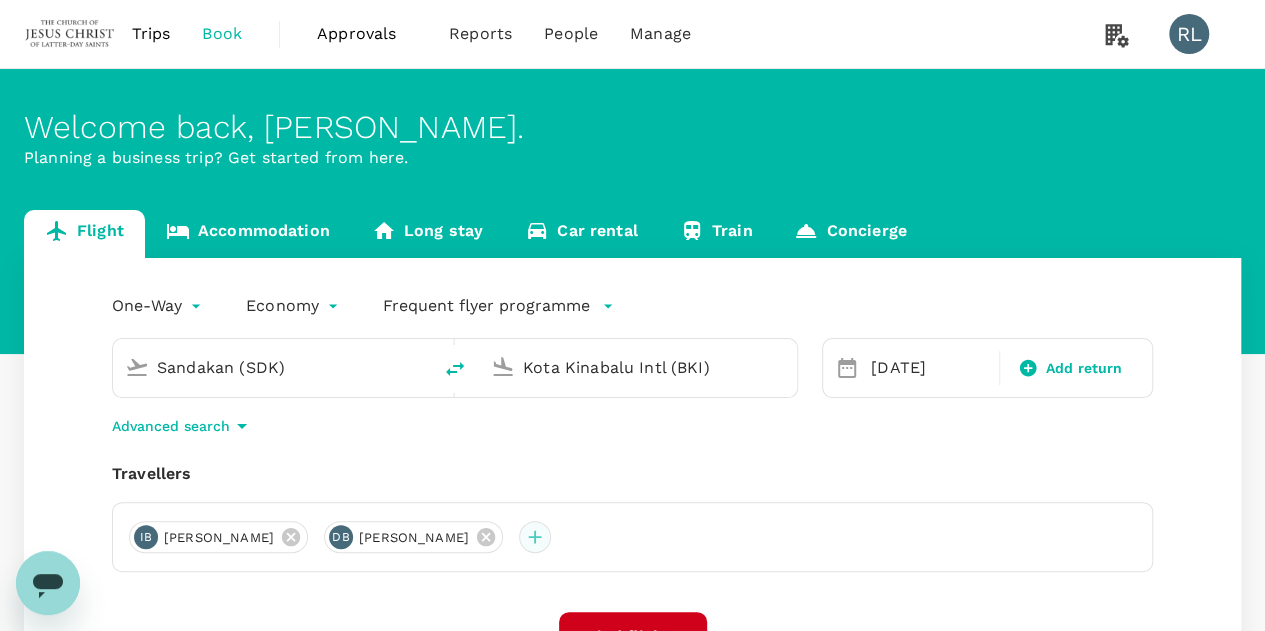 click at bounding box center [535, 537] 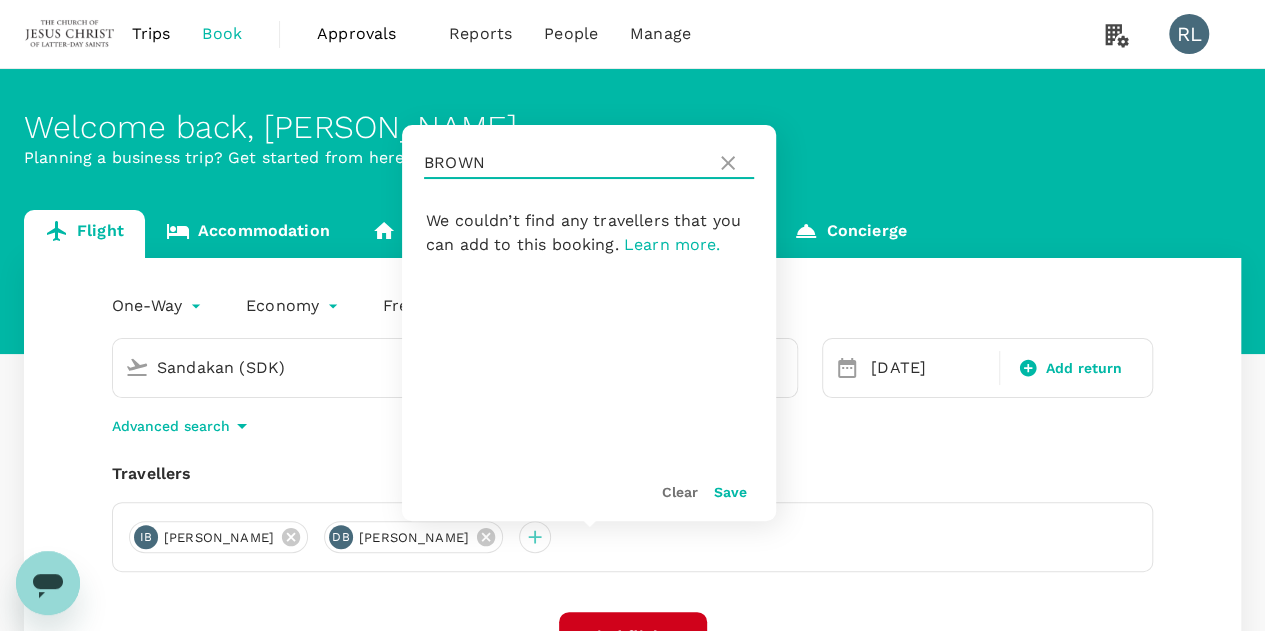 drag, startPoint x: 511, startPoint y: 157, endPoint x: 422, endPoint y: 155, distance: 89.02247 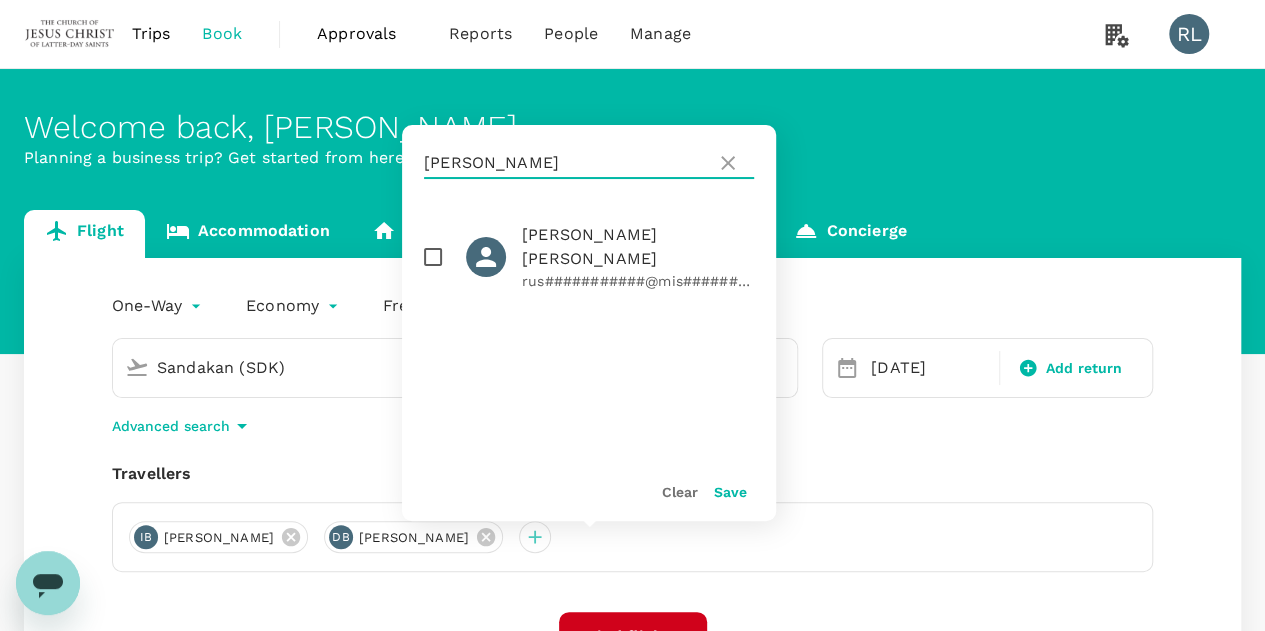 type on "magill" 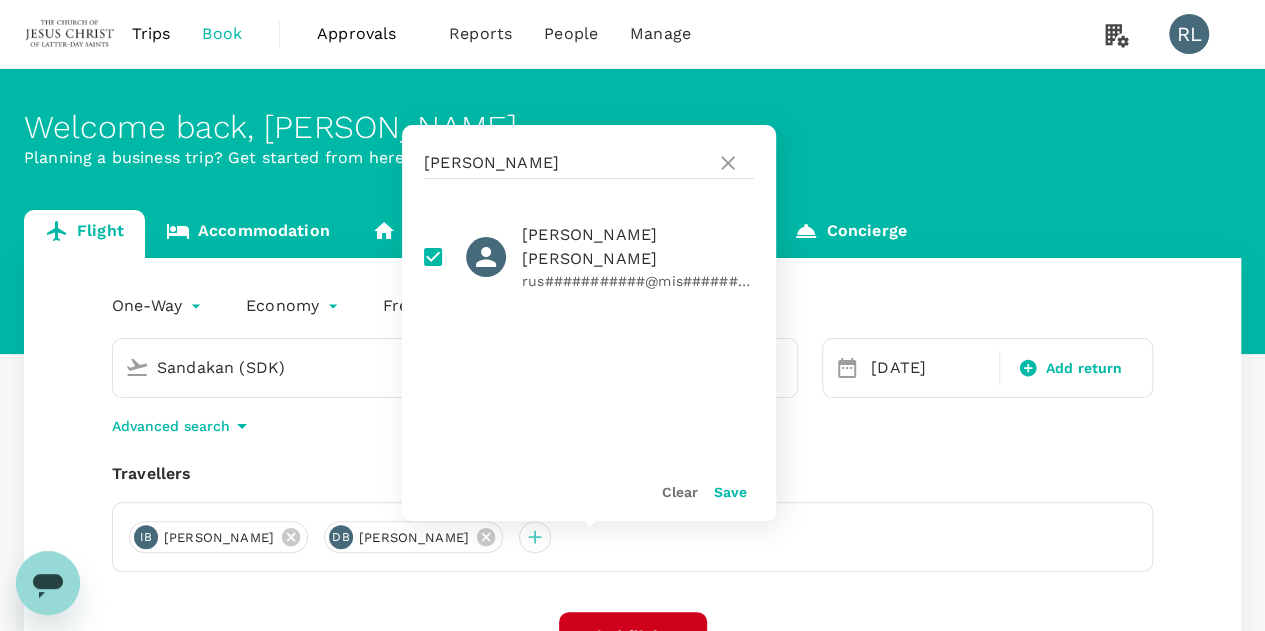 click on "Save" at bounding box center [730, 492] 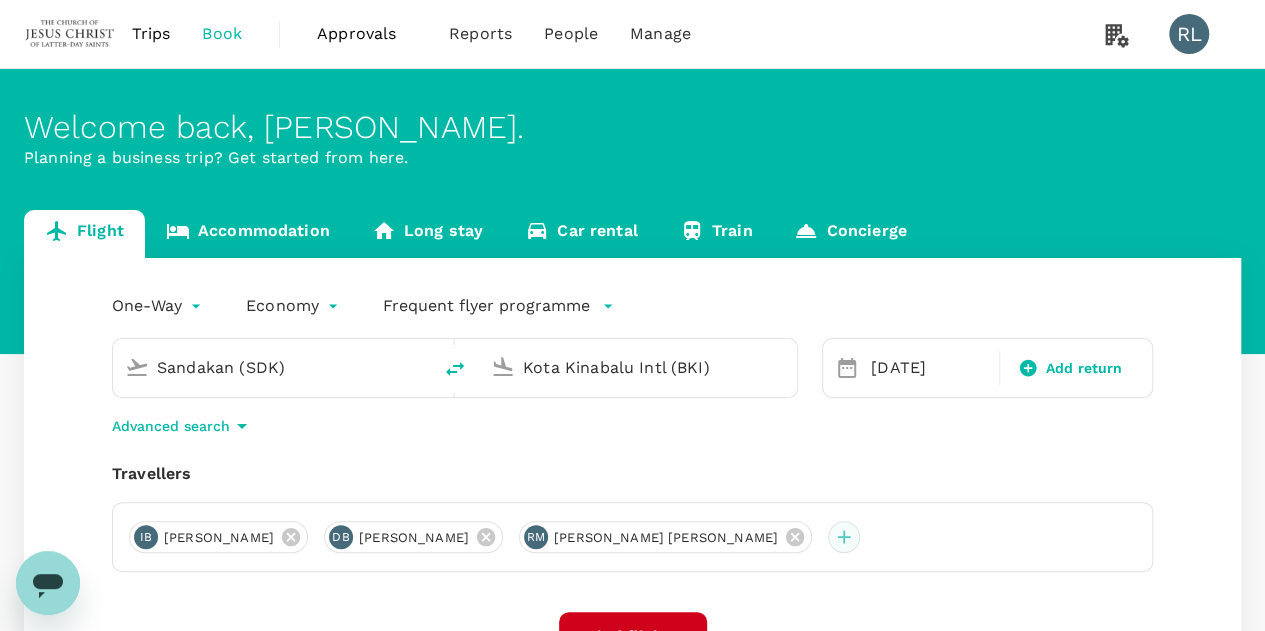 click at bounding box center (844, 537) 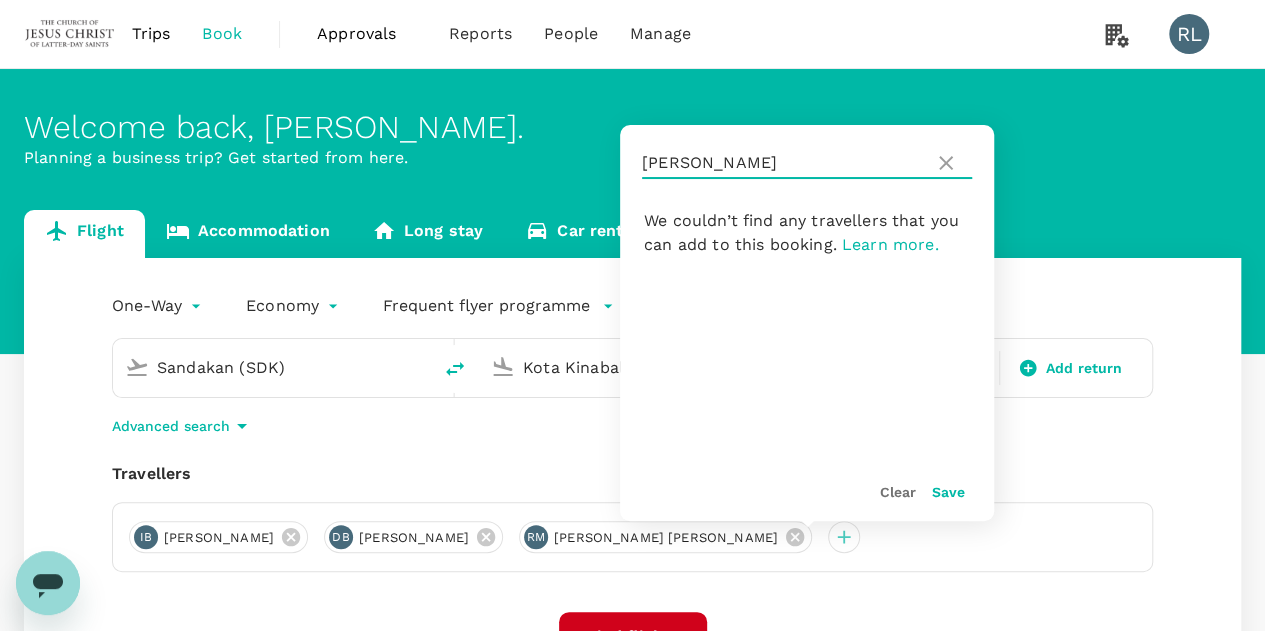 drag, startPoint x: 727, startPoint y: 169, endPoint x: 641, endPoint y: 158, distance: 86.70064 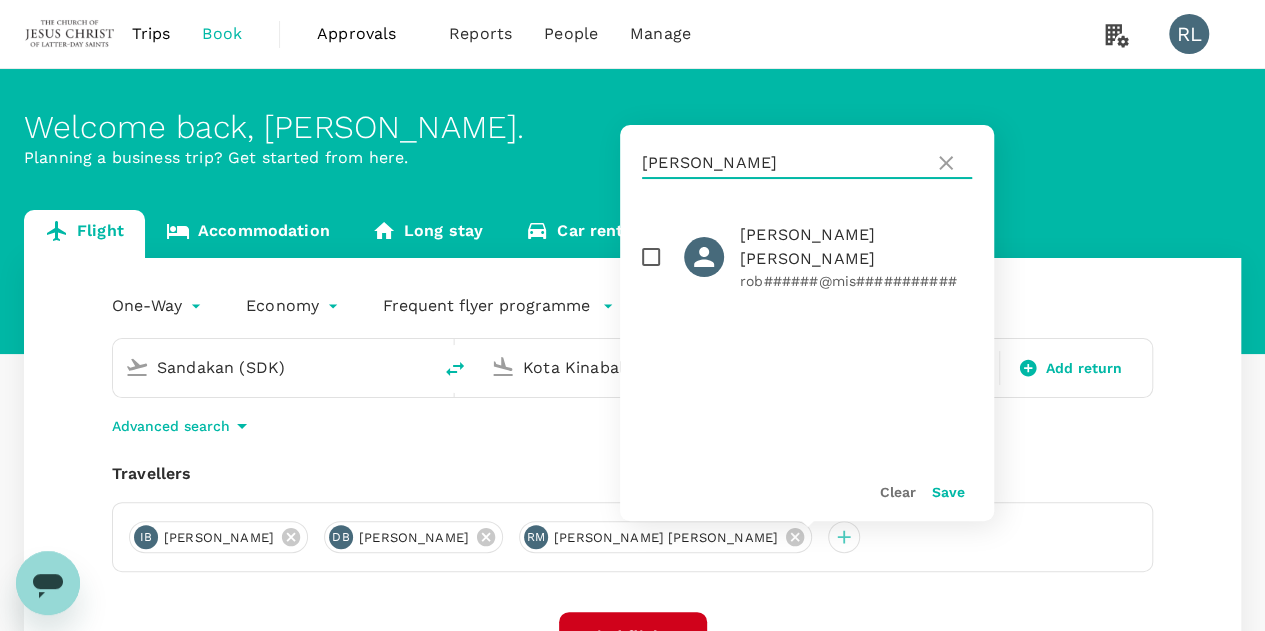 type on "roberts" 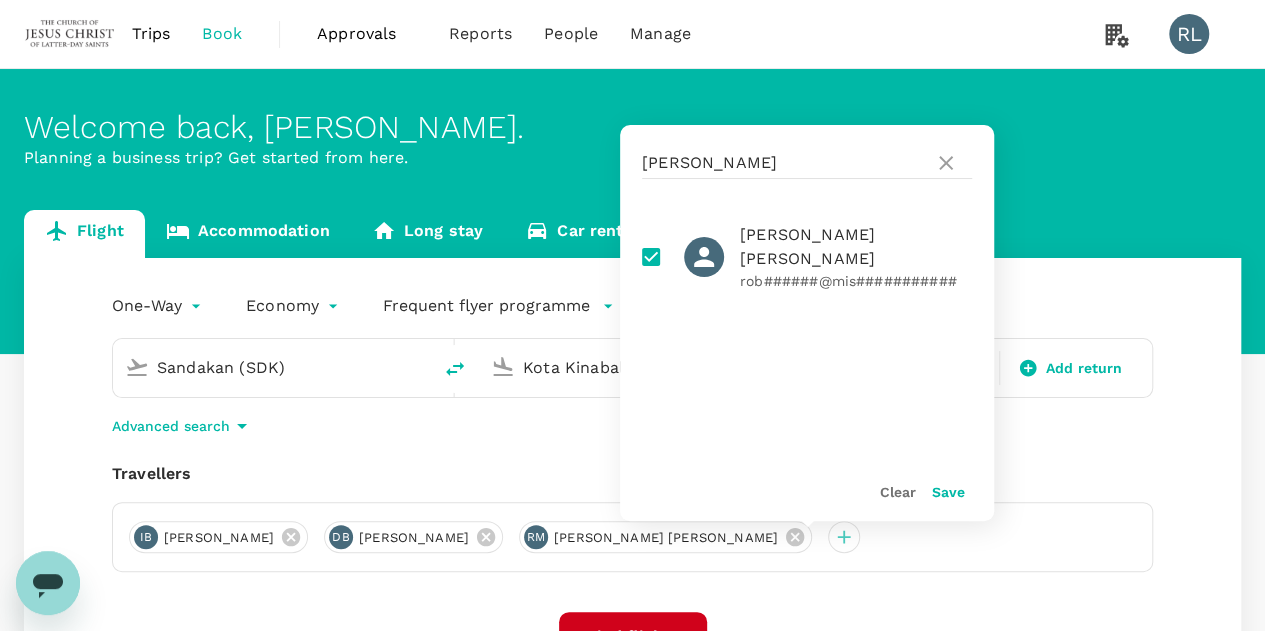 click on "Save" at bounding box center (948, 492) 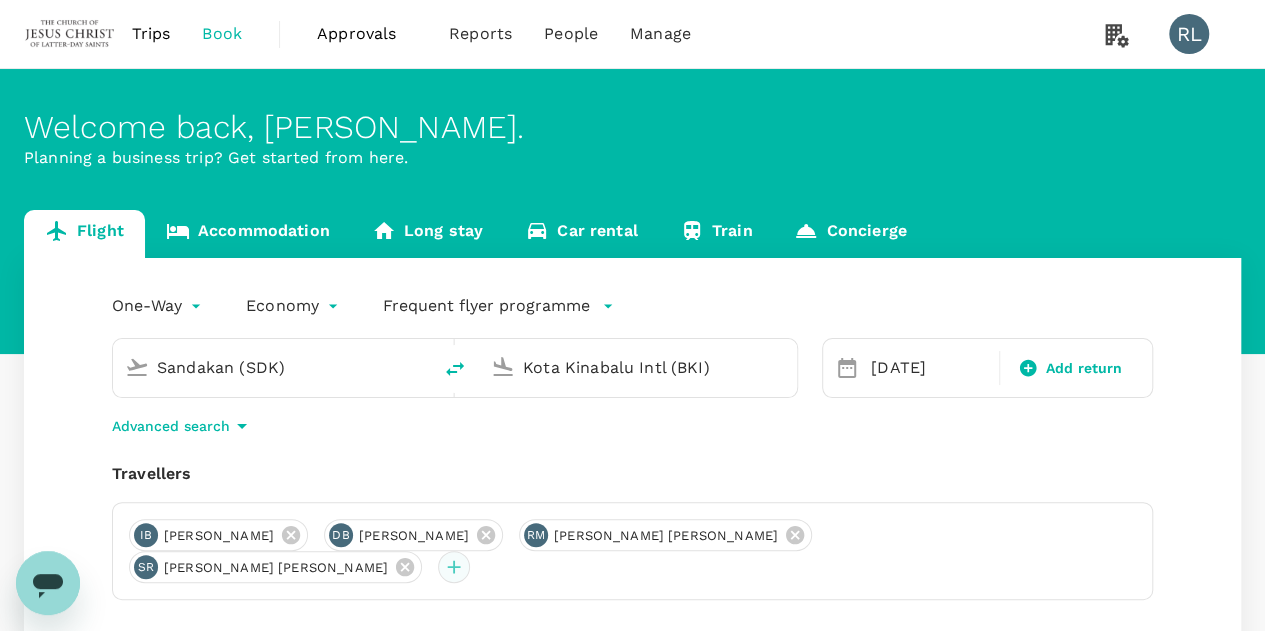 click at bounding box center (454, 567) 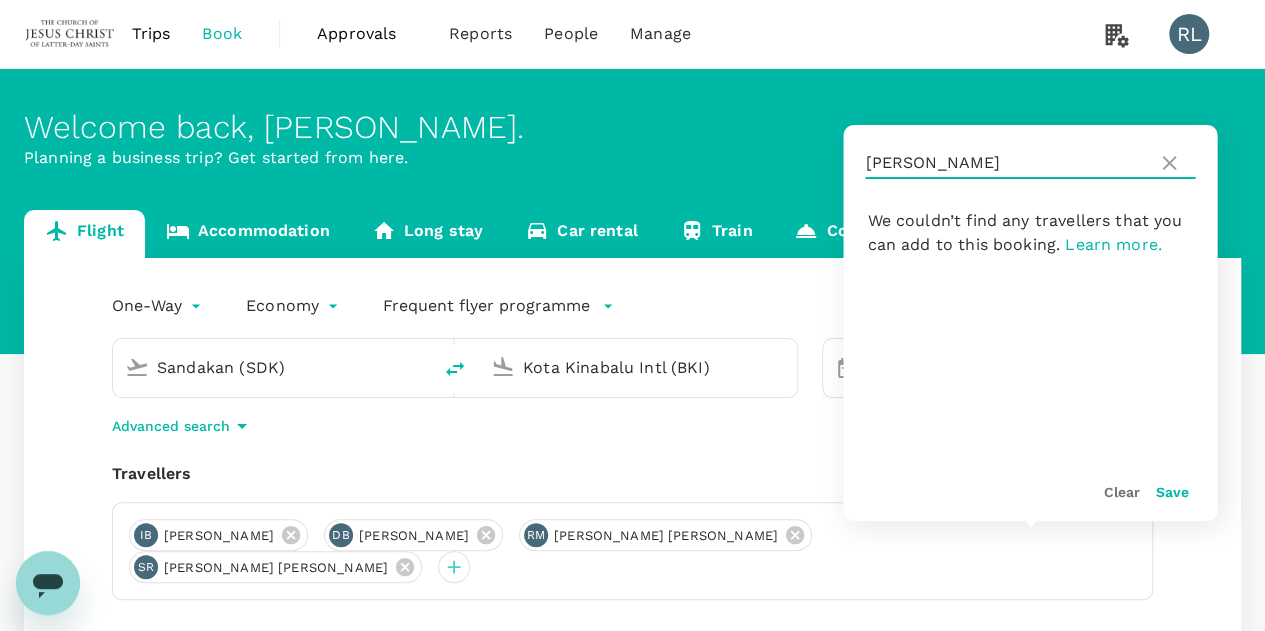 drag, startPoint x: 938, startPoint y: 153, endPoint x: 852, endPoint y: 153, distance: 86 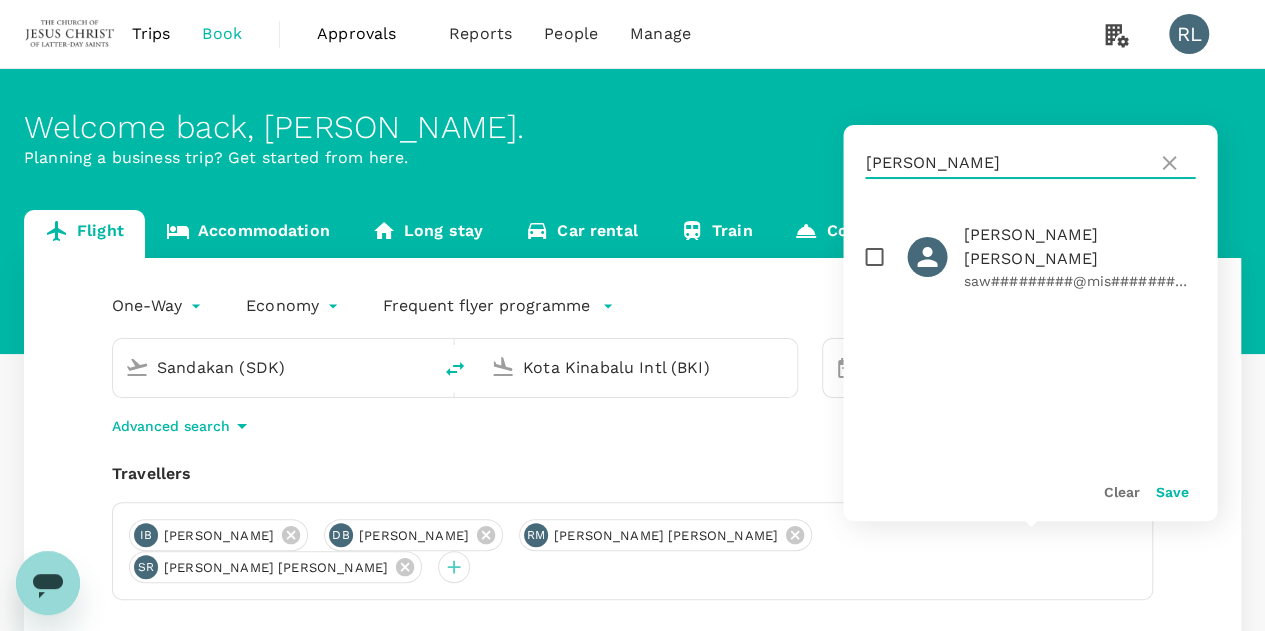 type on "slade" 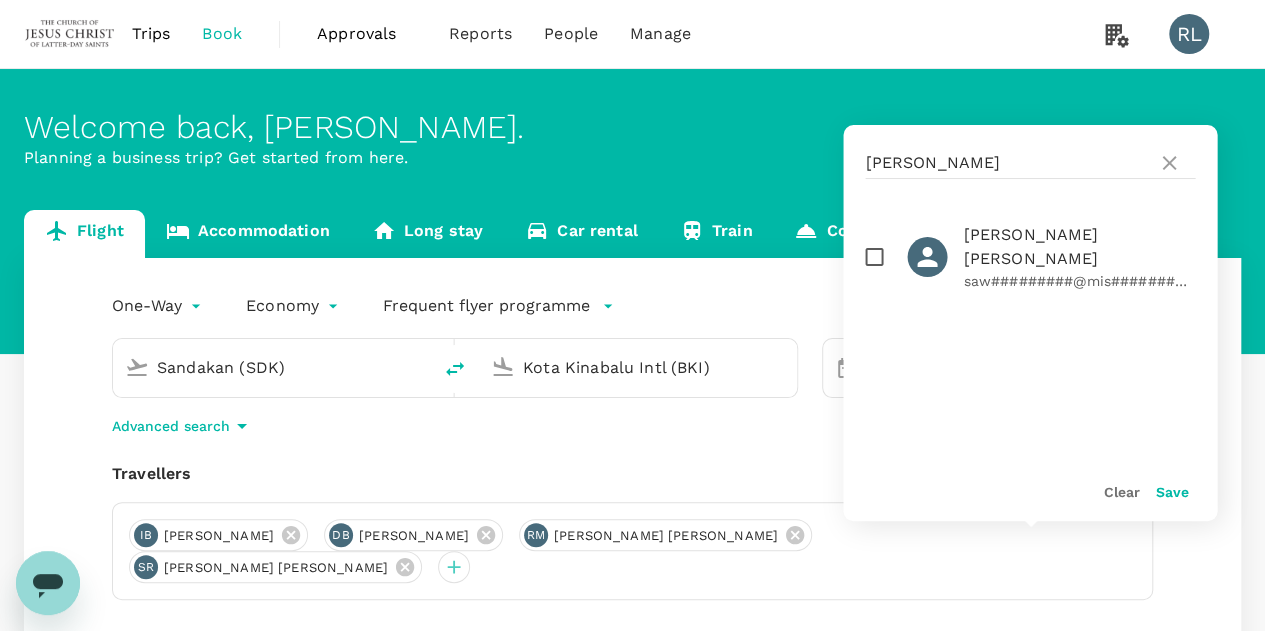 click at bounding box center (874, 257) 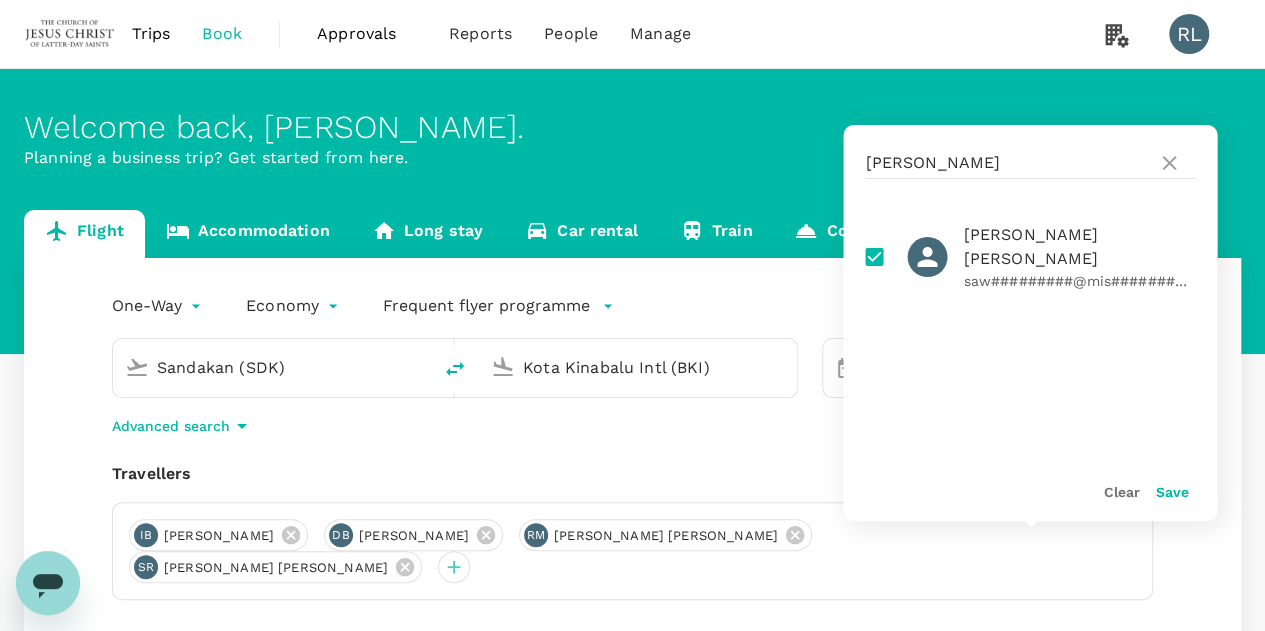 click on "Save" at bounding box center (1171, 492) 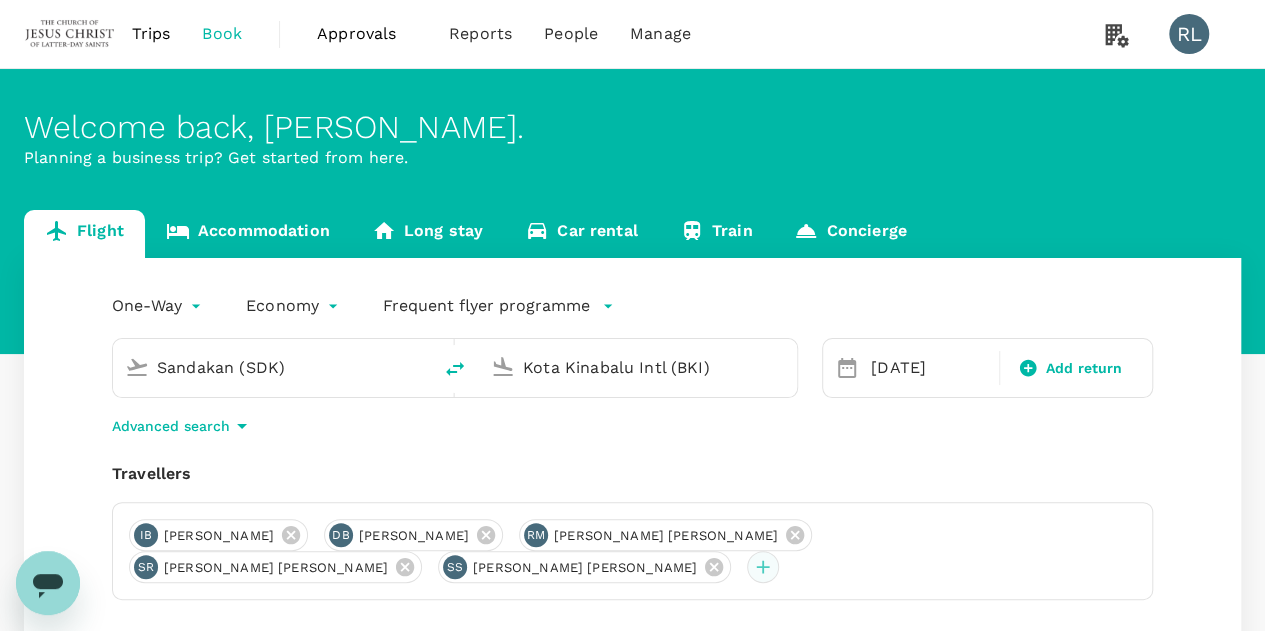 click at bounding box center (763, 567) 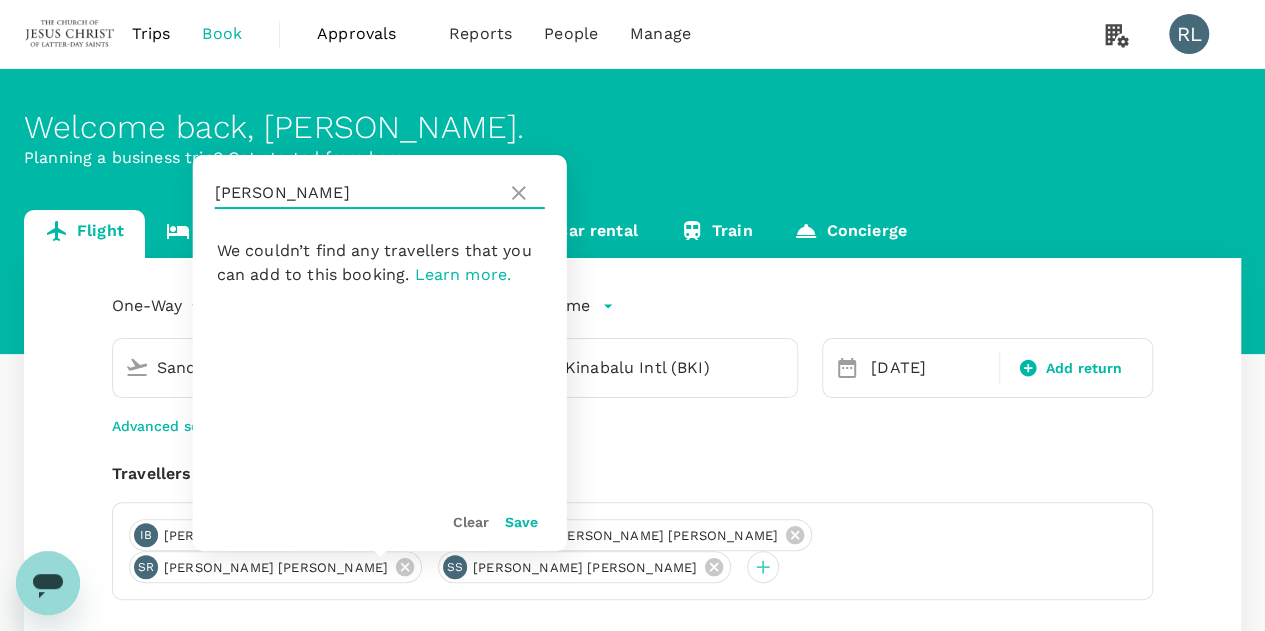 drag, startPoint x: 282, startPoint y: 188, endPoint x: 211, endPoint y: 187, distance: 71.00704 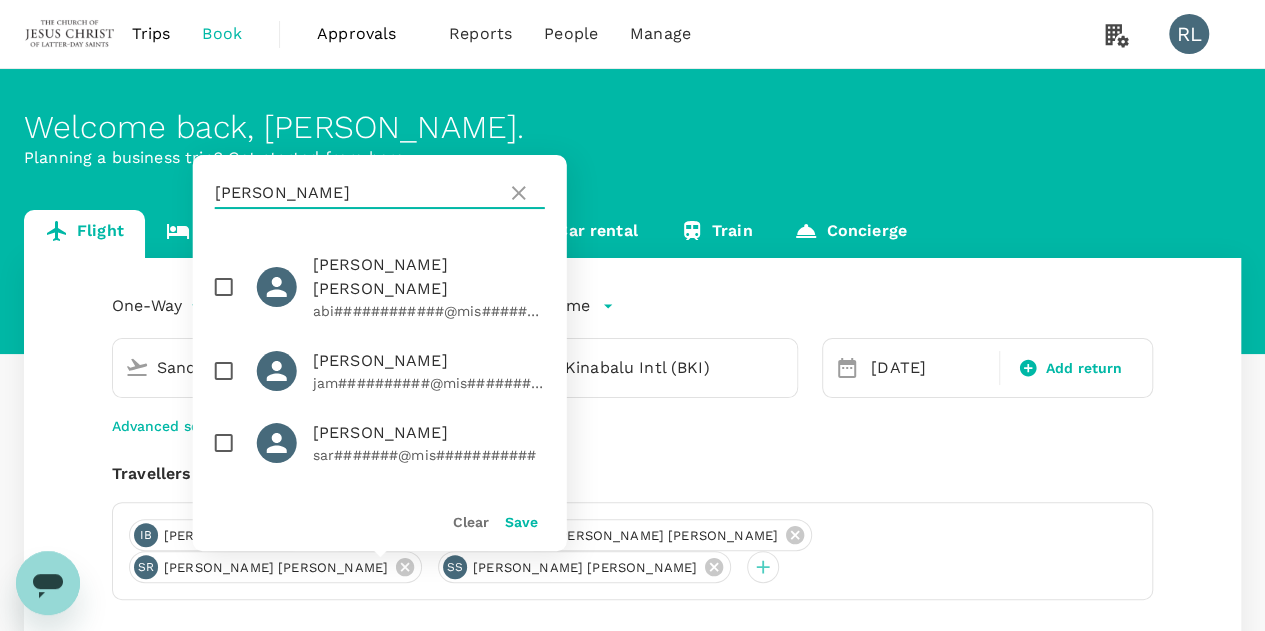 type on "smith" 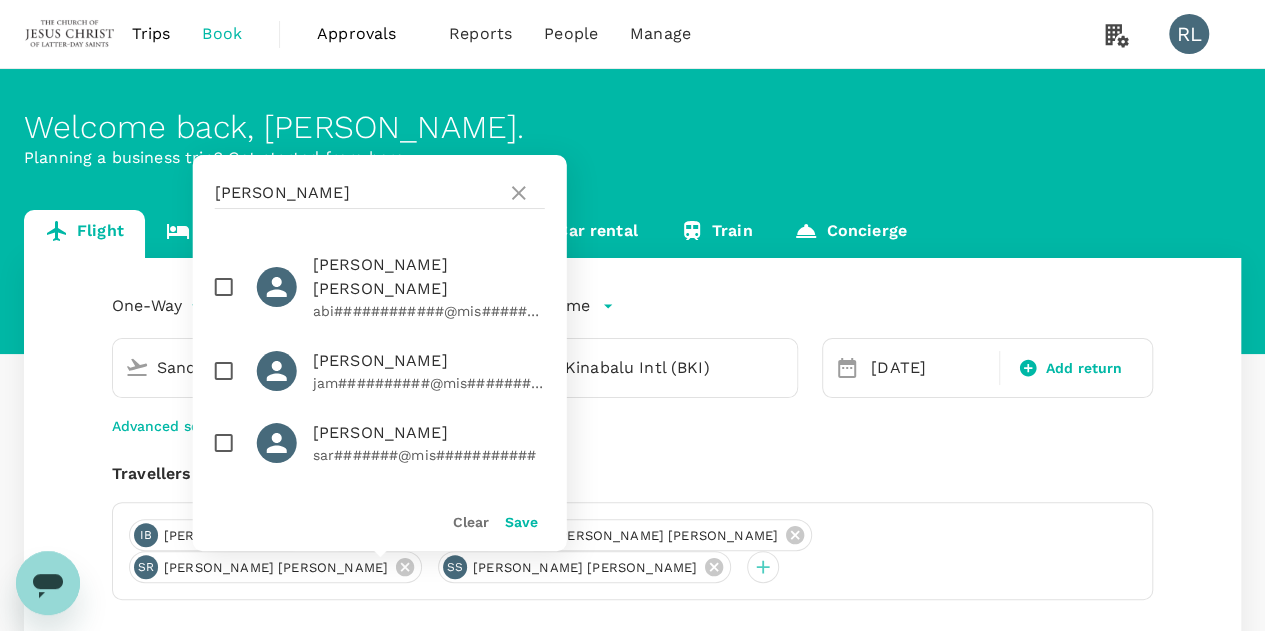 click at bounding box center (224, 287) 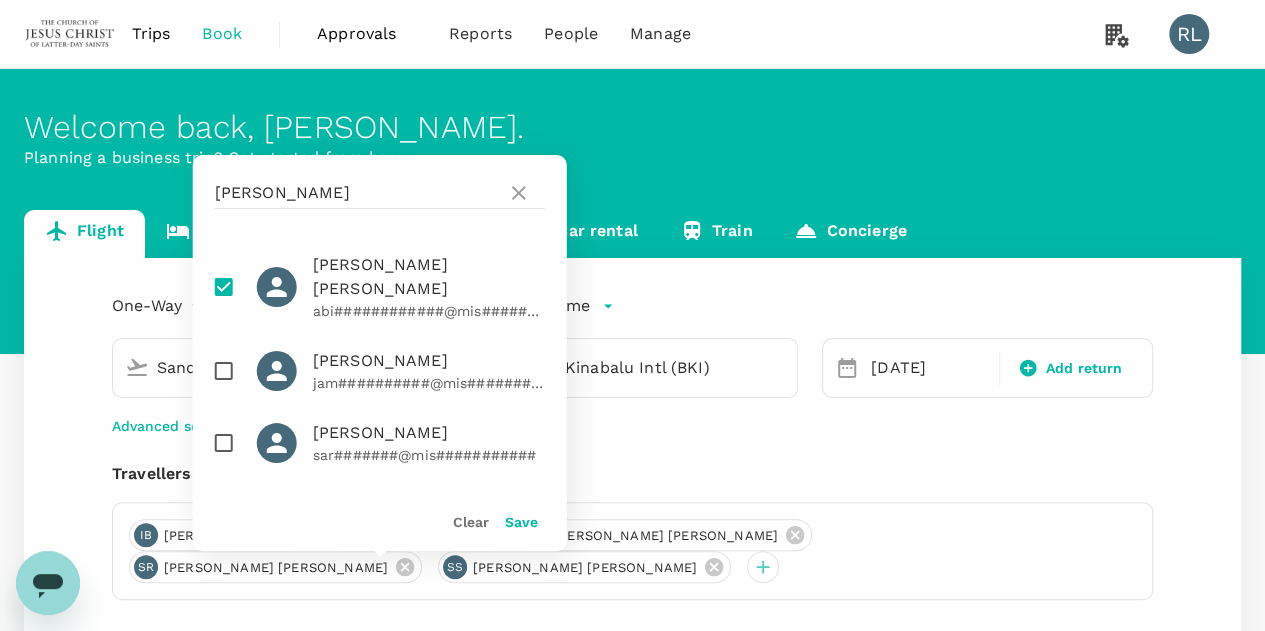 click on "Save" at bounding box center (521, 522) 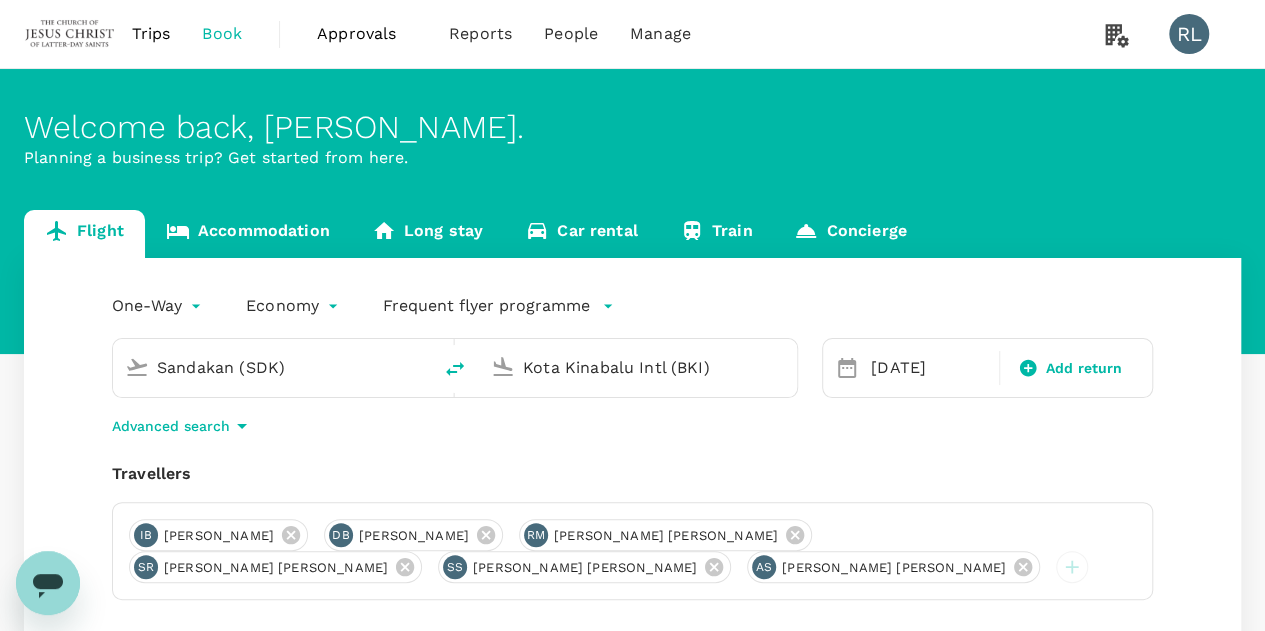 click on "Sandakan (SDK)" at bounding box center [273, 367] 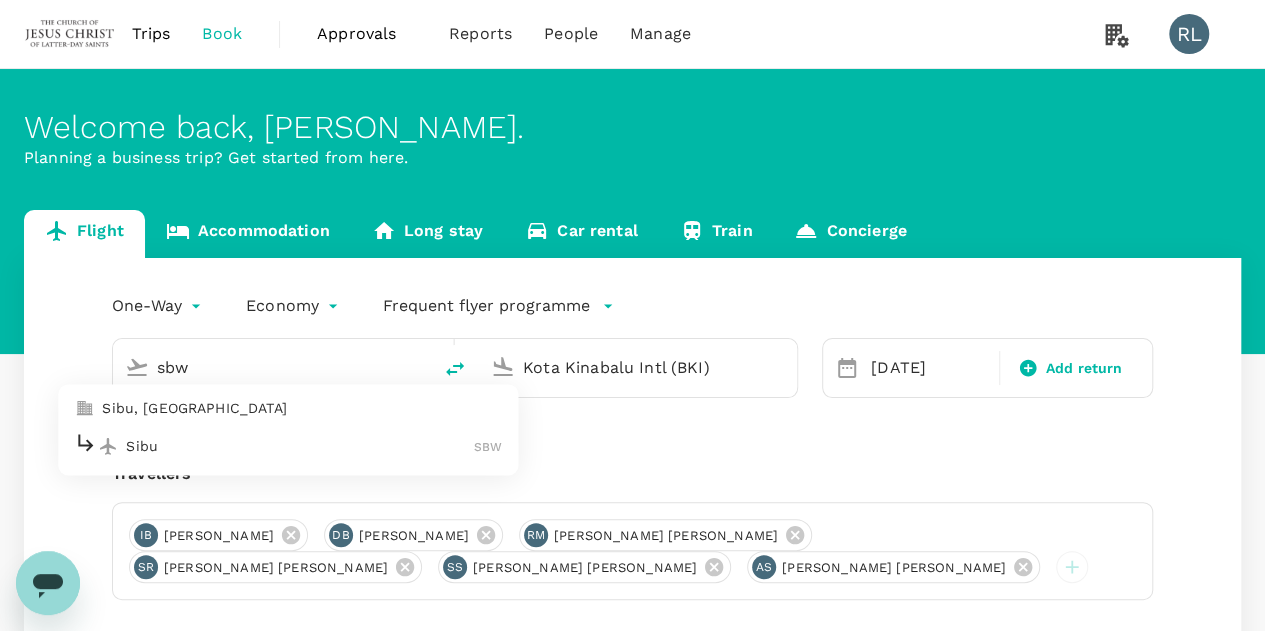 click on "Sibu" at bounding box center (300, 446) 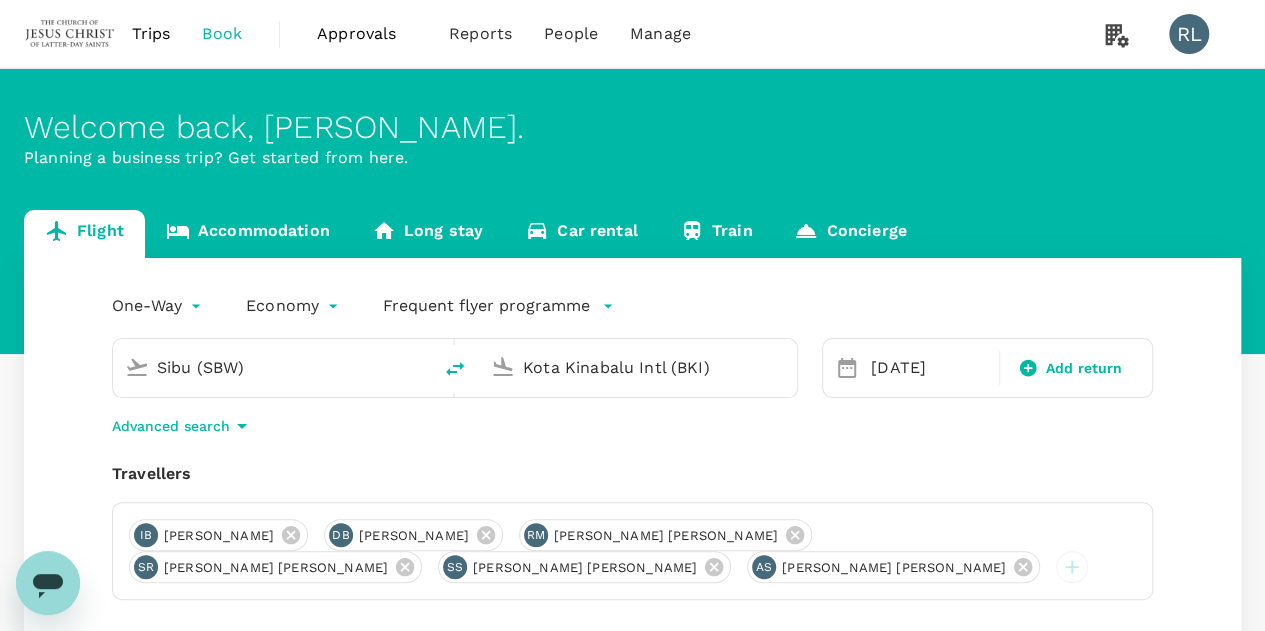 drag, startPoint x: 728, startPoint y: 361, endPoint x: 508, endPoint y: 371, distance: 220.22716 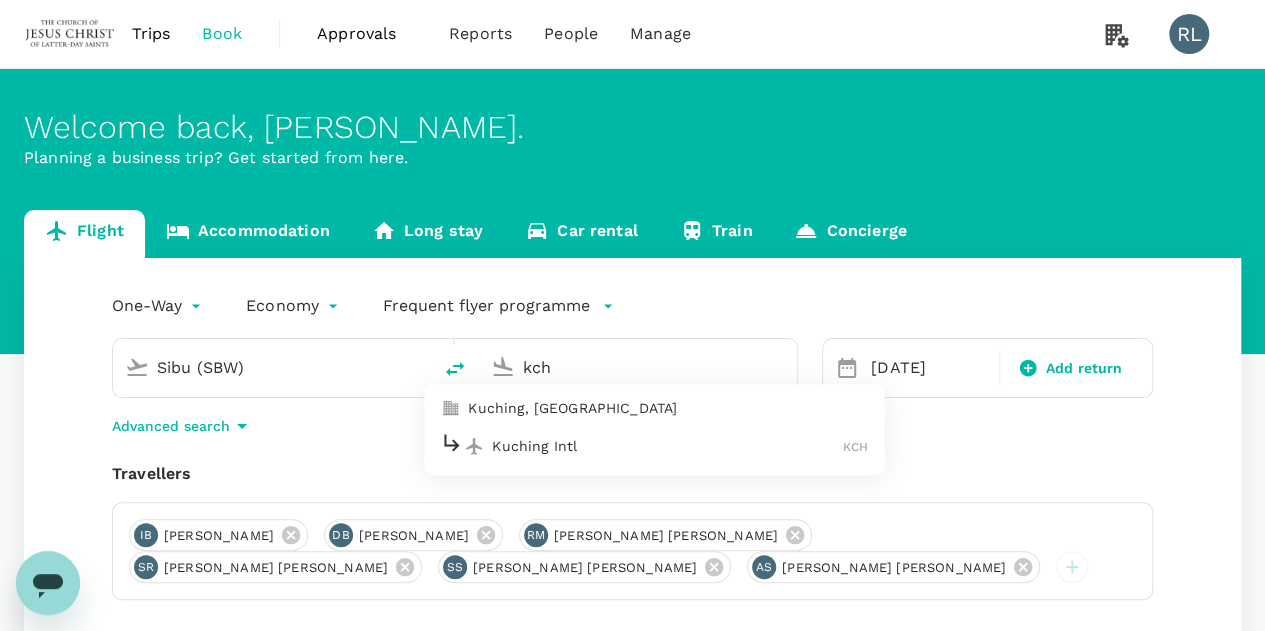 click on "Kuching Intl" at bounding box center (667, 446) 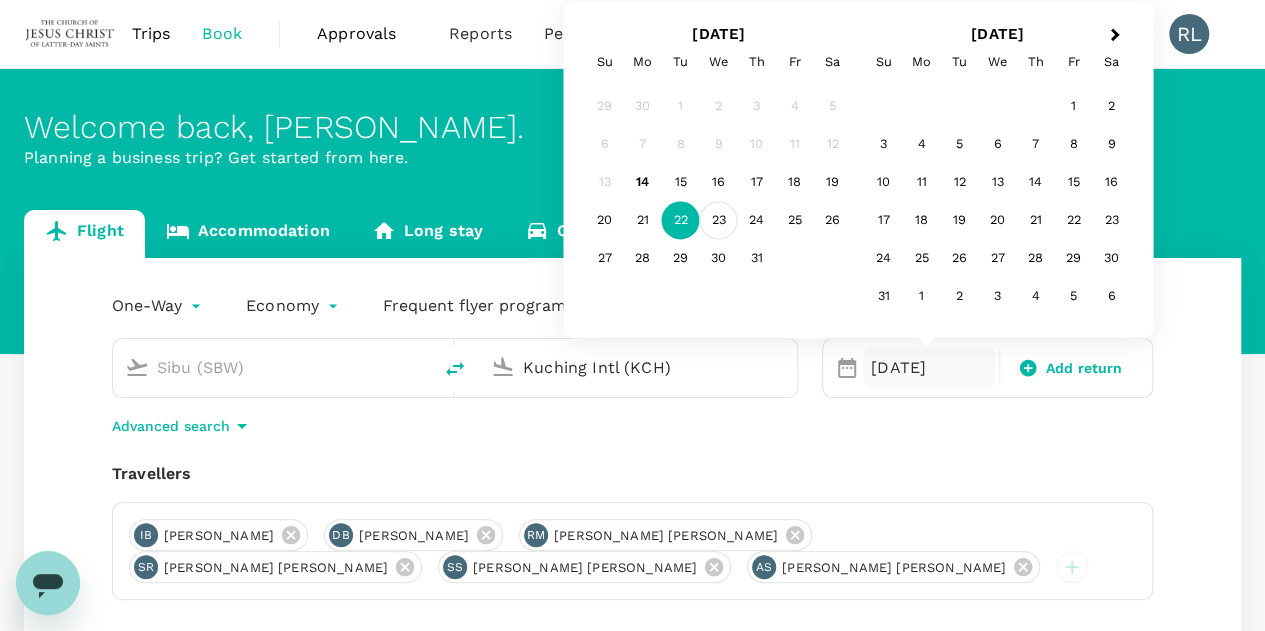 type on "Kuching Intl (KCH)" 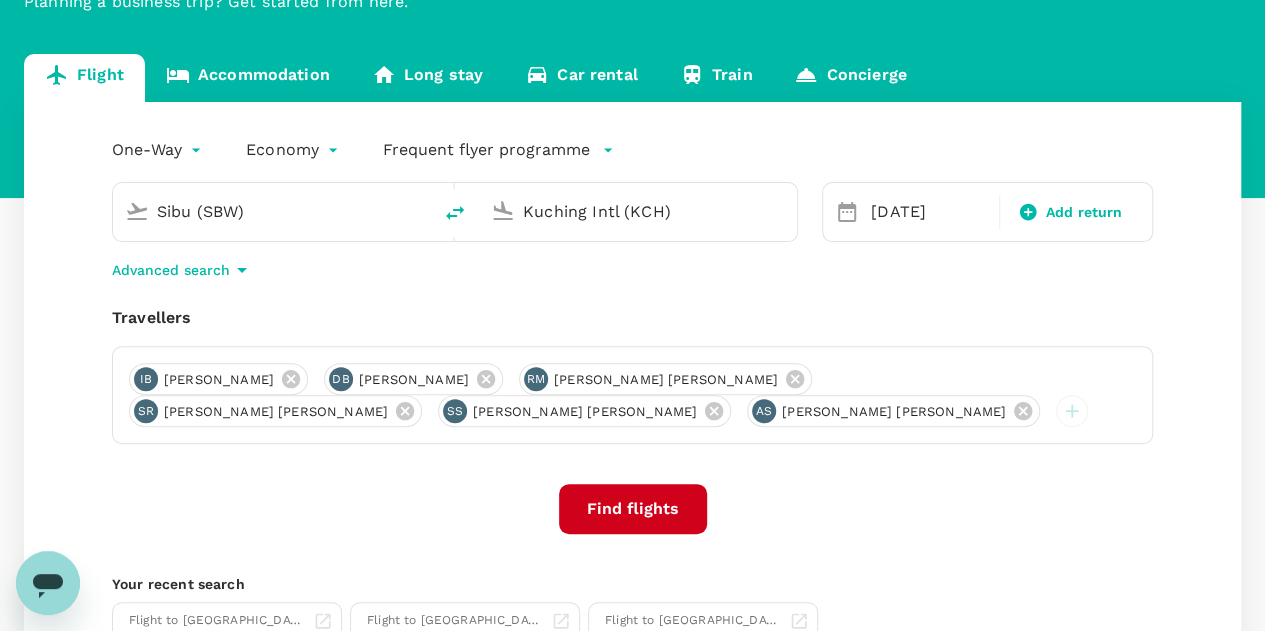 scroll, scrollTop: 300, scrollLeft: 0, axis: vertical 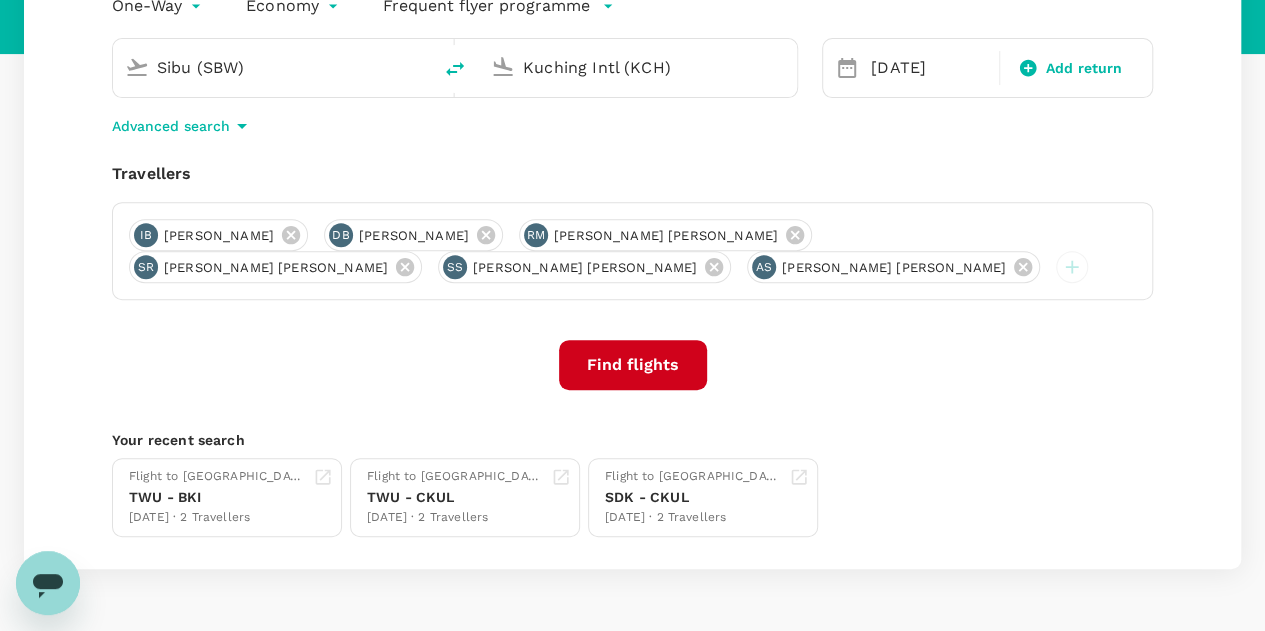 click on "Find flights" at bounding box center [633, 365] 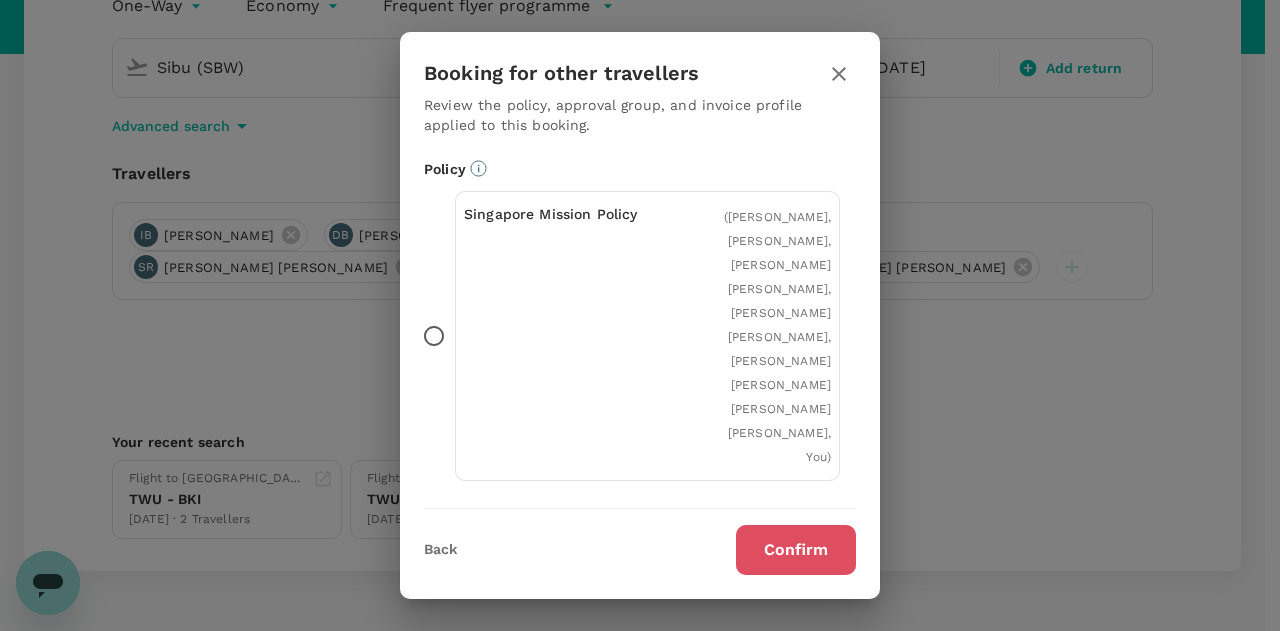 click on "Confirm" at bounding box center (796, 550) 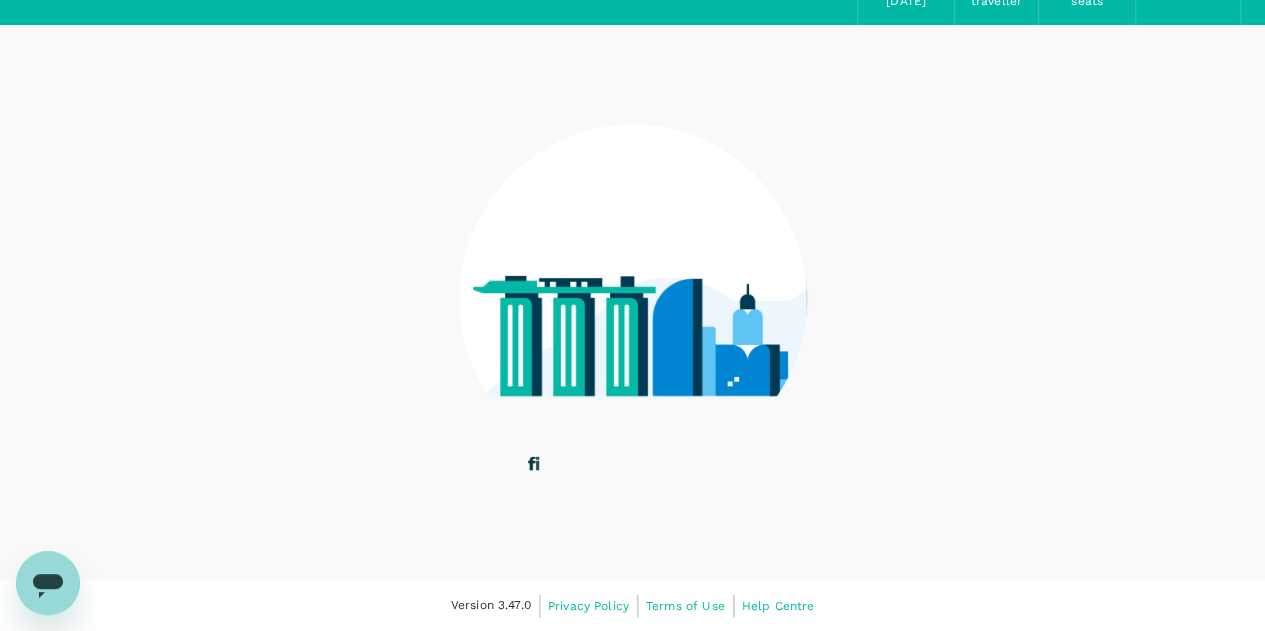 scroll, scrollTop: 0, scrollLeft: 0, axis: both 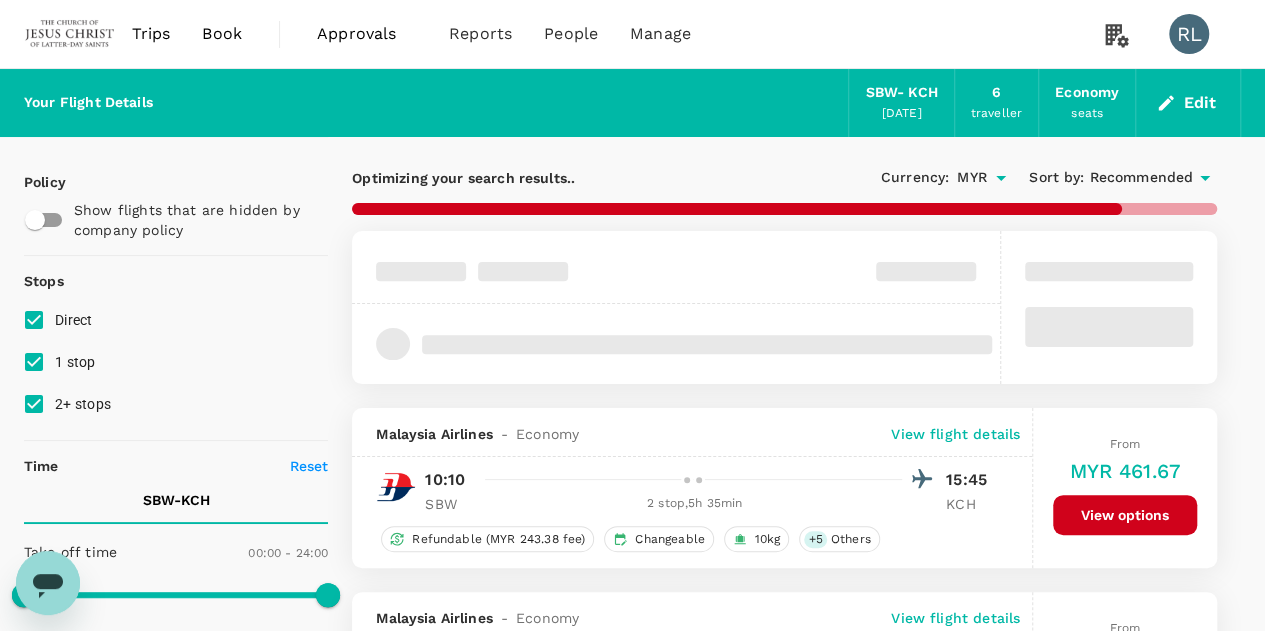 click on "Recommended" at bounding box center [1141, 178] 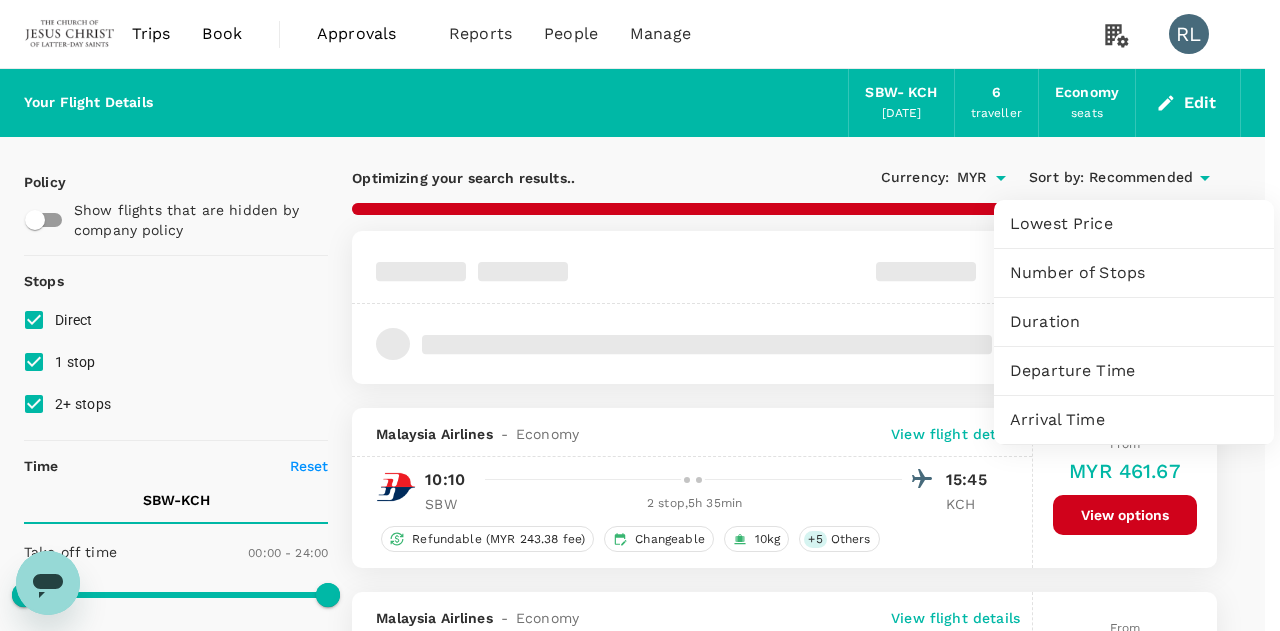 click on "Departure Time" at bounding box center (1134, 371) 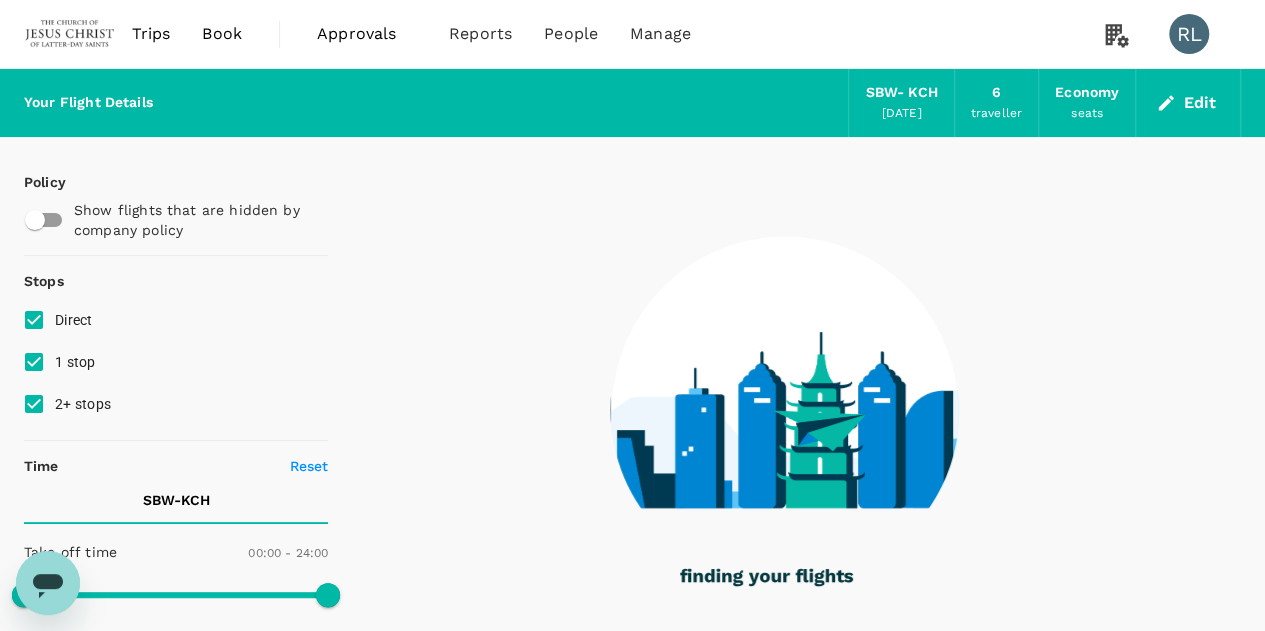 type on "1030" 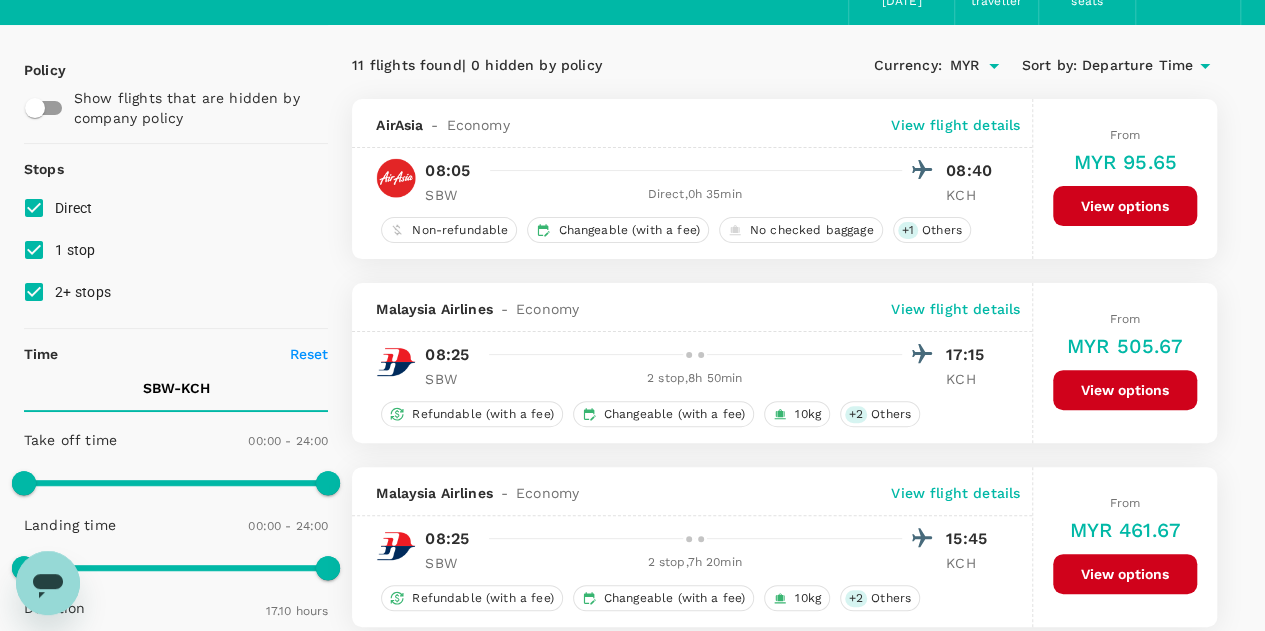 scroll, scrollTop: 0, scrollLeft: 0, axis: both 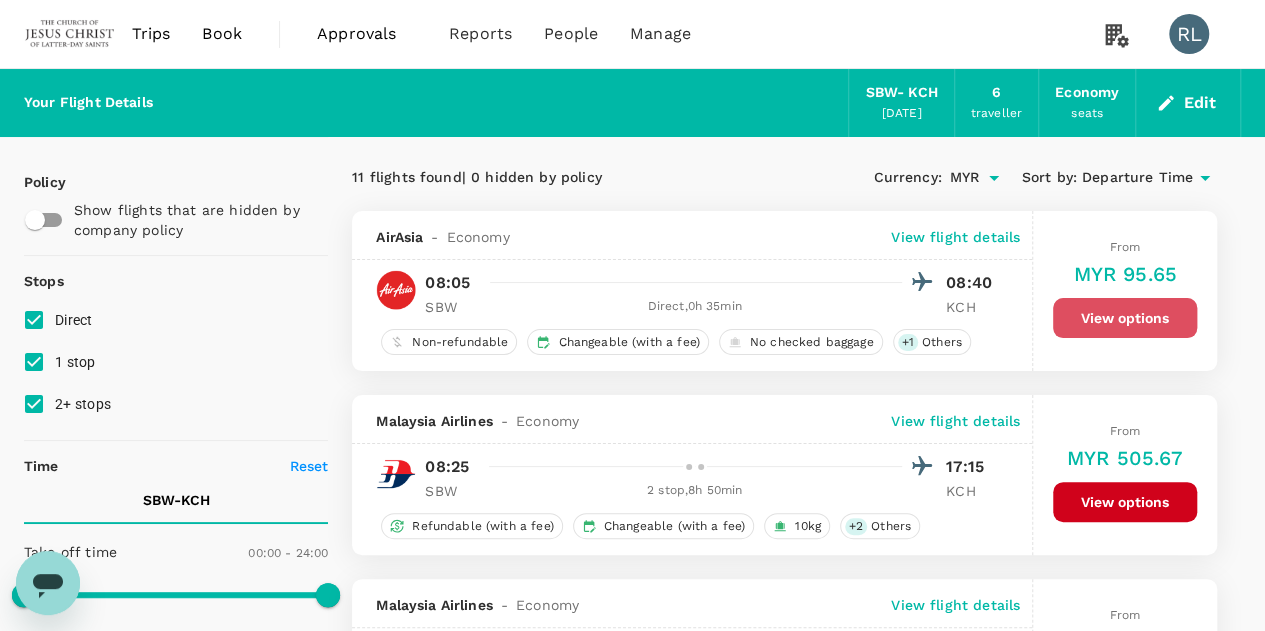 click on "View options" at bounding box center [1125, 318] 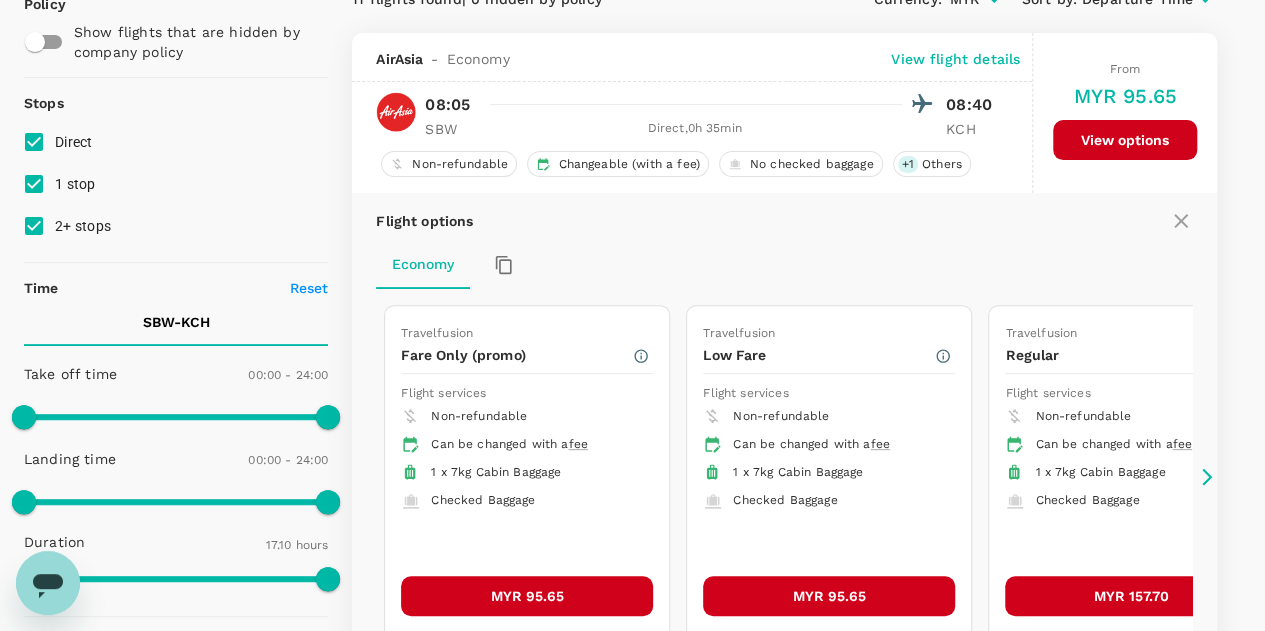 scroll, scrollTop: 210, scrollLeft: 0, axis: vertical 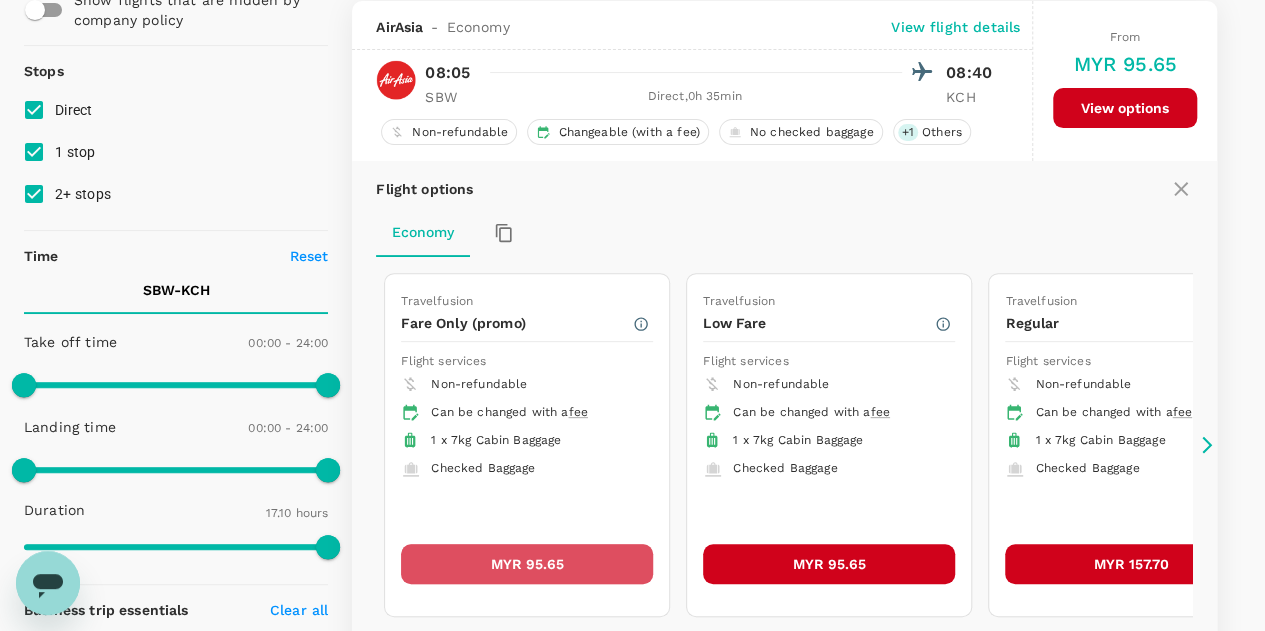 click on "MYR 95.65" at bounding box center (527, 564) 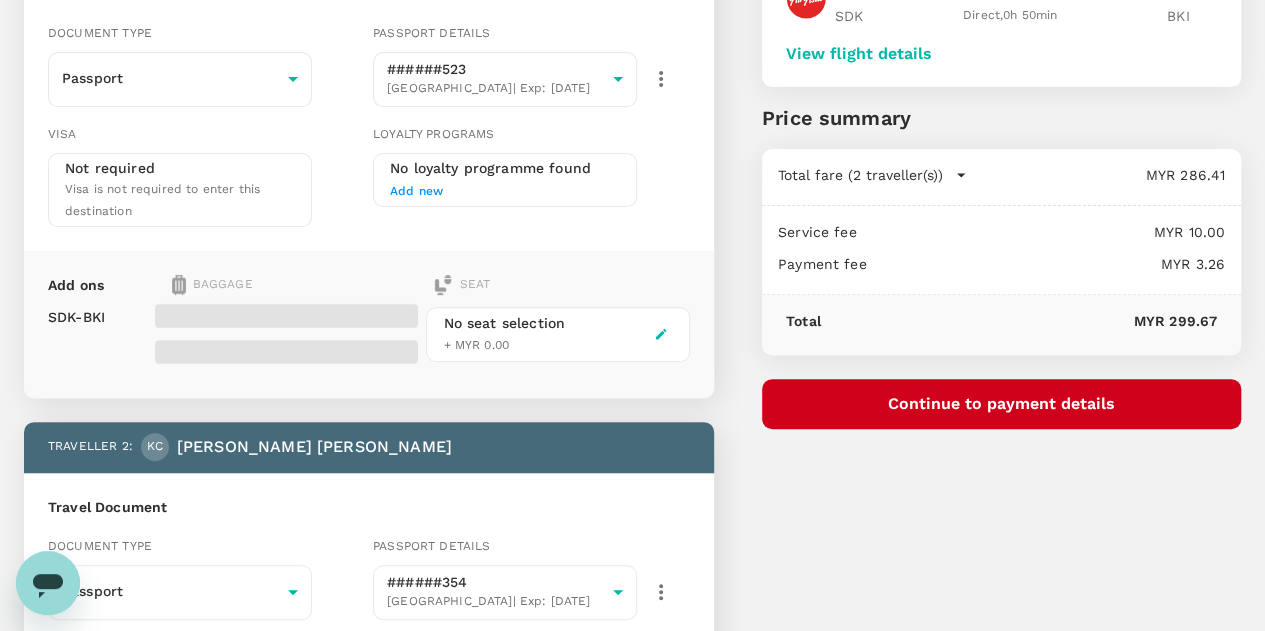 scroll, scrollTop: 0, scrollLeft: 0, axis: both 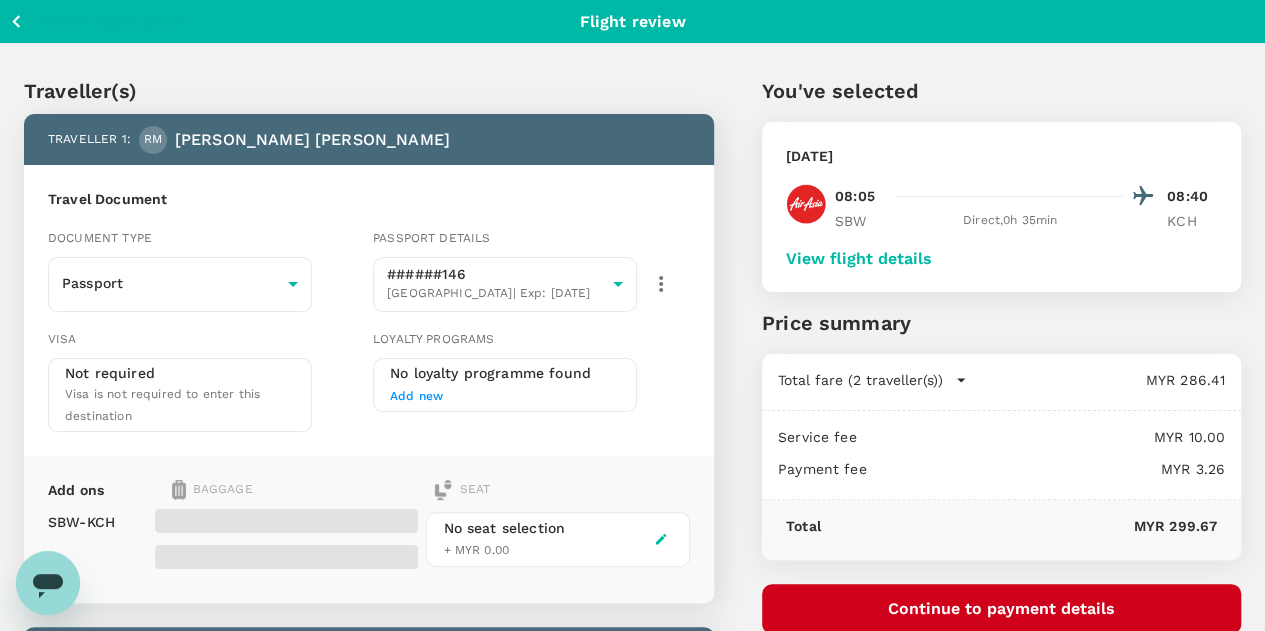 click on "View flight details" at bounding box center [859, 259] 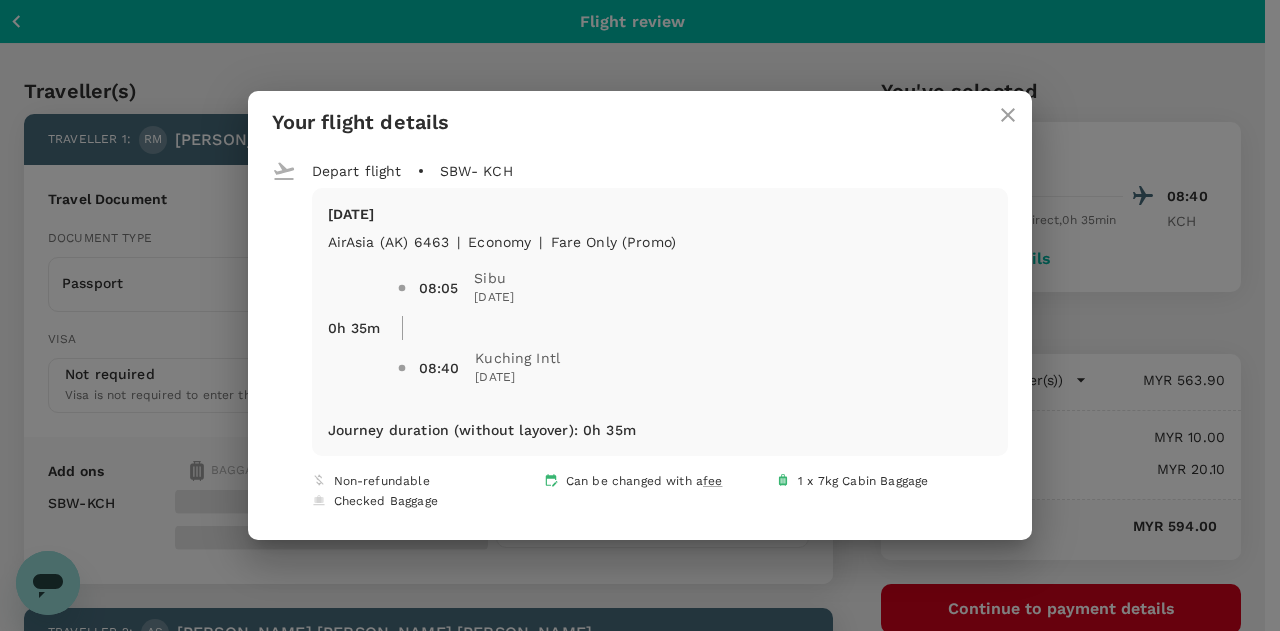 click 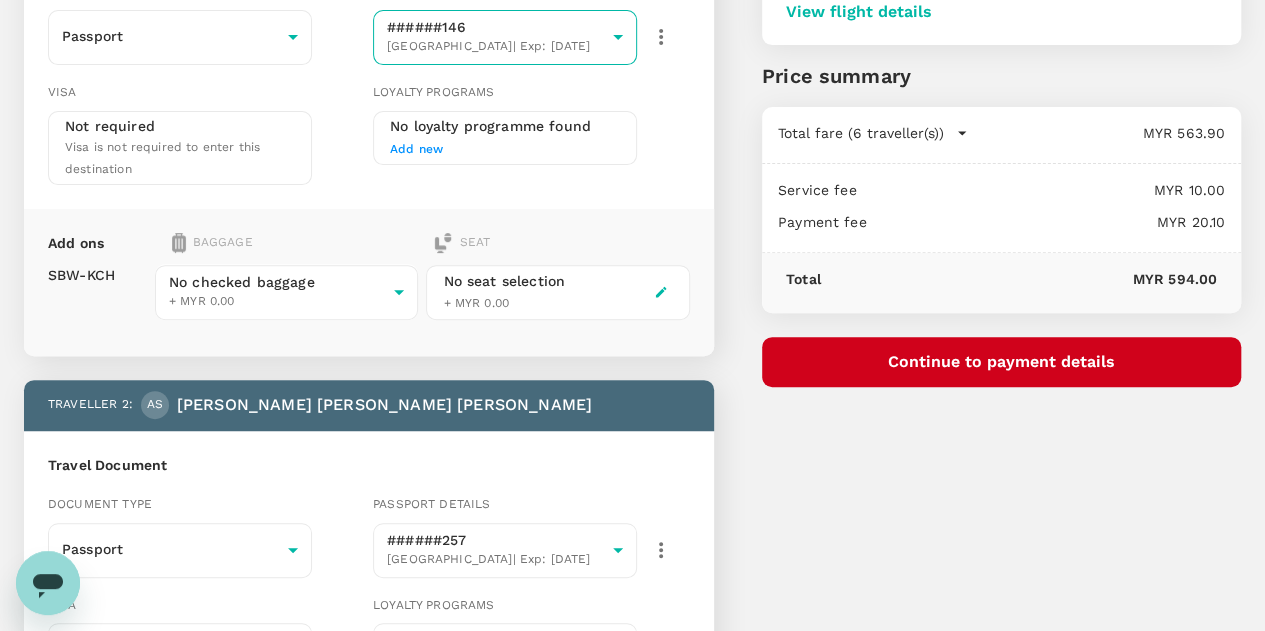 scroll, scrollTop: 300, scrollLeft: 0, axis: vertical 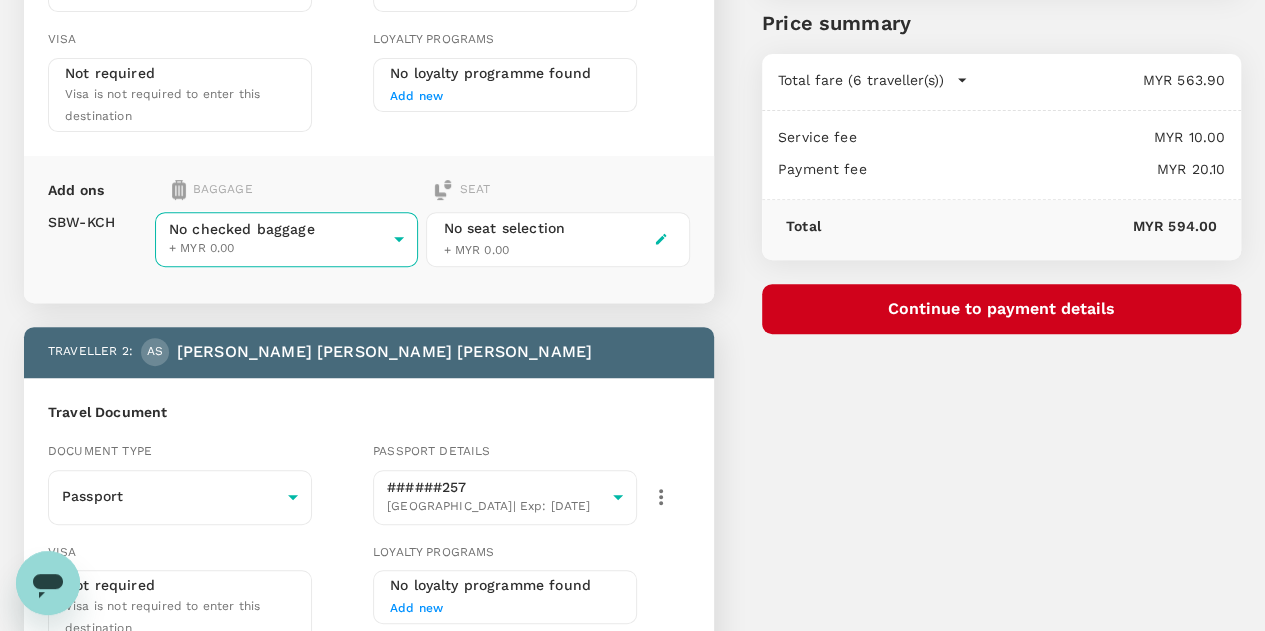 click on "Back to flight results Flight review Traveller(s) Traveller   1 : RM Russell Monte   Magill Travel Document Document type Passport Passport ​ Passport details ######146 United States  | Exp:   07 Sep 2032 a5205543-5943-4a5e-80ca-50a1e3f82f85 ​ Visa Not required Visa is not required to enter this destination Loyalty programs No loyalty programme found Add new Add ons Baggage Seat SBW  -  KCH No checked baggage + MYR 0.00 ​ No seat selection + MYR 0.00 Traveller   2 : AS Abigail Kate   Smith Travel Document Document type Passport Passport ​ Passport details ######257 United States  | Exp:   10 Feb 2032 8e30b17f-0cb8-4371-8b91-548395920882 ​ Visa Not required Visa is not required to enter this destination Loyalty programs No loyalty programme found Add new Add ons Baggage Seat SBW  -  KCH No checked baggage + MYR 0.00 ​ No seat selection + MYR 0.00 Traveller   3 : IB Isaac Jayson   Branch Travel Document Document type Passport Passport ​ Passport details ######454 United States  | Exp:   ​ Visa" at bounding box center [632, 1421] 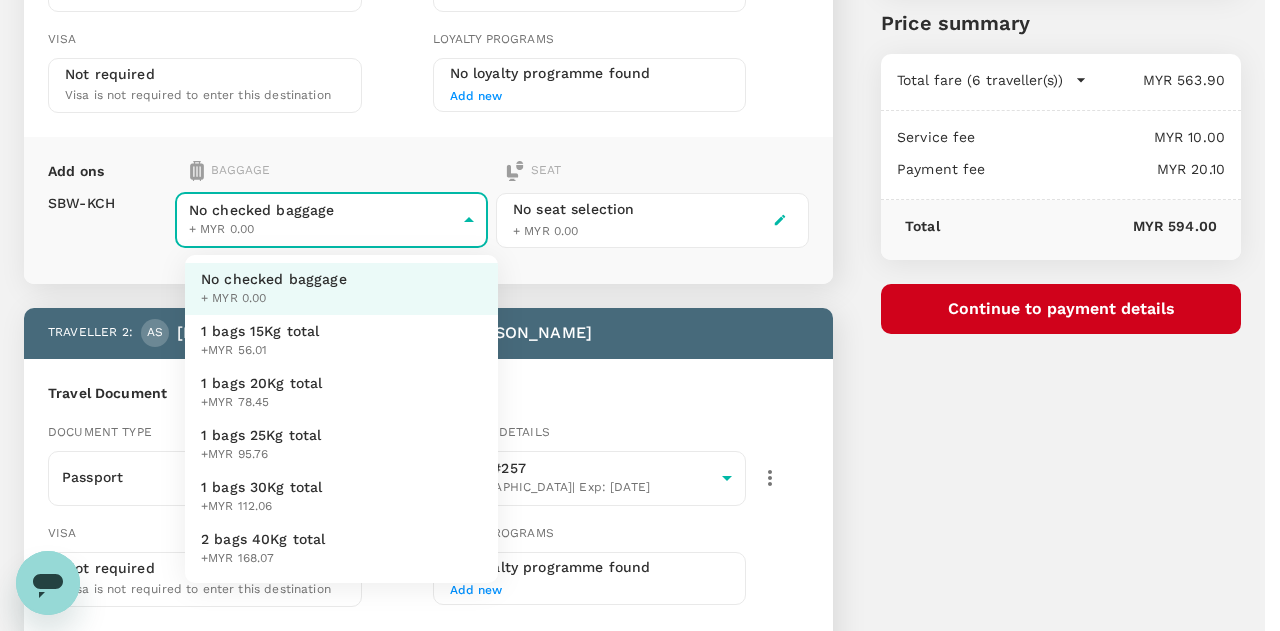 click on "1 bags 25Kg total" at bounding box center (261, 435) 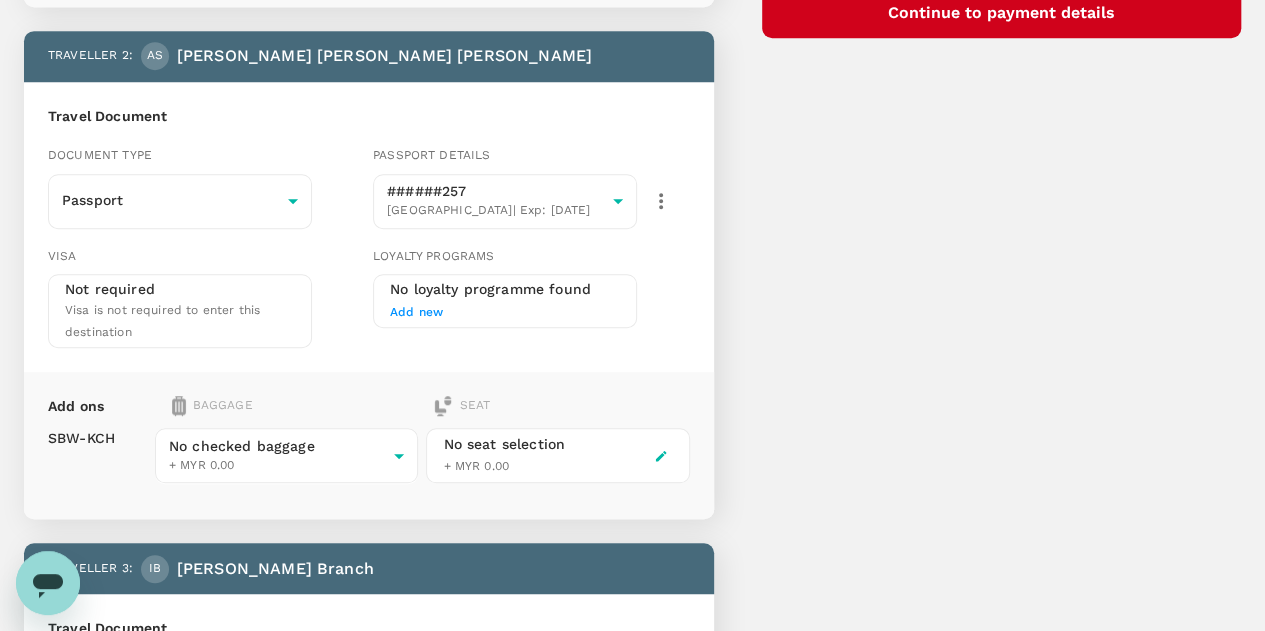 scroll, scrollTop: 600, scrollLeft: 0, axis: vertical 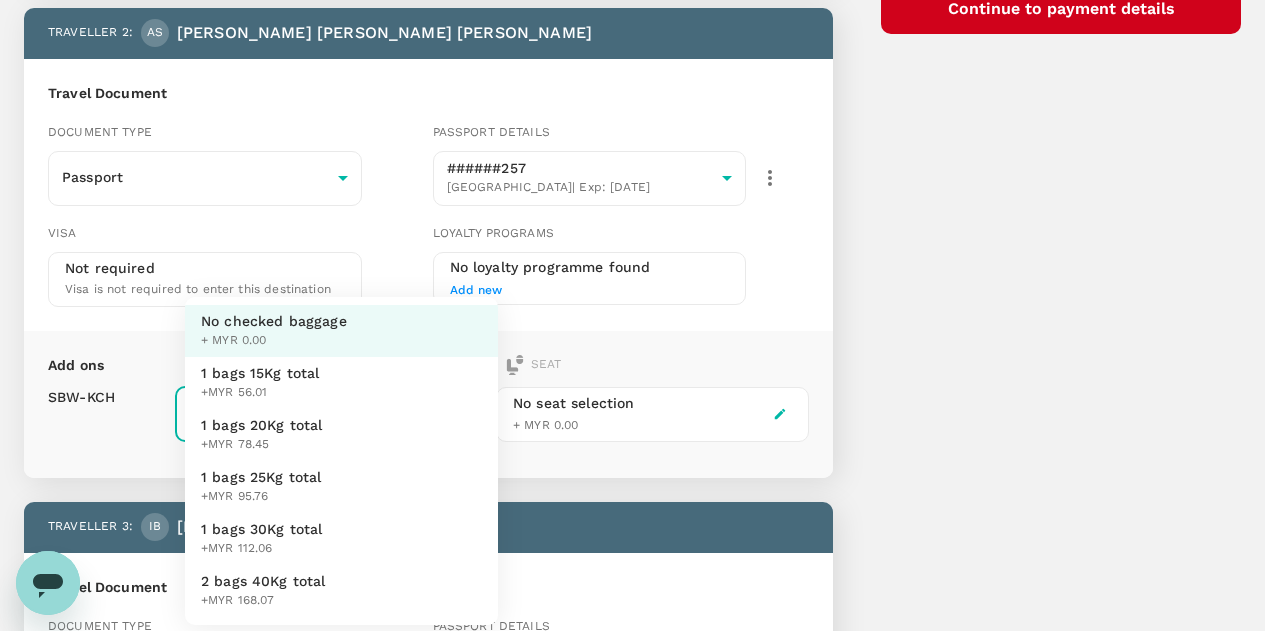 click on "Back to flight results Flight review Traveller(s) Traveller   1 : RM Russell Monte   Magill Travel Document Document type Passport Passport ​ Passport details ######146 United States  | Exp:   07 Sep 2032 a5205543-5943-4a5e-80ca-50a1e3f82f85 ​ Visa Not required Visa is not required to enter this destination Loyalty programs No loyalty programme found Add new Add ons Baggage Seat SBW  -  KCH 1 bags 25Kg total +MYR 95.76 3 - 95.76 ​ No seat selection + MYR 0.00 Traveller   2 : AS Abigail Kate   Smith Travel Document Document type Passport Passport ​ Passport details ######257 United States  | Exp:   10 Feb 2032 8e30b17f-0cb8-4371-8b91-548395920882 ​ Visa Not required Visa is not required to enter this destination Loyalty programs No loyalty programme found Add new Add ons Baggage Seat SBW  -  KCH No checked baggage + MYR 0.00 ​ No seat selection + MYR 0.00 Traveller   3 : IB Isaac Jayson   Branch Travel Document Document type Passport Passport ​ Passport details ######454 United States  | Exp:" at bounding box center [640, 1064] 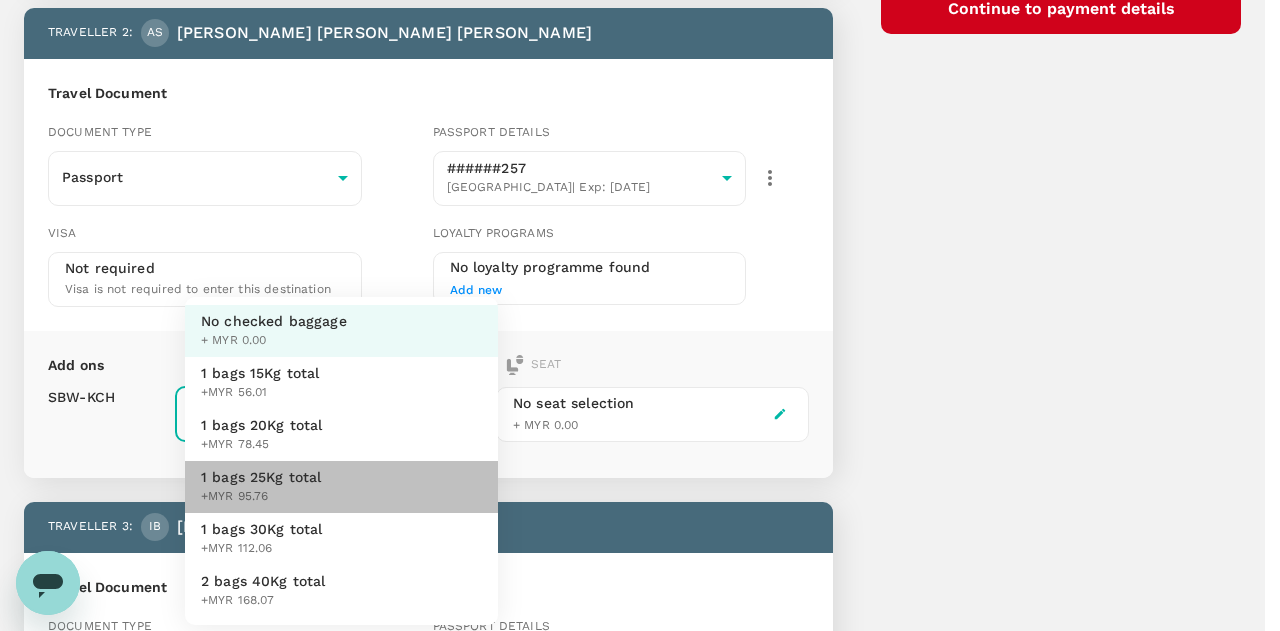click on "1 bags 25Kg total" at bounding box center [261, 477] 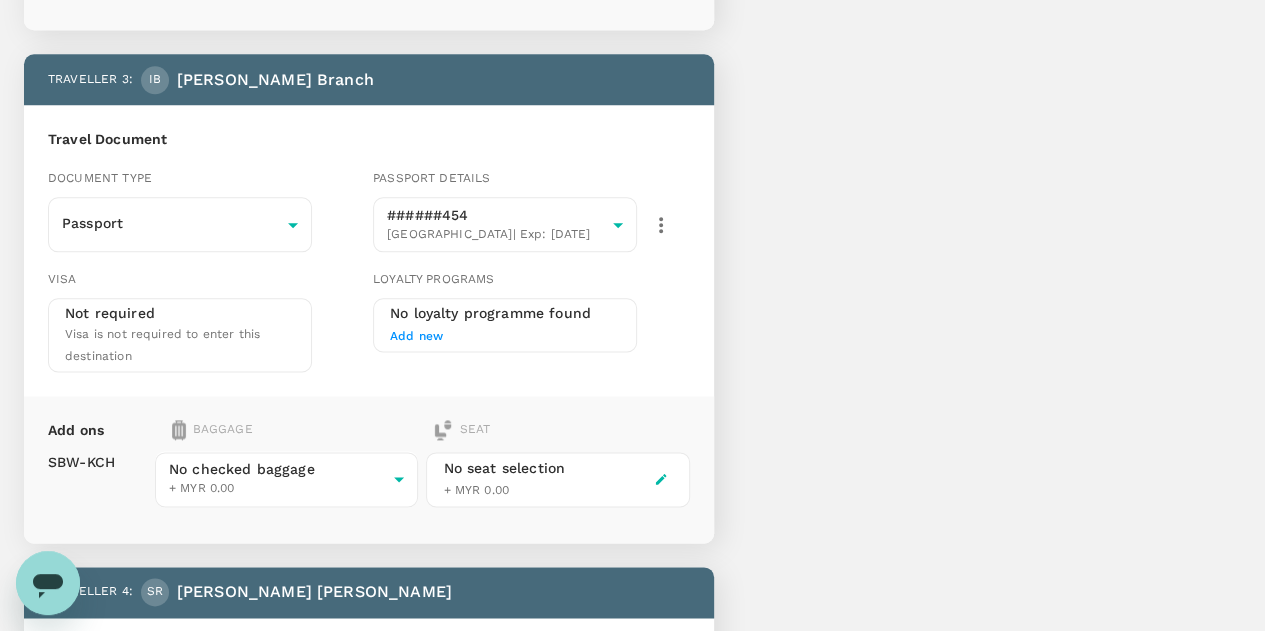 scroll, scrollTop: 1100, scrollLeft: 0, axis: vertical 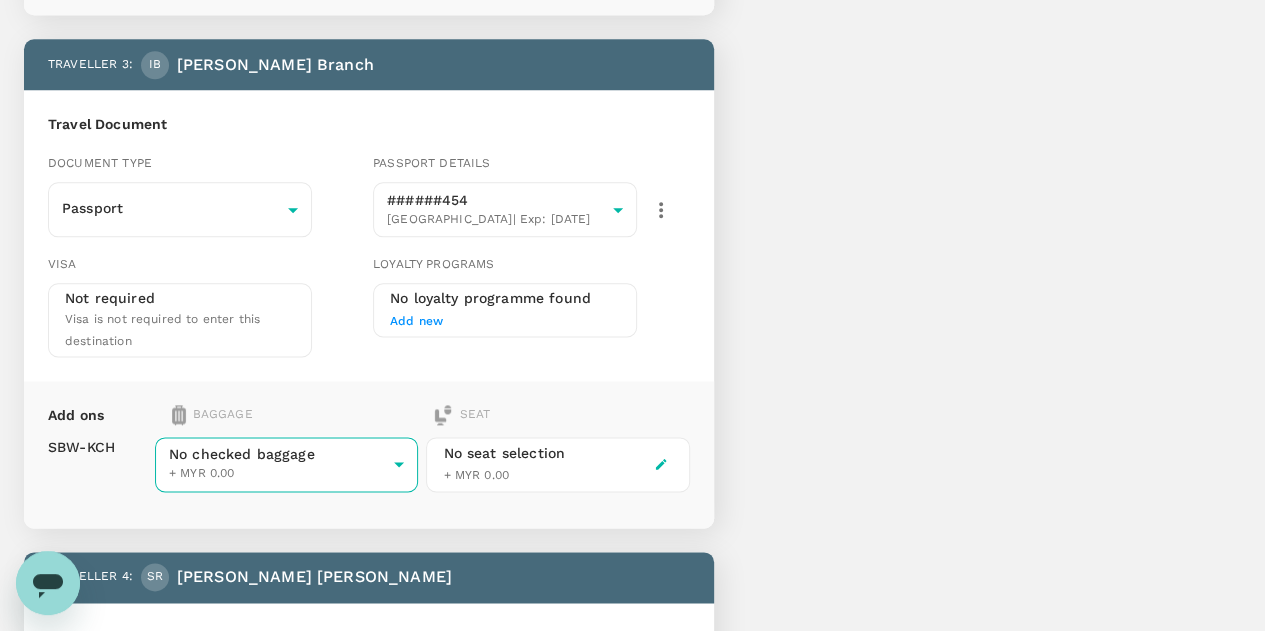 click on "Back to flight results Flight review Traveller(s) Traveller   1 : RM Russell Monte   Magill Travel Document Document type Passport Passport ​ Passport details ######146 United States  | Exp:   07 Sep 2032 a5205543-5943-4a5e-80ca-50a1e3f82f85 ​ Visa Not required Visa is not required to enter this destination Loyalty programs No loyalty programme found Add new Add ons Baggage Seat SBW  -  KCH 1 bags 25Kg total +MYR 95.76 3 - 95.76 ​ No seat selection + MYR 0.00 Traveller   2 : AS Abigail Kate   Smith Travel Document Document type Passport Passport ​ Passport details ######257 United States  | Exp:   10 Feb 2032 8e30b17f-0cb8-4371-8b91-548395920882 ​ Visa Not required Visa is not required to enter this destination Loyalty programs No loyalty programme found Add new Add ons Baggage Seat SBW  -  KCH 1 bags 25Kg total +MYR 95.76 3 - 95.76 ​ No seat selection + MYR 0.00 Traveller   3 : IB Isaac Jayson   Branch Travel Document Document type Passport Passport ​ Passport details ######454 United States" at bounding box center [632, 621] 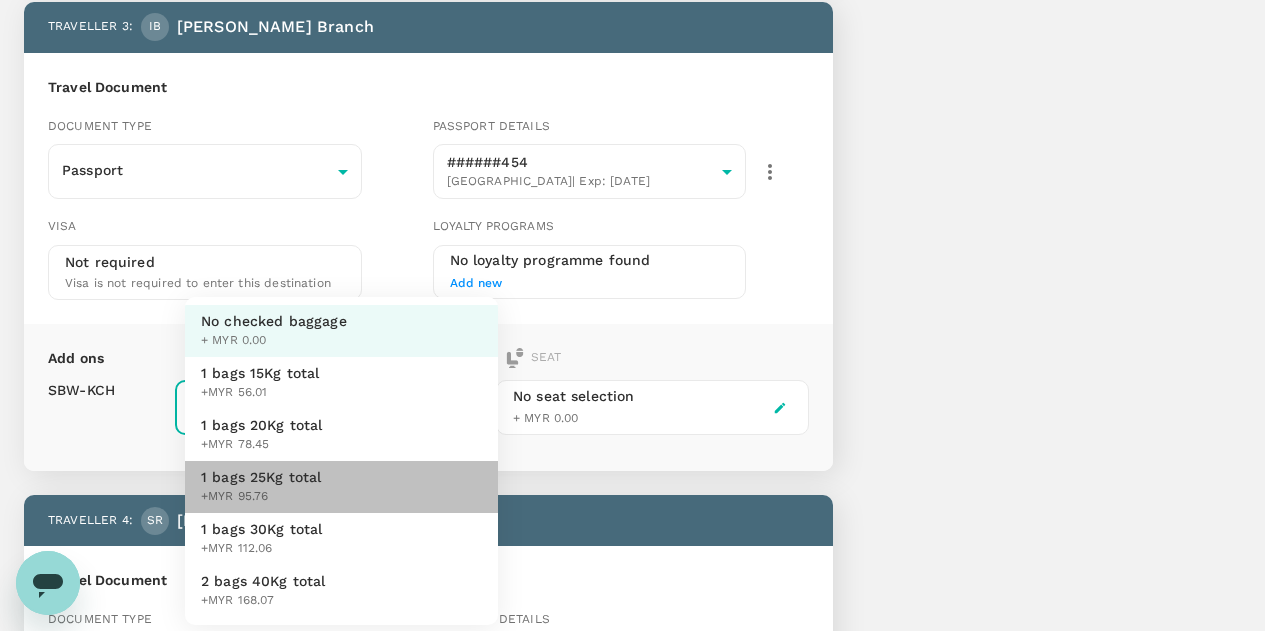 click on "1 bags 25Kg total" at bounding box center [261, 477] 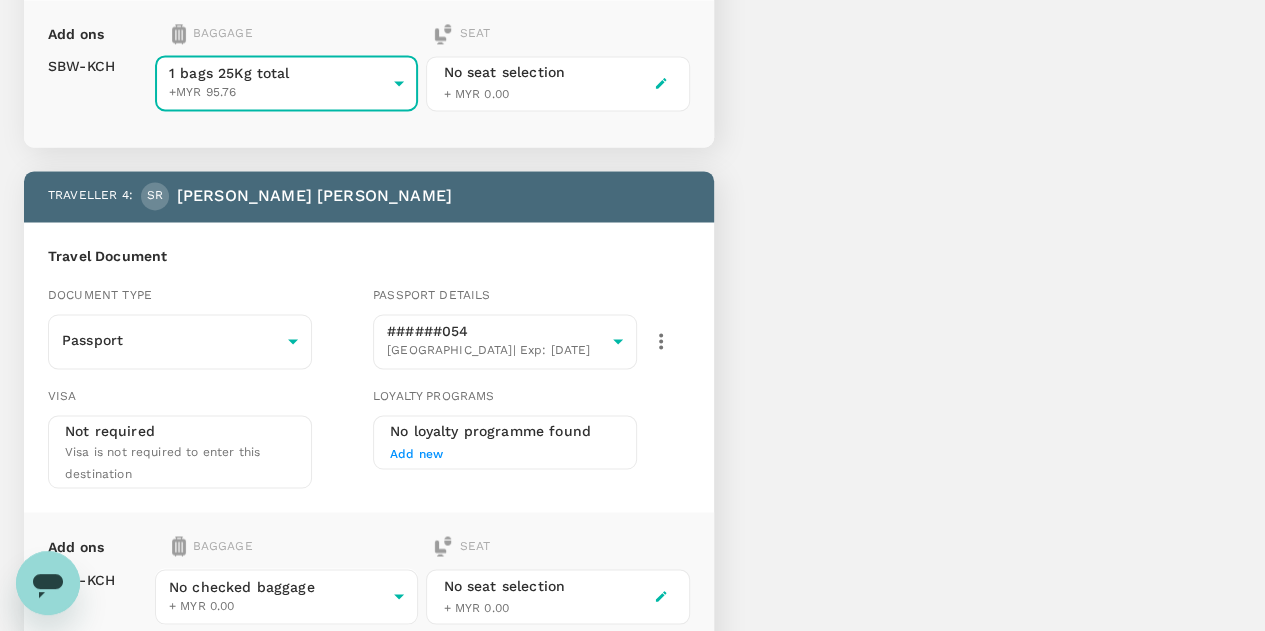 scroll, scrollTop: 1500, scrollLeft: 0, axis: vertical 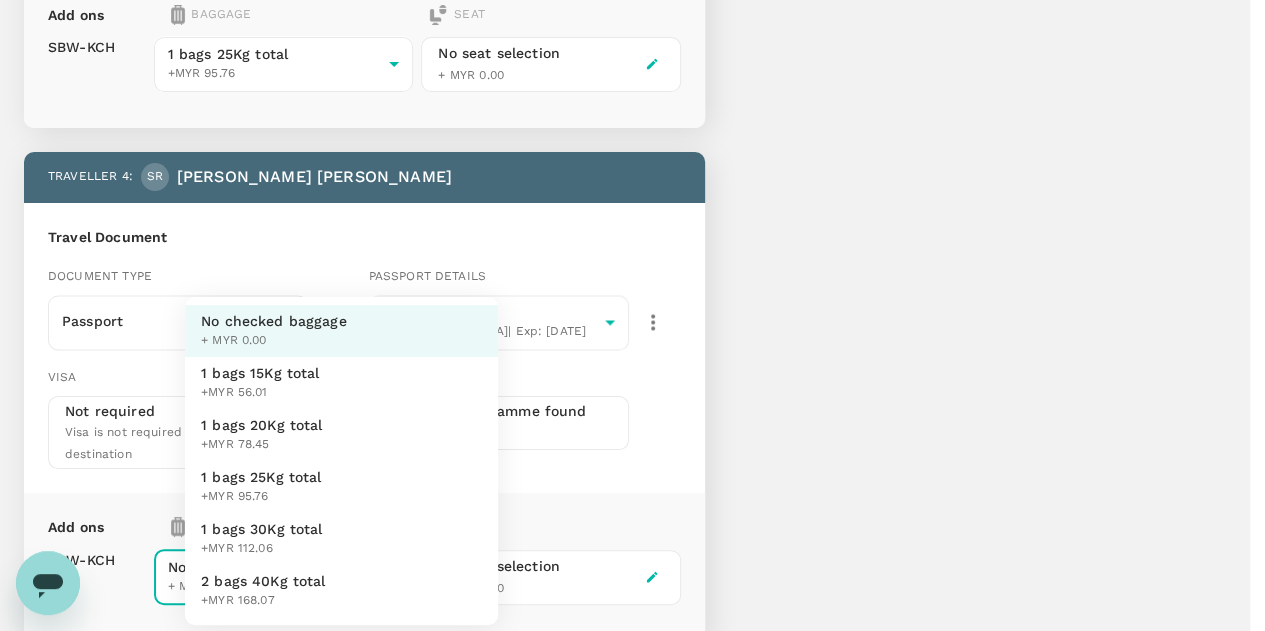 click on "Back to flight results Flight review Traveller(s) Traveller   1 : RM Russell Monte   Magill Travel Document Document type Passport Passport ​ Passport details ######146 United States  | Exp:   07 Sep 2032 a5205543-5943-4a5e-80ca-50a1e3f82f85 ​ Visa Not required Visa is not required to enter this destination Loyalty programs No loyalty programme found Add new Add ons Baggage Seat SBW  -  KCH 1 bags 25Kg total +MYR 95.76 3 - 95.76 ​ No seat selection + MYR 0.00 Traveller   2 : AS Abigail Kate   Smith Travel Document Document type Passport Passport ​ Passport details ######257 United States  | Exp:   10 Feb 2032 8e30b17f-0cb8-4371-8b91-548395920882 ​ Visa Not required Visa is not required to enter this destination Loyalty programs No loyalty programme found Add new Add ons Baggage Seat SBW  -  KCH 1 bags 25Kg total +MYR 95.76 3 - 95.76 ​ No seat selection + MYR 0.00 Traveller   3 : IB Isaac Jayson   Branch Travel Document Document type Passport Passport ​ Passport details ######454 United States" at bounding box center (632, 221) 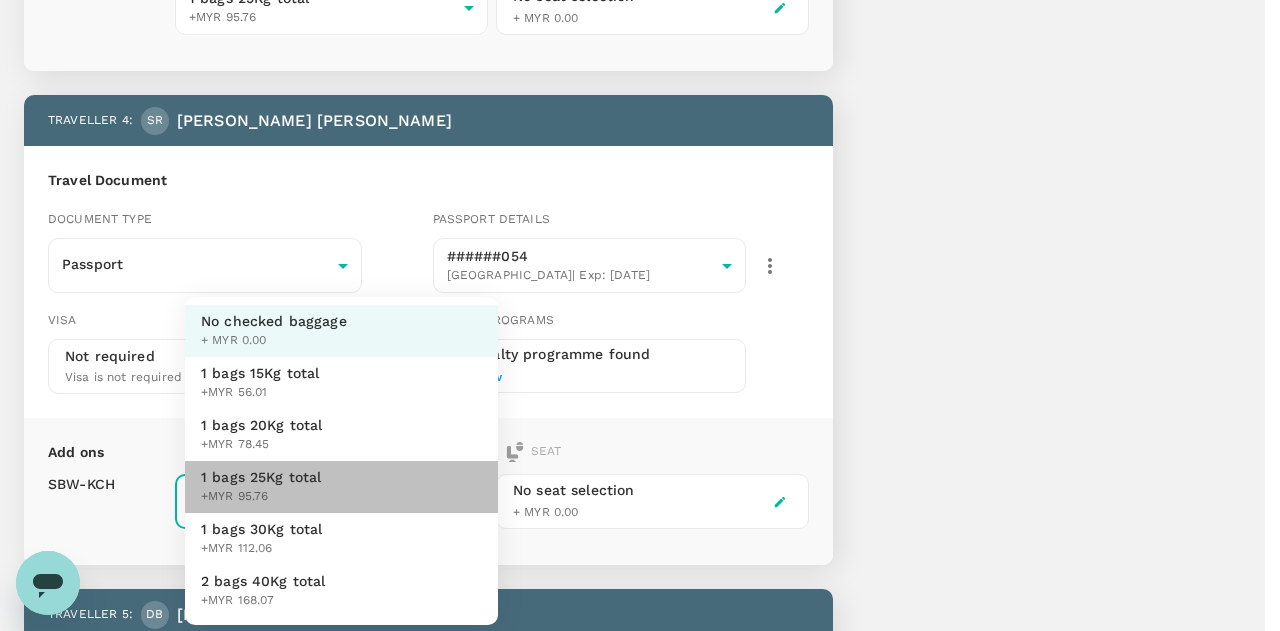click on "1 bags 25Kg total" at bounding box center [261, 477] 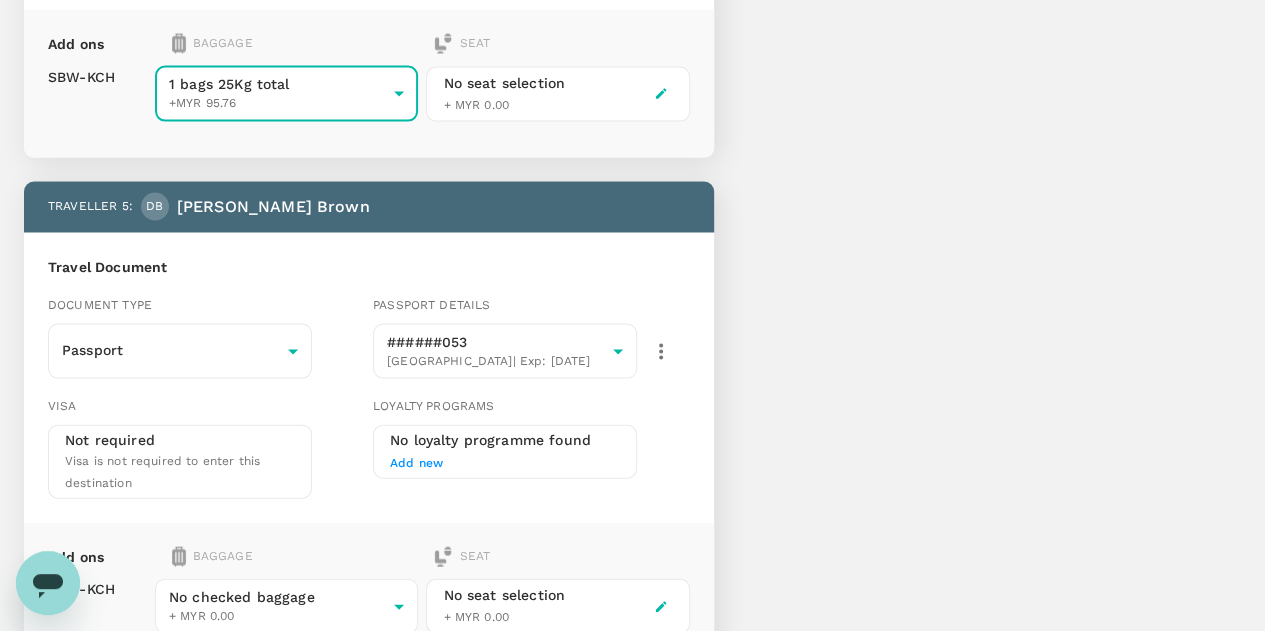scroll, scrollTop: 2000, scrollLeft: 0, axis: vertical 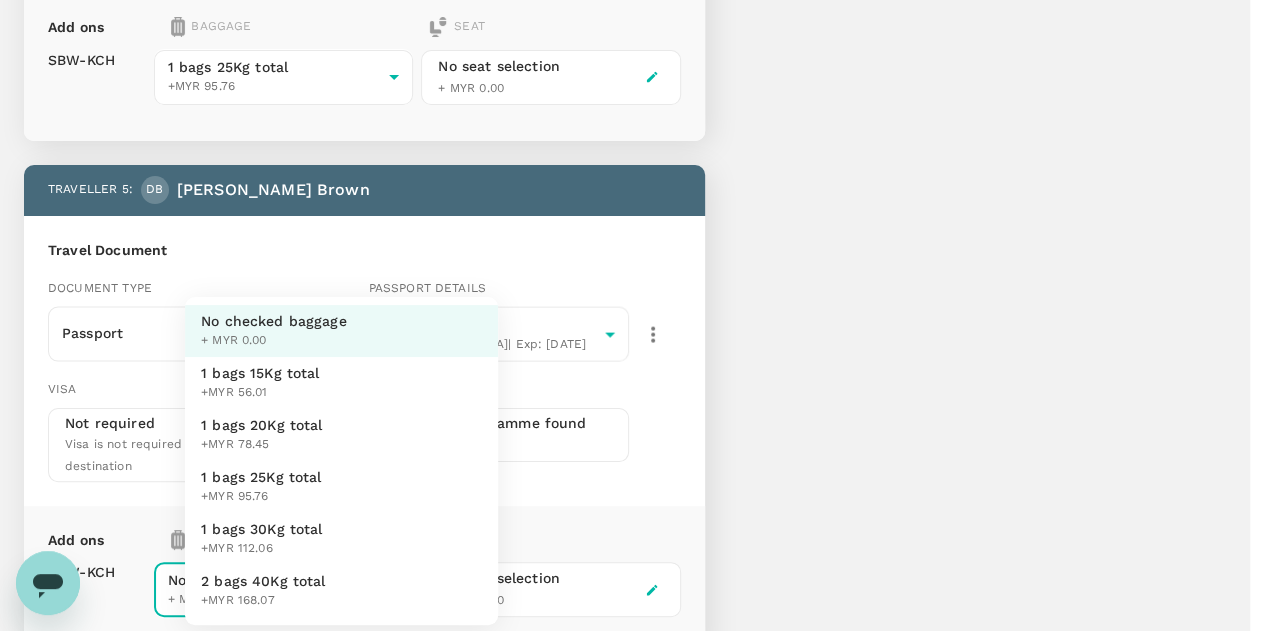 click on "Back to flight results Flight review Traveller(s) Traveller   1 : RM Russell Monte   Magill Travel Document Document type Passport Passport ​ Passport details ######146 United States  | Exp:   07 Sep 2032 a5205543-5943-4a5e-80ca-50a1e3f82f85 ​ Visa Not required Visa is not required to enter this destination Loyalty programs No loyalty programme found Add new Add ons Baggage Seat SBW  -  KCH 1 bags 25Kg total +MYR 95.76 3 - 95.76 ​ No seat selection + MYR 0.00 Traveller   2 : AS Abigail Kate   Smith Travel Document Document type Passport Passport ​ Passport details ######257 United States  | Exp:   10 Feb 2032 8e30b17f-0cb8-4371-8b91-548395920882 ​ Visa Not required Visa is not required to enter this destination Loyalty programs No loyalty programme found Add new Add ons Baggage Seat SBW  -  KCH 1 bags 25Kg total +MYR 95.76 3 - 95.76 ​ No seat selection + MYR 0.00 Traveller   3 : IB Isaac Jayson   Branch Travel Document Document type Passport Passport ​ Passport details ######454 United States" at bounding box center (632, -279) 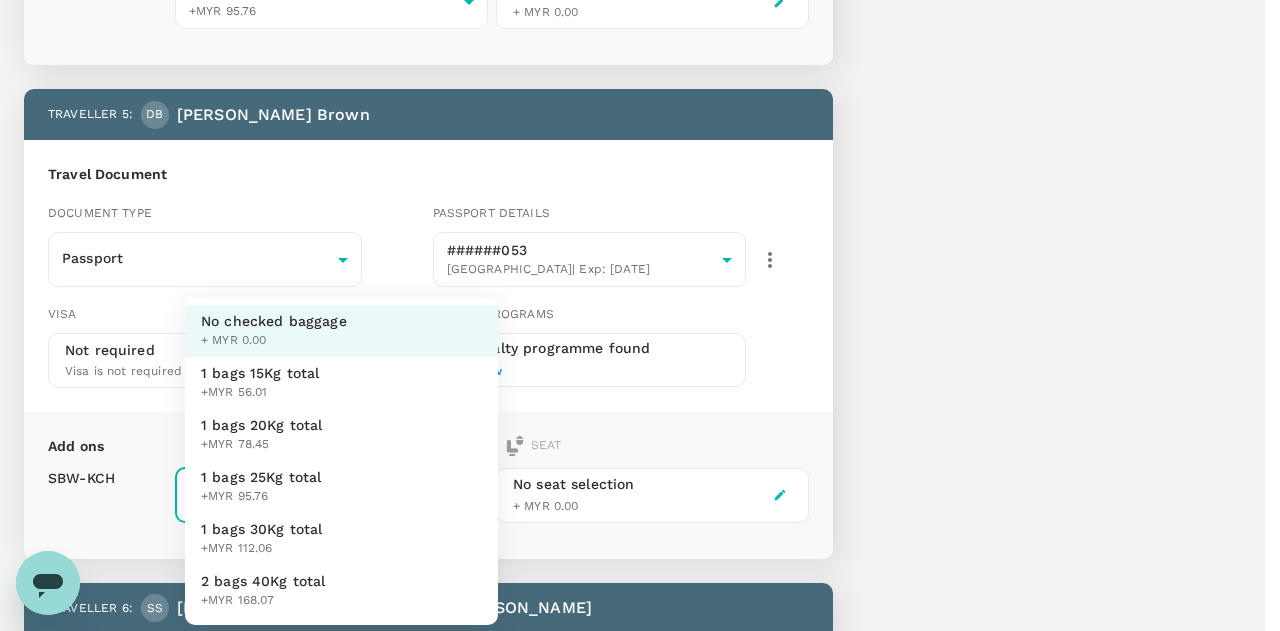 click on "1 bags 25Kg total" at bounding box center (261, 477) 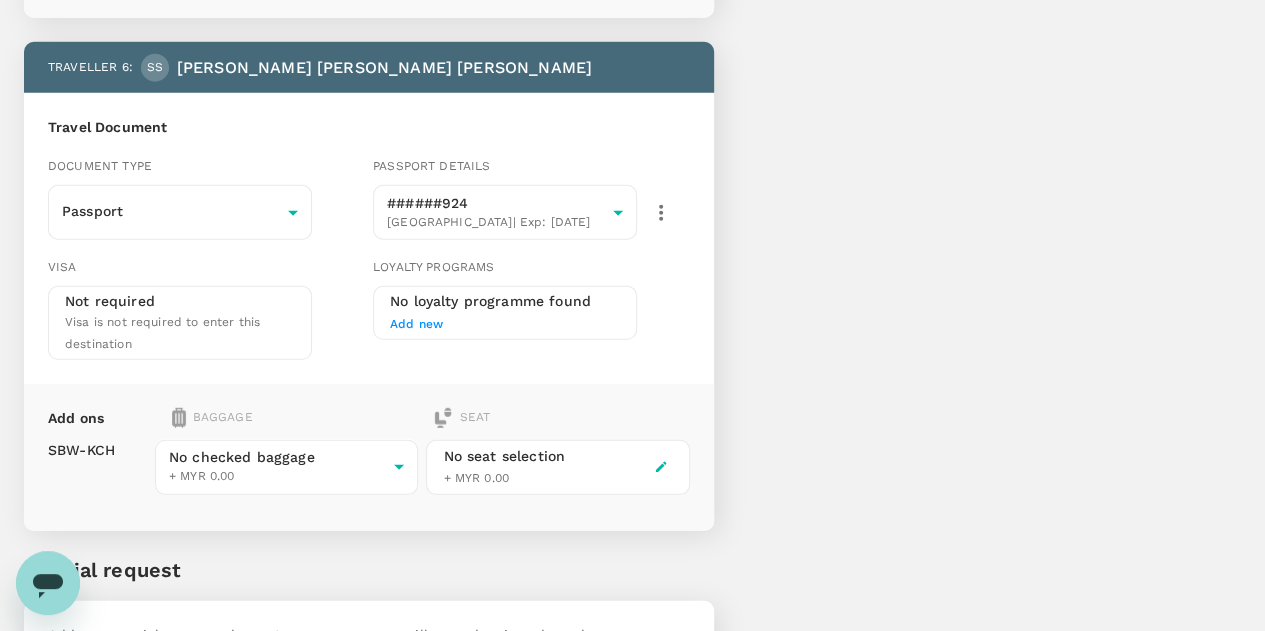 scroll, scrollTop: 2660, scrollLeft: 0, axis: vertical 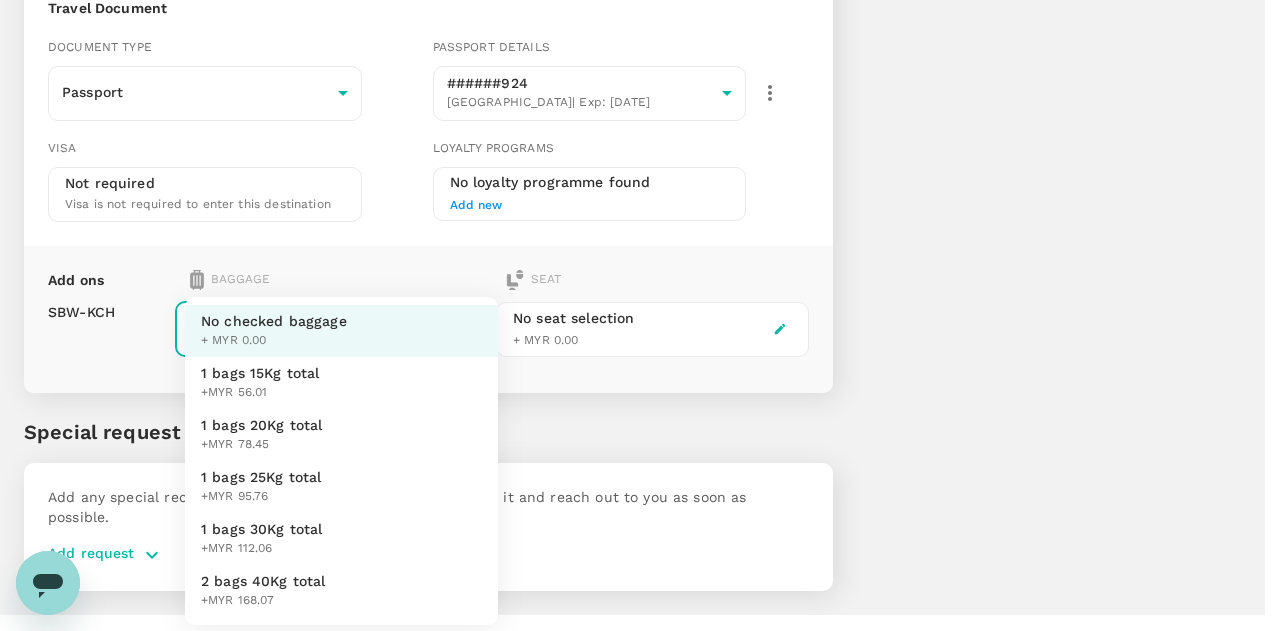 click on "Back to flight results Flight review Traveller(s) Traveller   1 : RM Russell Monte   Magill Travel Document Document type Passport Passport ​ Passport details ######146 United States  | Exp:   07 Sep 2032 a5205543-5943-4a5e-80ca-50a1e3f82f85 ​ Visa Not required Visa is not required to enter this destination Loyalty programs No loyalty programme found Add new Add ons Baggage Seat SBW  -  KCH 1 bags 25Kg total +MYR 95.76 3 - 95.76 ​ No seat selection + MYR 0.00 Traveller   2 : AS Abigail Kate   Smith Travel Document Document type Passport Passport ​ Passport details ######257 United States  | Exp:   10 Feb 2032 8e30b17f-0cb8-4371-8b91-548395920882 ​ Visa Not required Visa is not required to enter this destination Loyalty programs No loyalty programme found Add new Add ons Baggage Seat SBW  -  KCH 1 bags 25Kg total +MYR 95.76 3 - 95.76 ​ No seat selection + MYR 0.00 Traveller   3 : IB Isaac Jayson   Branch Travel Document Document type Passport Passport ​ Passport details ######454 United States" at bounding box center (640, -996) 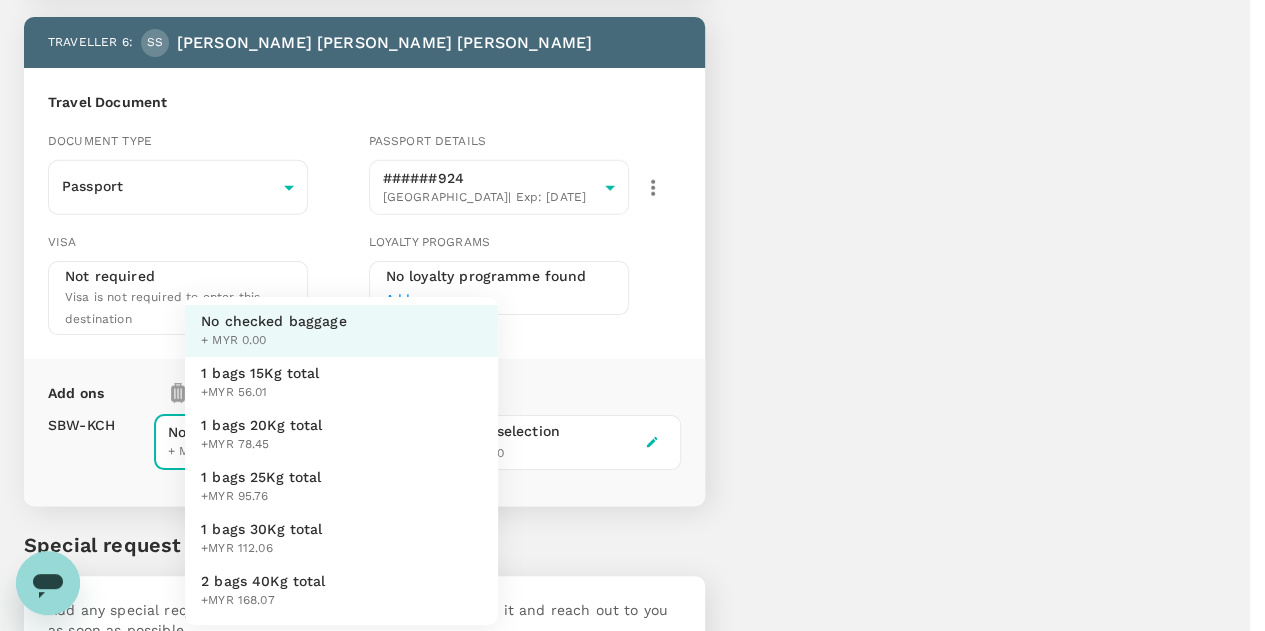 click on "Back to flight results Flight review Traveller(s) Traveller   1 : RM Russell Monte   Magill Travel Document Document type Passport Passport ​ Passport details ######146 United States  | Exp:   07 Sep 2032 a5205543-5943-4a5e-80ca-50a1e3f82f85 ​ Visa Not required Visa is not required to enter this destination Loyalty programs No loyalty programme found Add new Add ons Baggage Seat SBW  -  KCH 1 bags 25Kg total +MYR 95.76 3 - 95.76 ​ No seat selection + MYR 0.00 Traveller   2 : AS Abigail Kate   Smith Travel Document Document type Passport Passport ​ Passport details ######257 United States  | Exp:   10 Feb 2032 8e30b17f-0cb8-4371-8b91-548395920882 ​ Visa Not required Visa is not required to enter this destination Loyalty programs No loyalty programme found Add new Add ons Baggage Seat SBW  -  KCH 1 bags 25Kg total +MYR 95.76 3 - 95.76 ​ No seat selection + MYR 0.00 Traveller   3 : IB Isaac Jayson   Branch Travel Document Document type Passport Passport ​ Passport details ######454 United States" at bounding box center [632, -939] 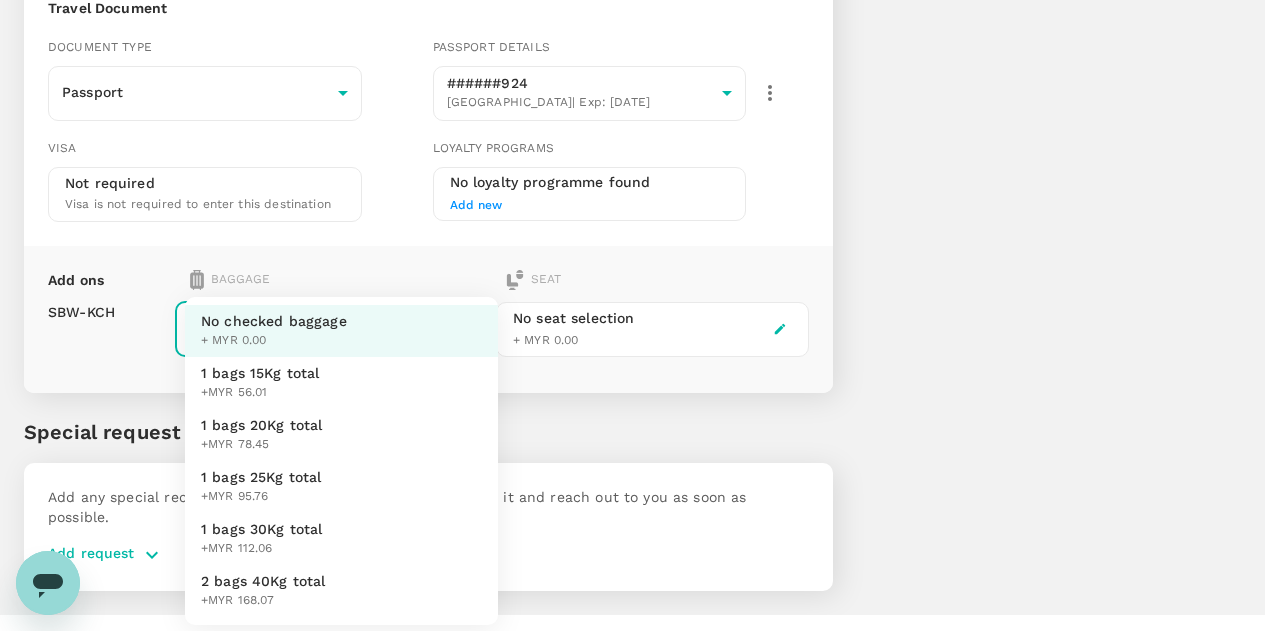 click on "1 bags 30Kg total" at bounding box center [262, 529] 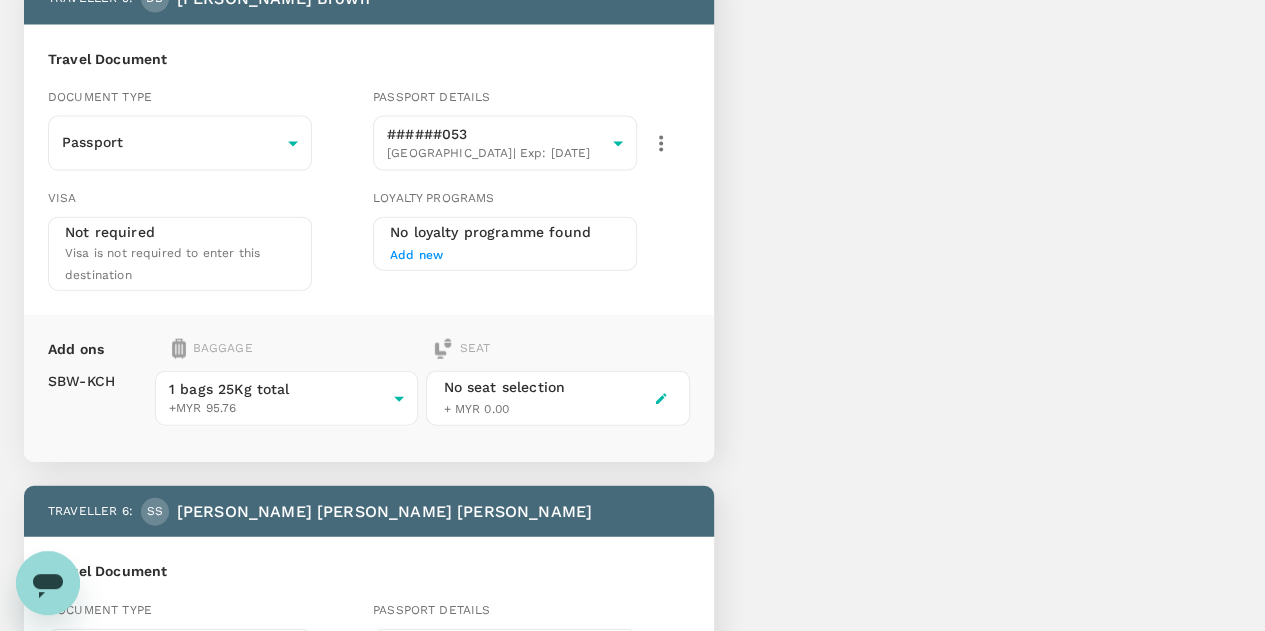 scroll, scrollTop: 2160, scrollLeft: 0, axis: vertical 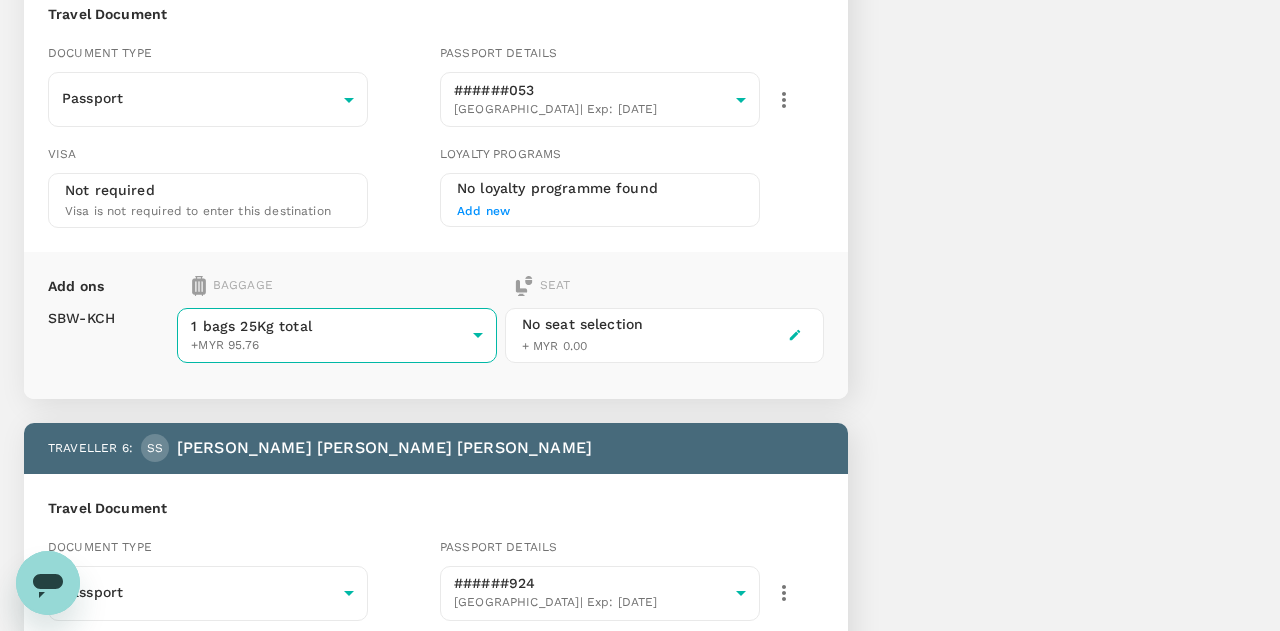 click on "Back to flight results Flight review Traveller(s) Traveller   1 : RM Russell Monte   Magill Travel Document Document type Passport Passport ​ Passport details ######146 United States  | Exp:   07 Sep 2032 a5205543-5943-4a5e-80ca-50a1e3f82f85 ​ Visa Not required Visa is not required to enter this destination Loyalty programs No loyalty programme found Add new Add ons Baggage Seat SBW  -  KCH 1 bags 25Kg total +MYR 95.76 3 - 95.76 ​ No seat selection + MYR 0.00 Traveller   2 : AS Abigail Kate   Smith Travel Document Document type Passport Passport ​ Passport details ######257 United States  | Exp:   10 Feb 2032 8e30b17f-0cb8-4371-8b91-548395920882 ​ Visa Not required Visa is not required to enter this destination Loyalty programs No loyalty programme found Add new Add ons Baggage Seat SBW  -  KCH 1 bags 25Kg total +MYR 95.76 3 - 95.76 ​ No seat selection + MYR 0.00 Traveller   3 : IB Isaac Jayson   Branch Travel Document Document type Passport Passport ​ Passport details ######454 United States" at bounding box center [640, -506] 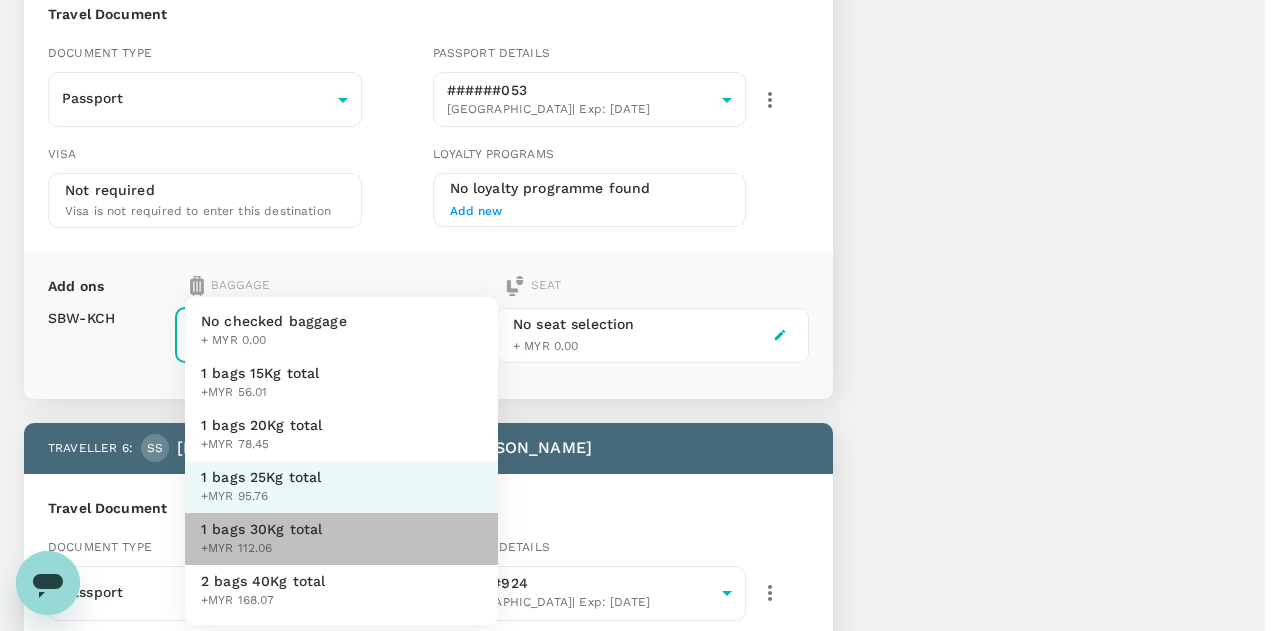 click on "1 bags 30Kg total" at bounding box center (262, 529) 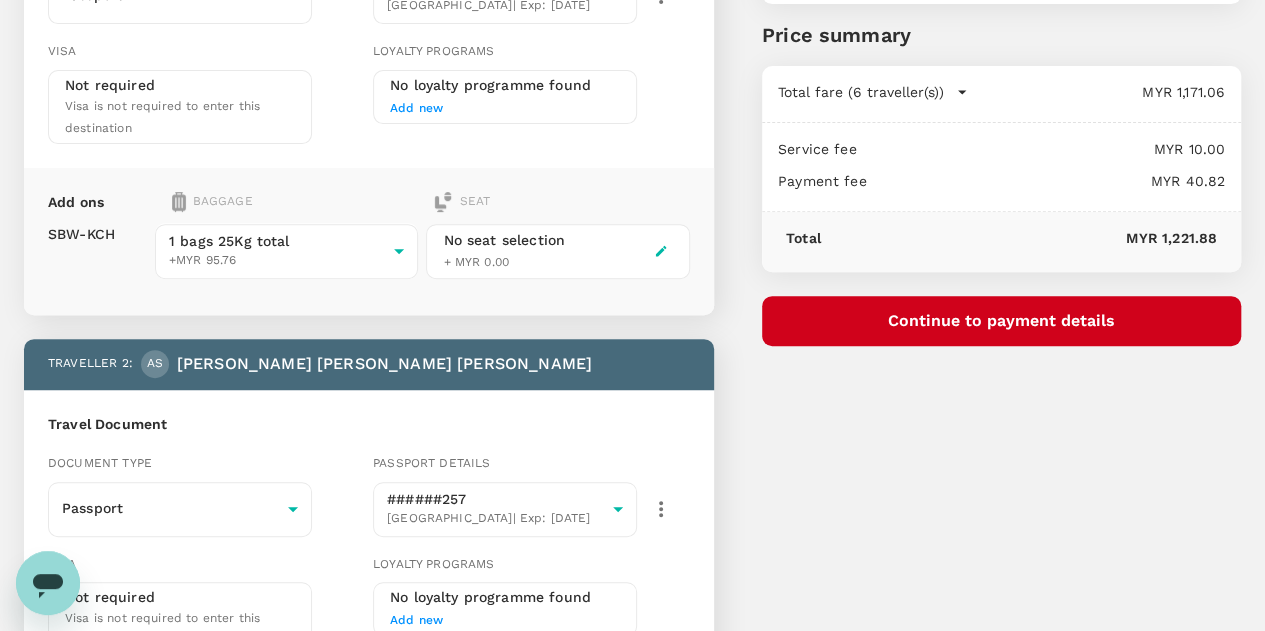 scroll, scrollTop: 300, scrollLeft: 0, axis: vertical 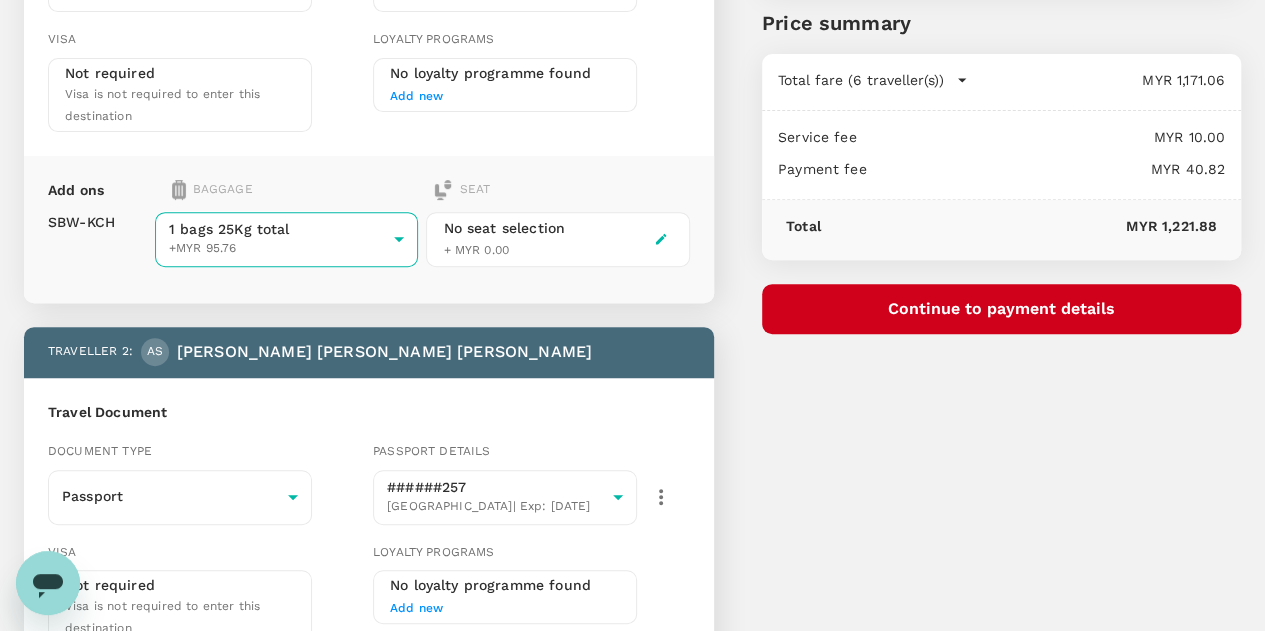 click on "Back to flight results Flight review Traveller(s) Traveller   1 : RM Russell Monte   Magill Travel Document Document type Passport Passport ​ Passport details ######146 United States  | Exp:   07 Sep 2032 a5205543-5943-4a5e-80ca-50a1e3f82f85 ​ Visa Not required Visa is not required to enter this destination Loyalty programs No loyalty programme found Add new Add ons Baggage Seat SBW  -  KCH 1 bags 25Kg total +MYR 95.76 3 - 95.76 ​ No seat selection + MYR 0.00 Traveller   2 : AS Abigail Kate   Smith Travel Document Document type Passport Passport ​ Passport details ######257 United States  | Exp:   10 Feb 2032 8e30b17f-0cb8-4371-8b91-548395920882 ​ Visa Not required Visa is not required to enter this destination Loyalty programs No loyalty programme found Add new Add ons Baggage Seat SBW  -  KCH 1 bags 25Kg total +MYR 95.76 3 - 95.76 ​ No seat selection + MYR 0.00 Traveller   3 : IB Isaac Jayson   Branch Travel Document Document type Passport Passport ​ Passport details ######454 United States" at bounding box center (632, 1421) 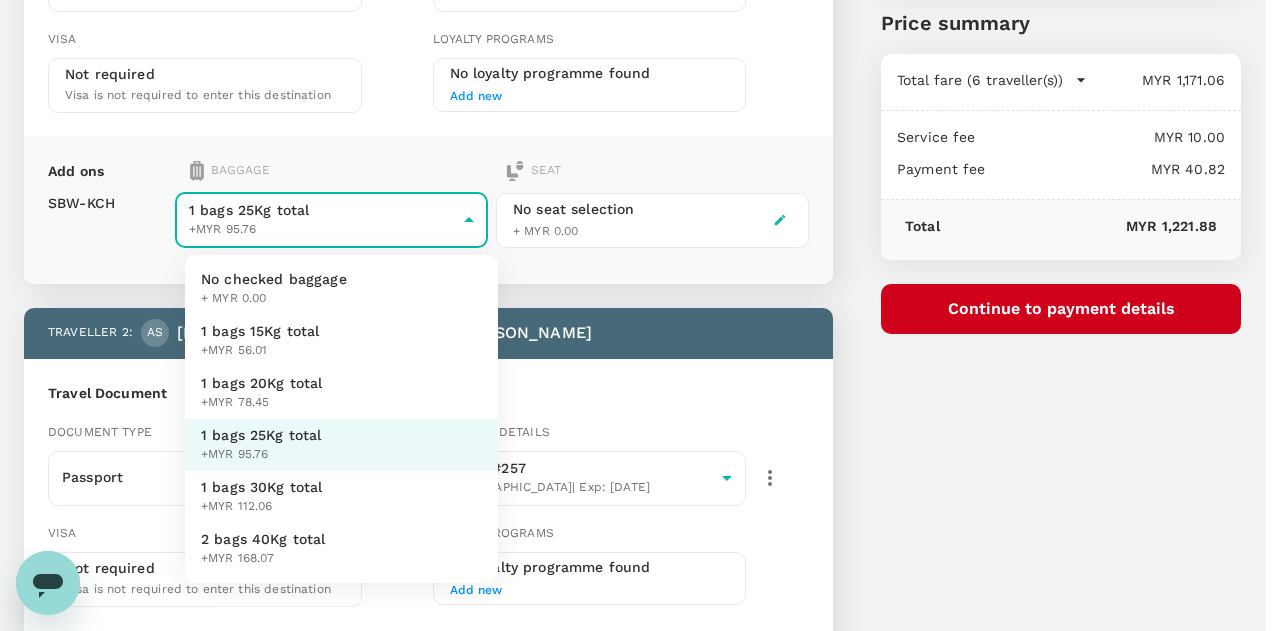 click on "1 bags 30Kg total" at bounding box center (262, 487) 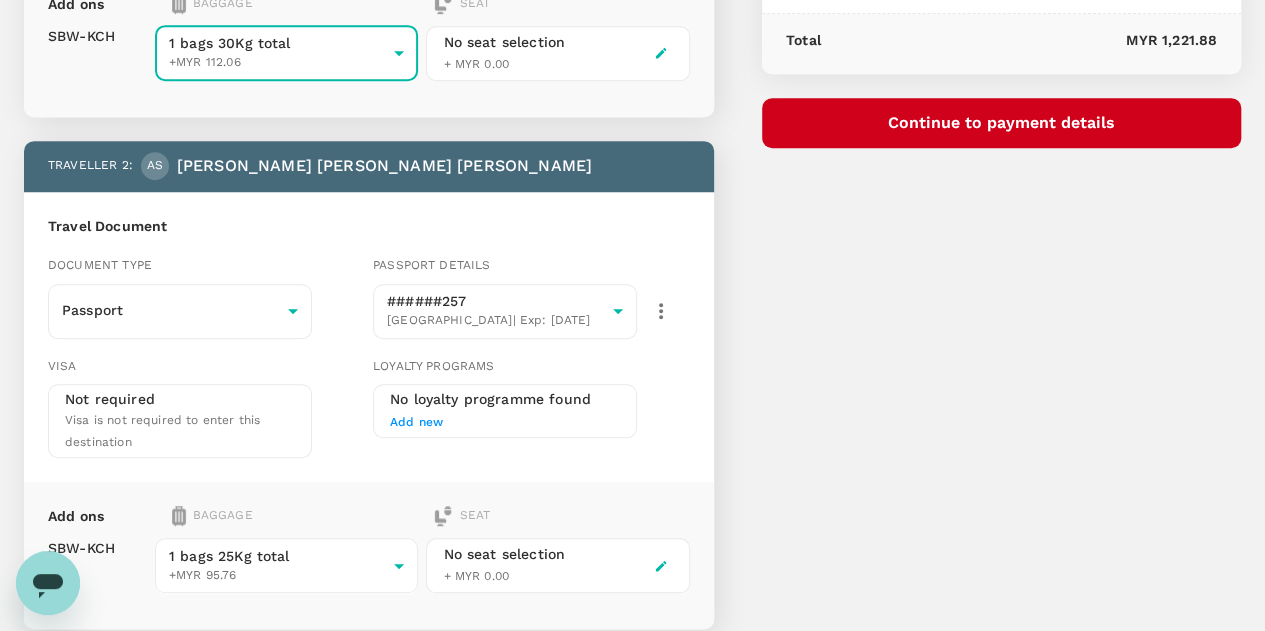scroll, scrollTop: 600, scrollLeft: 0, axis: vertical 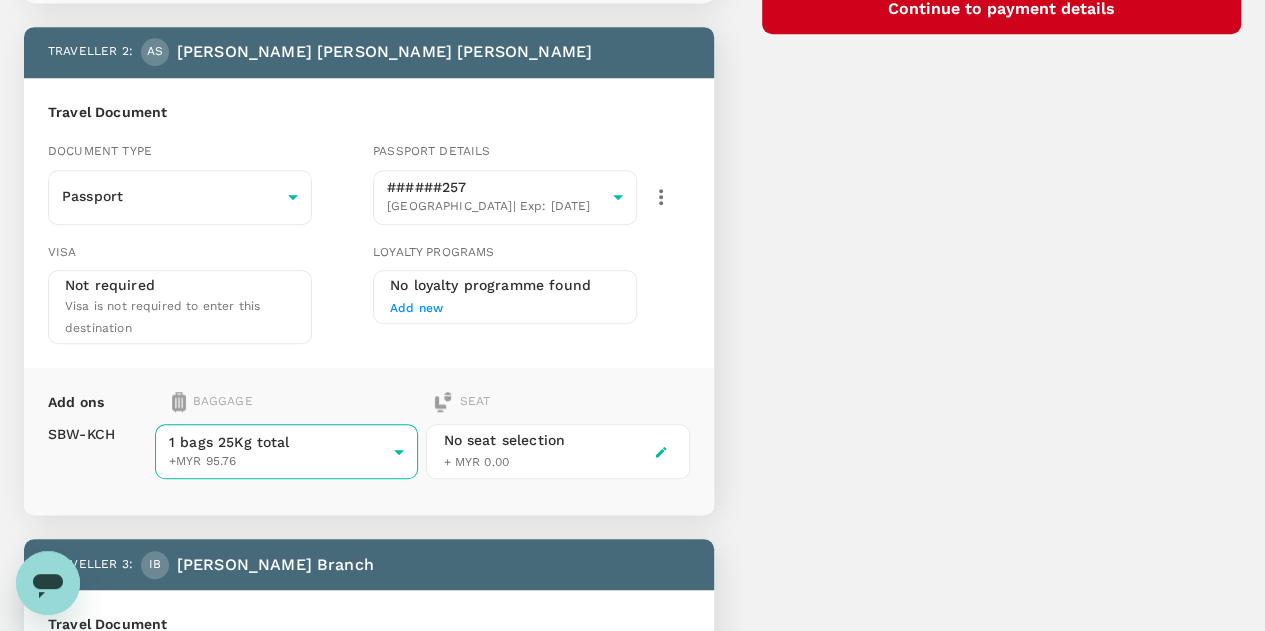 click on "Back to flight results Flight review Traveller(s) Traveller   1 : RM Russell Monte   Magill Travel Document Document type Passport Passport ​ Passport details ######146 United States  | Exp:   07 Sep 2032 a5205543-5943-4a5e-80ca-50a1e3f82f85 ​ Visa Not required Visa is not required to enter this destination Loyalty programs No loyalty programme found Add new Add ons Baggage Seat SBW  -  KCH 1 bags 30Kg total +MYR 112.06 4 - 112.06 ​ No seat selection + MYR 0.00 Traveller   2 : AS Abigail Kate   Smith Travel Document Document type Passport Passport ​ Passport details ######257 United States  | Exp:   10 Feb 2032 8e30b17f-0cb8-4371-8b91-548395920882 ​ Visa Not required Visa is not required to enter this destination Loyalty programs No loyalty programme found Add new Add ons Baggage Seat SBW  -  KCH 1 bags 25Kg total +MYR 95.76 3 - 95.76 ​ No seat selection + MYR 0.00 Traveller   3 : IB Isaac Jayson   Branch Travel Document Document type Passport Passport ​ Passport details ######454 United States" at bounding box center [632, 1121] 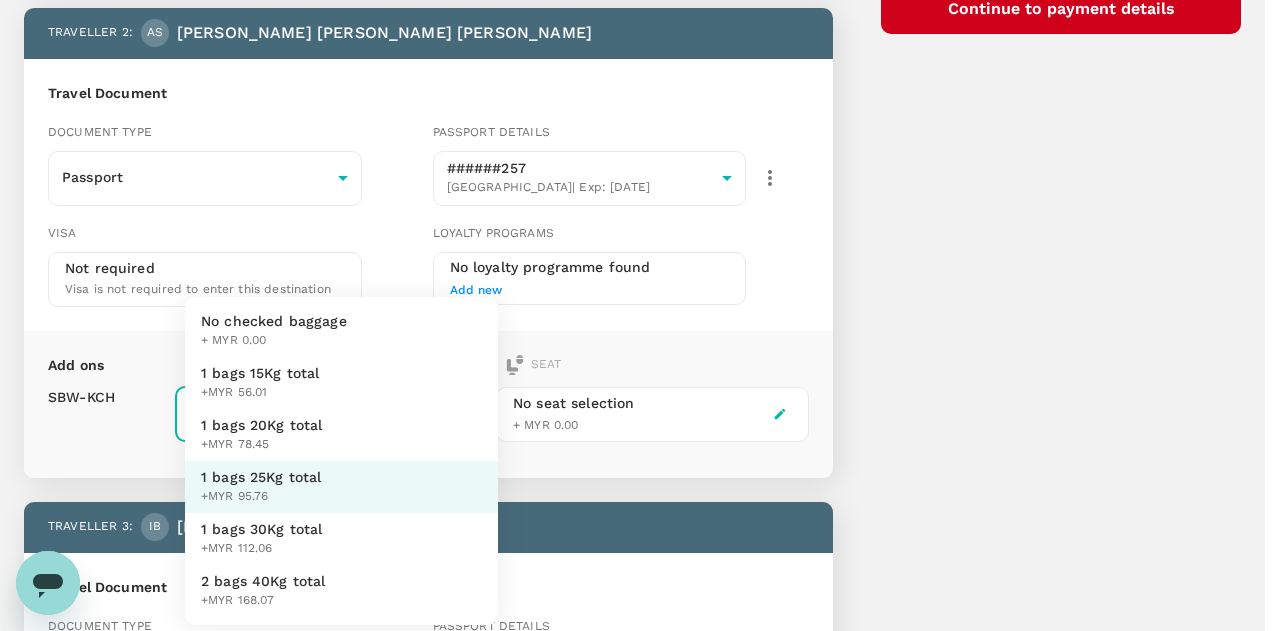 click on "1 bags 30Kg total" at bounding box center (262, 529) 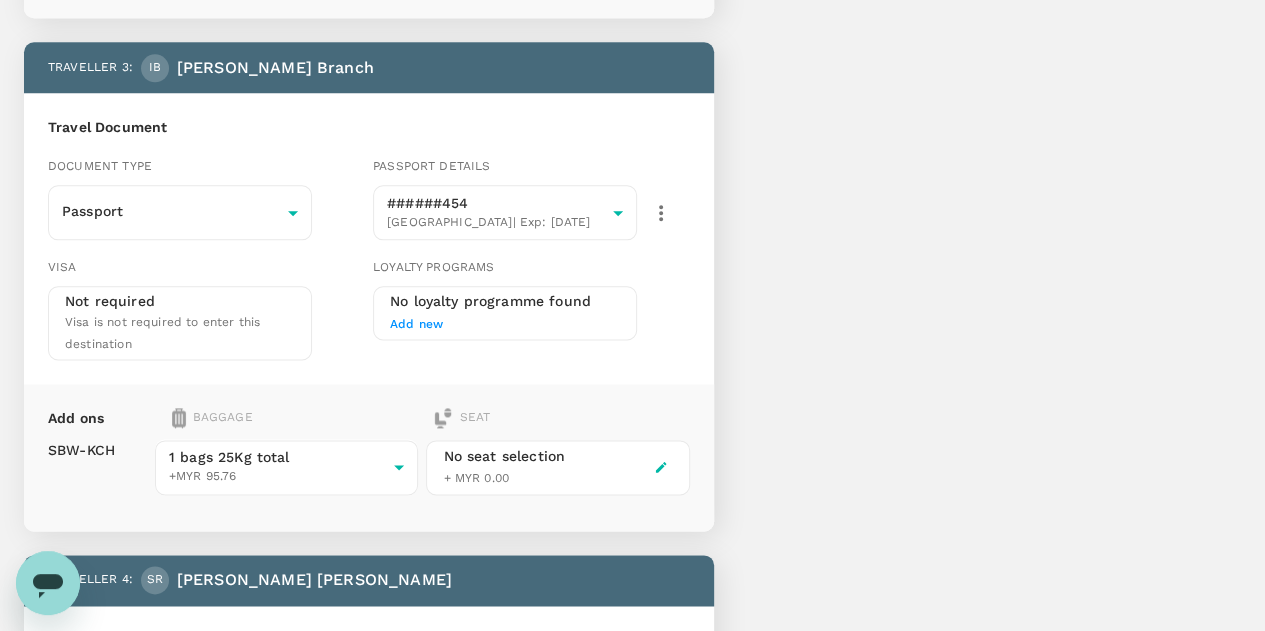 scroll, scrollTop: 1100, scrollLeft: 0, axis: vertical 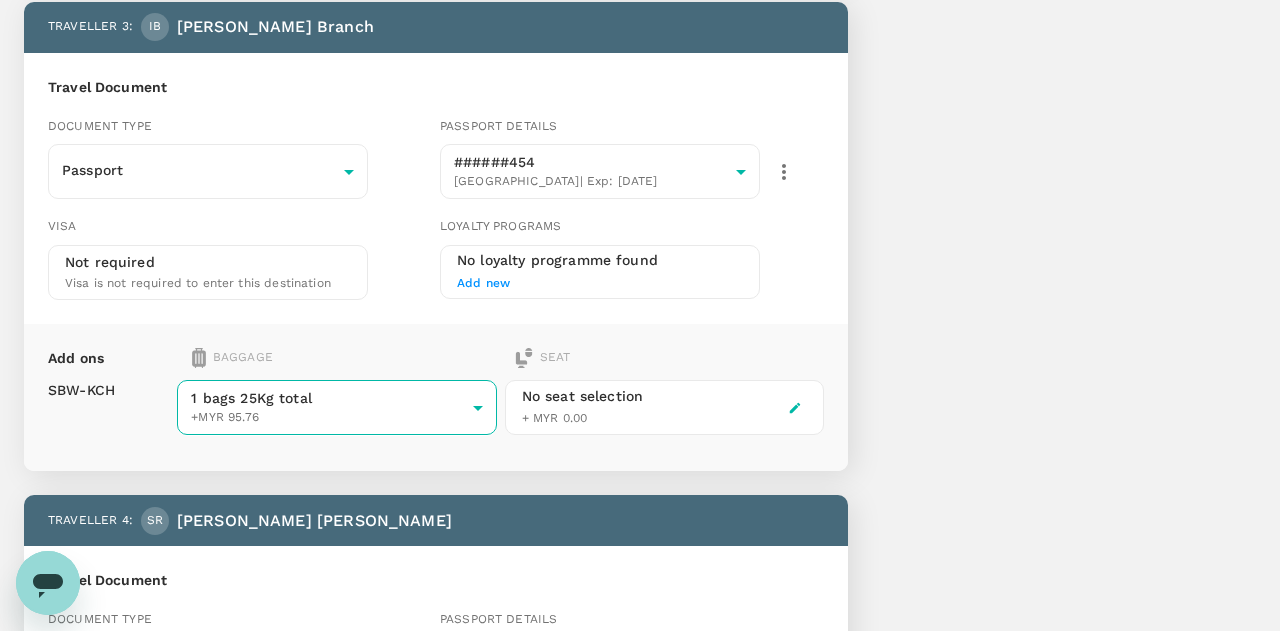 click on "Back to flight results Flight review Traveller(s) Traveller   1 : RM Russell Monte   Magill Travel Document Document type Passport Passport ​ Passport details ######146 United States  | Exp:   07 Sep 2032 a5205543-5943-4a5e-80ca-50a1e3f82f85 ​ Visa Not required Visa is not required to enter this destination Loyalty programs No loyalty programme found Add new Add ons Baggage Seat SBW  -  KCH 1 bags 30Kg total +MYR 112.06 4 - 112.06 ​ No seat selection + MYR 0.00 Traveller   2 : AS Abigail Kate   Smith Travel Document Document type Passport Passport ​ Passport details ######257 United States  | Exp:   10 Feb 2032 8e30b17f-0cb8-4371-8b91-548395920882 ​ Visa Not required Visa is not required to enter this destination Loyalty programs No loyalty programme found Add new Add ons Baggage Seat SBW  -  KCH 1 bags 30Kg total +MYR 112.06 4 - 112.06 ​ No seat selection + MYR 0.00 Traveller   3 : IB Isaac Jayson   Branch Travel Document Document type Passport Passport ​ Passport details ######454  | Exp:" at bounding box center (640, 554) 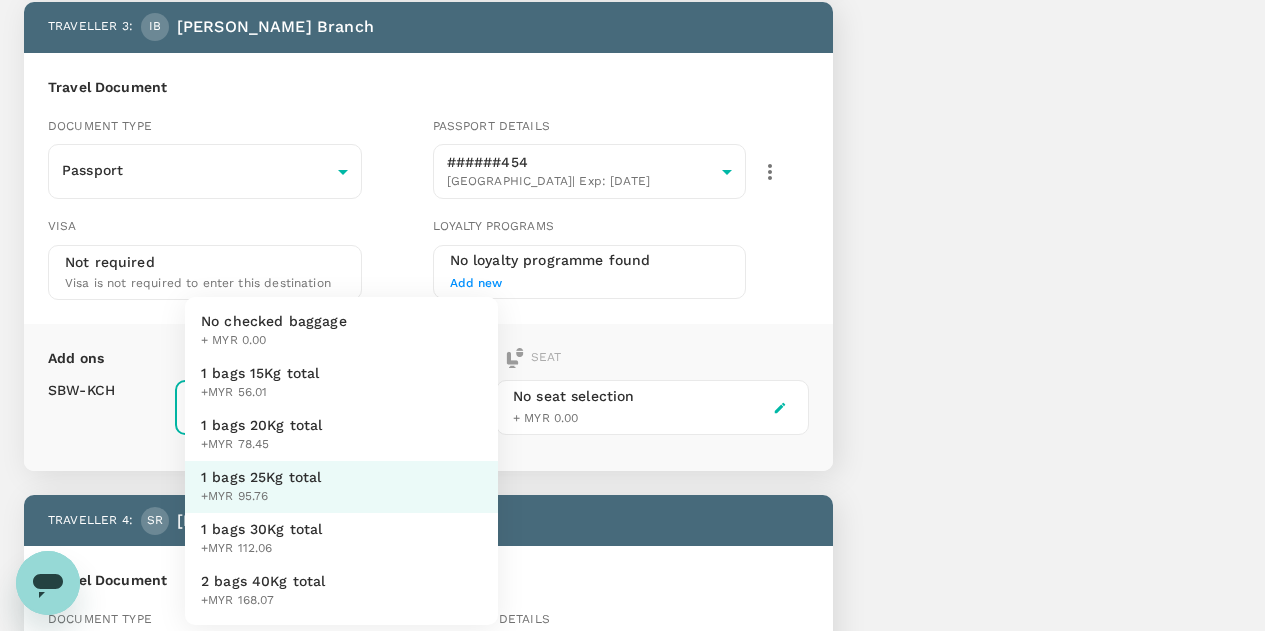 click on "1 bags 30Kg total" at bounding box center (262, 529) 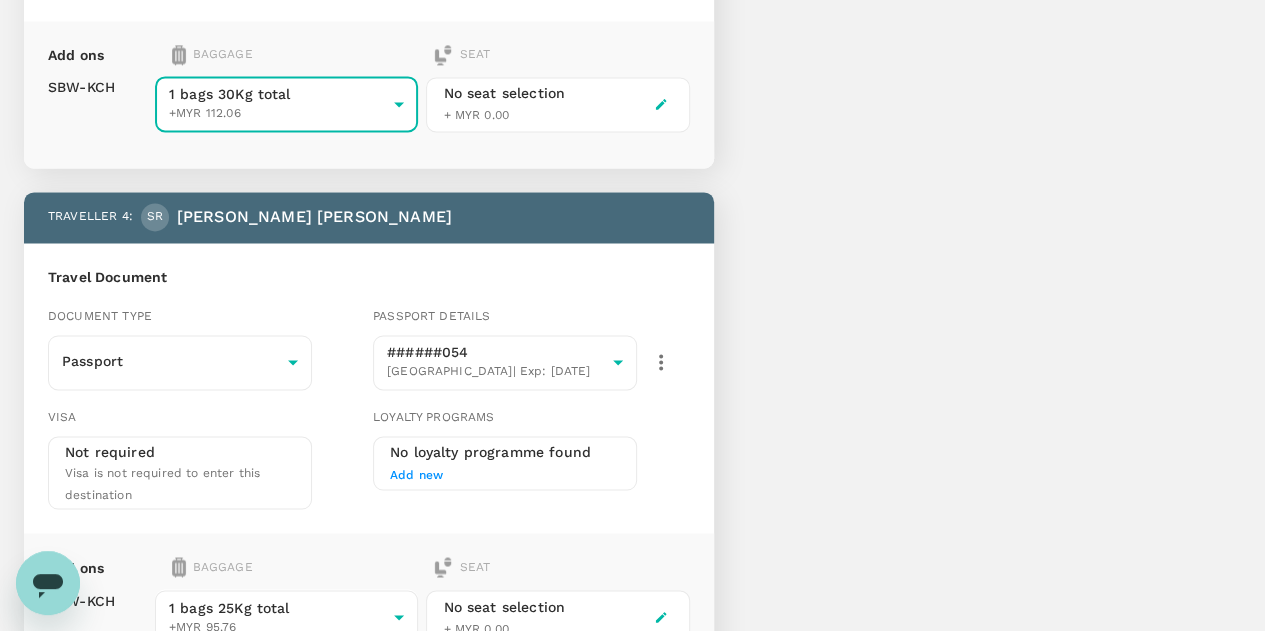 scroll, scrollTop: 1600, scrollLeft: 0, axis: vertical 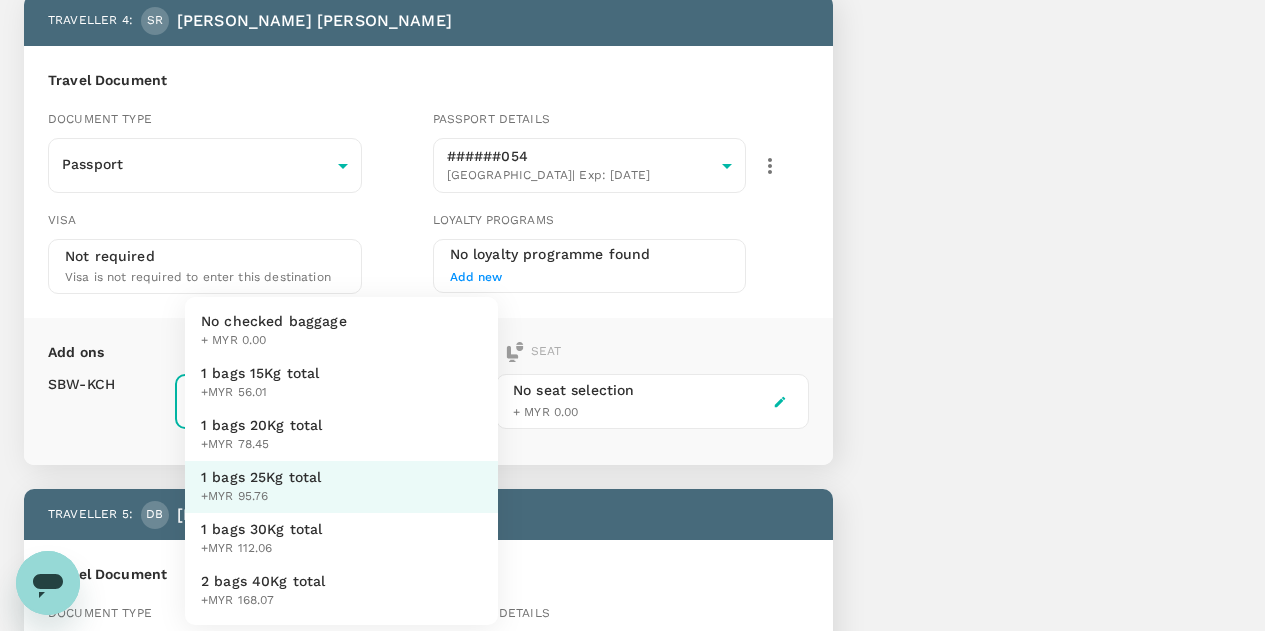 click on "Back to flight results Flight review Traveller(s) Traveller   1 : RM Russell Monte   Magill Travel Document Document type Passport Passport ​ Passport details ######146 United States  | Exp:   07 Sep 2032 a5205543-5943-4a5e-80ca-50a1e3f82f85 ​ Visa Not required Visa is not required to enter this destination Loyalty programs No loyalty programme found Add new Add ons Baggage Seat SBW  -  KCH 1 bags 30Kg total +MYR 112.06 4 - 112.06 ​ No seat selection + MYR 0.00 Traveller   2 : AS Abigail Kate   Smith Travel Document Document type Passport Passport ​ Passport details ######257 United States  | Exp:   10 Feb 2032 8e30b17f-0cb8-4371-8b91-548395920882 ​ Visa Not required Visa is not required to enter this destination Loyalty programs No loyalty programme found Add new Add ons Baggage Seat SBW  -  KCH 1 bags 30Kg total +MYR 112.06 4 - 112.06 ​ No seat selection + MYR 0.00 Traveller   3 : IB Isaac Jayson   Branch Travel Document Document type Passport Passport ​ Passport details ######454  | Exp:" at bounding box center (640, 64) 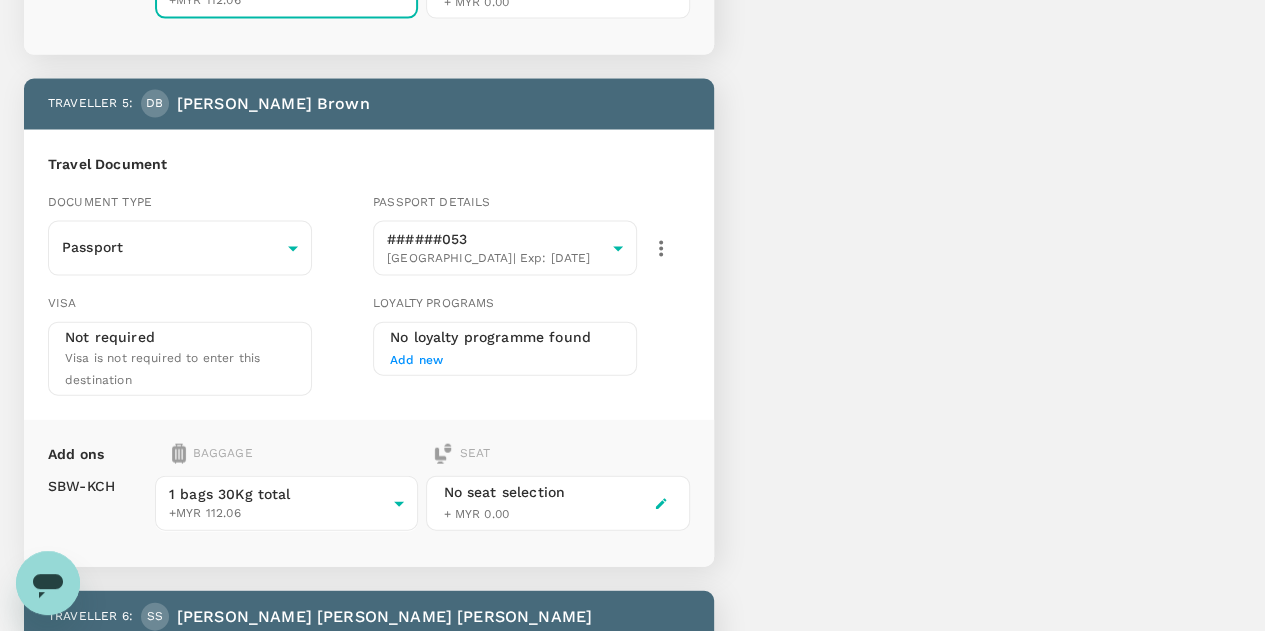 scroll, scrollTop: 2100, scrollLeft: 0, axis: vertical 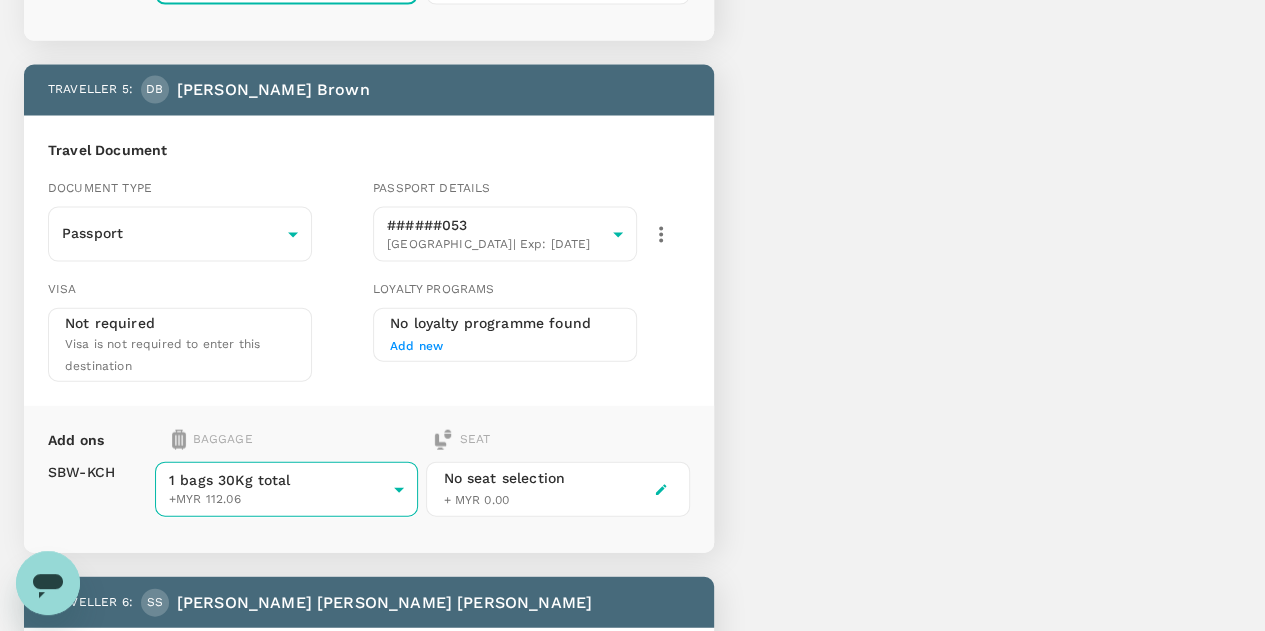 click on "Back to flight results Flight review Traveller(s) Traveller   1 : RM Russell Monte   Magill Travel Document Document type Passport Passport ​ Passport details ######146 United States  | Exp:   07 Sep 2032 a5205543-5943-4a5e-80ca-50a1e3f82f85 ​ Visa Not required Visa is not required to enter this destination Loyalty programs No loyalty programme found Add new Add ons Baggage Seat SBW  -  KCH 1 bags 30Kg total +MYR 112.06 4 - 112.06 ​ No seat selection + MYR 0.00 Traveller   2 : AS Abigail Kate   Smith Travel Document Document type Passport Passport ​ Passport details ######257 United States  | Exp:   10 Feb 2032 8e30b17f-0cb8-4371-8b91-548395920882 ​ Visa Not required Visa is not required to enter this destination Loyalty programs No loyalty programme found Add new Add ons Baggage Seat SBW  -  KCH 1 bags 30Kg total +MYR 112.06 4 - 112.06 ​ No seat selection + MYR 0.00 Traveller   3 : IB Isaac Jayson   Branch Travel Document Document type Passport Passport ​ Passport details ######454  | Exp:" at bounding box center [632, -379] 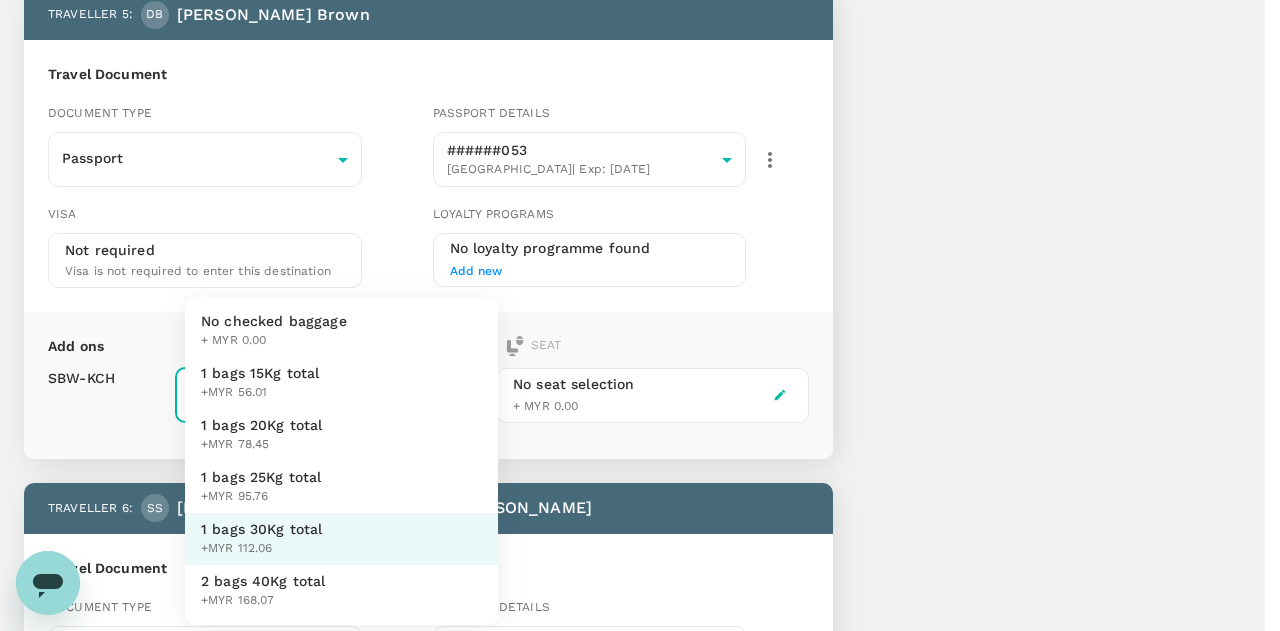 drag, startPoint x: 294, startPoint y: 529, endPoint x: 299, endPoint y: 519, distance: 11.18034 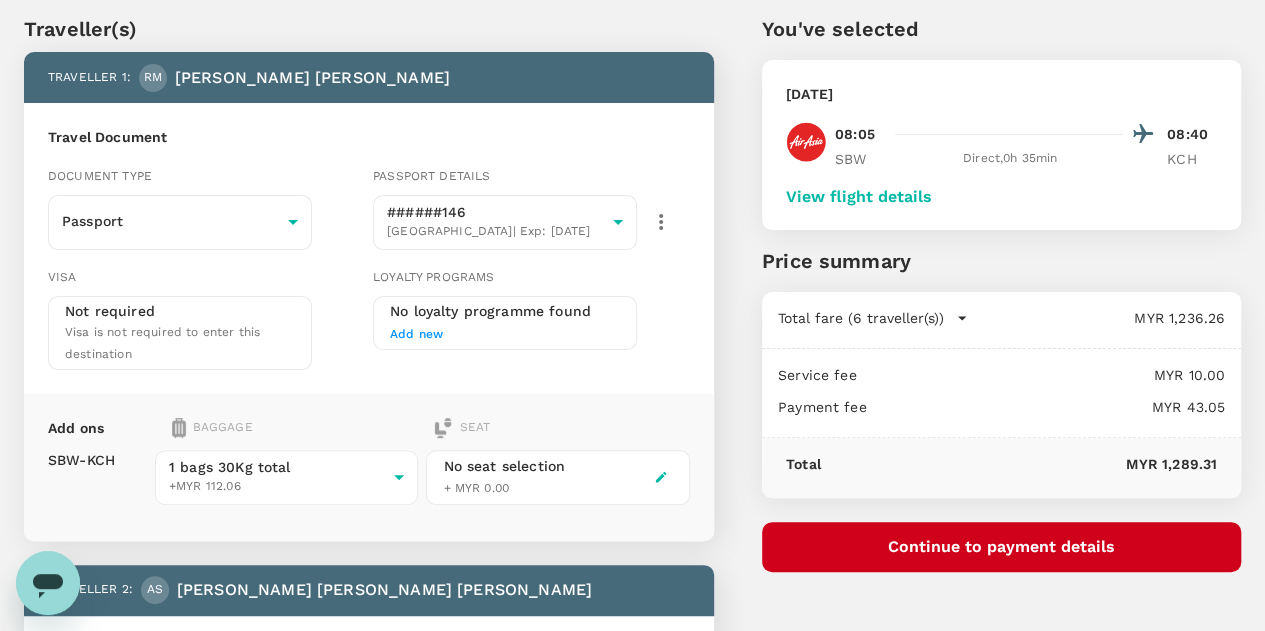scroll, scrollTop: 60, scrollLeft: 0, axis: vertical 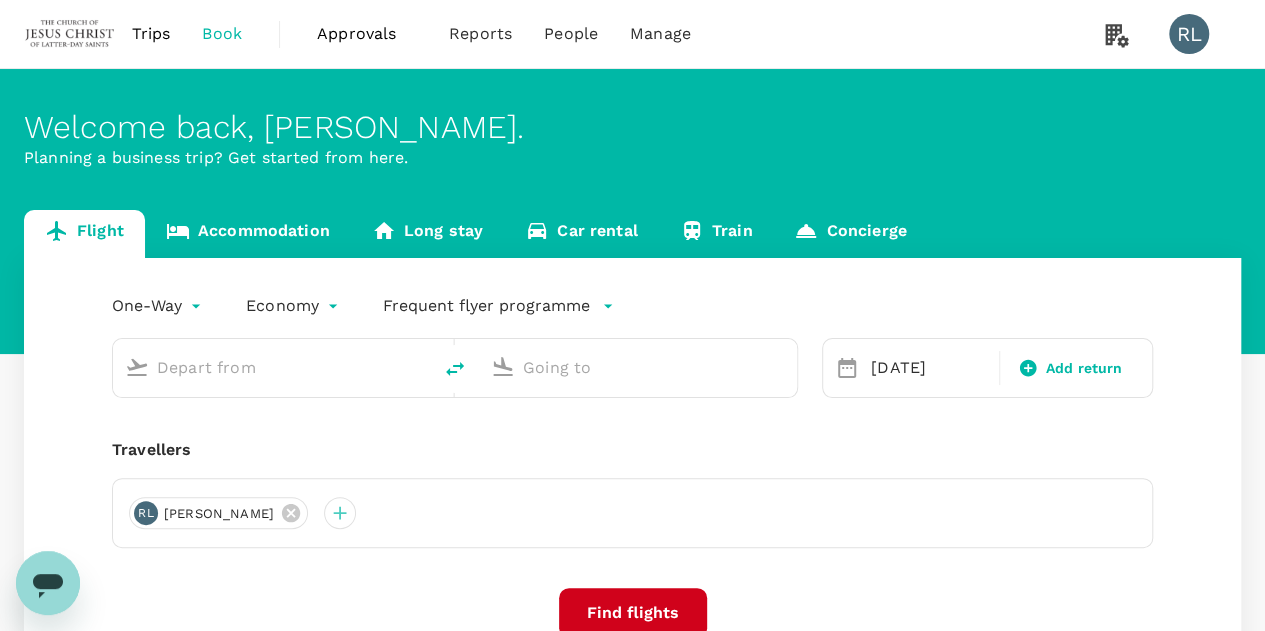 type on "Sibu (SBW)" 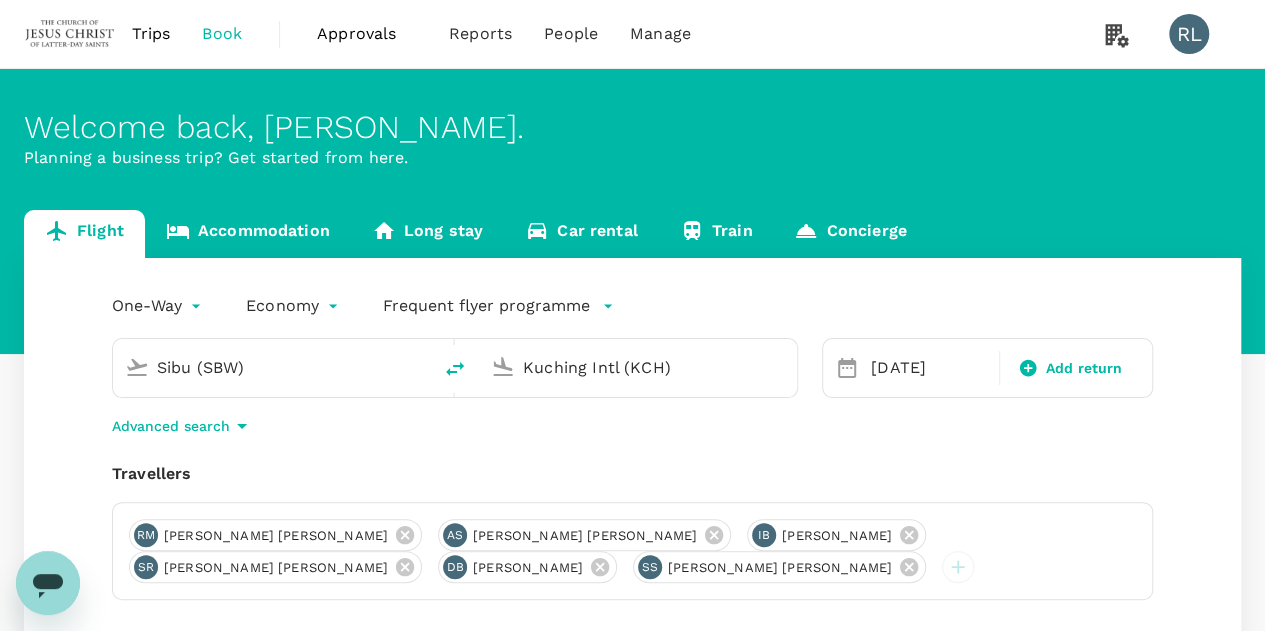 click 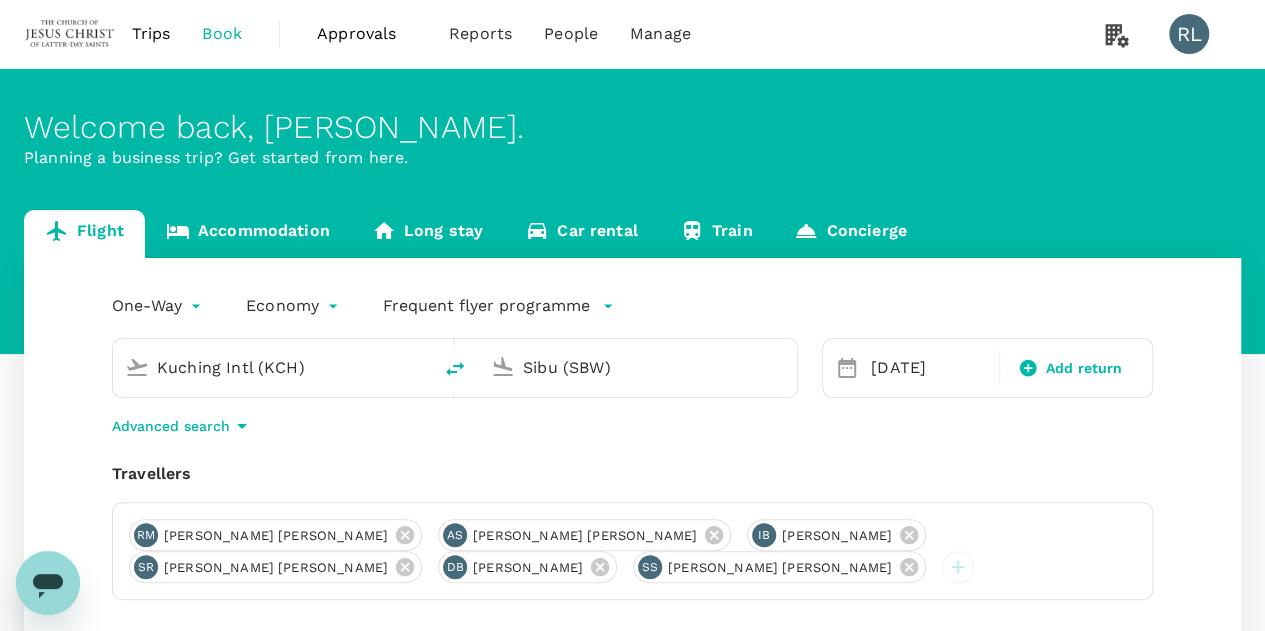 click on "Sibu (SBW)" at bounding box center (639, 367) 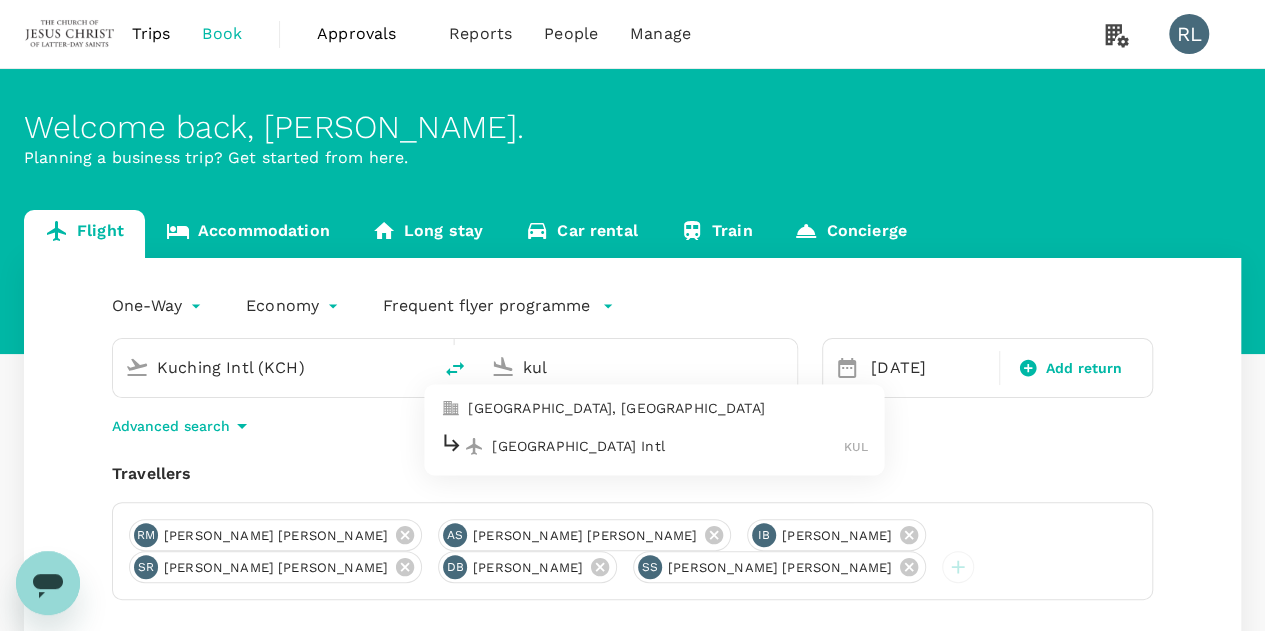 click on "Kuala Lumpur Intl" at bounding box center [668, 446] 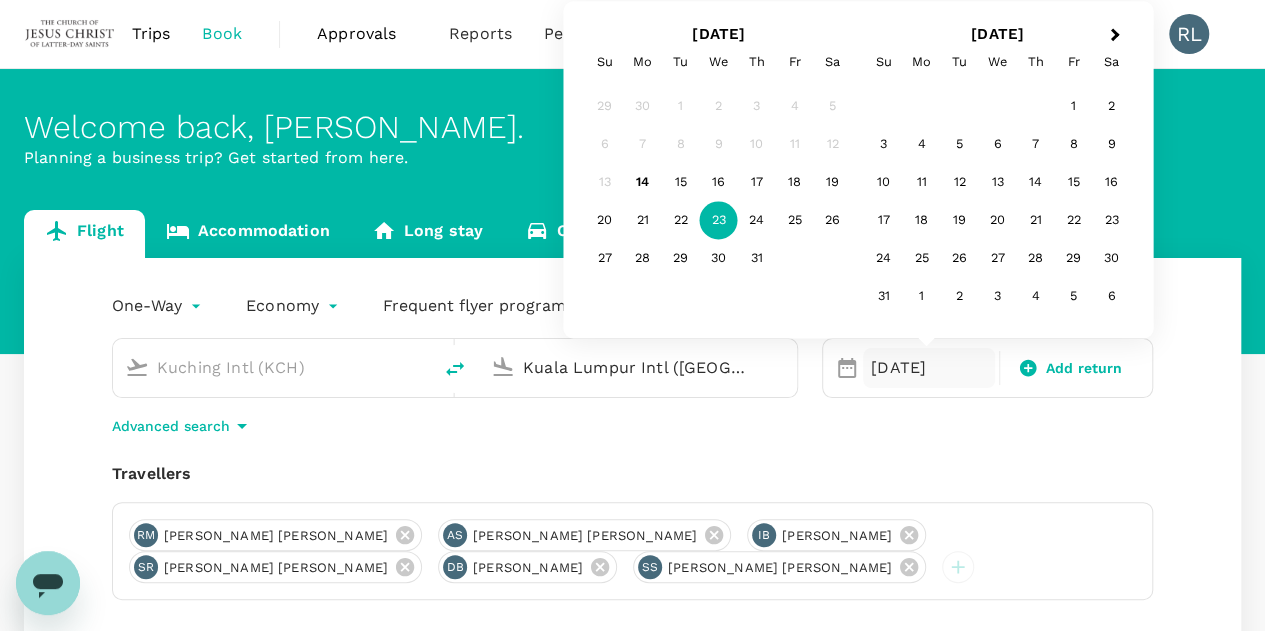 type on "Kuala Lumpur Intl (KUL)" 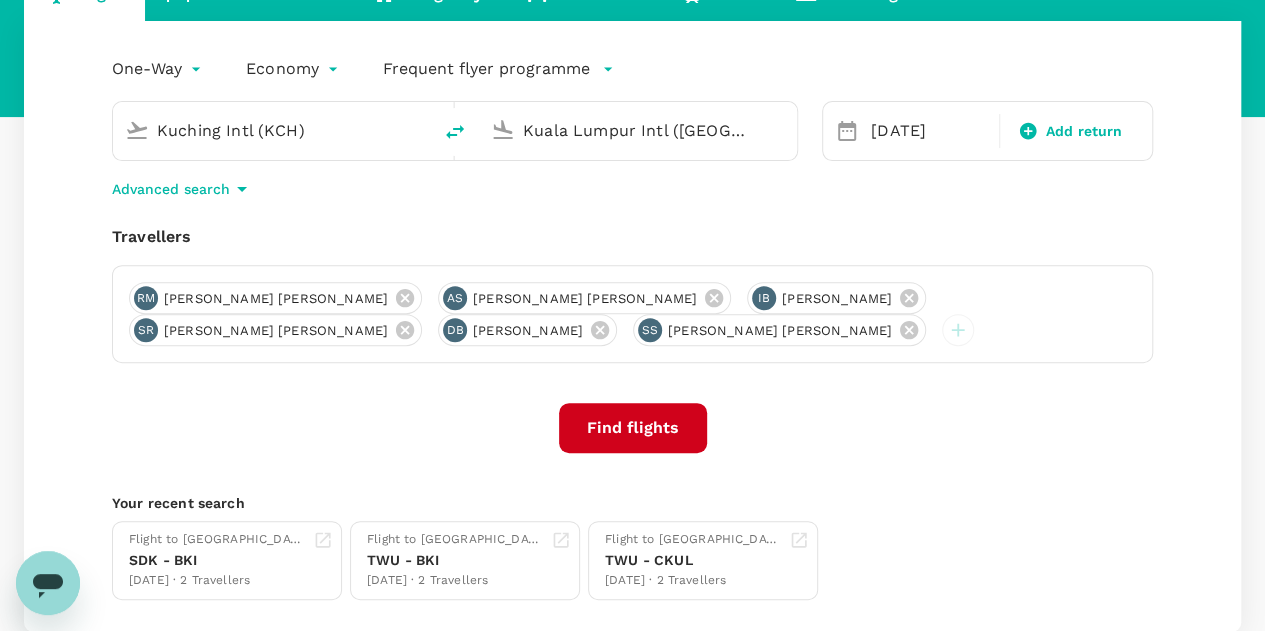 scroll, scrollTop: 300, scrollLeft: 0, axis: vertical 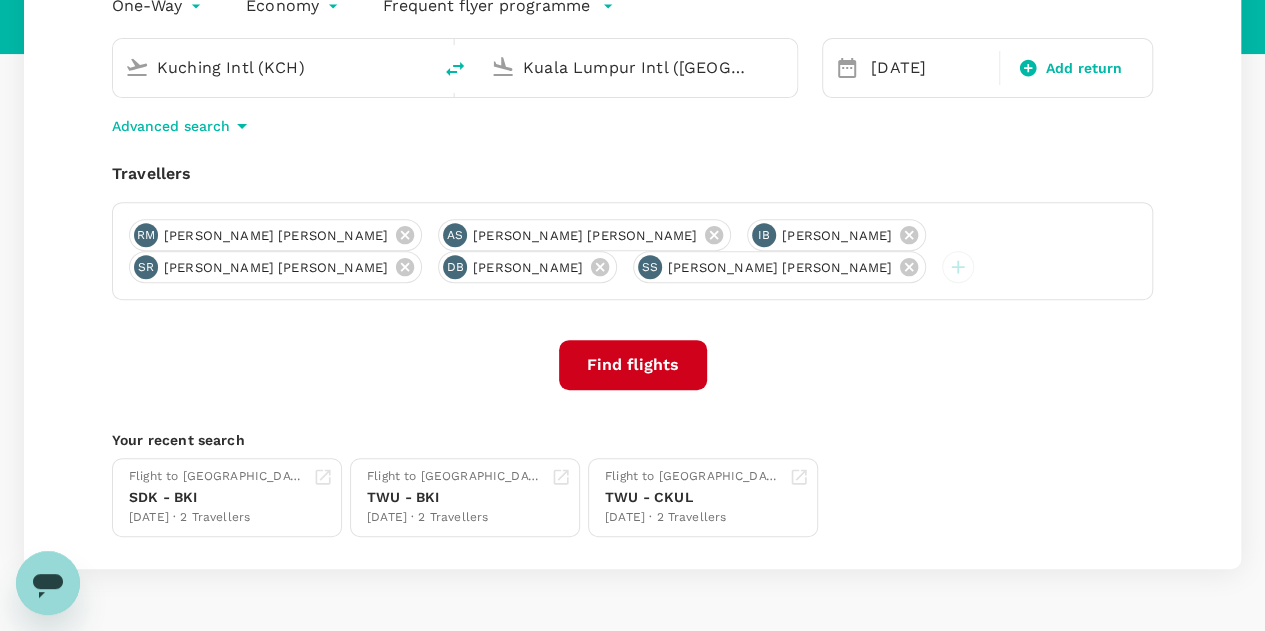 click on "Find flights" at bounding box center (633, 365) 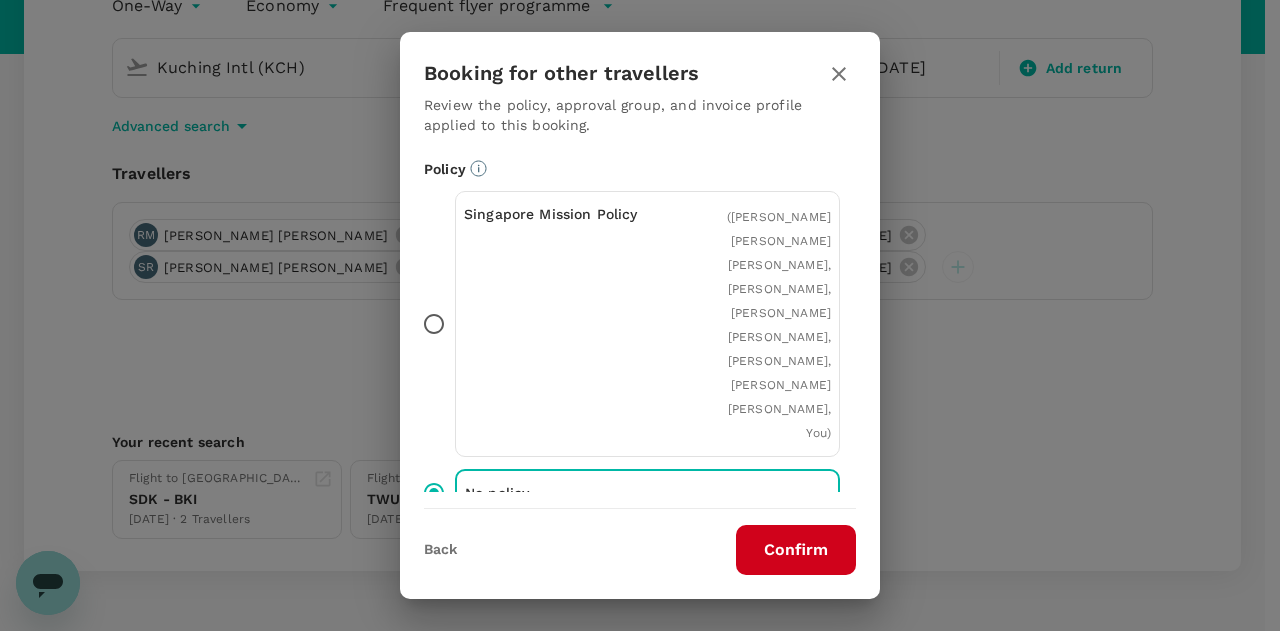 click on "Confirm" at bounding box center [796, 550] 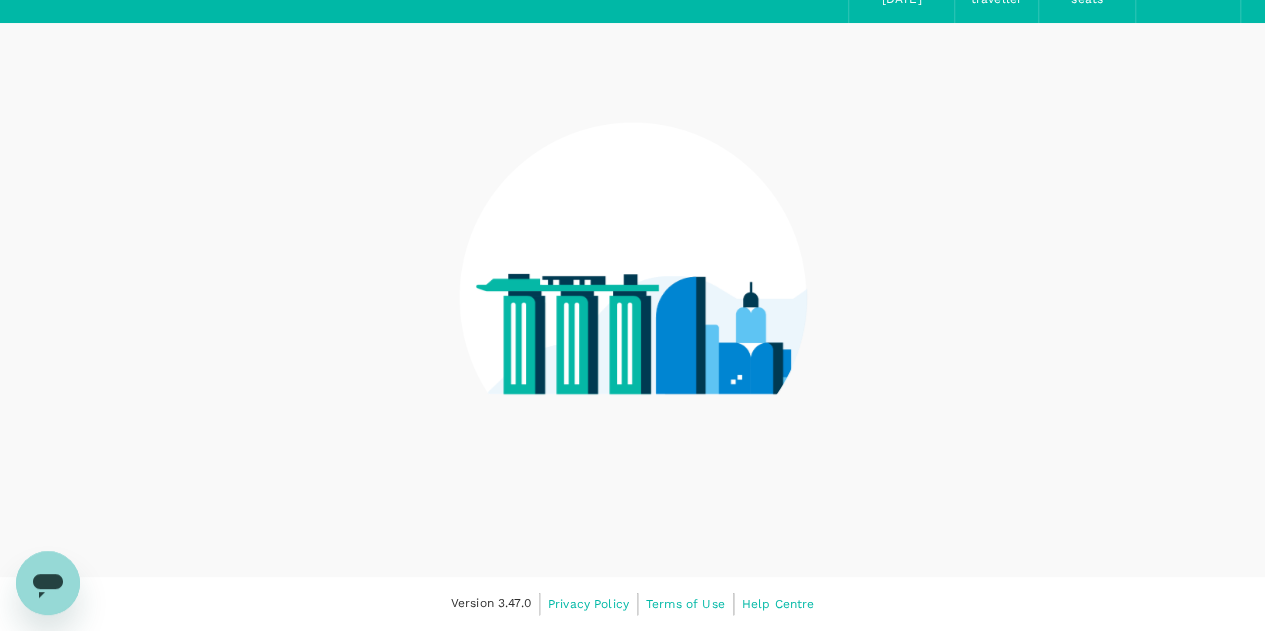 scroll, scrollTop: 0, scrollLeft: 0, axis: both 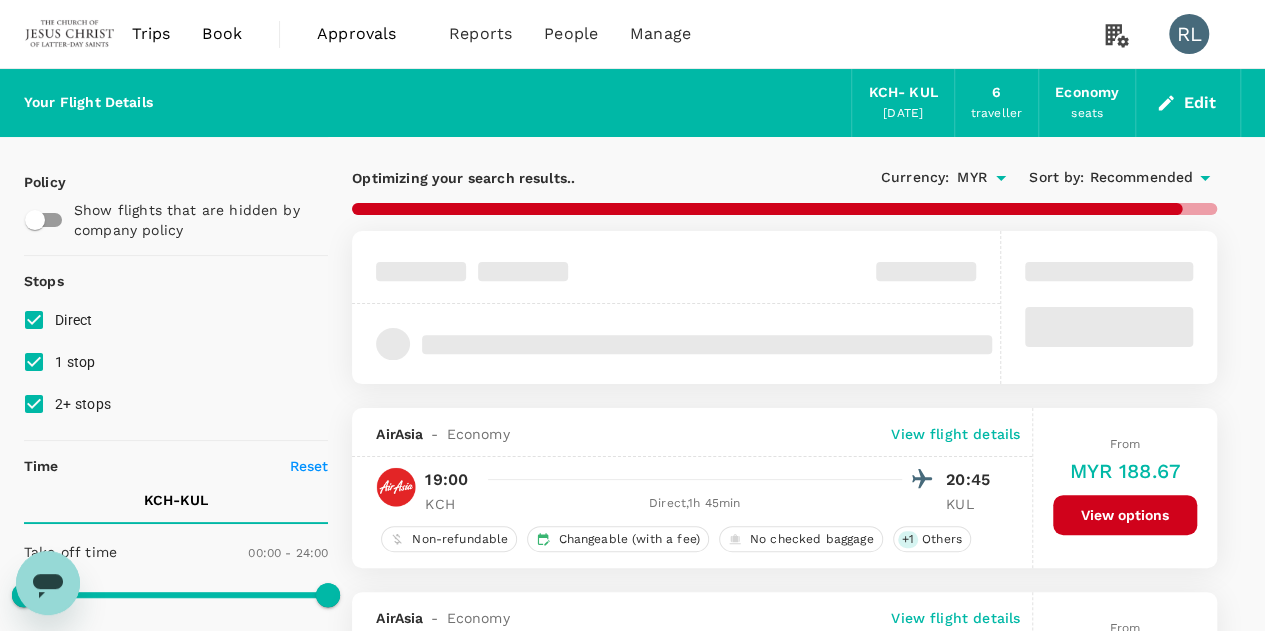 click on "Recommended" at bounding box center [1141, 178] 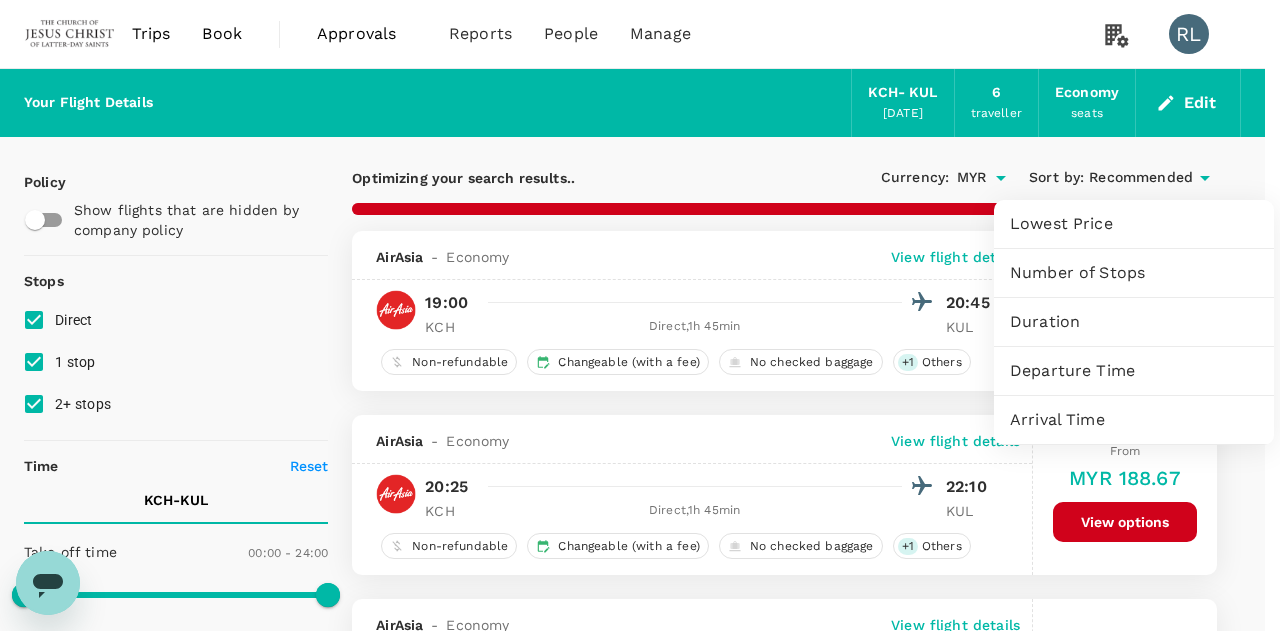 click on "Departure Time" at bounding box center (1134, 371) 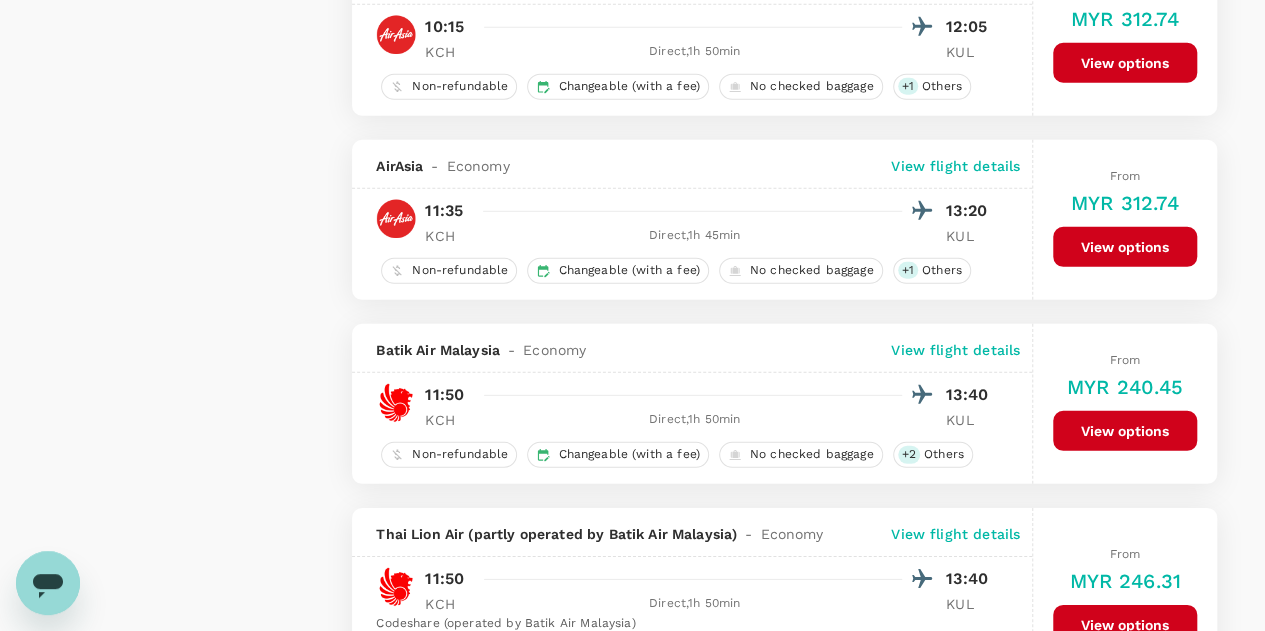 scroll, scrollTop: 2900, scrollLeft: 0, axis: vertical 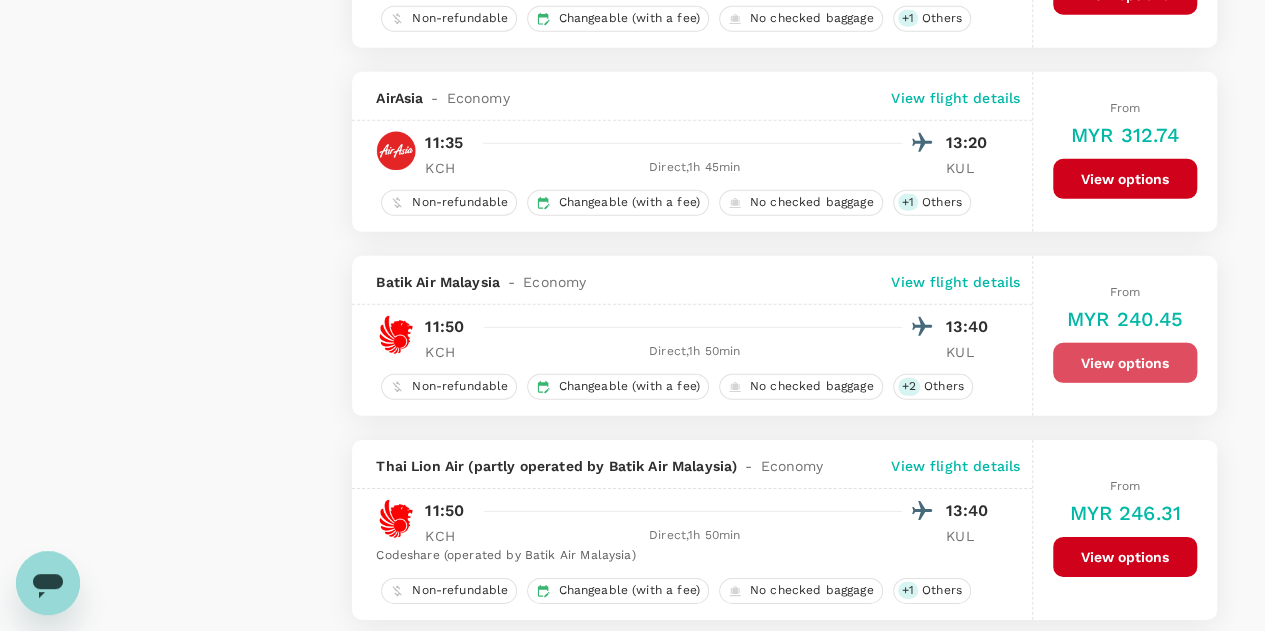 click on "View options" at bounding box center [1125, 363] 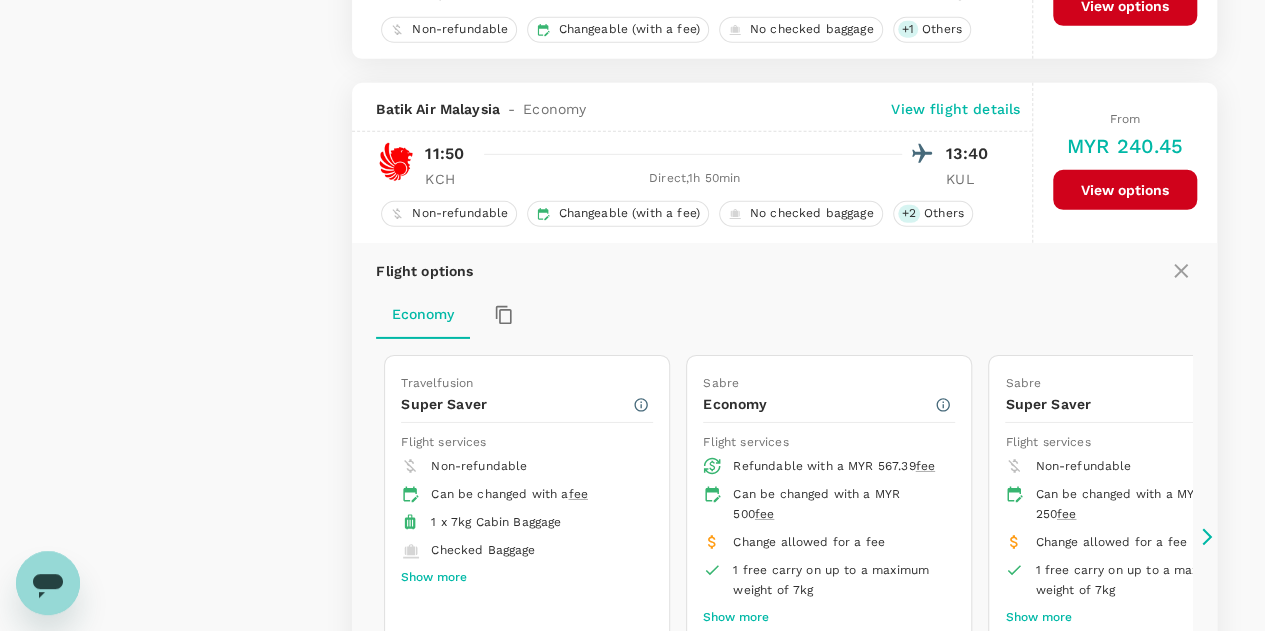 scroll, scrollTop: 3144, scrollLeft: 0, axis: vertical 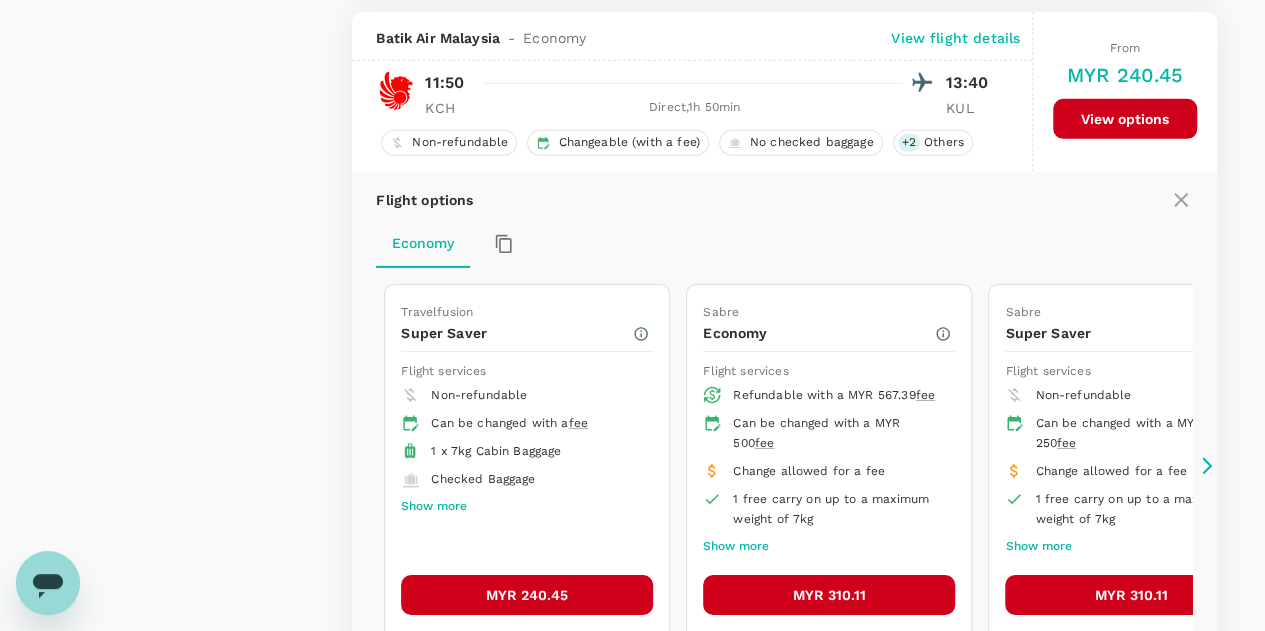 click 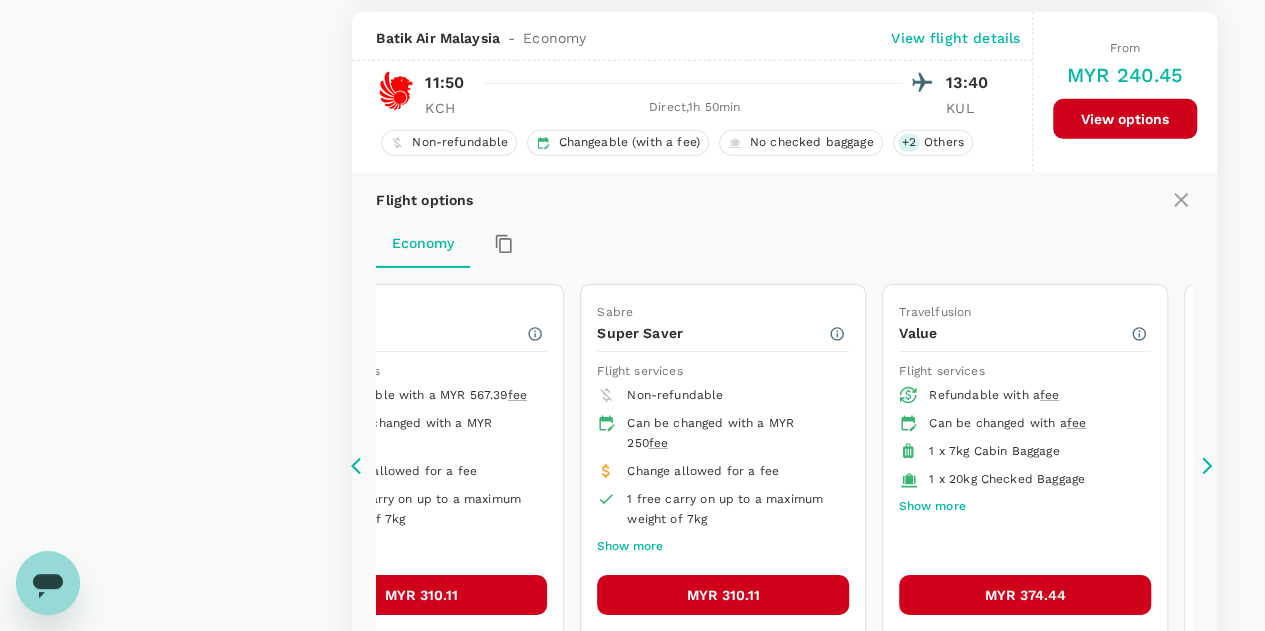 click 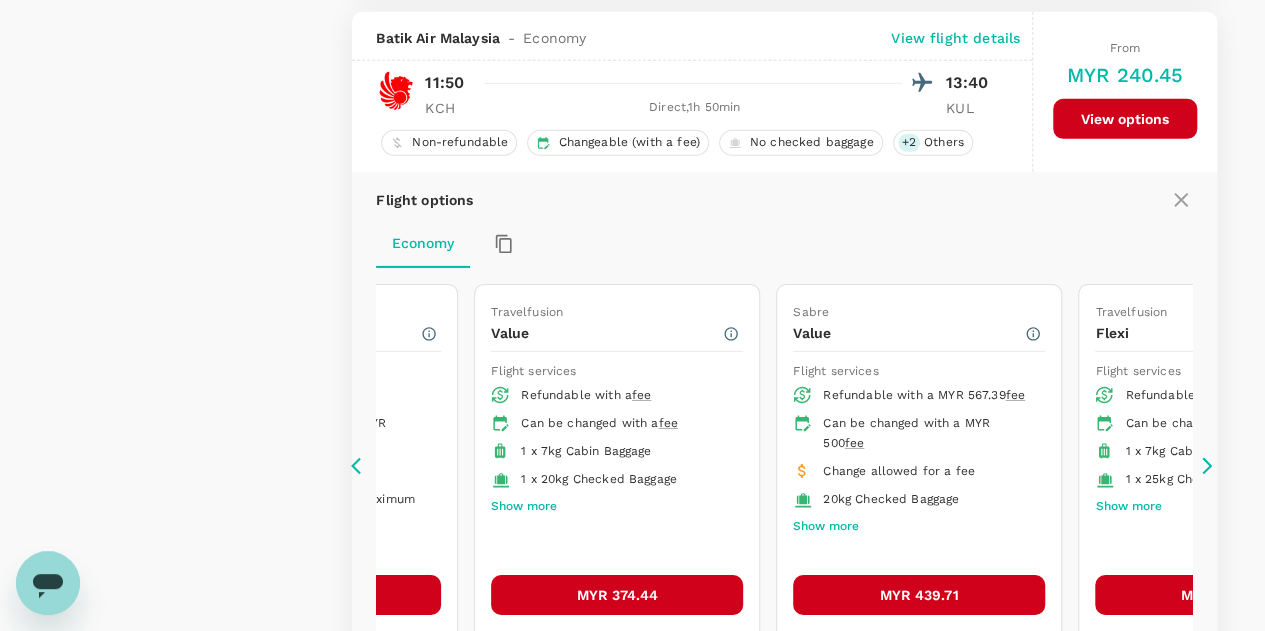 click 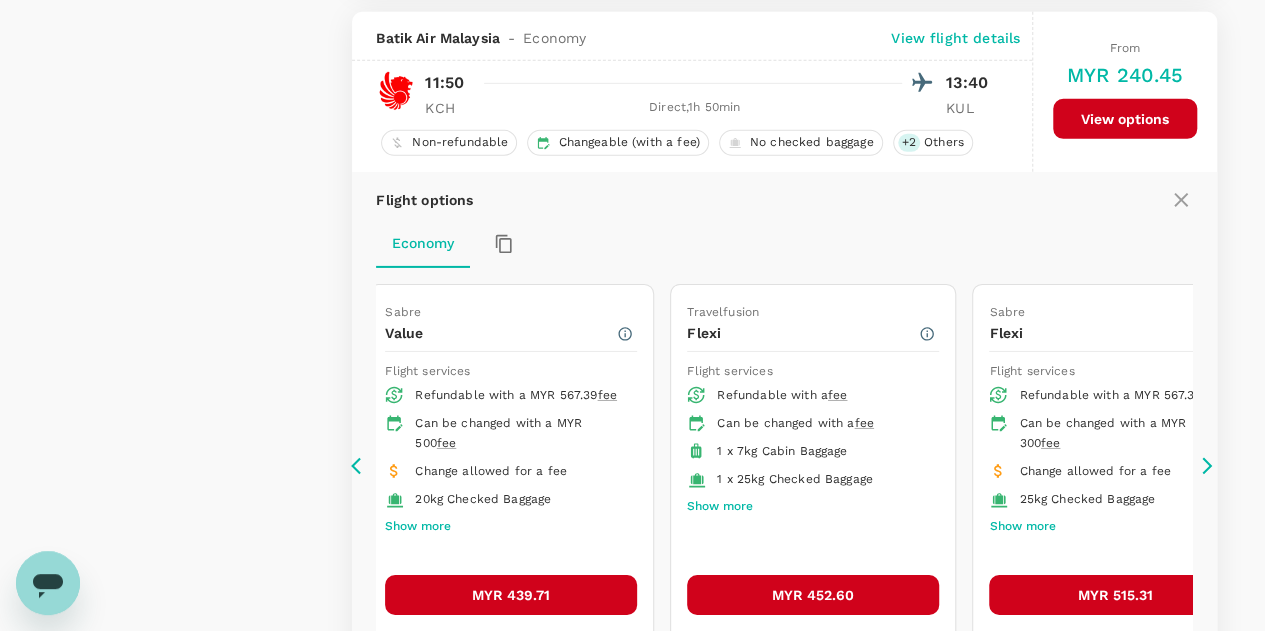 click 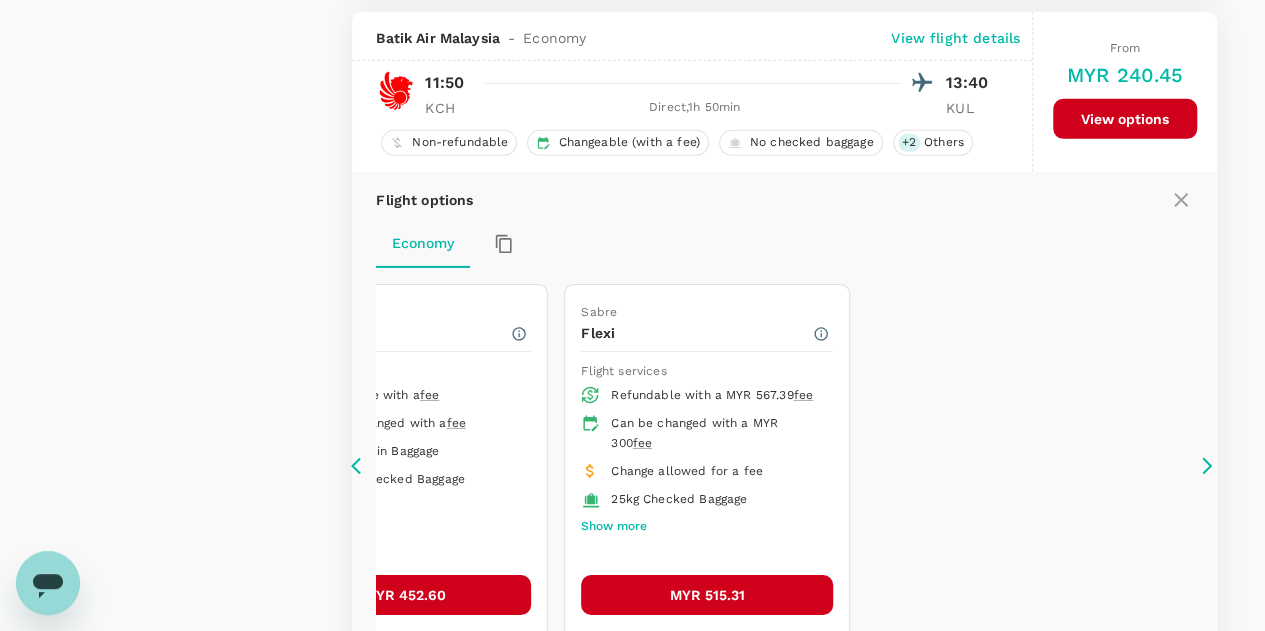 click 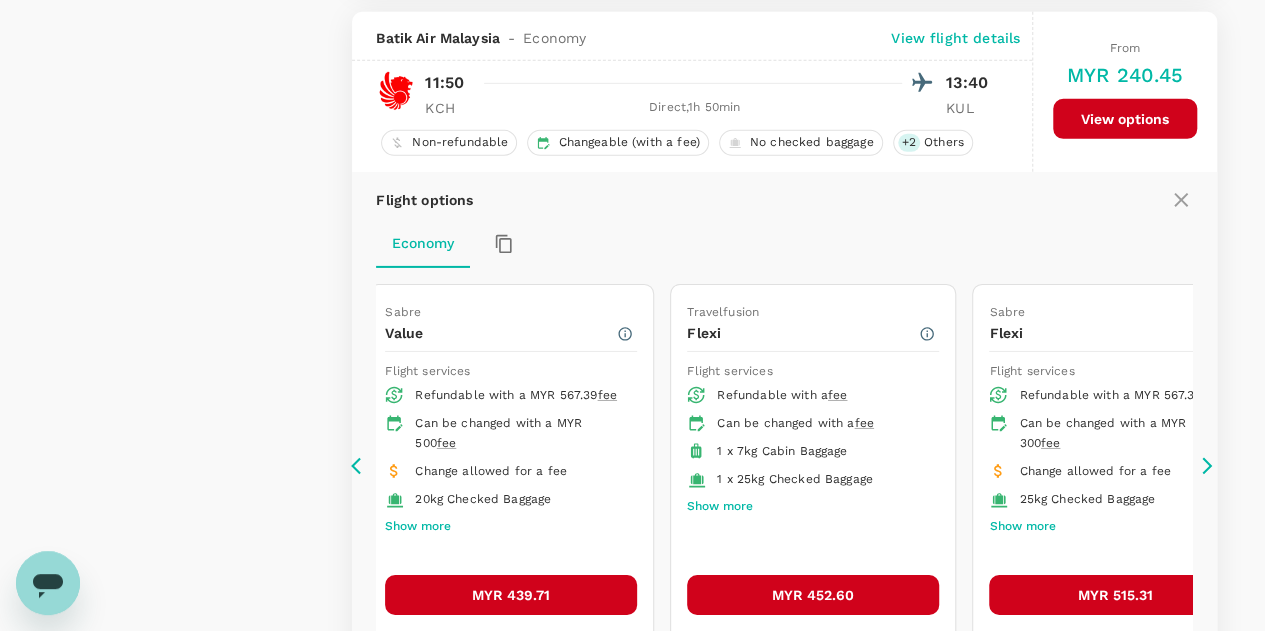 click 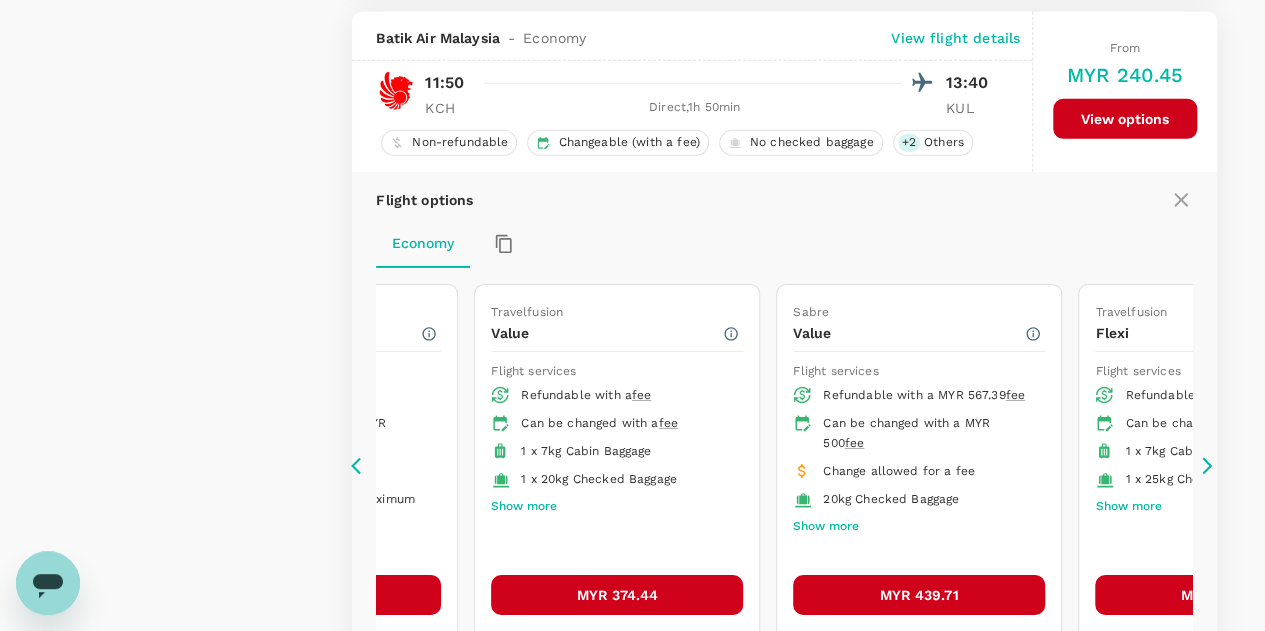 click 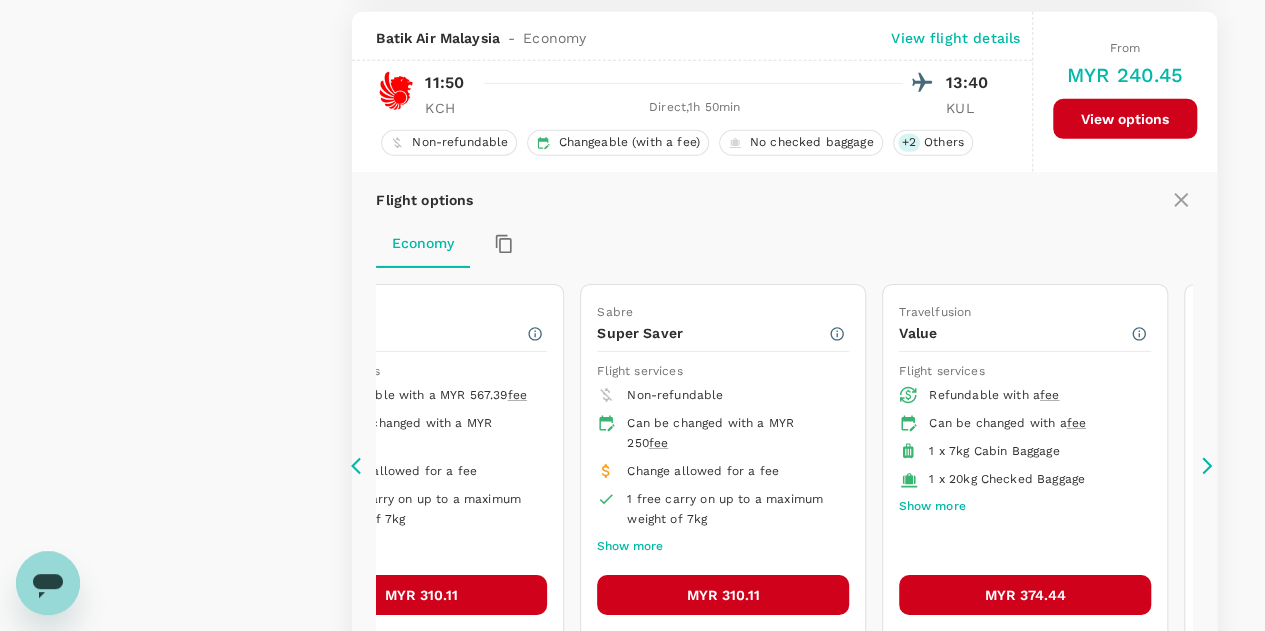 click 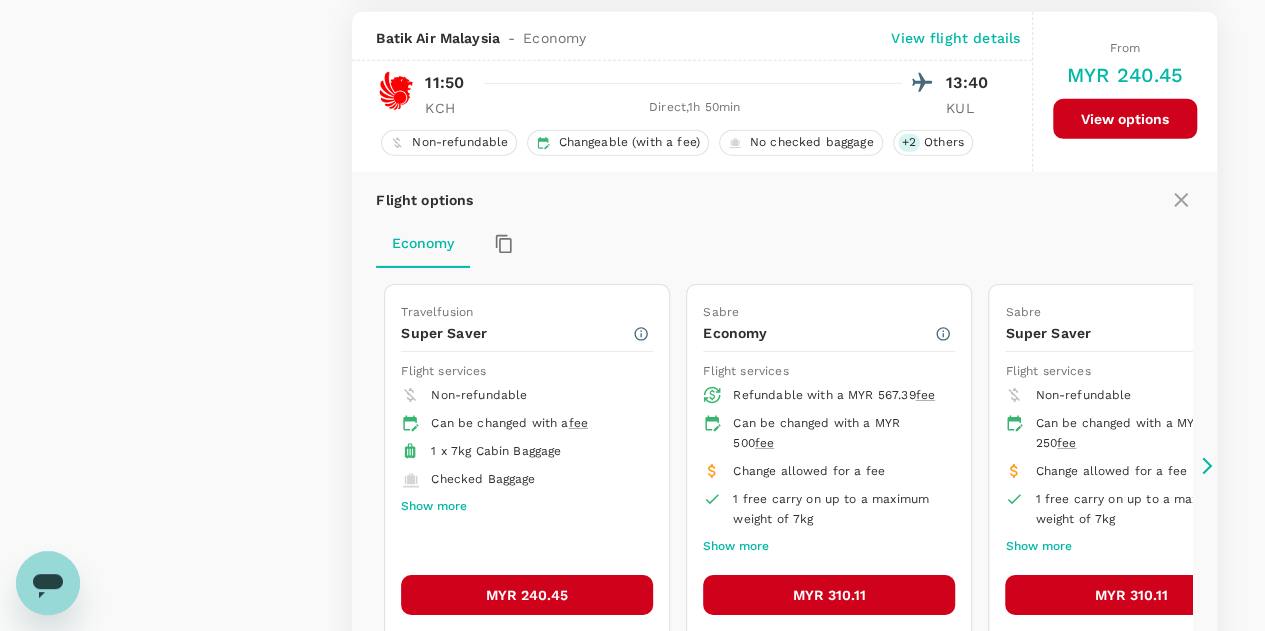 click 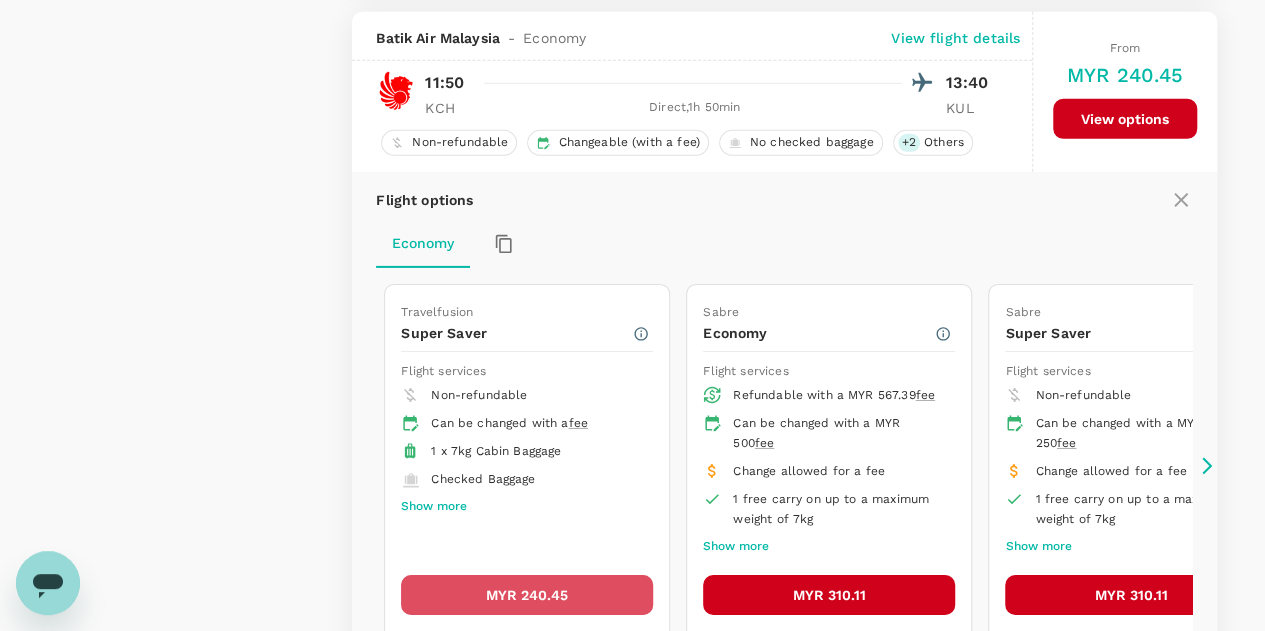 click on "MYR 240.45" at bounding box center [527, 595] 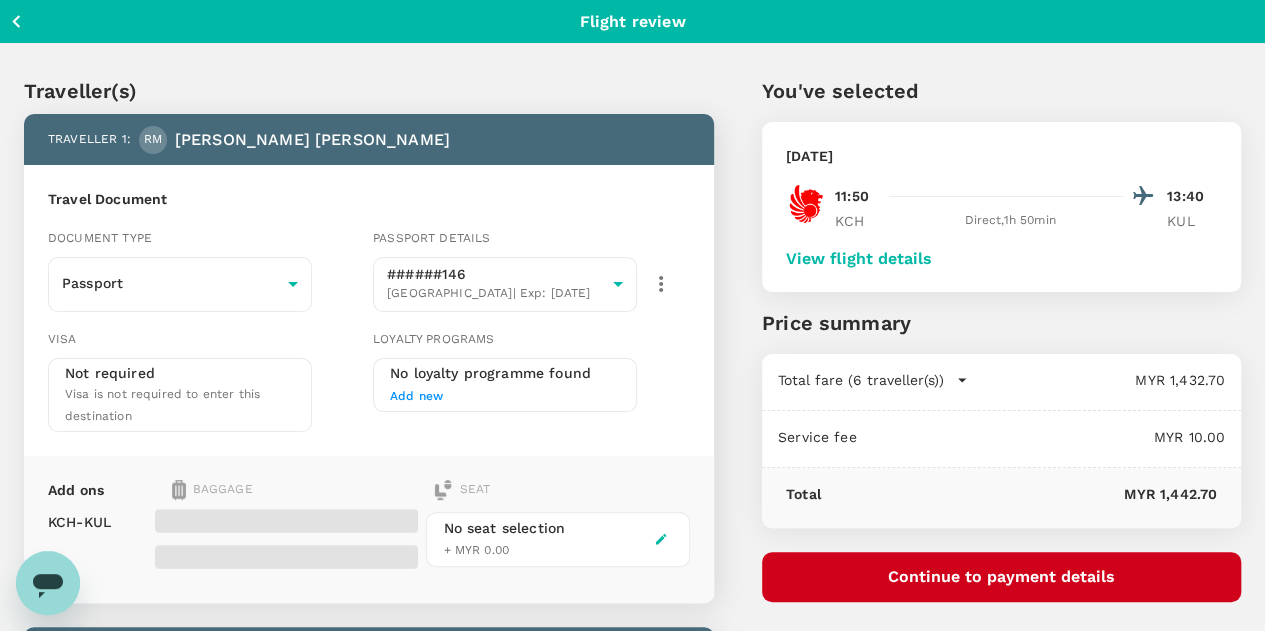 click on "View flight details" at bounding box center [859, 259] 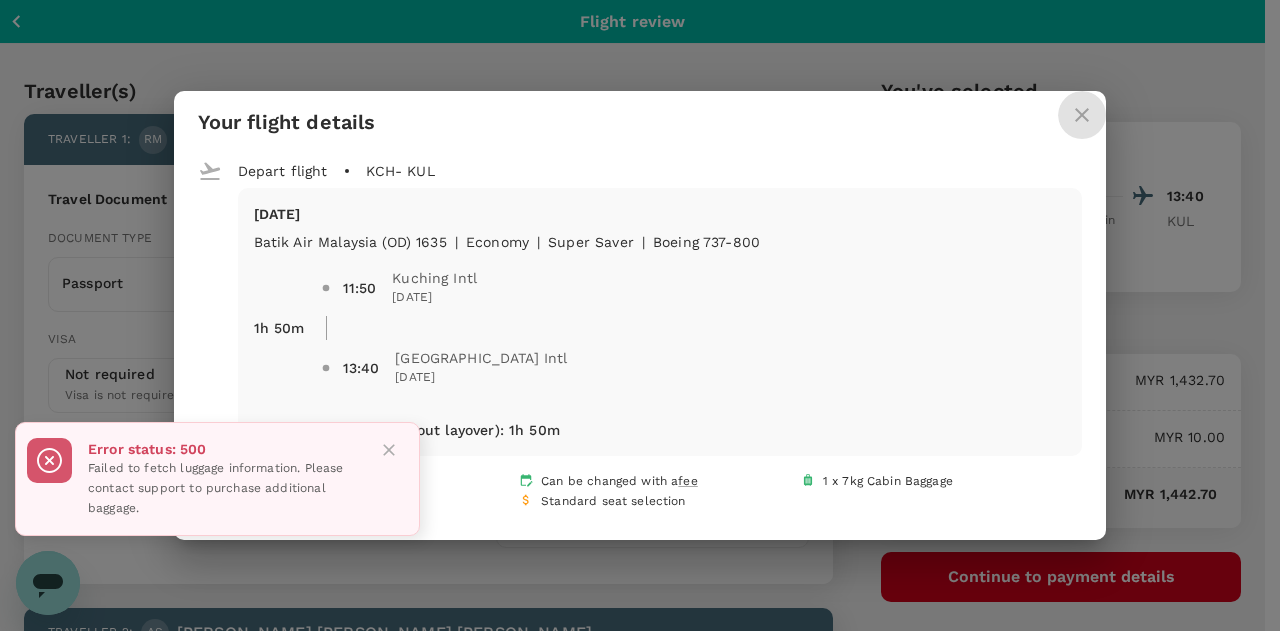 click 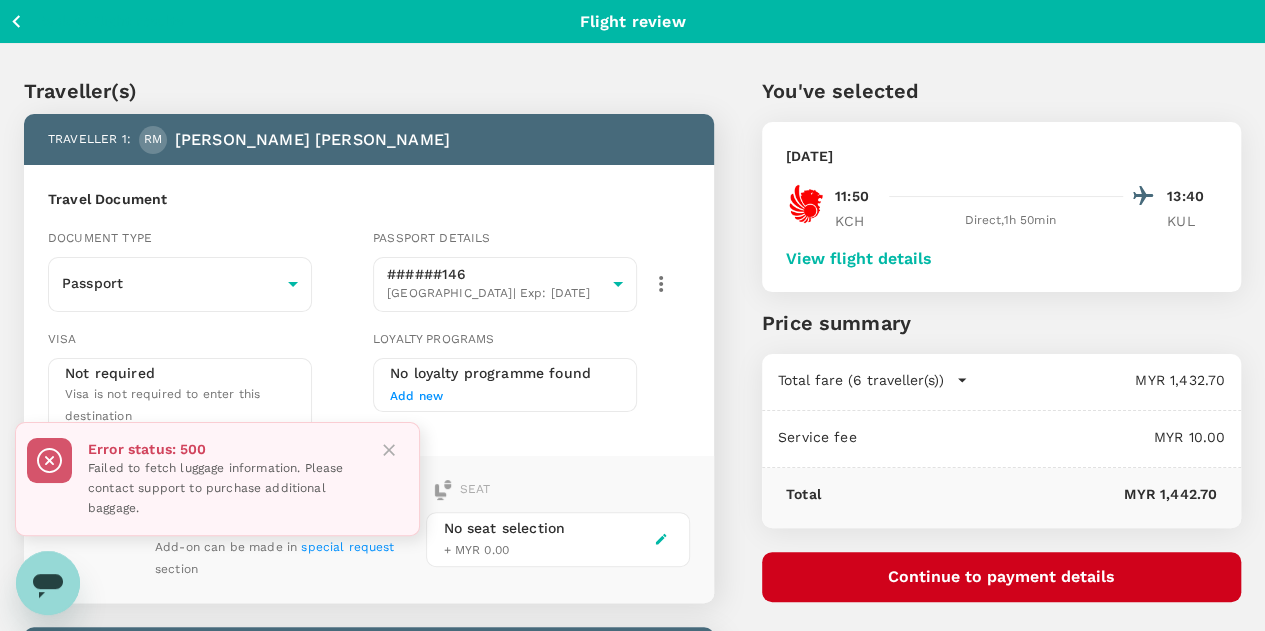 click 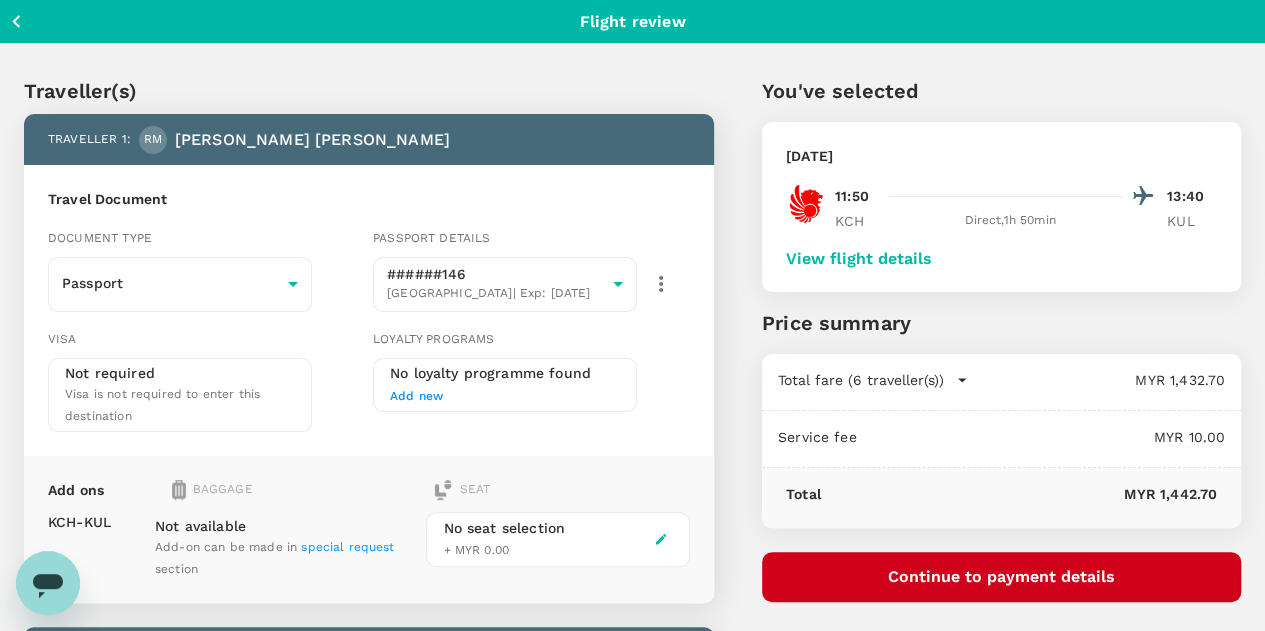 click on "Baggage" at bounding box center [268, 490] 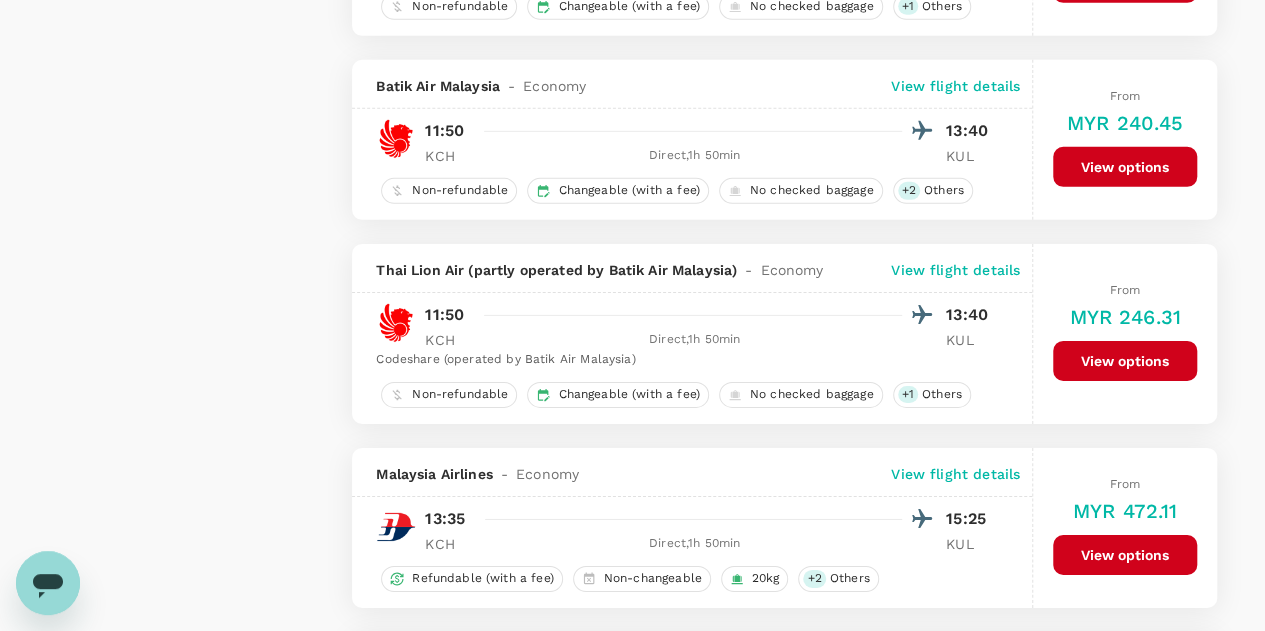 scroll, scrollTop: 3112, scrollLeft: 0, axis: vertical 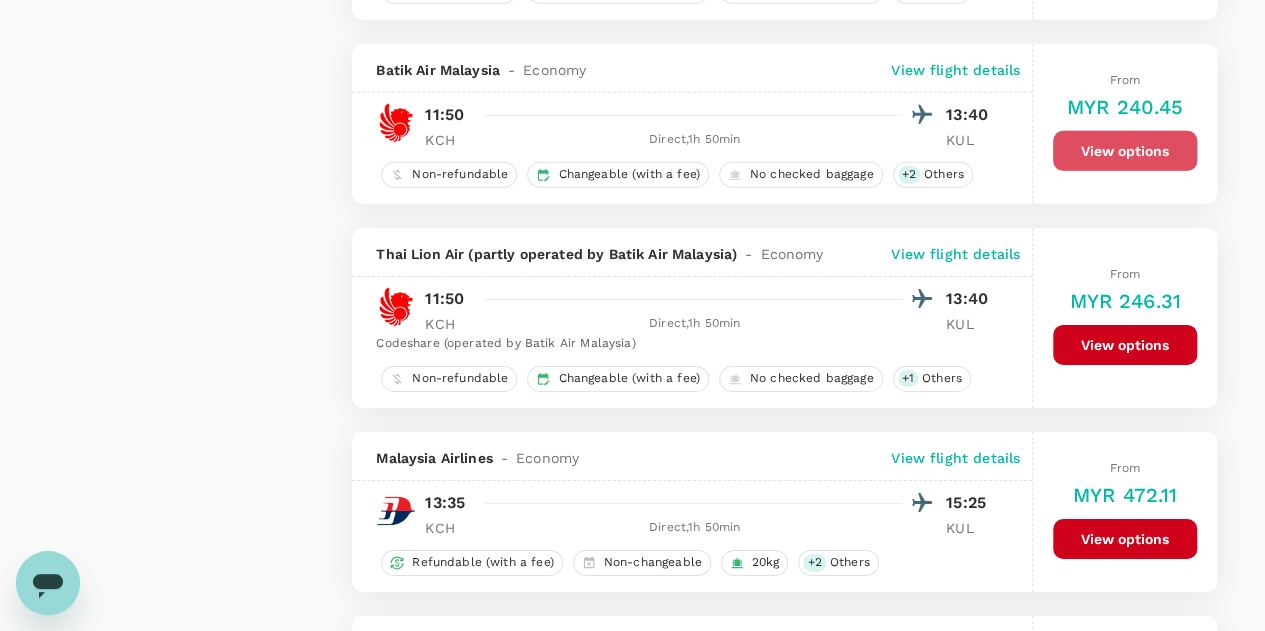 click on "View options" at bounding box center (1125, 151) 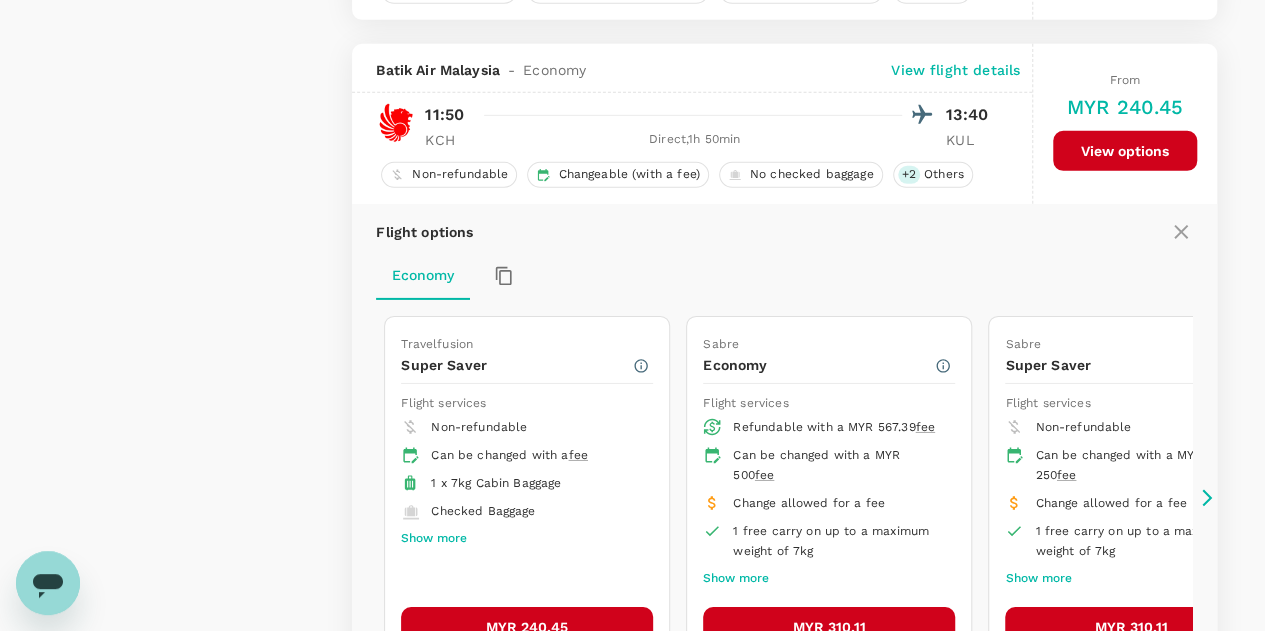 scroll, scrollTop: 3144, scrollLeft: 0, axis: vertical 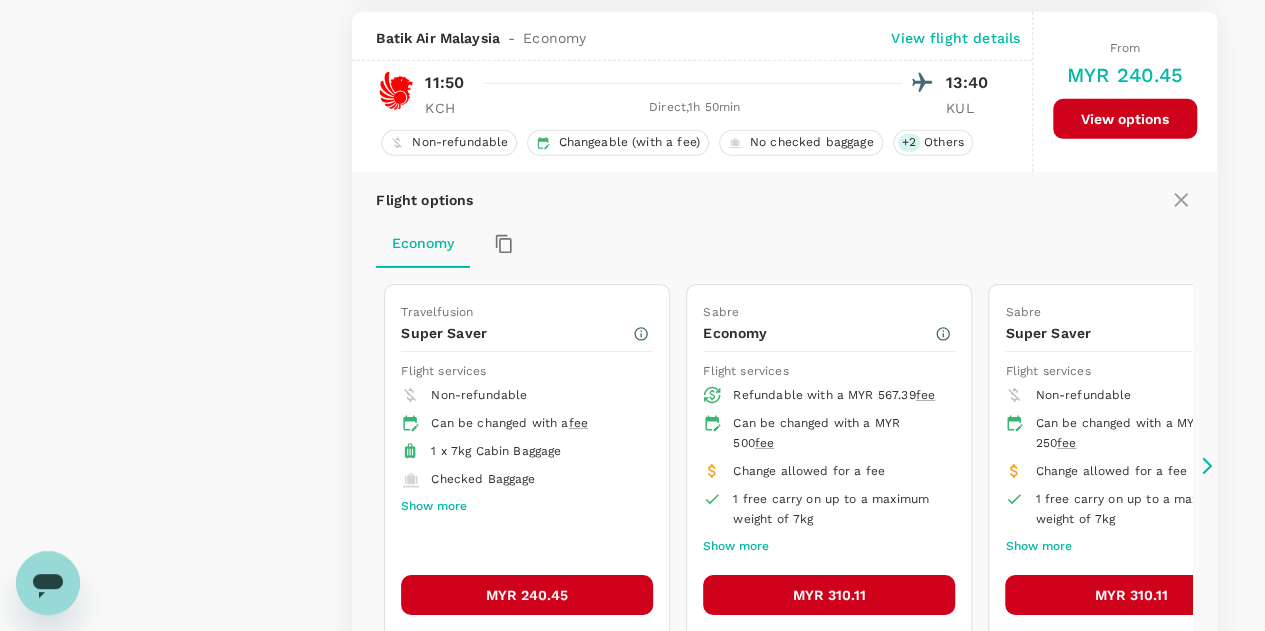 click 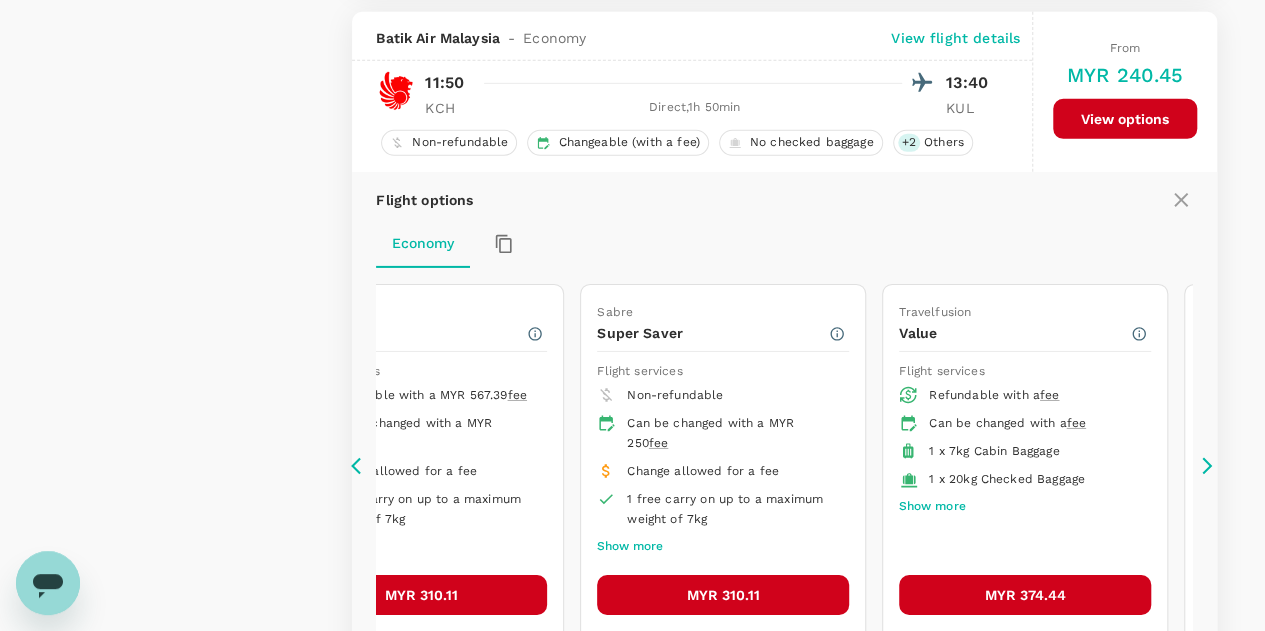 click 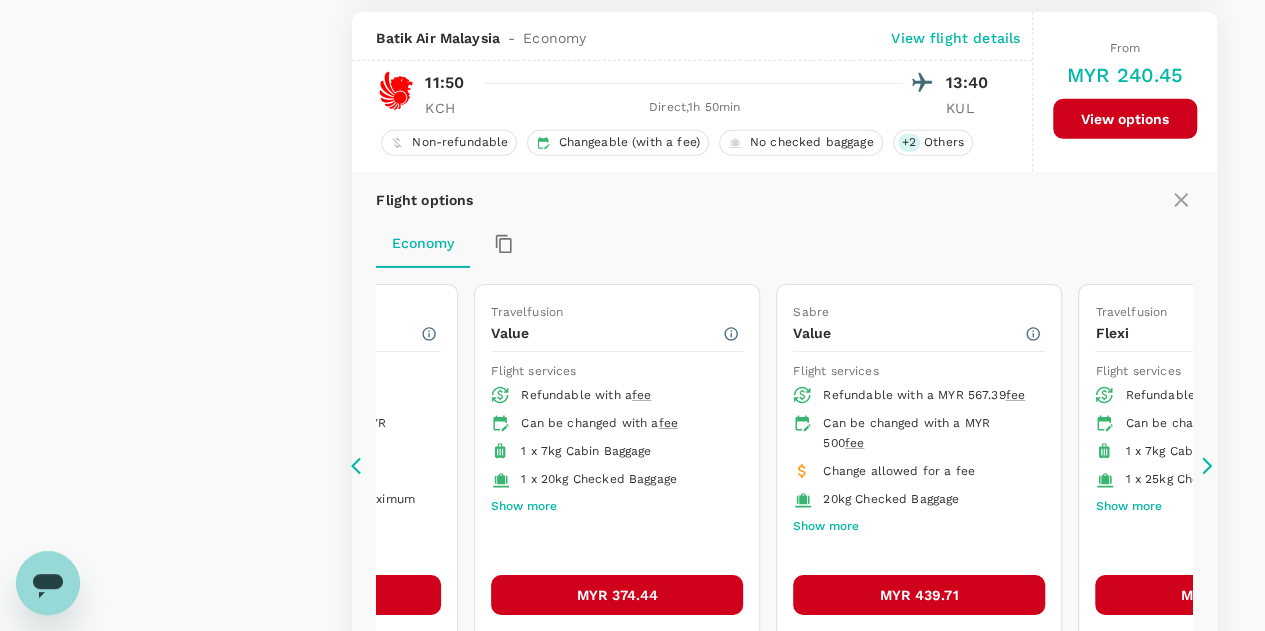 click 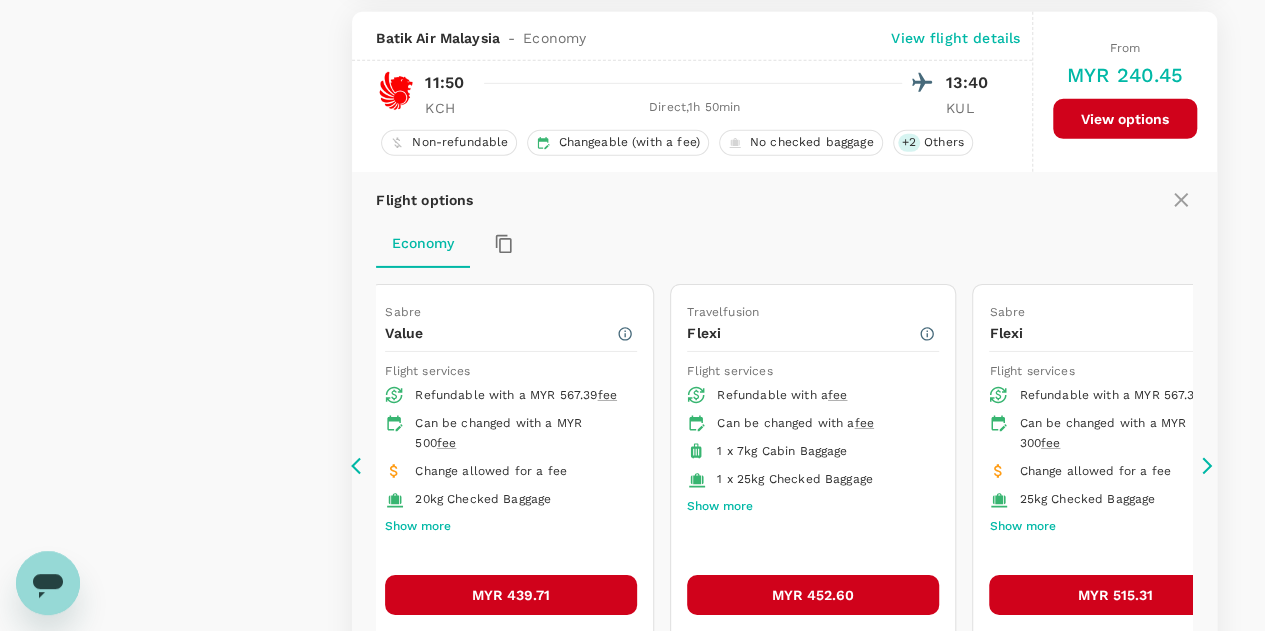 click on "MYR 452.60" at bounding box center [813, 595] 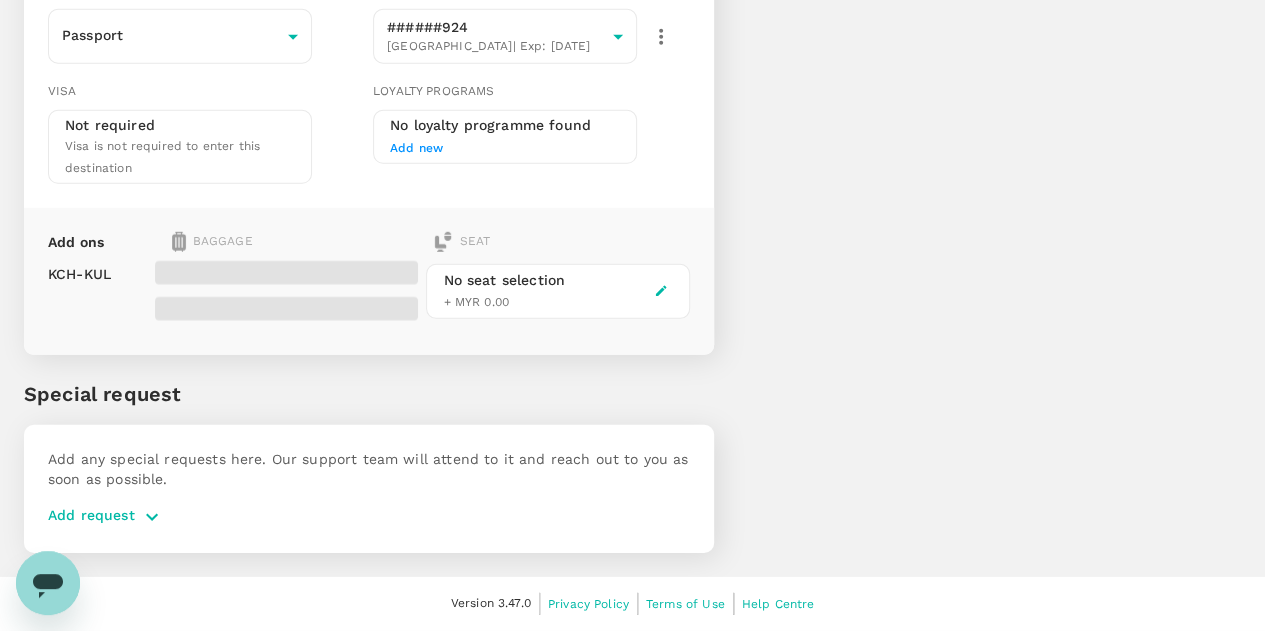 scroll, scrollTop: 0, scrollLeft: 0, axis: both 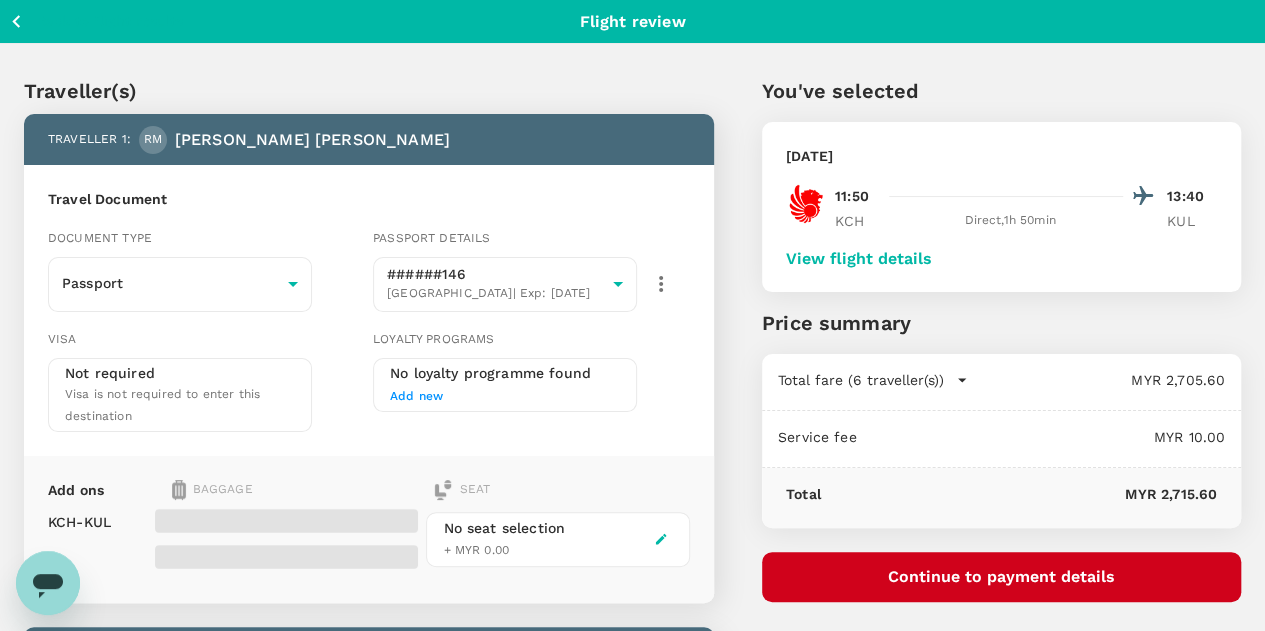click on "View flight details" at bounding box center [859, 259] 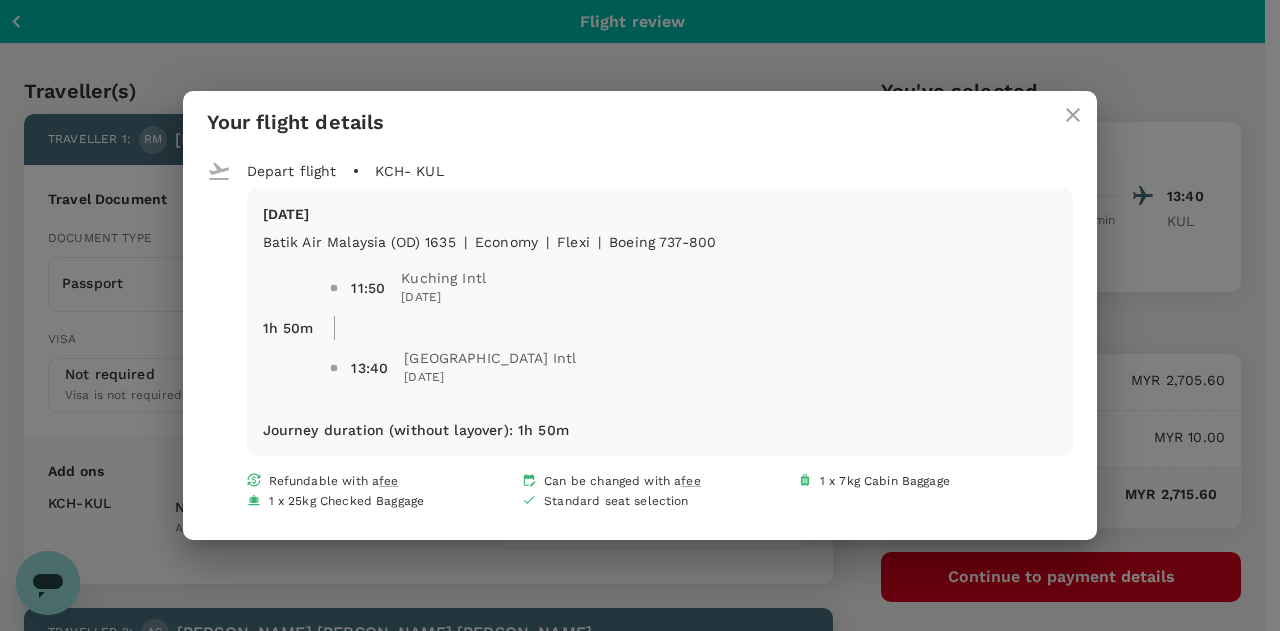 click 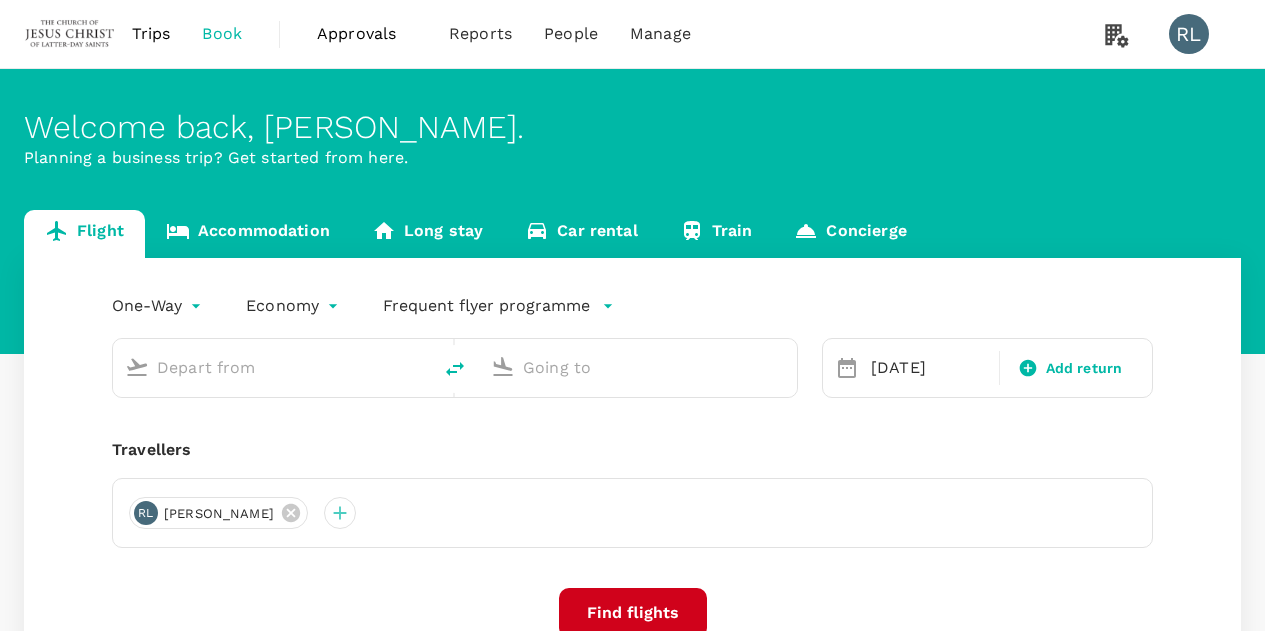scroll, scrollTop: 0, scrollLeft: 0, axis: both 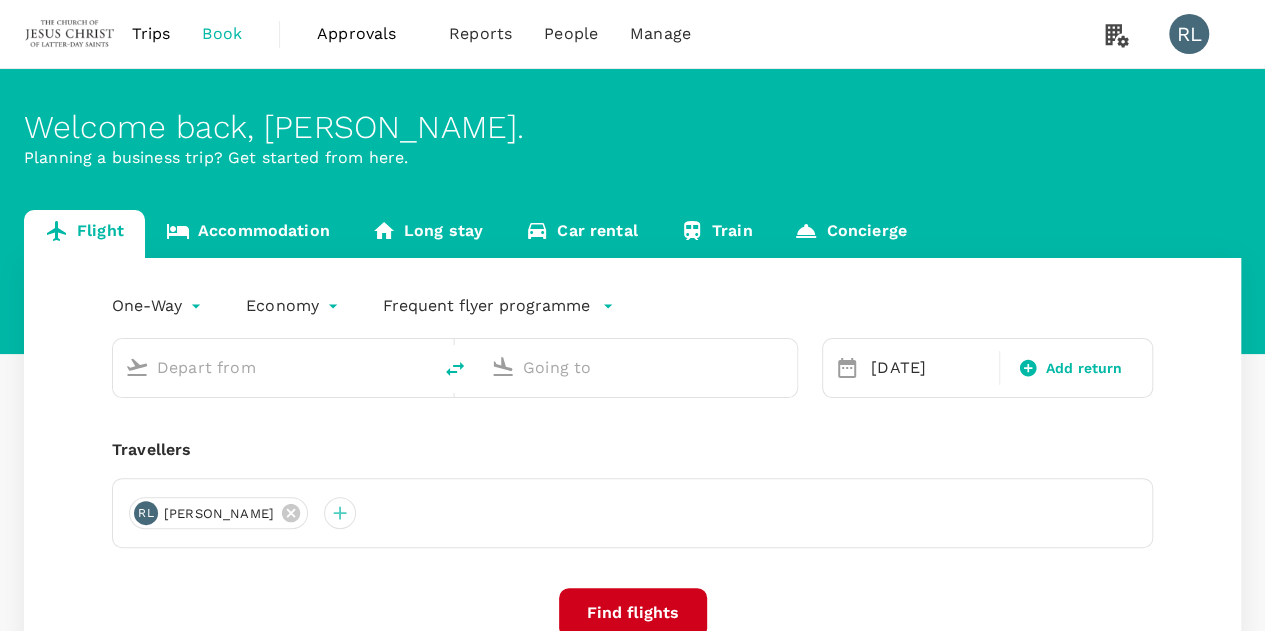 type on "Kuching Intl (KCH)" 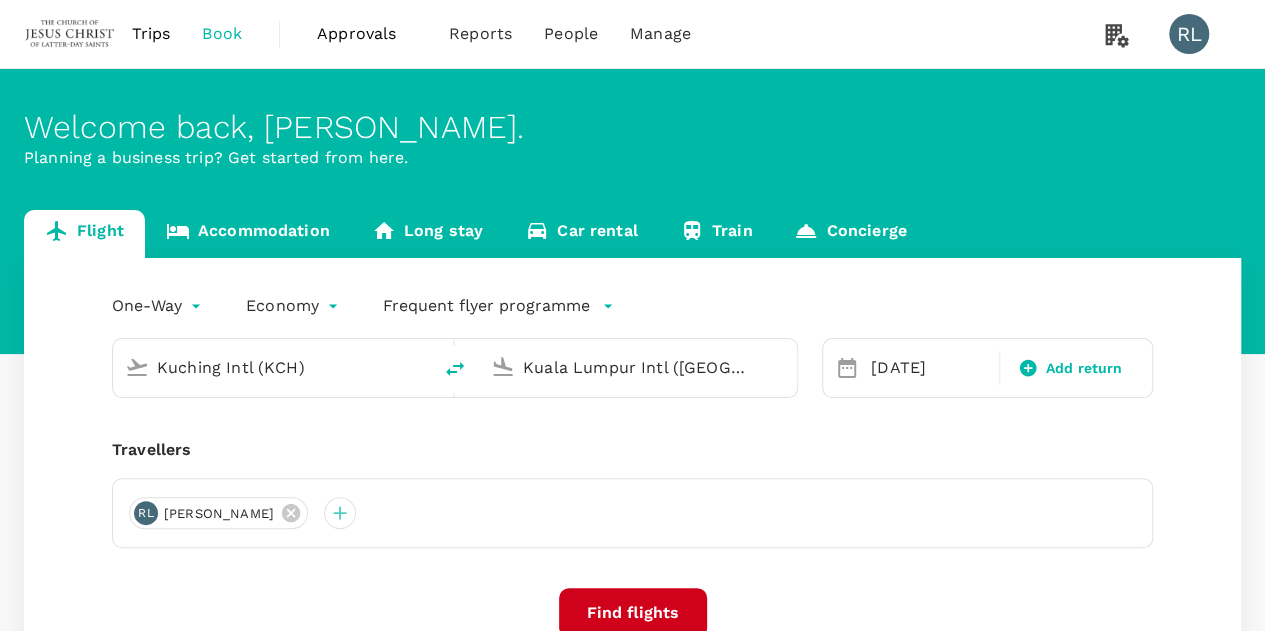 type 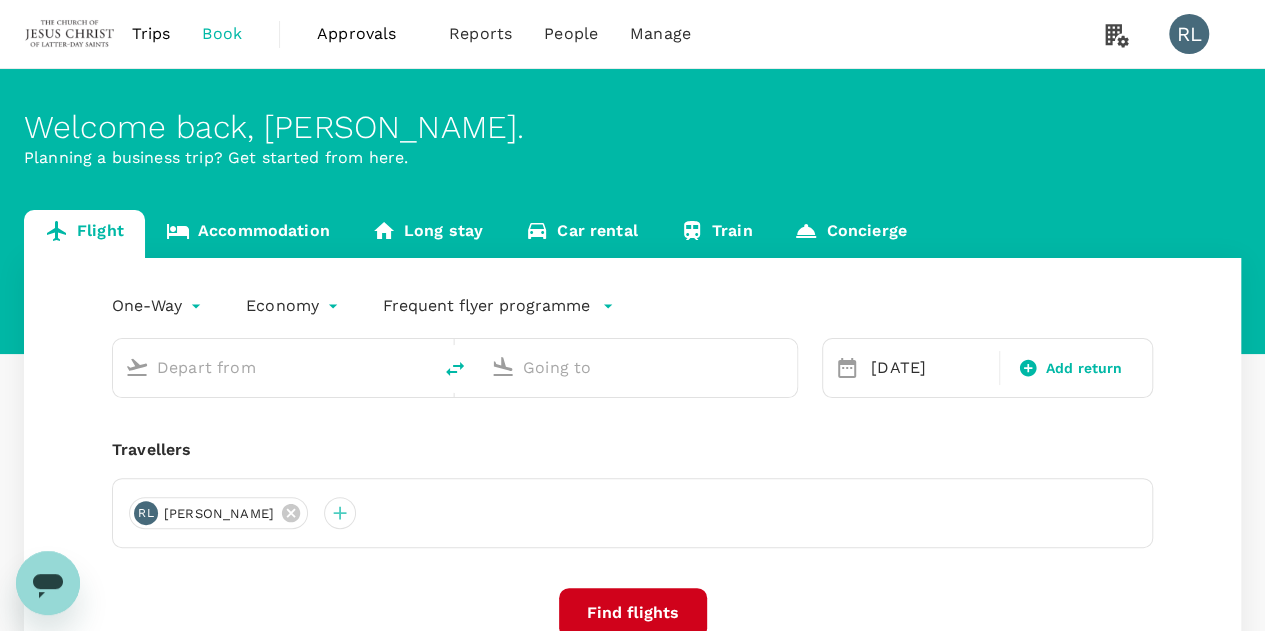 scroll, scrollTop: 0, scrollLeft: 0, axis: both 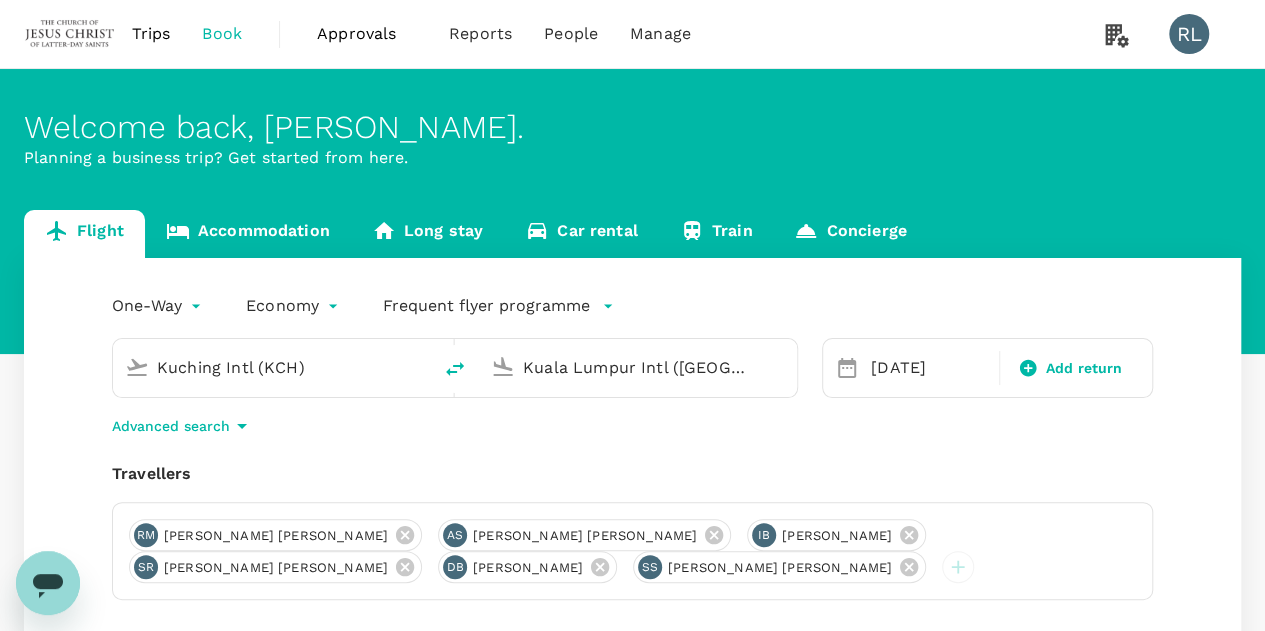 drag, startPoint x: 562, startPoint y: 565, endPoint x: 518, endPoint y: 568, distance: 44.102154 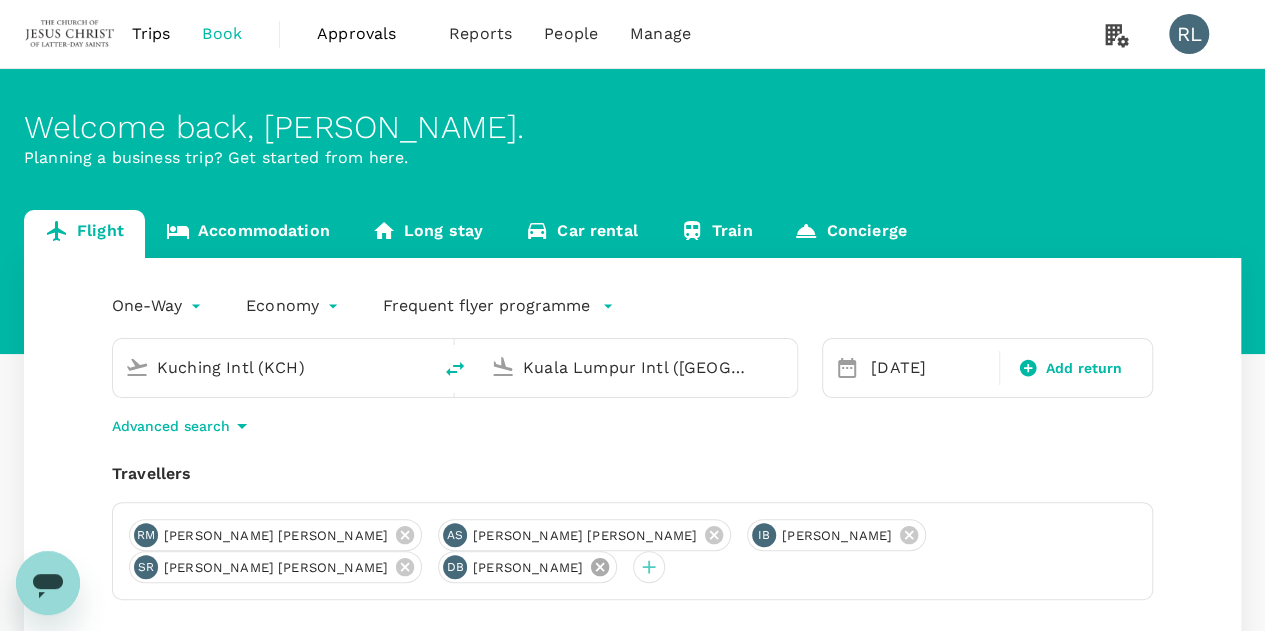 click 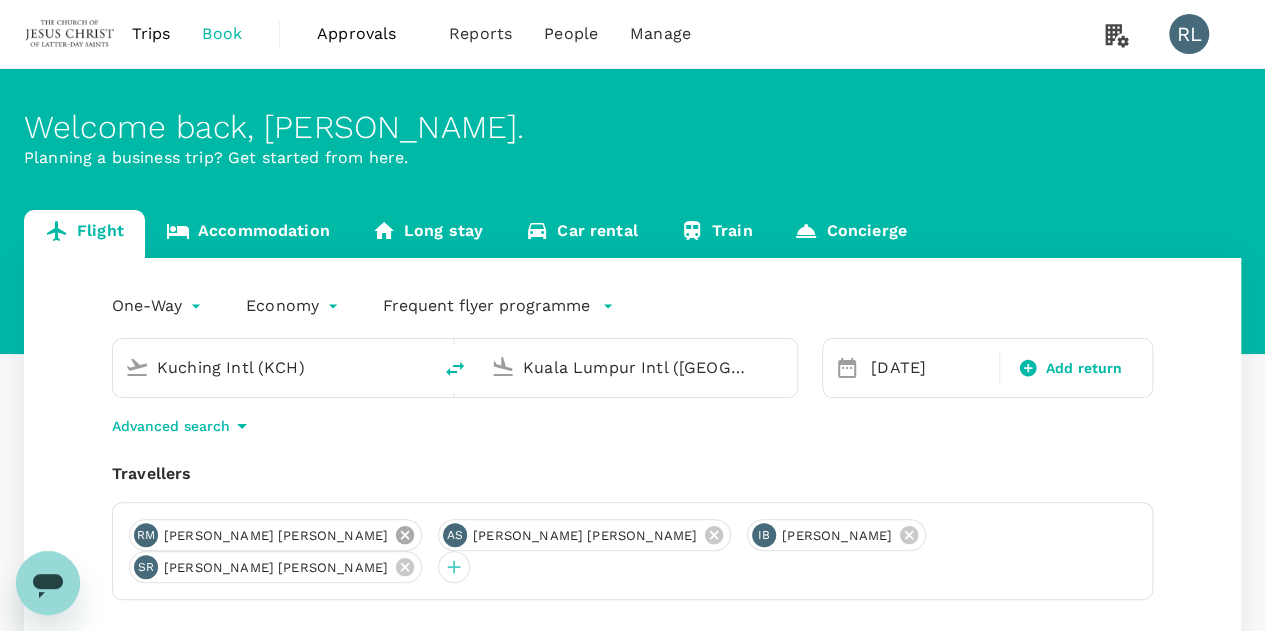 click 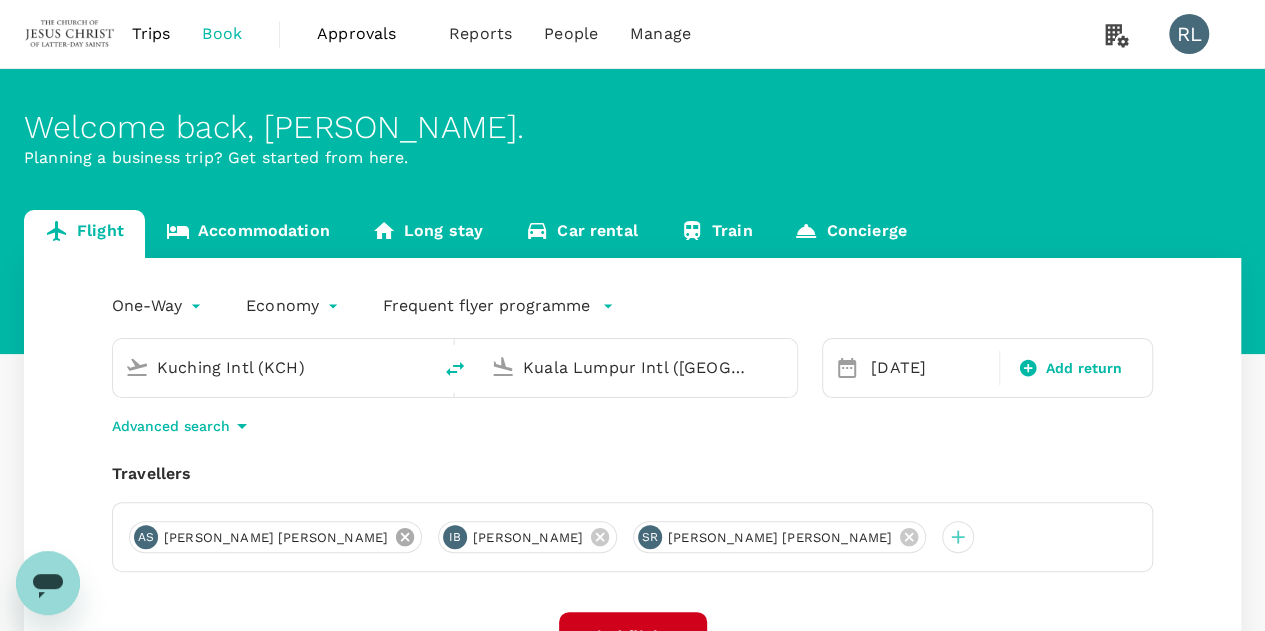 click 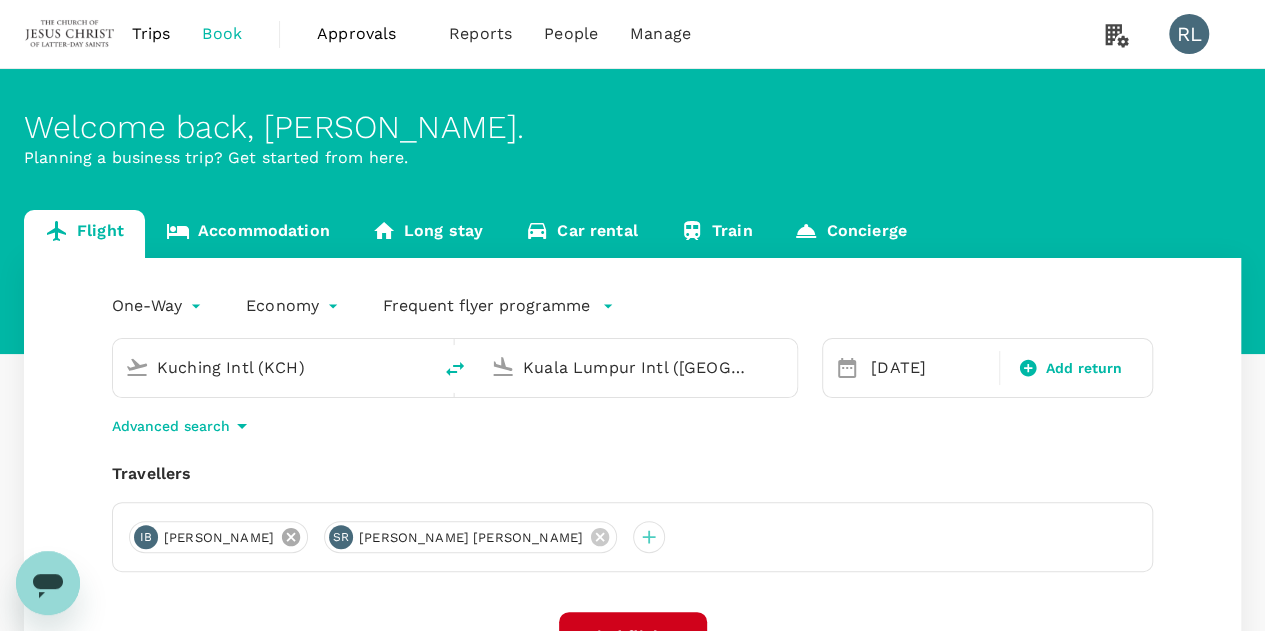 click 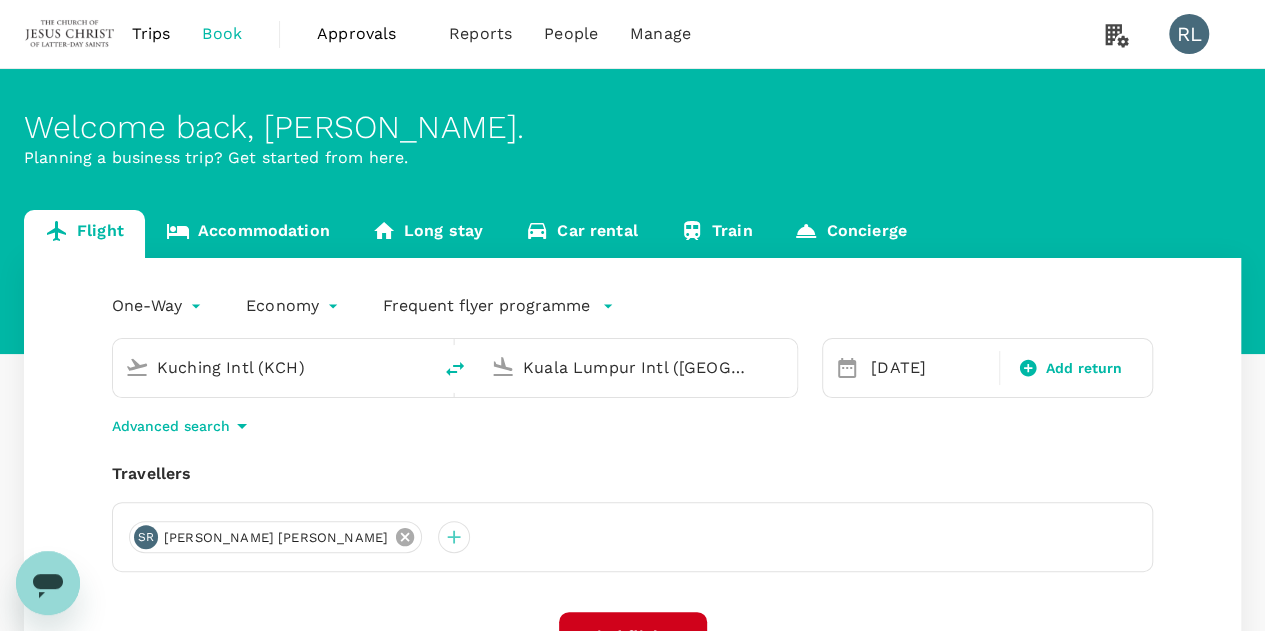 click 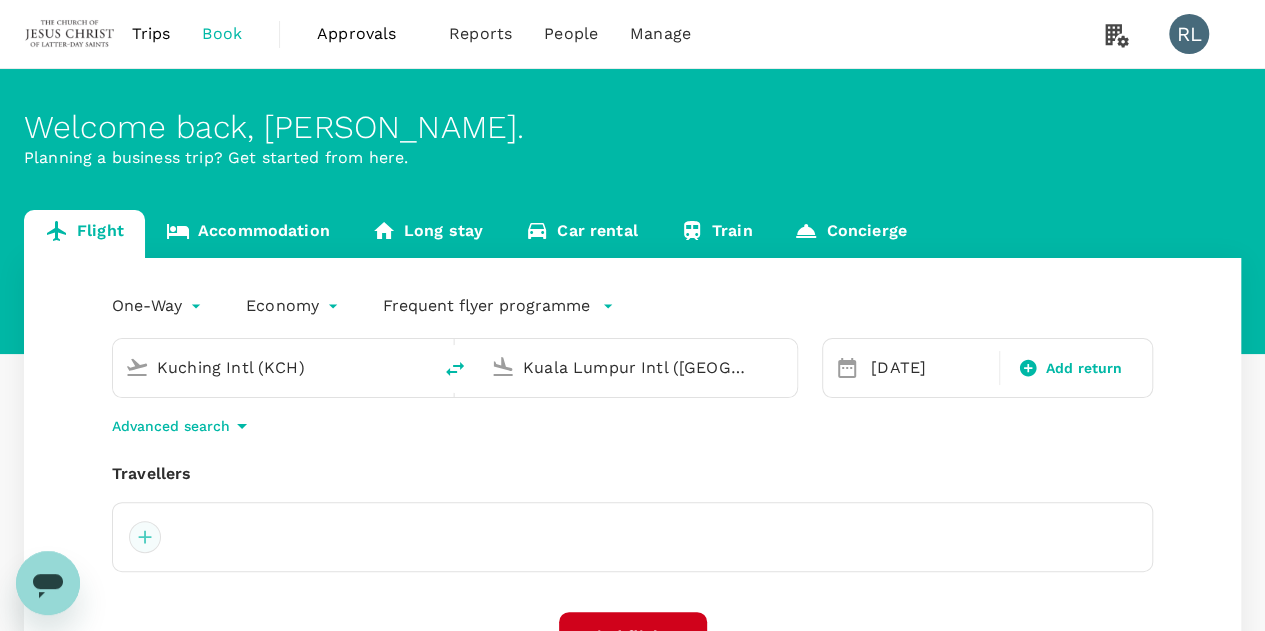 click at bounding box center (145, 537) 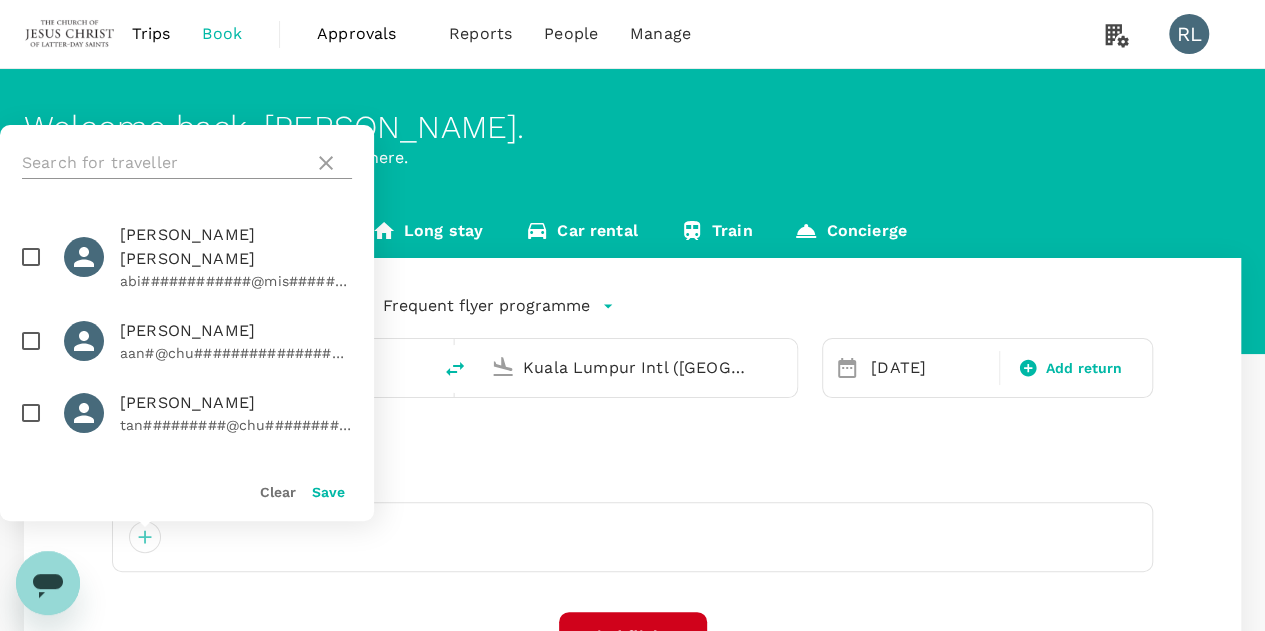 click at bounding box center [164, 163] 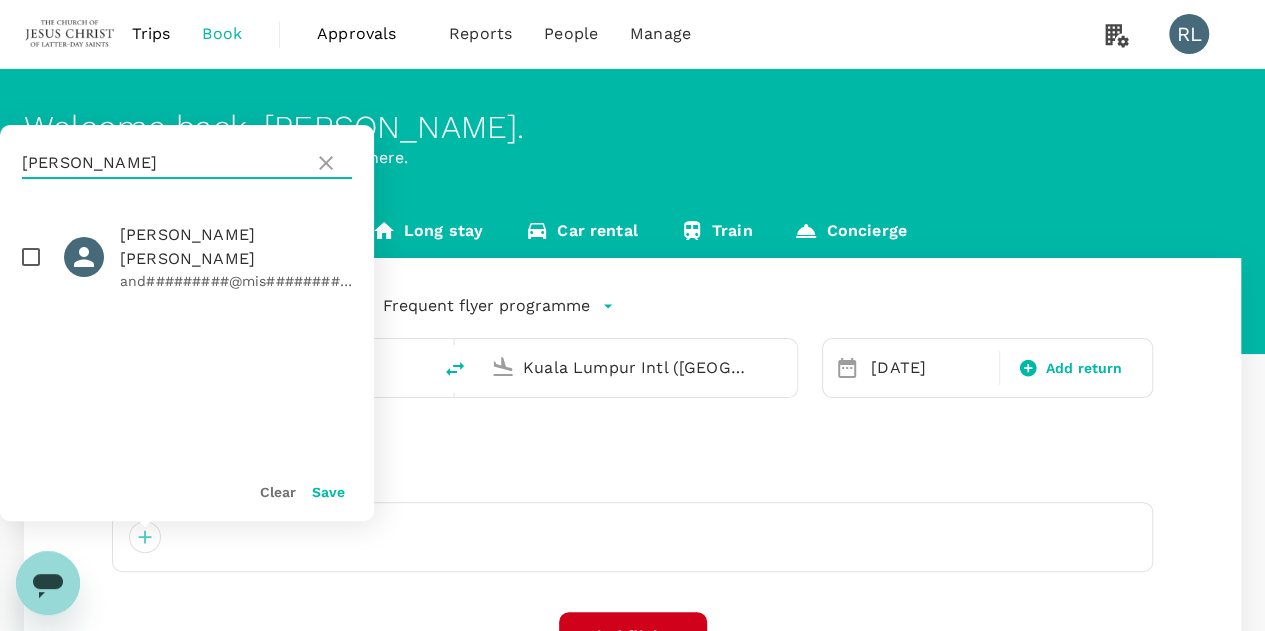 type on "wride" 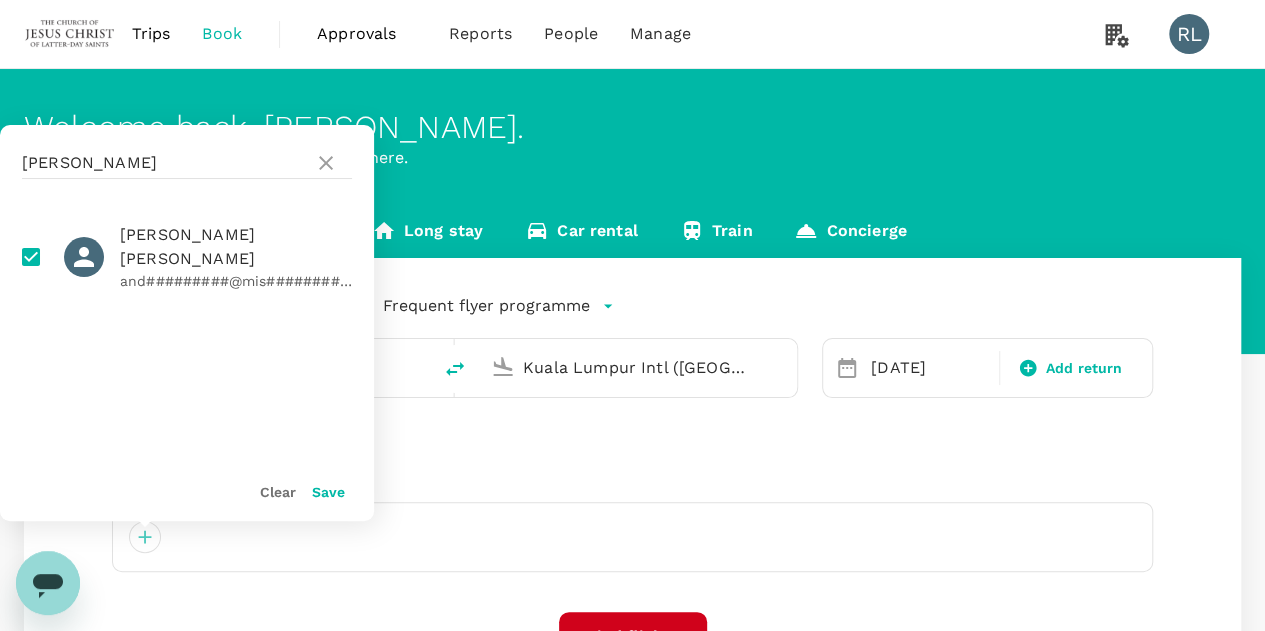 click on "Save" at bounding box center [328, 492] 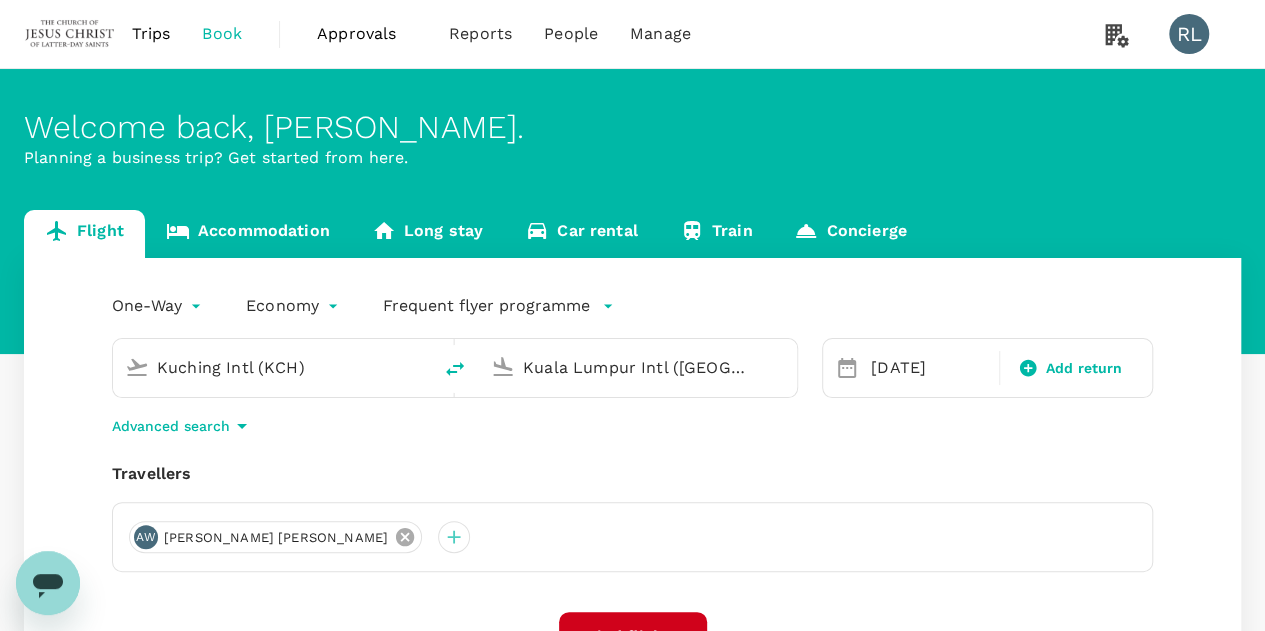 click 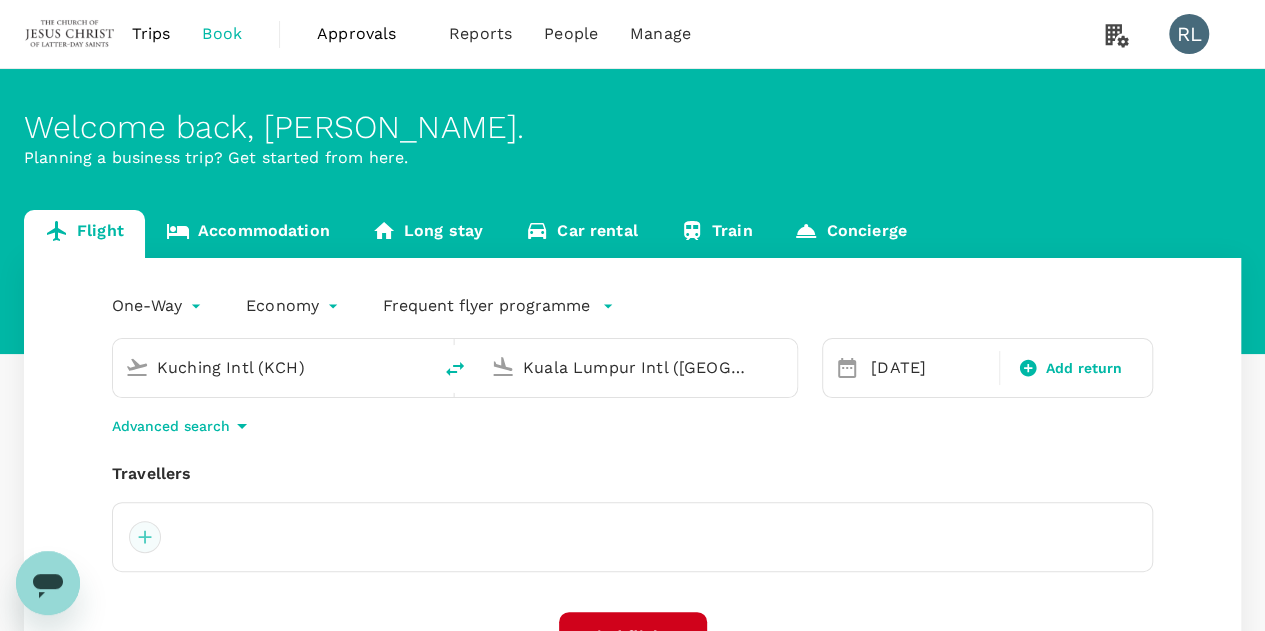 click at bounding box center [145, 537] 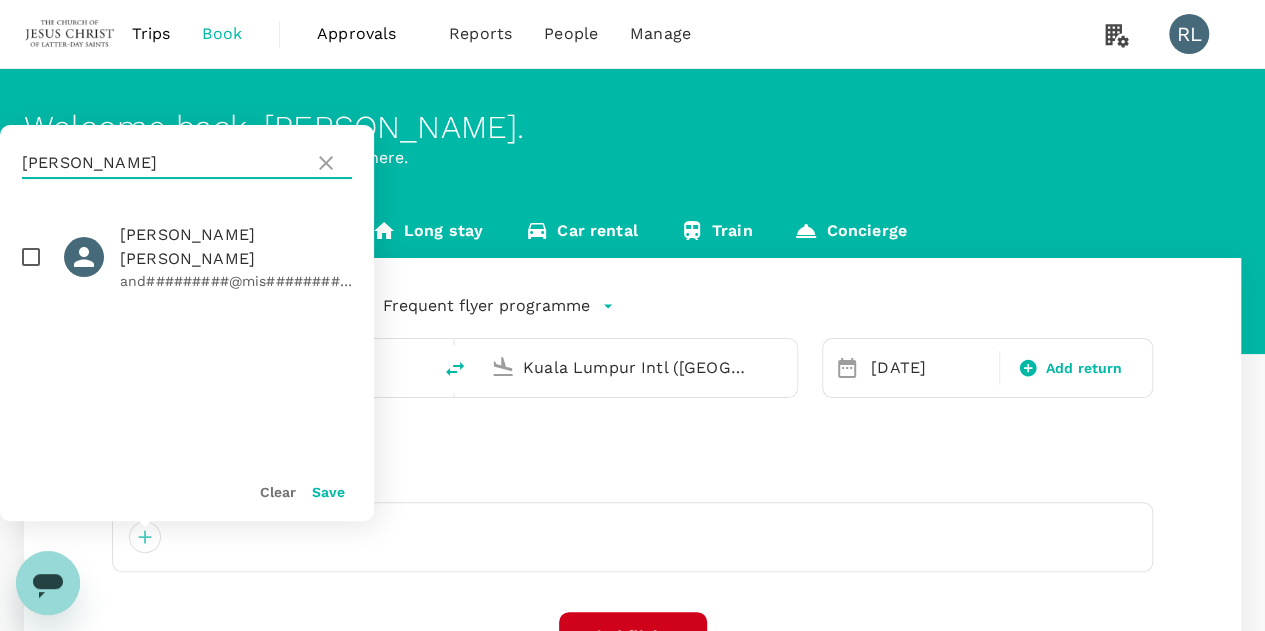 drag, startPoint x: 131, startPoint y: 163, endPoint x: 17, endPoint y: 159, distance: 114.07015 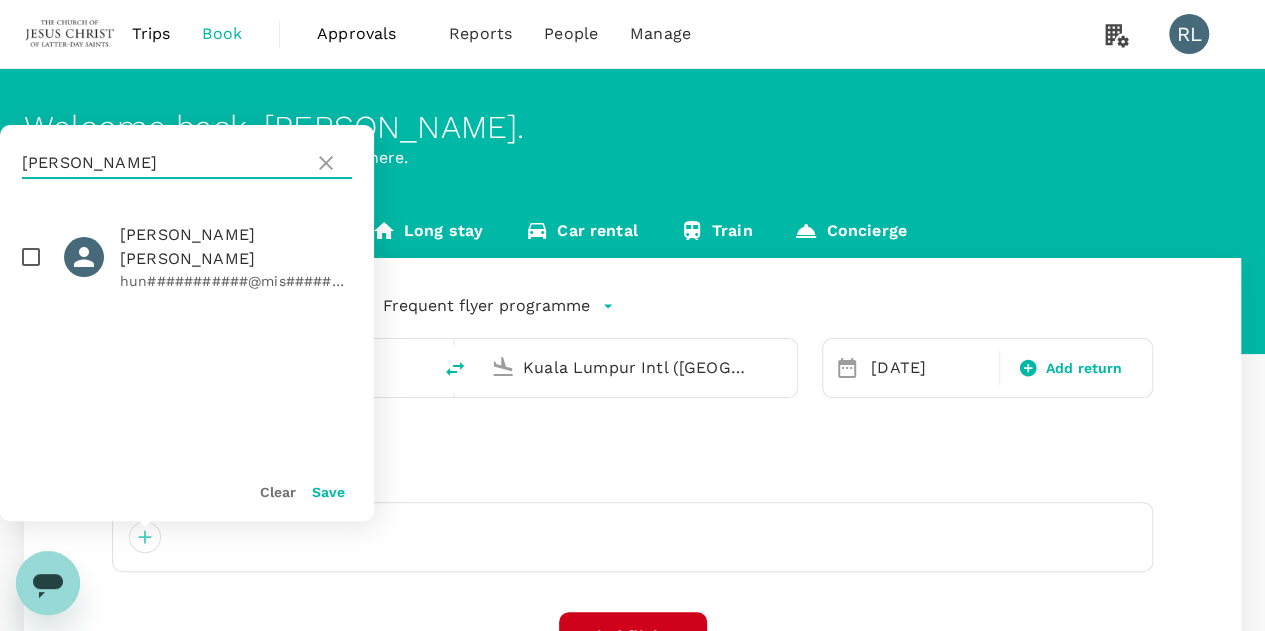 type on "hartman" 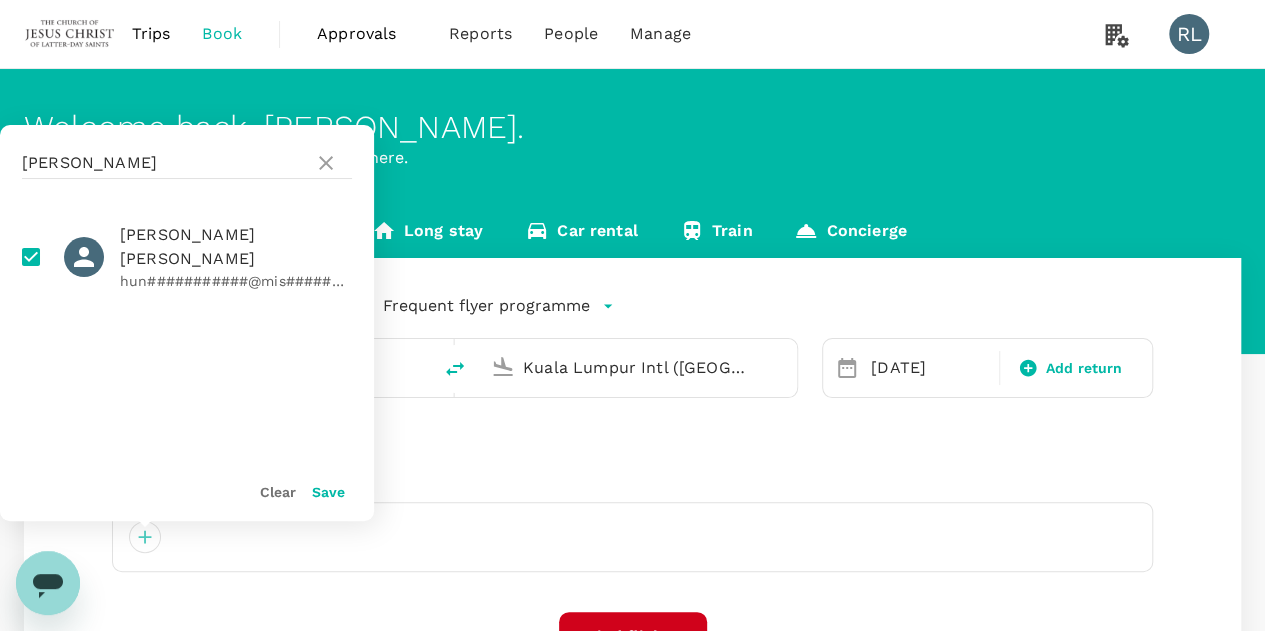 click on "Save" at bounding box center (328, 492) 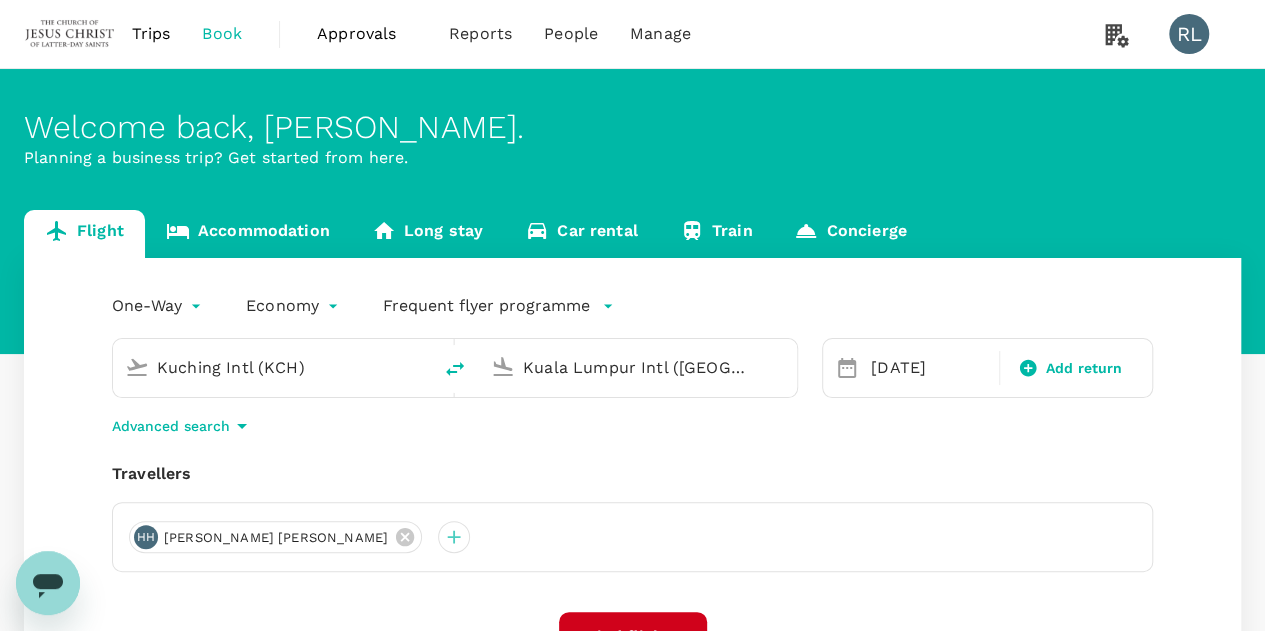 click on "Kuching Intl (KCH)" at bounding box center (273, 367) 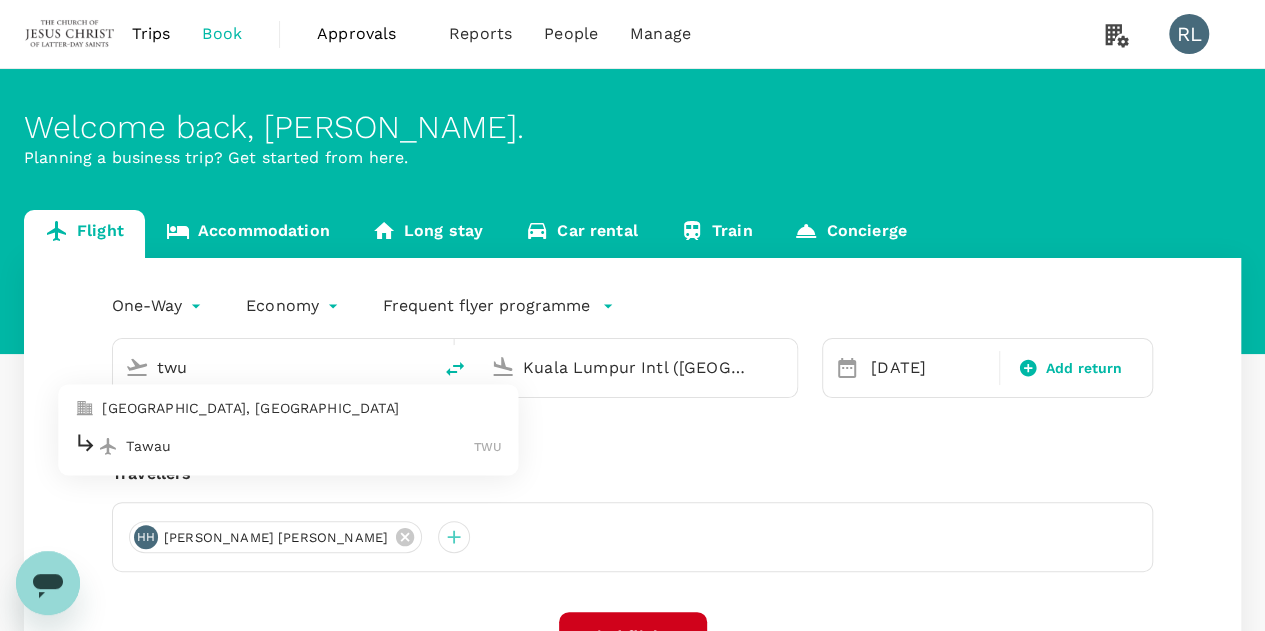 click on "Tawau" at bounding box center [300, 446] 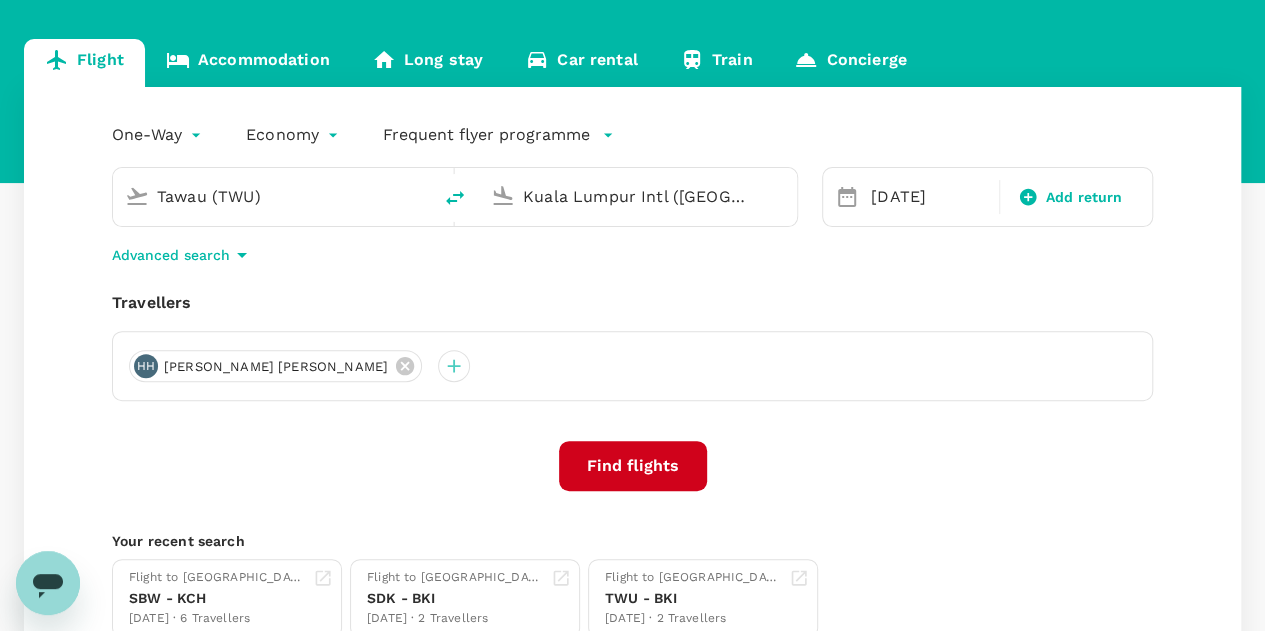 scroll, scrollTop: 200, scrollLeft: 0, axis: vertical 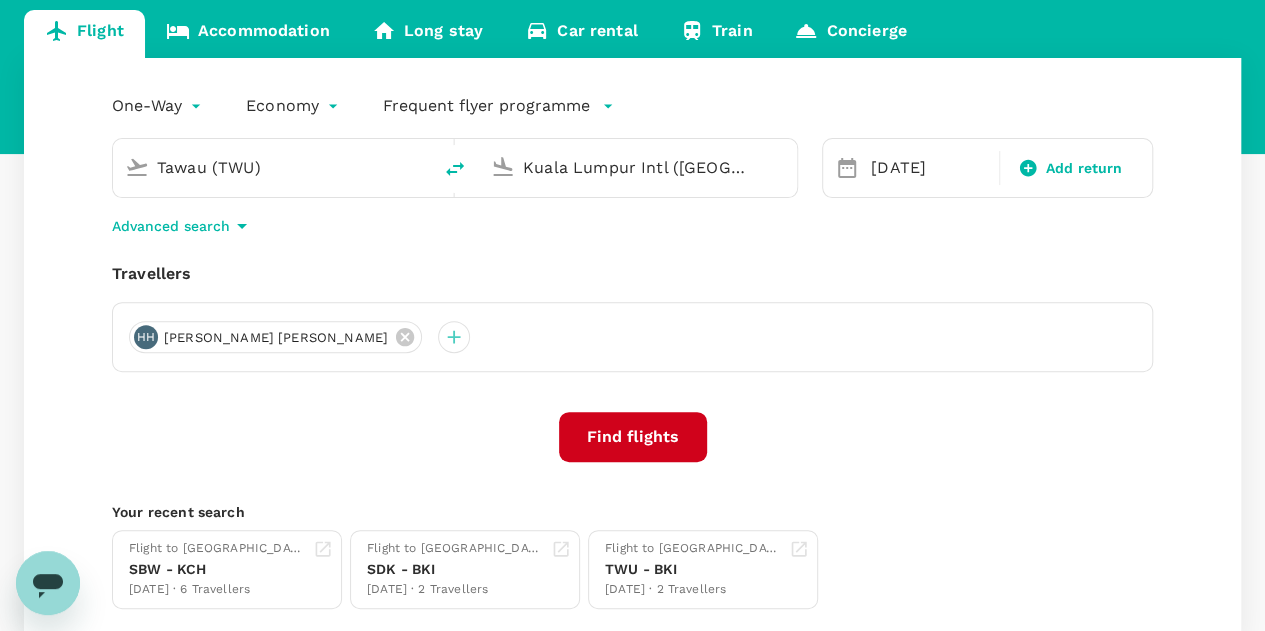 click on "Find flights" at bounding box center [633, 437] 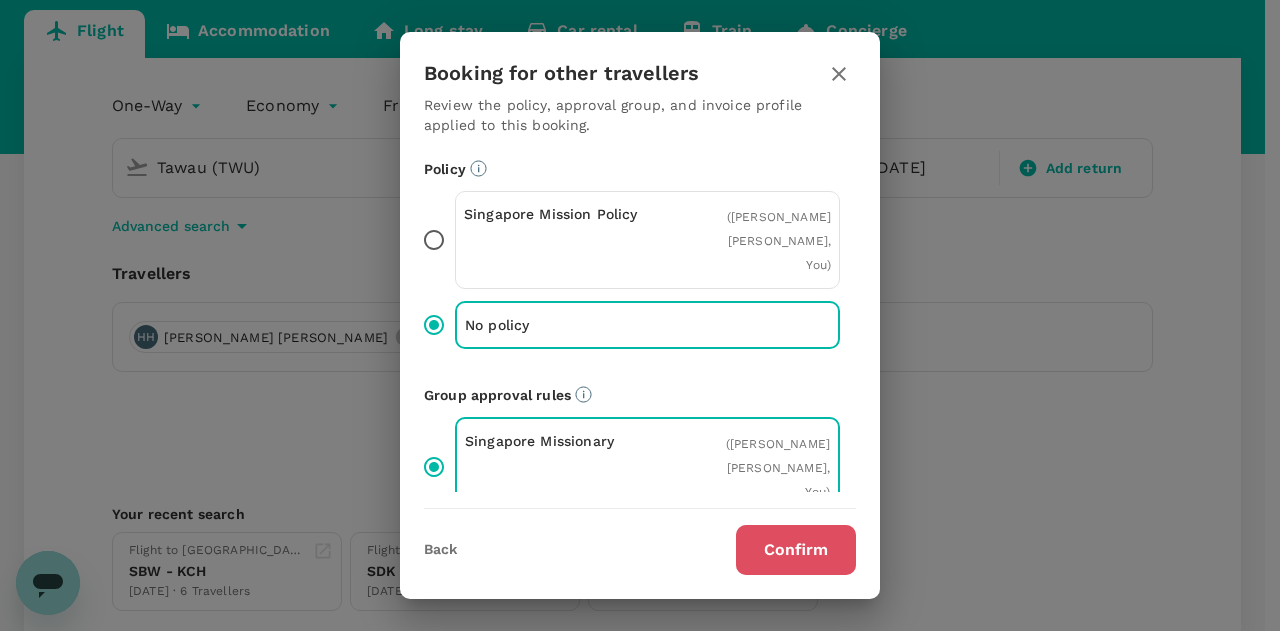 drag, startPoint x: 772, startPoint y: 549, endPoint x: 796, endPoint y: 558, distance: 25.632011 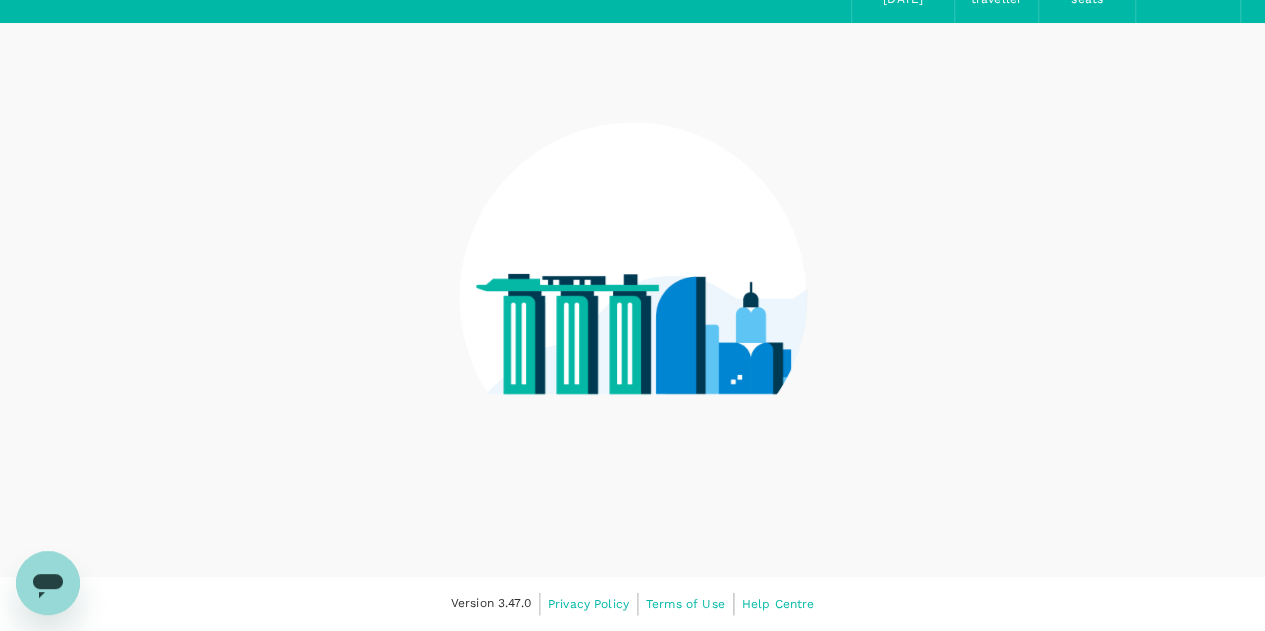 scroll, scrollTop: 0, scrollLeft: 0, axis: both 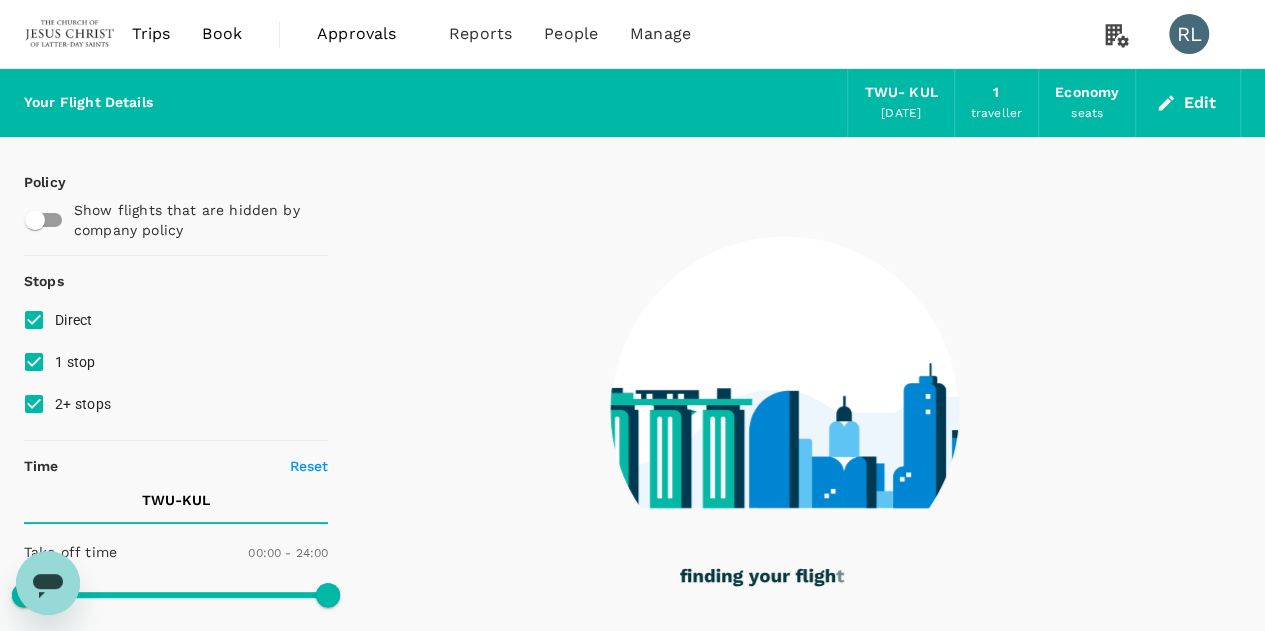 type on "655" 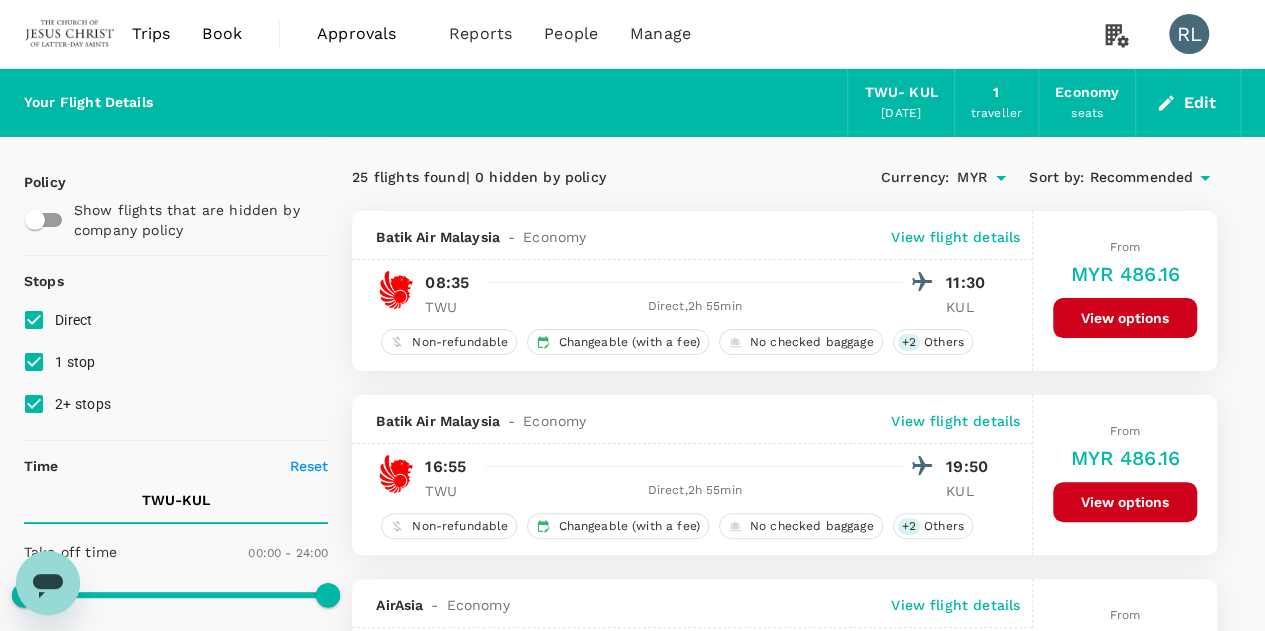 click on "View options" at bounding box center [1125, 318] 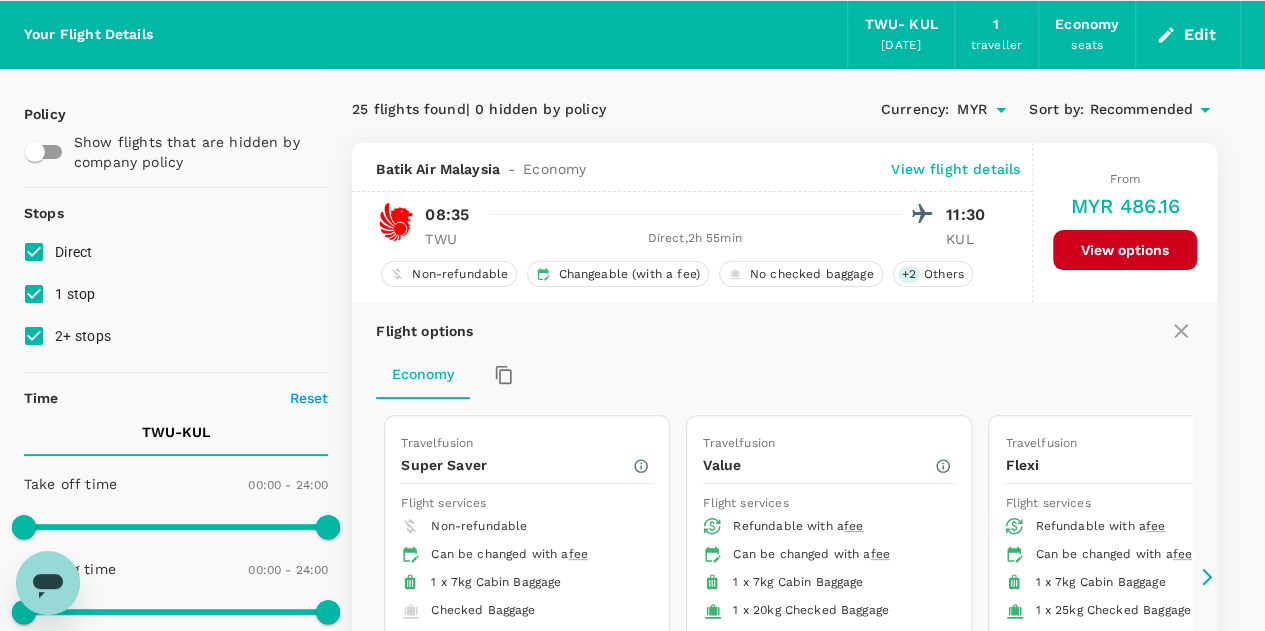 scroll, scrollTop: 210, scrollLeft: 0, axis: vertical 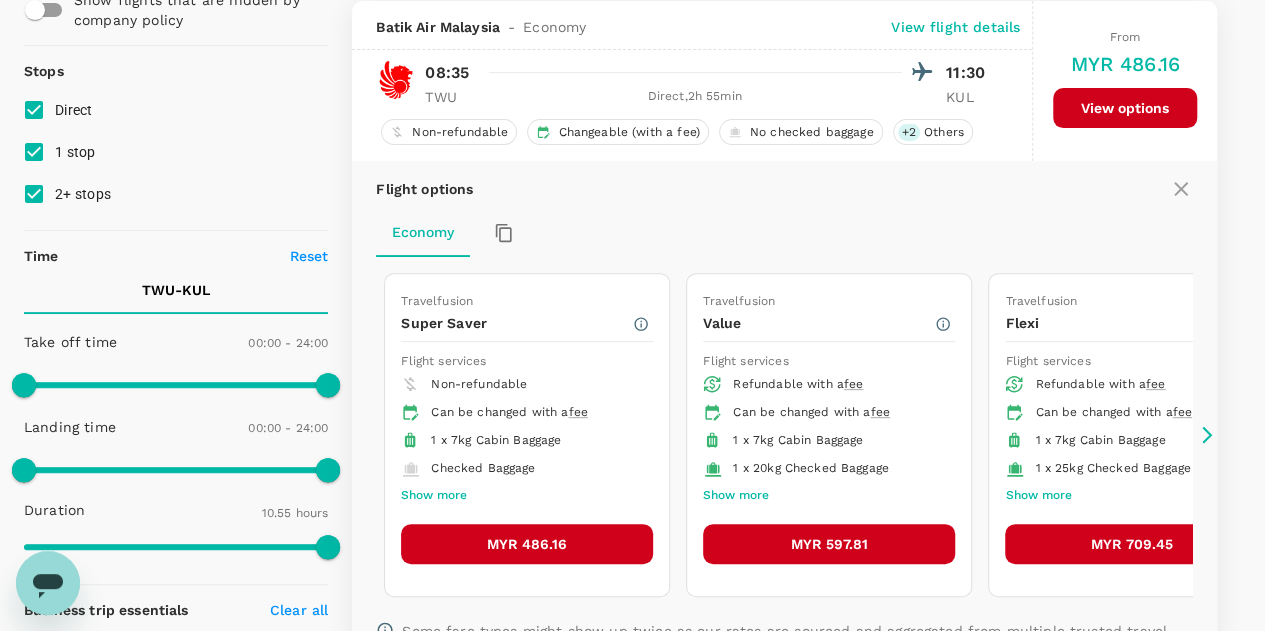 click on "MYR 709.45" at bounding box center (1131, 544) 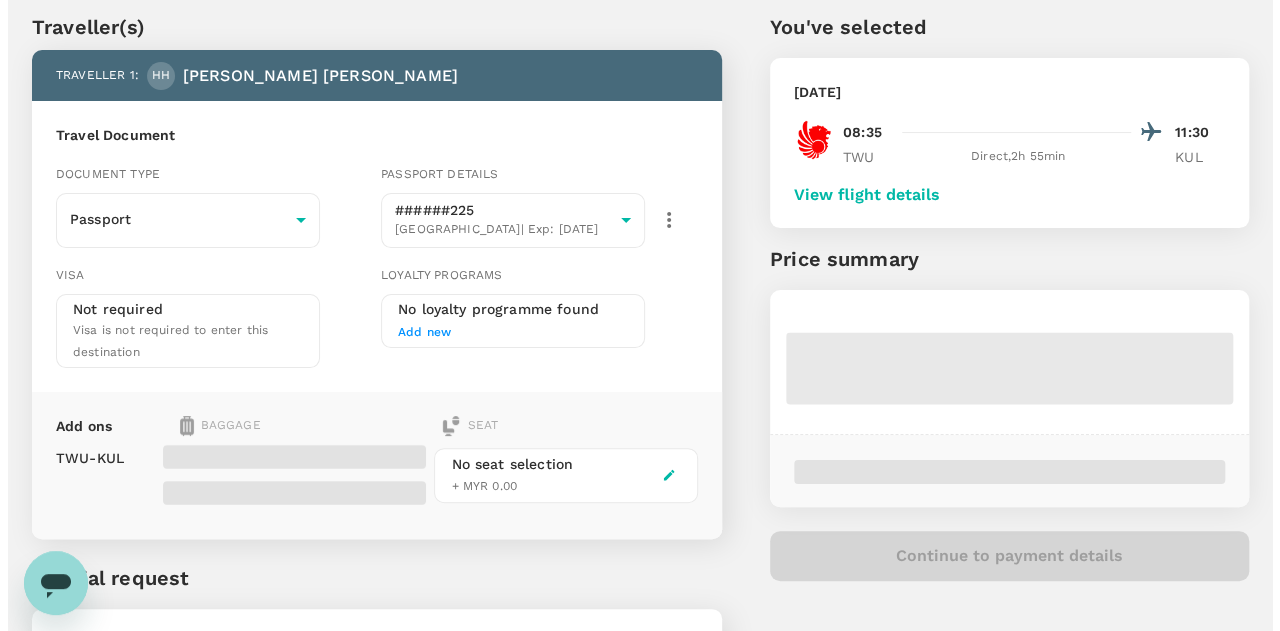 scroll, scrollTop: 0, scrollLeft: 0, axis: both 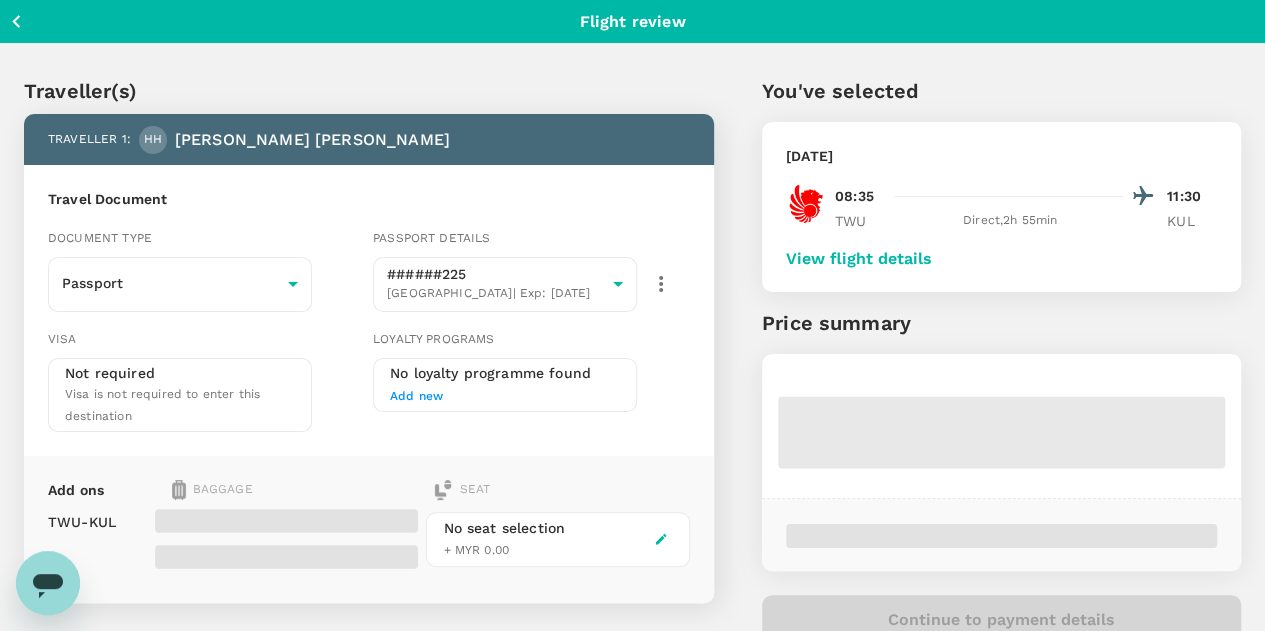 click on "View flight details" at bounding box center [859, 259] 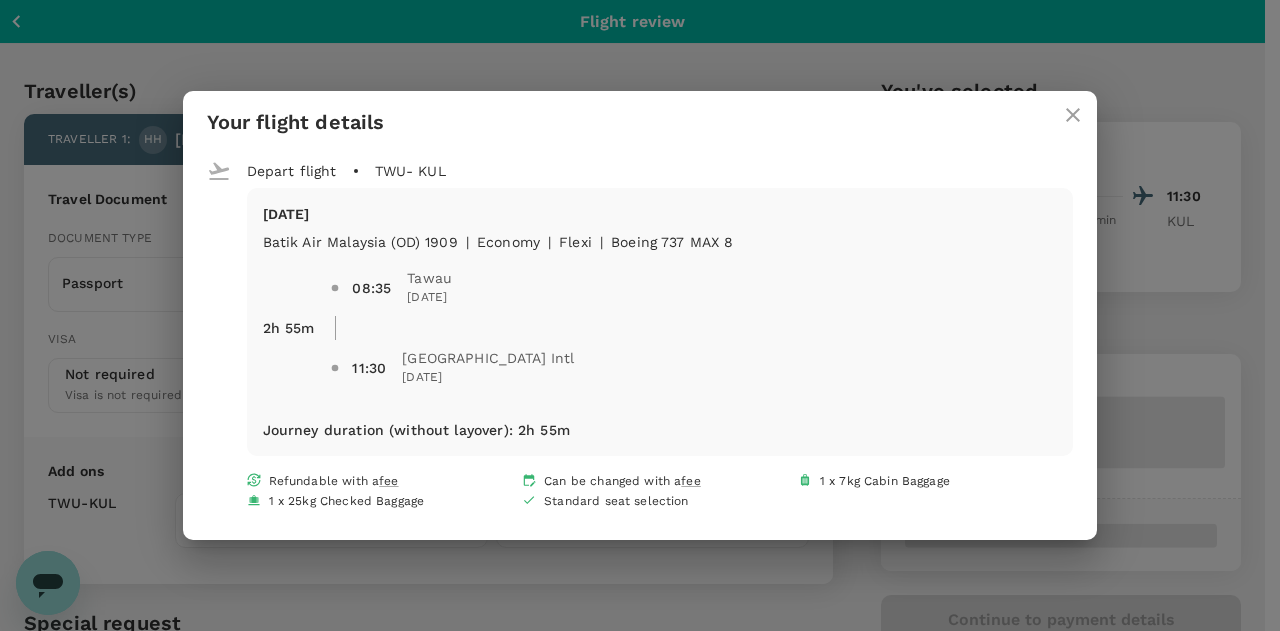 click 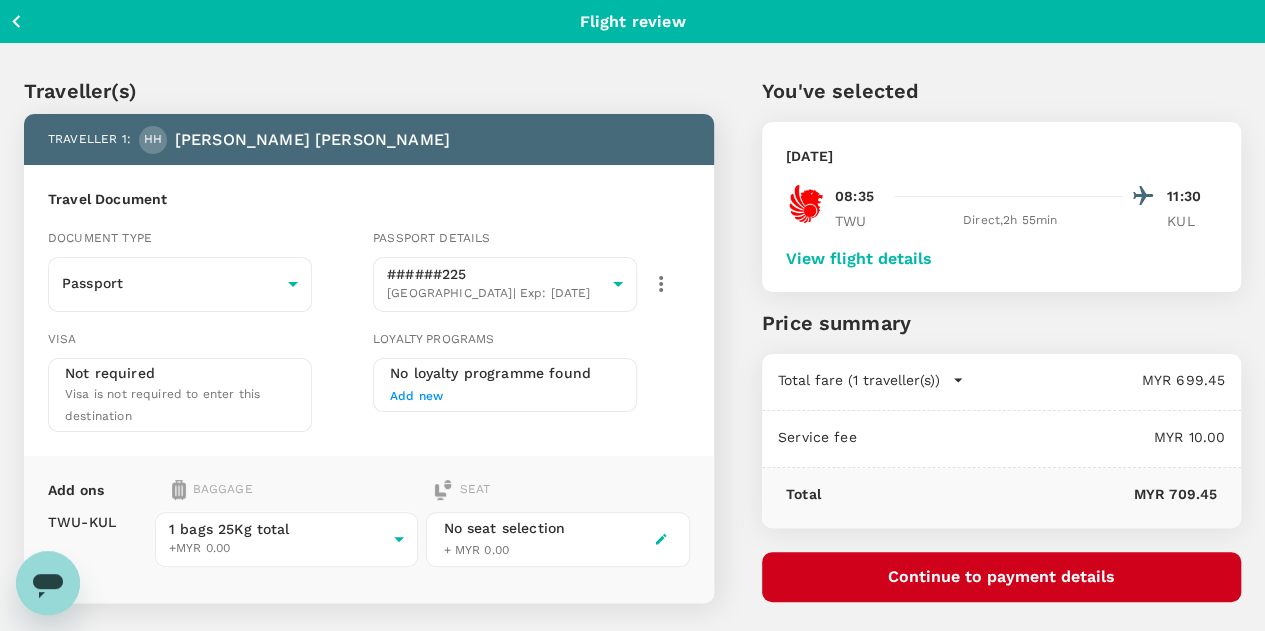 click on "Continue to payment details" at bounding box center [1001, 577] 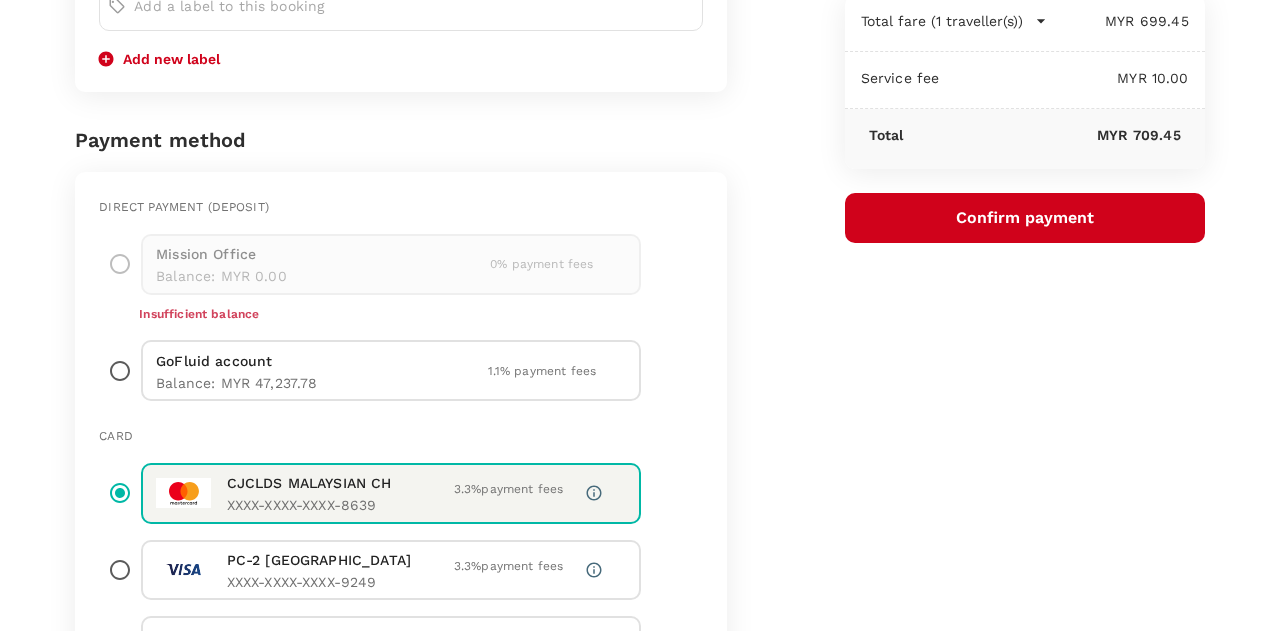 scroll, scrollTop: 400, scrollLeft: 0, axis: vertical 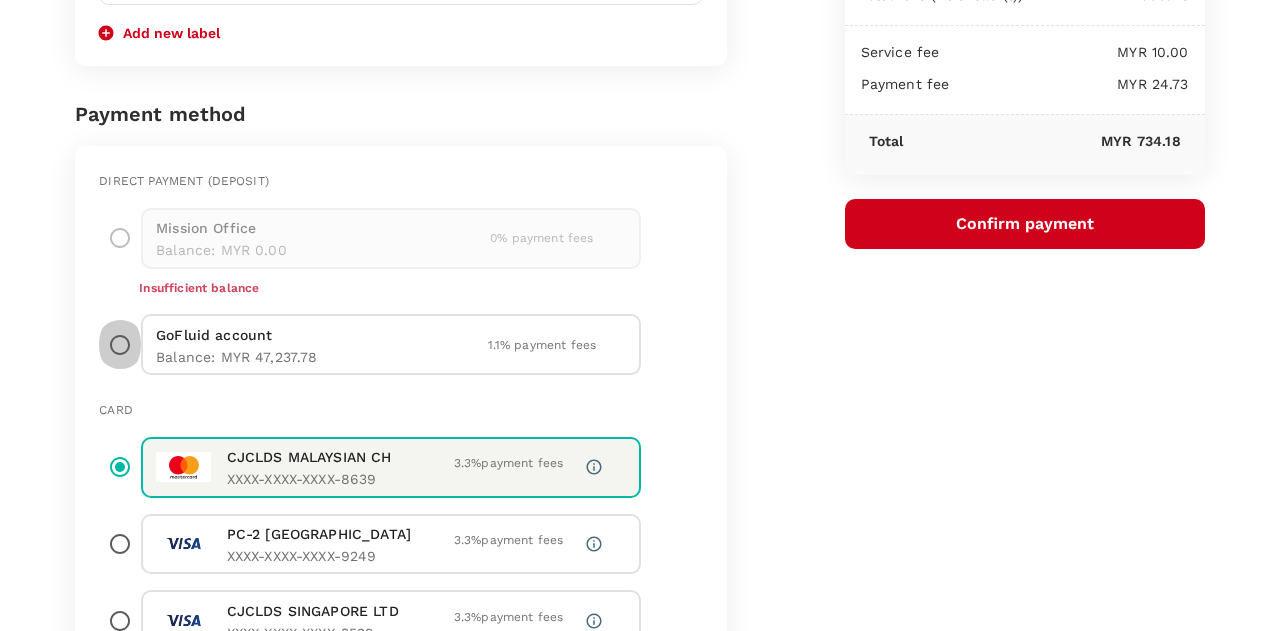 click at bounding box center [120, 344] 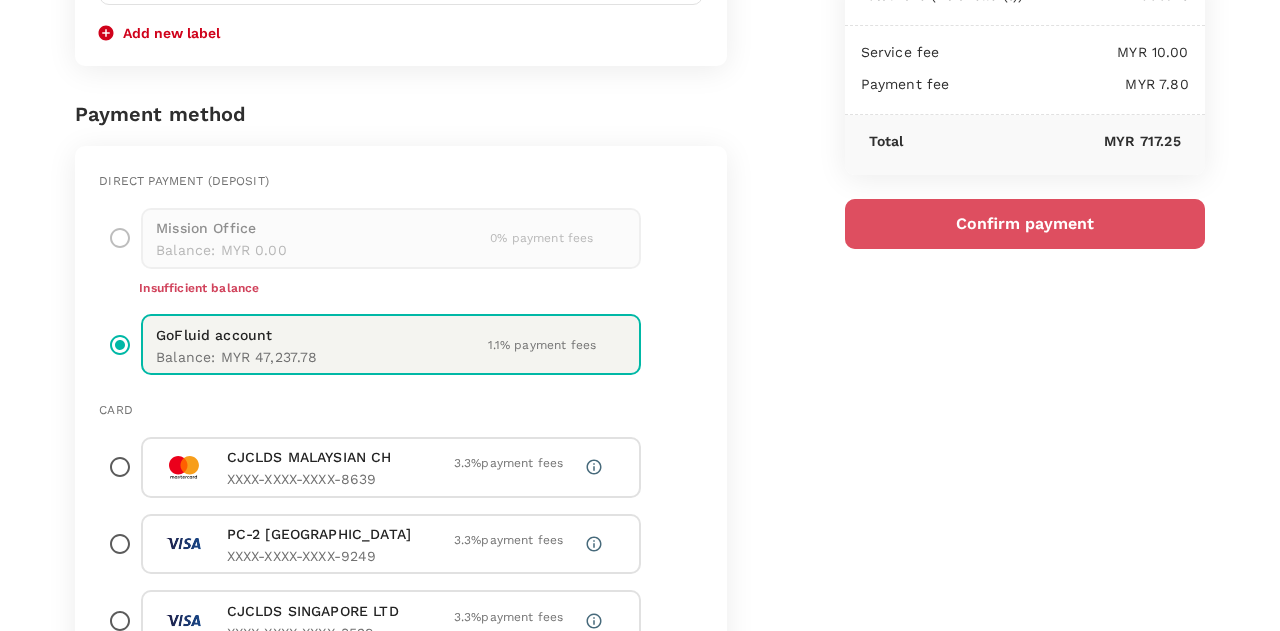 click on "Confirm payment" at bounding box center (1025, 224) 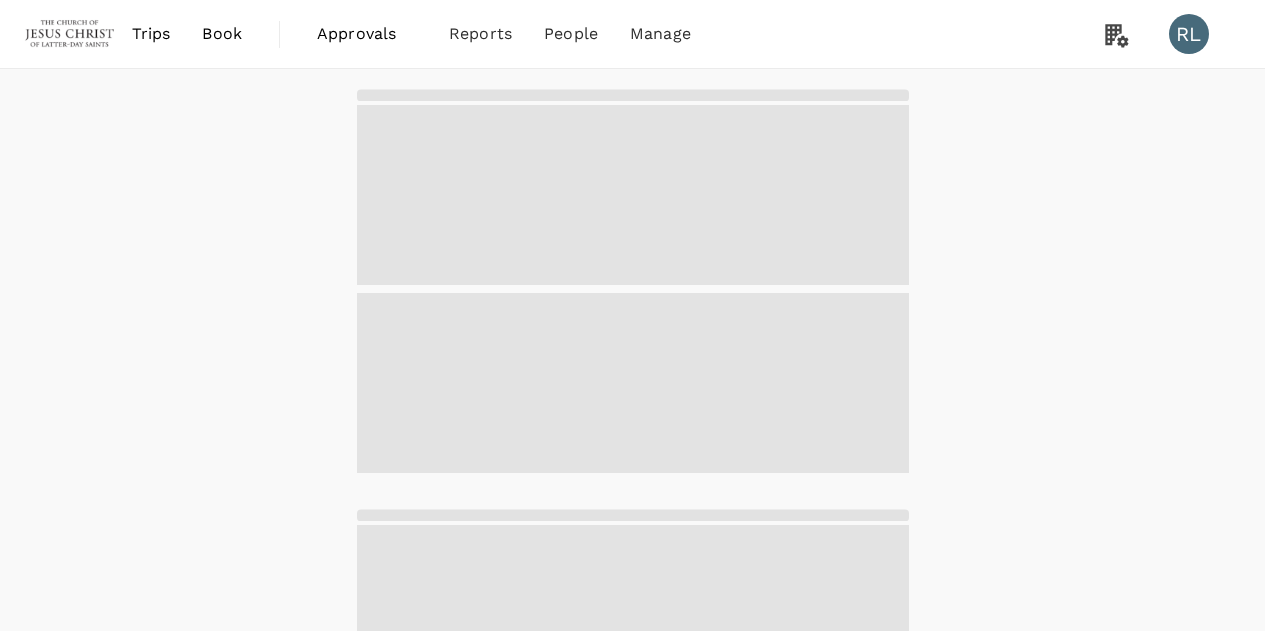 scroll, scrollTop: 0, scrollLeft: 0, axis: both 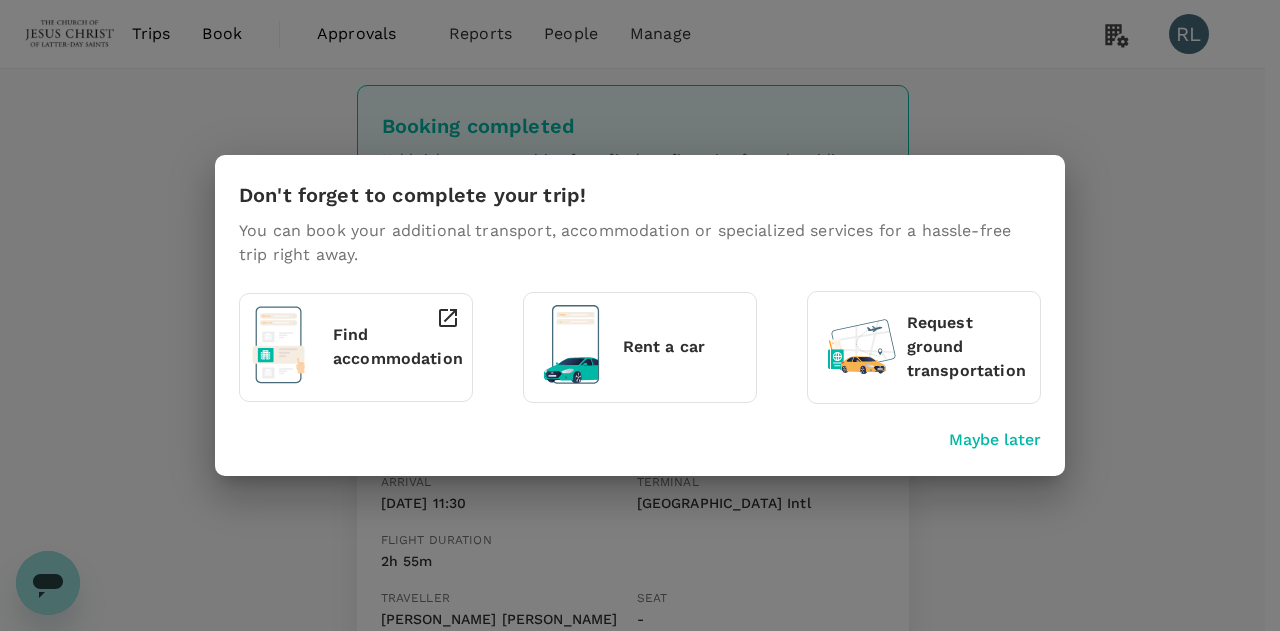 click on "Maybe later" at bounding box center [995, 440] 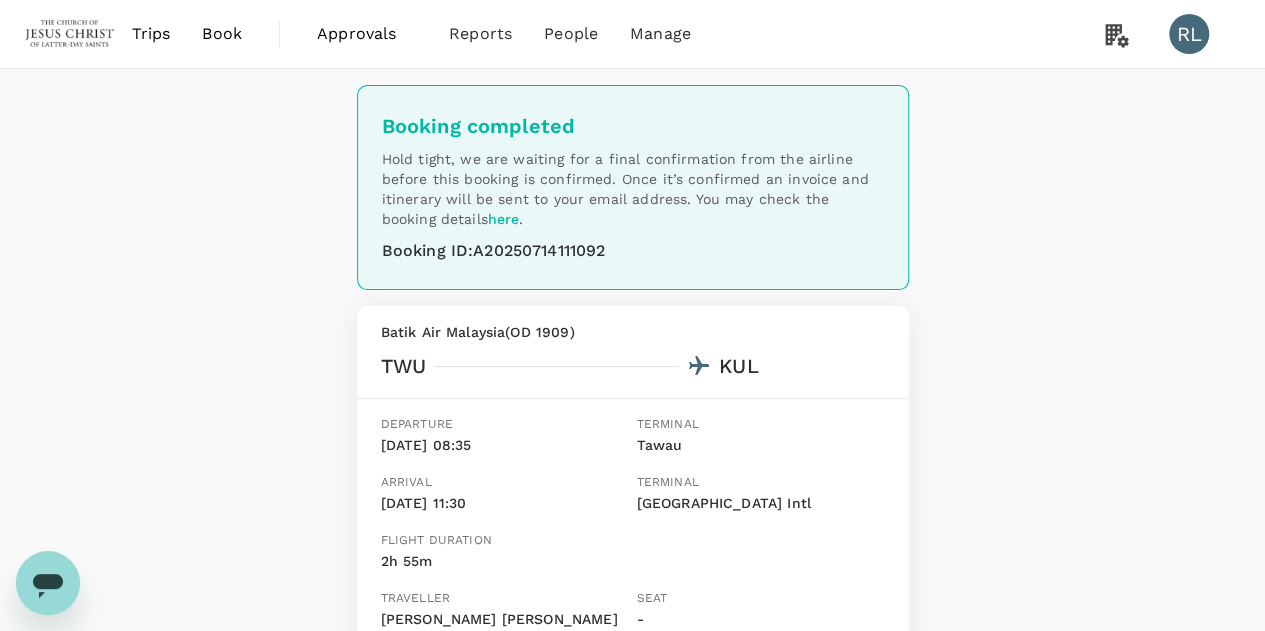 click on "Book" at bounding box center [222, 34] 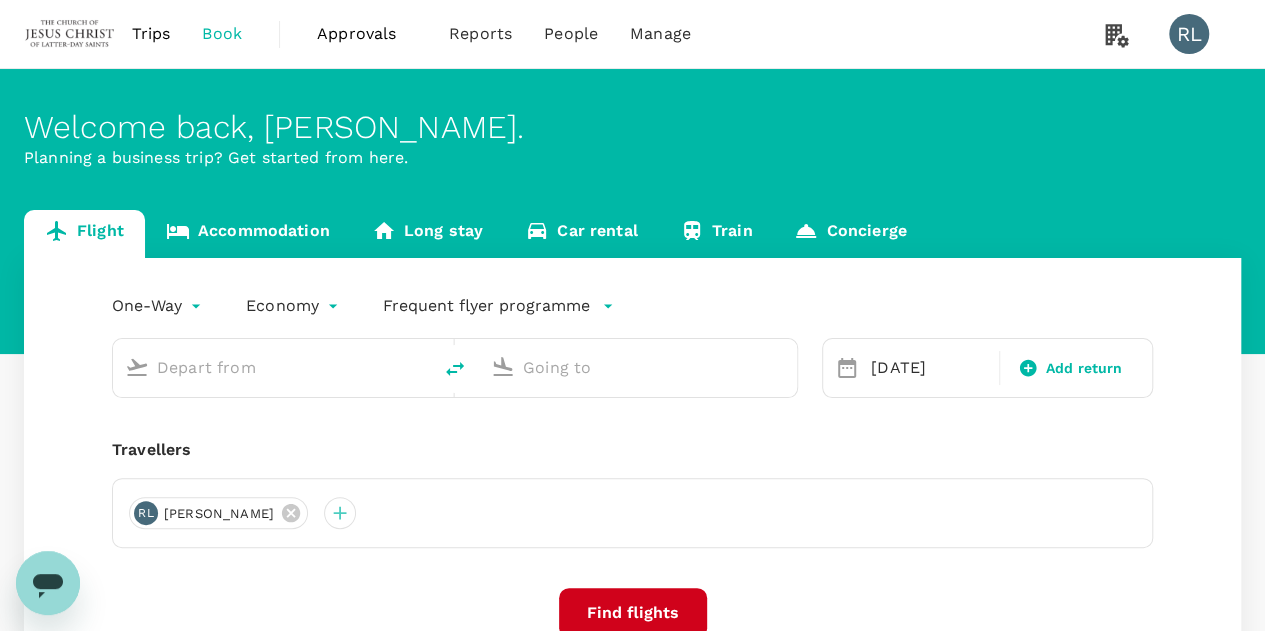 type on "Tawau (TWU)" 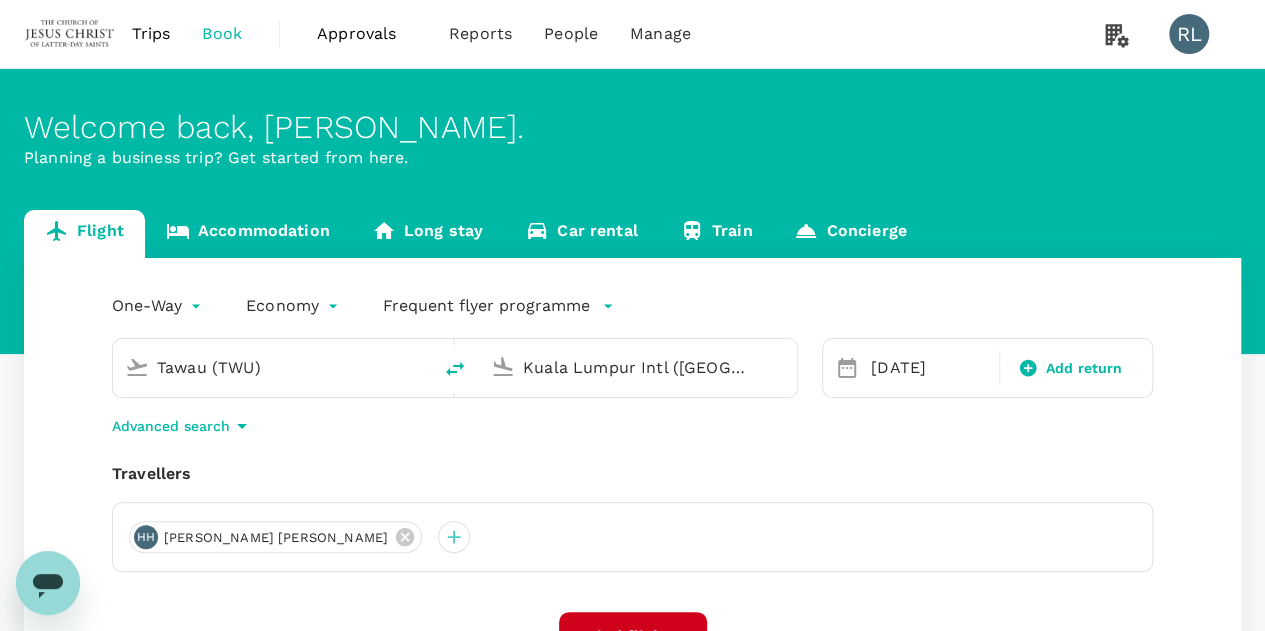click on "Kuala Lumpur Intl (KUL)" at bounding box center (639, 367) 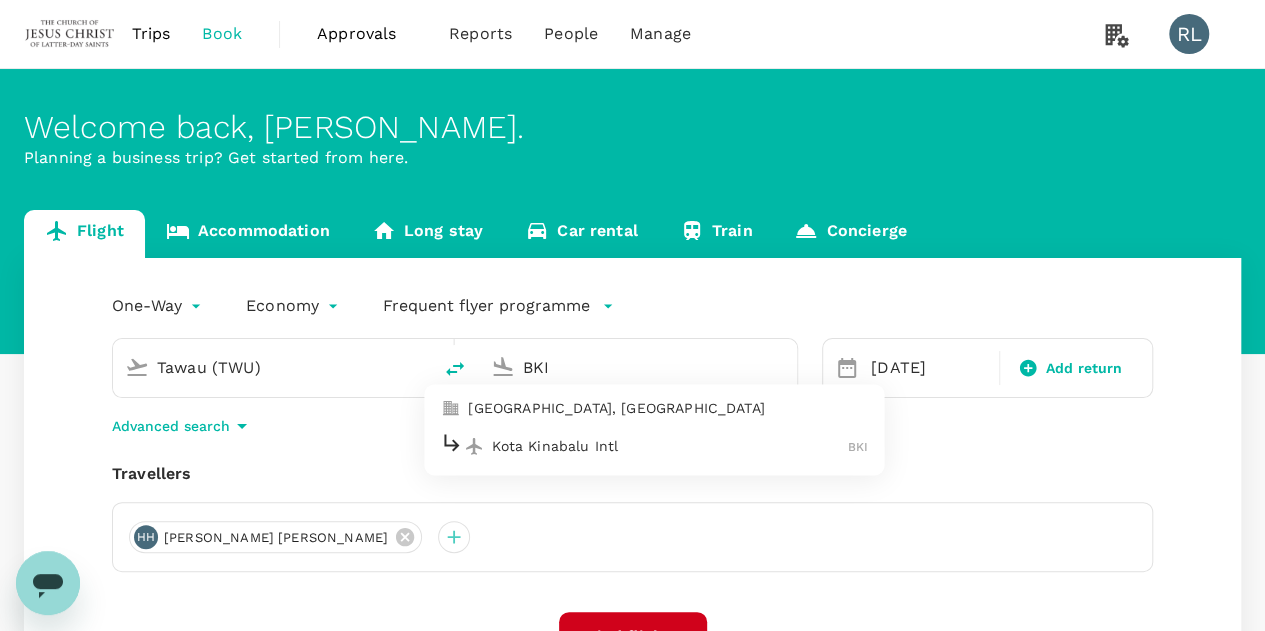 click on "Kota Kinabalu Intl" at bounding box center (670, 446) 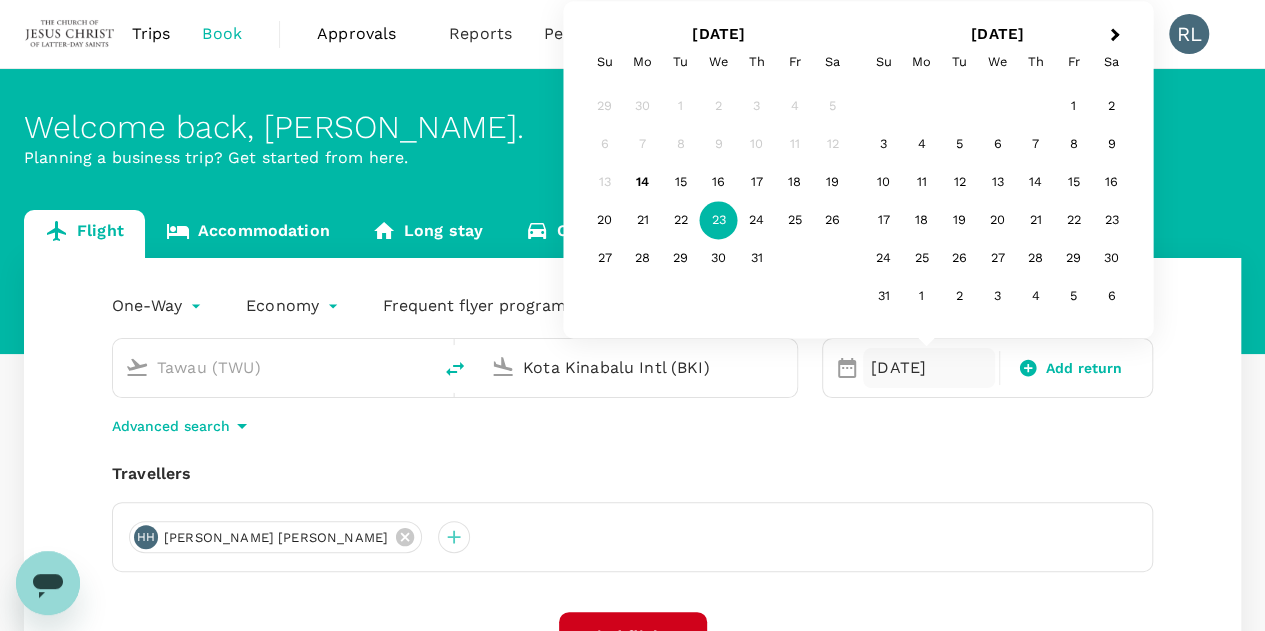 type on "Kota Kinabalu Intl (BKI)" 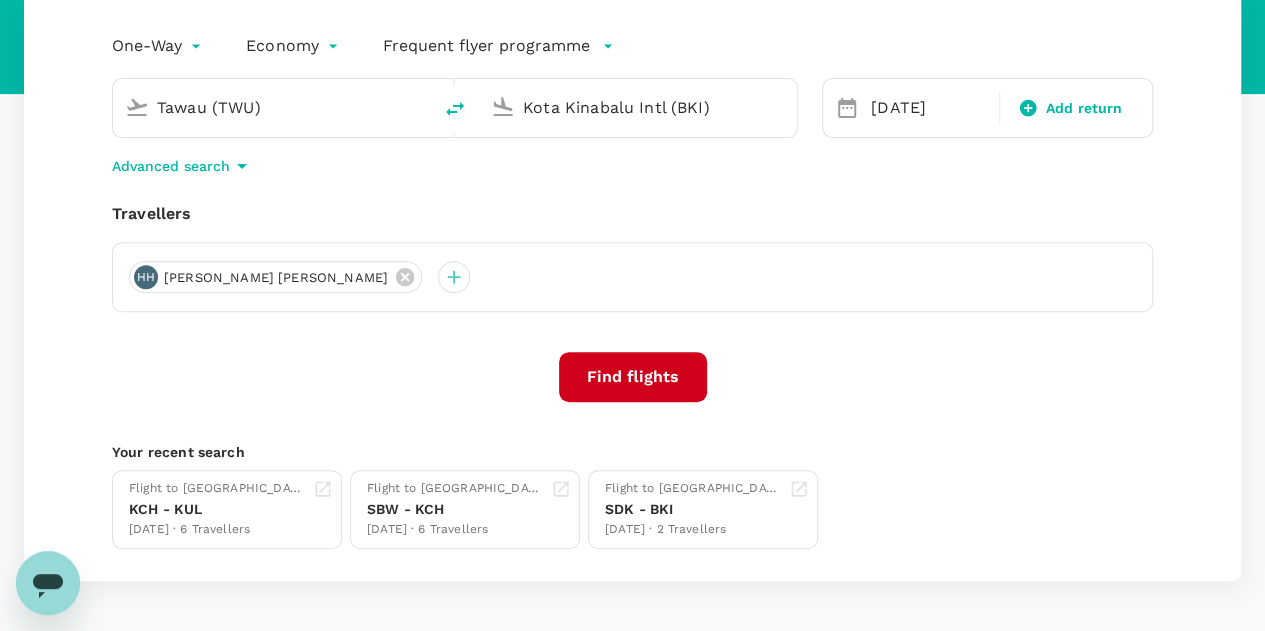 scroll, scrollTop: 300, scrollLeft: 0, axis: vertical 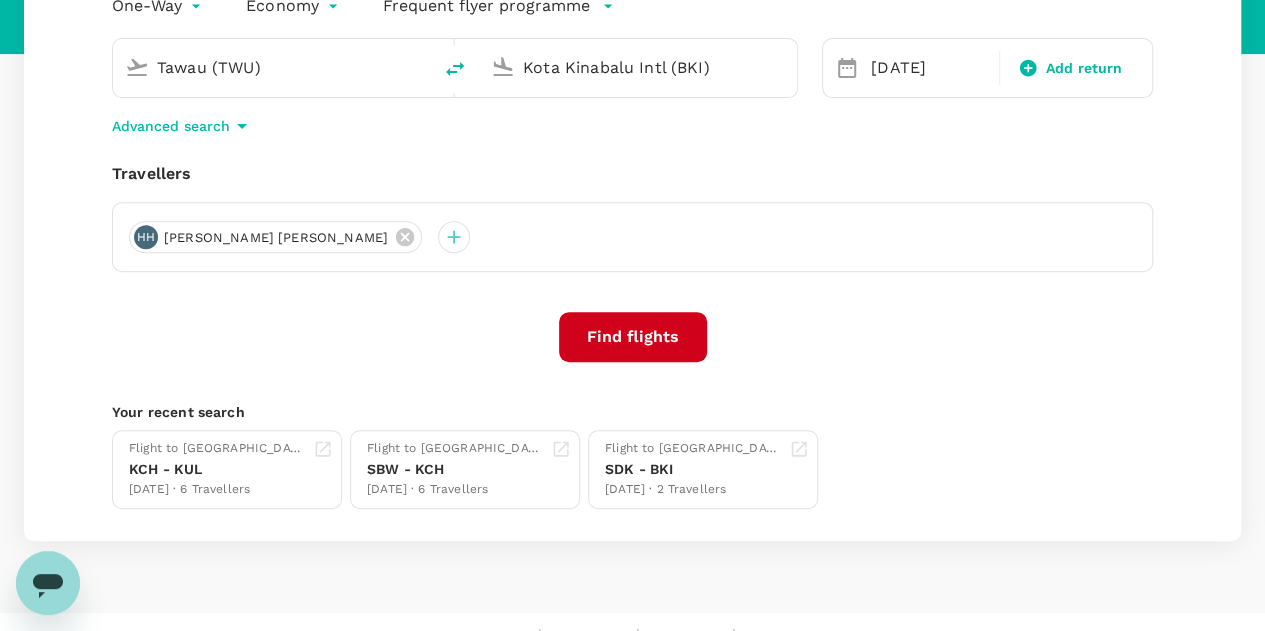 click on "Find flights" at bounding box center (633, 337) 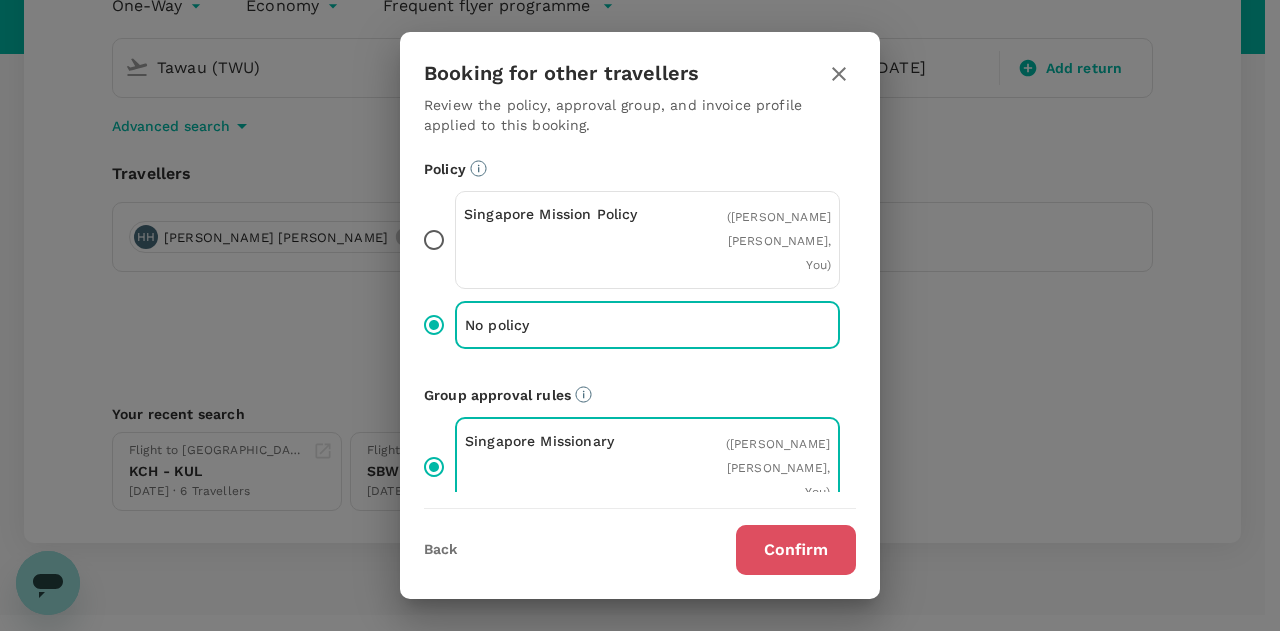 click on "Confirm" at bounding box center [796, 550] 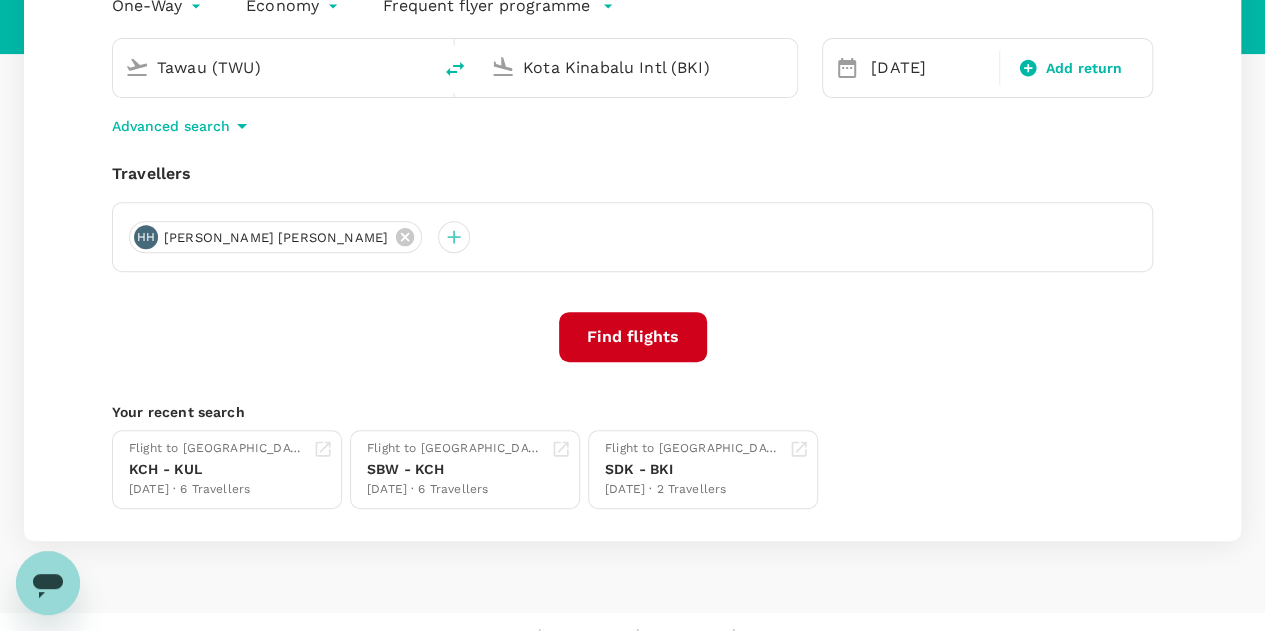 scroll, scrollTop: 0, scrollLeft: 0, axis: both 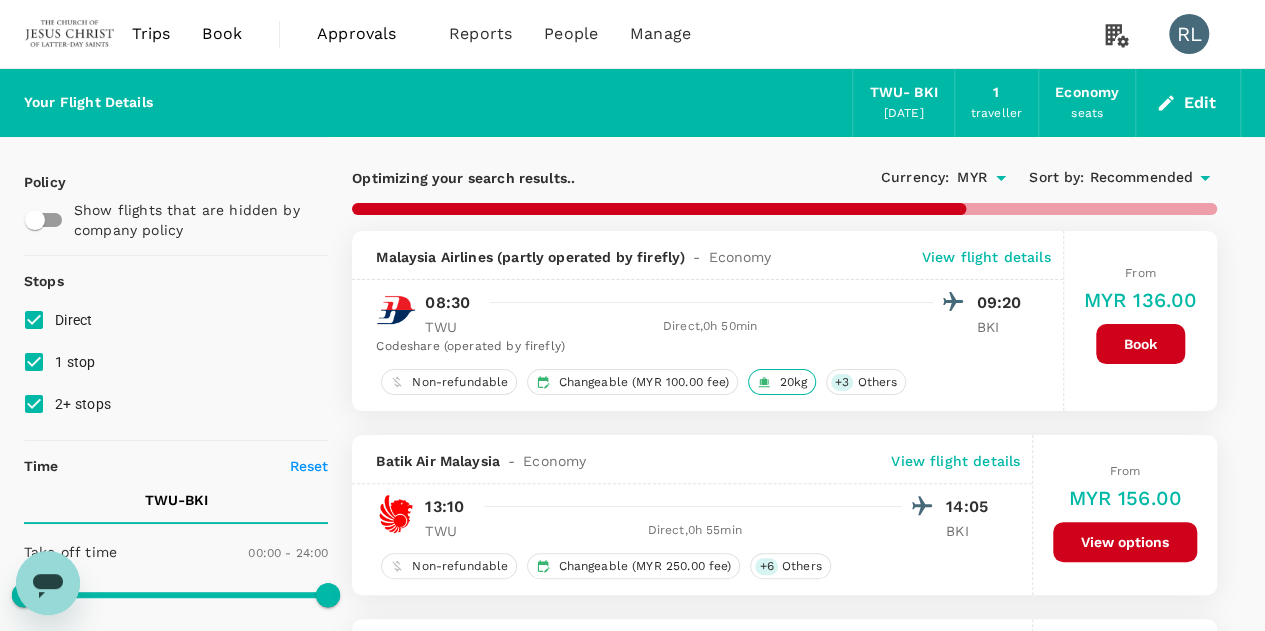 type on "485" 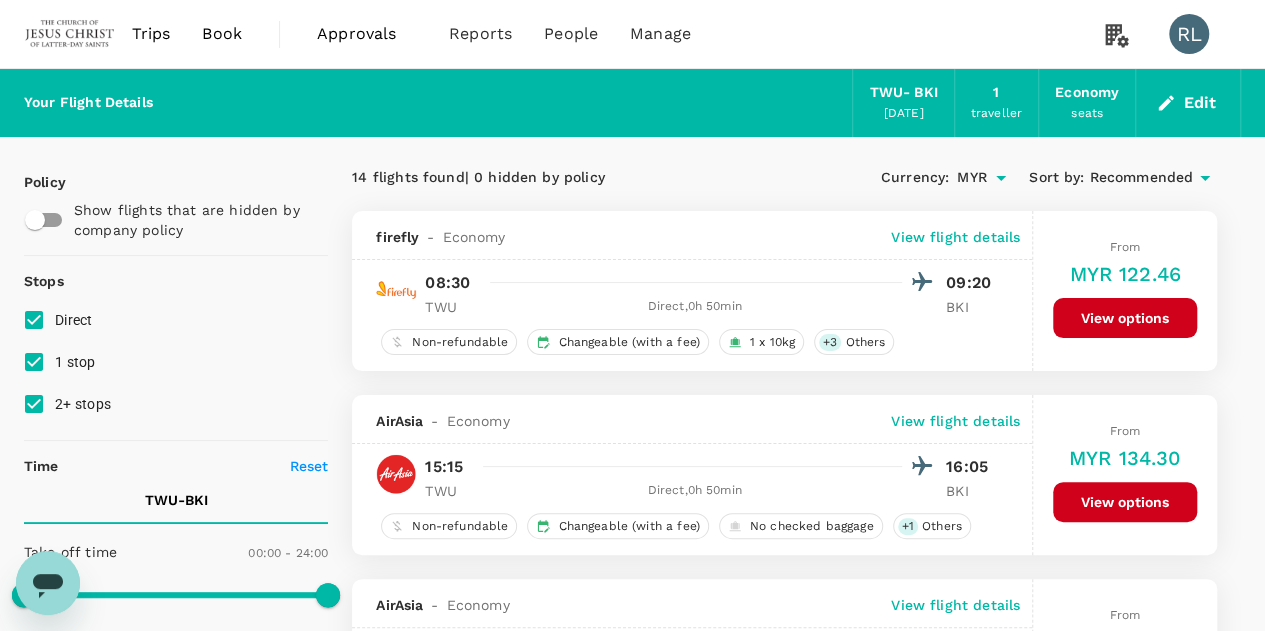 click on "Recommended" at bounding box center (1141, 178) 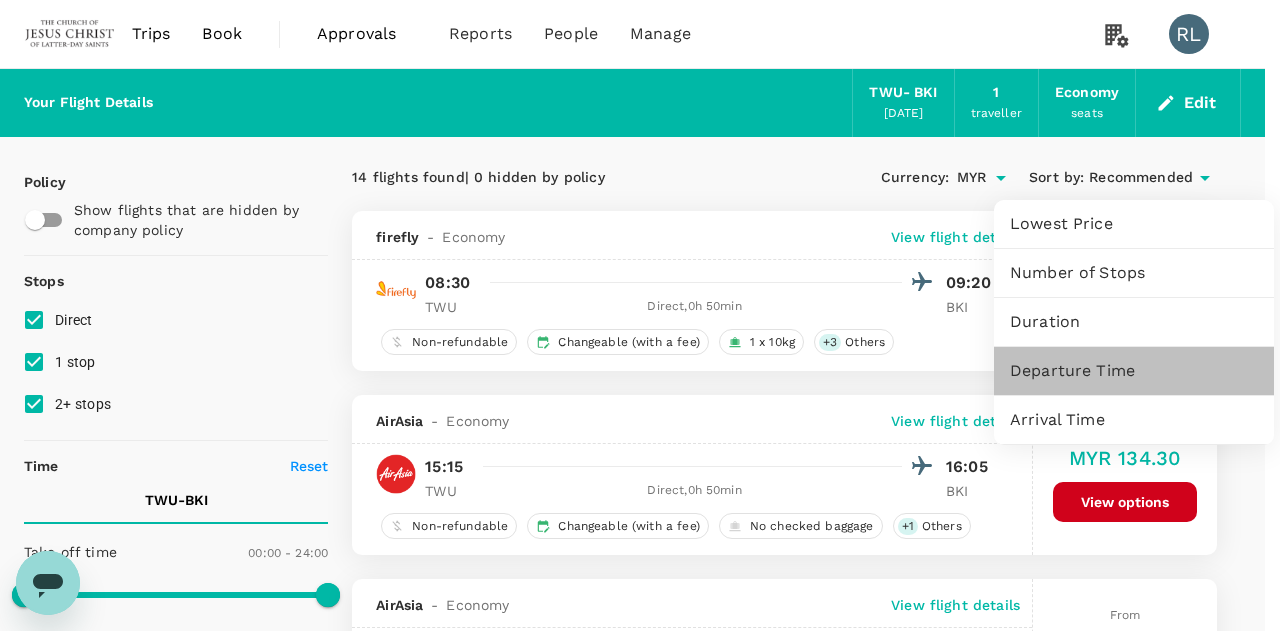 click on "Departure Time" at bounding box center (1134, 371) 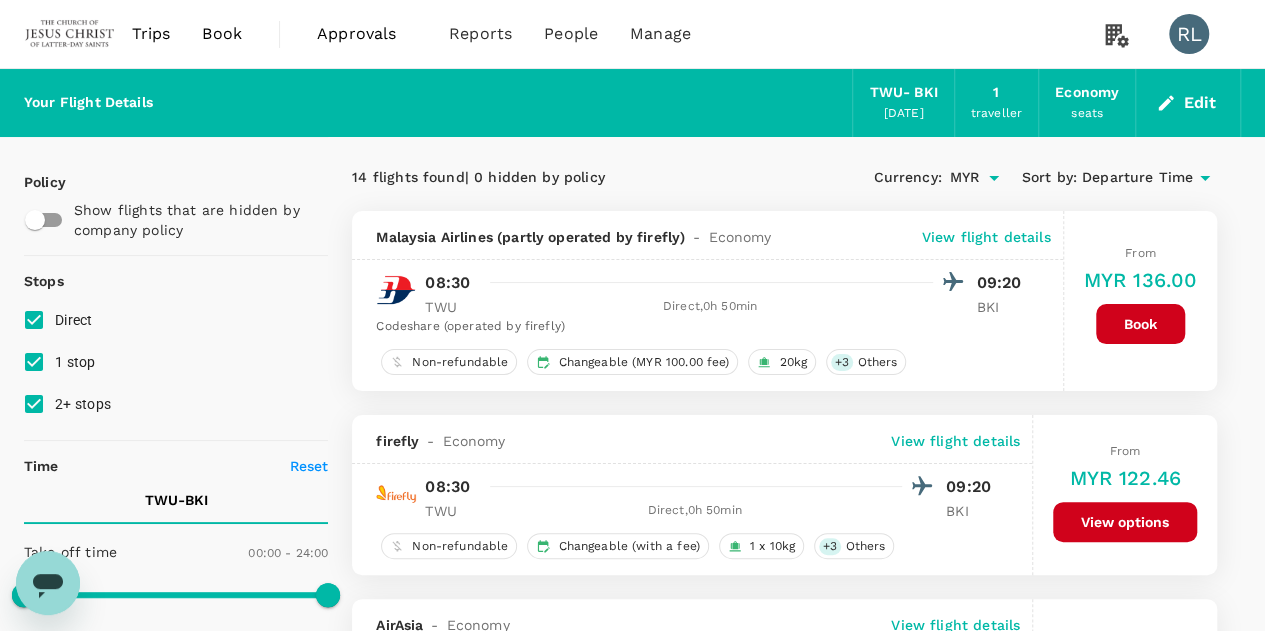 click on "Book" at bounding box center (1140, 324) 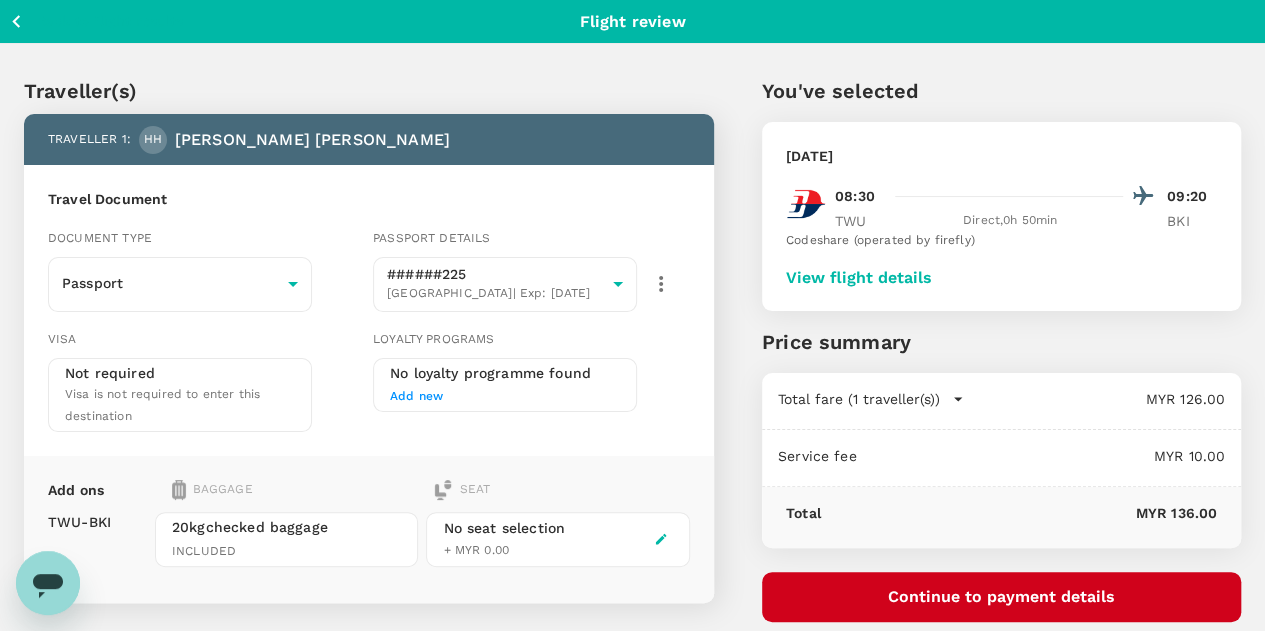 click 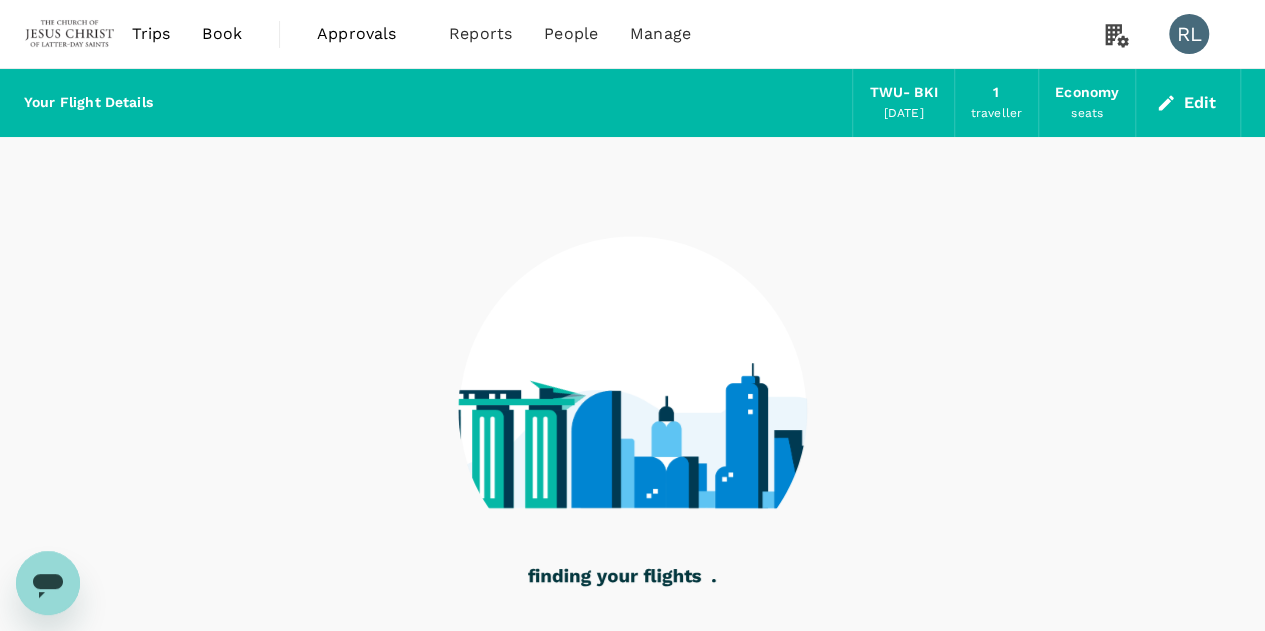click on "Edit" at bounding box center (1188, 103) 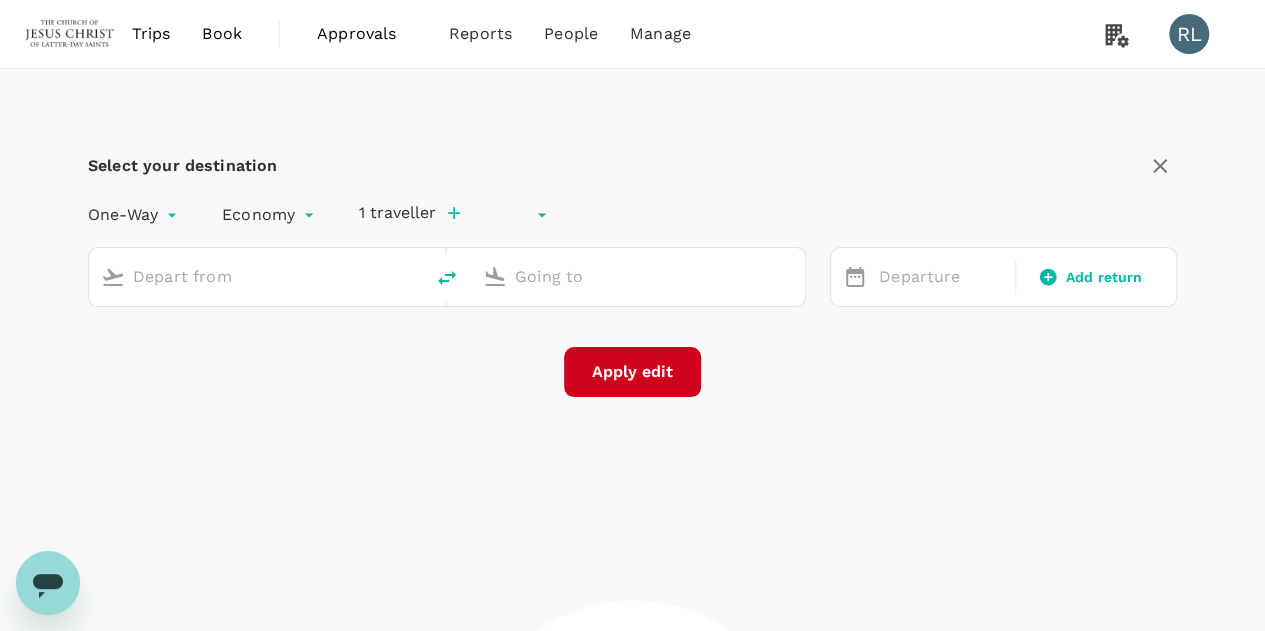 type on "undefined, undefined (any)" 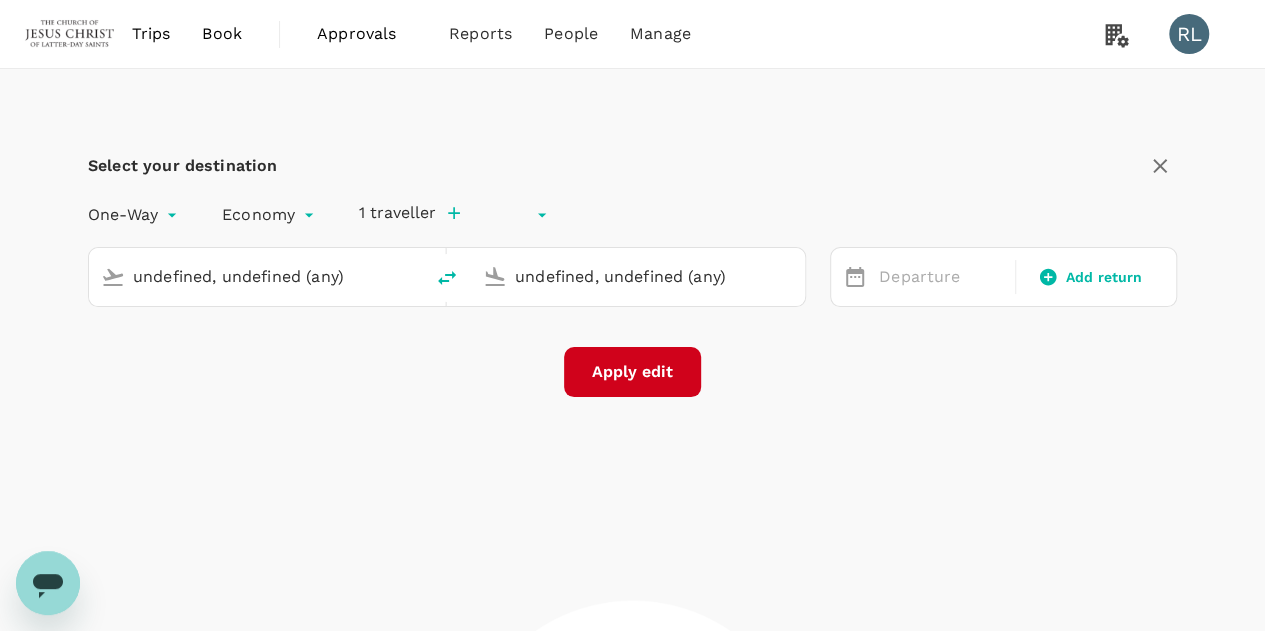 type 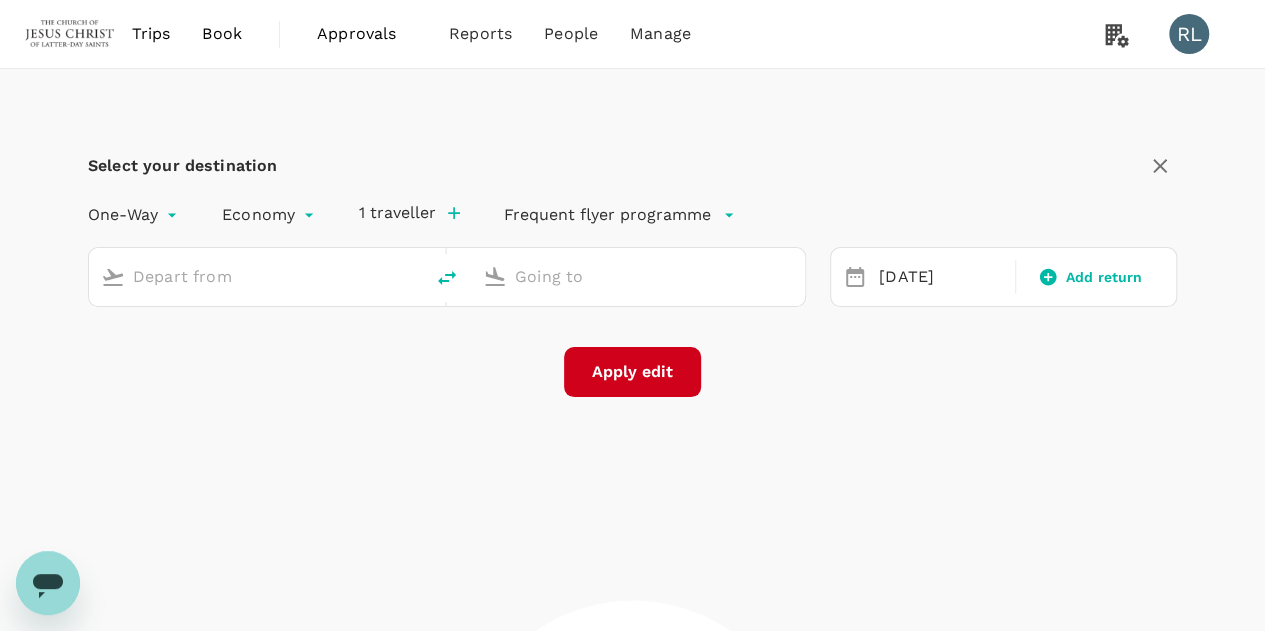 type on "Tawau (TWU)" 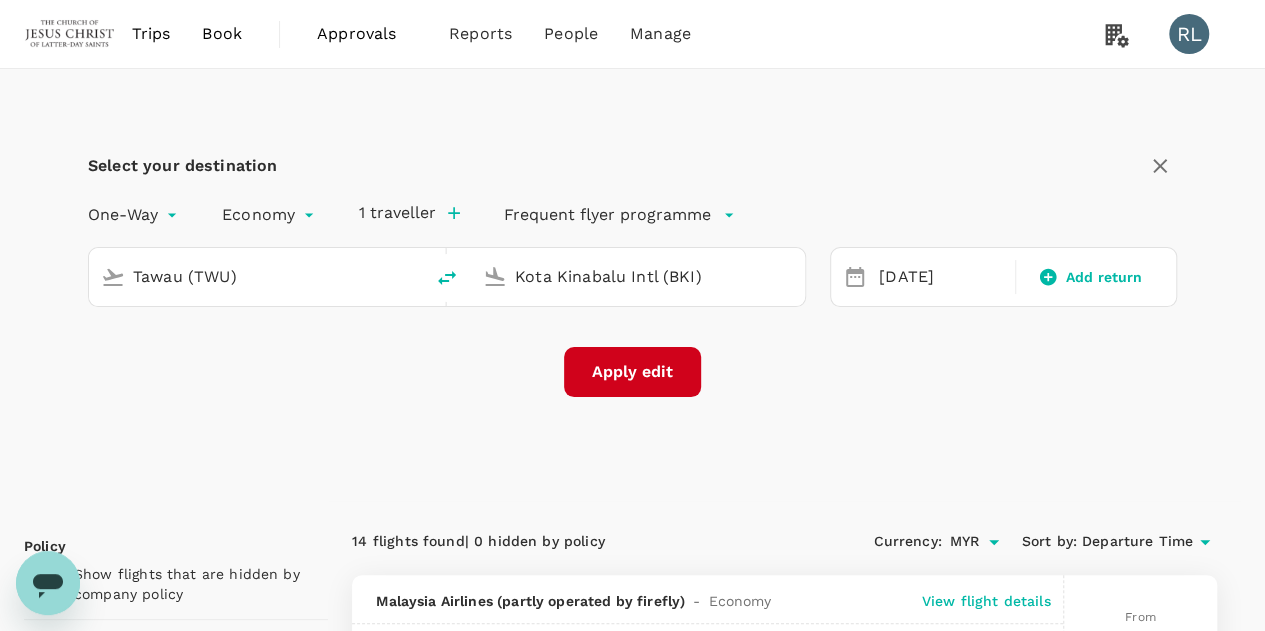 click 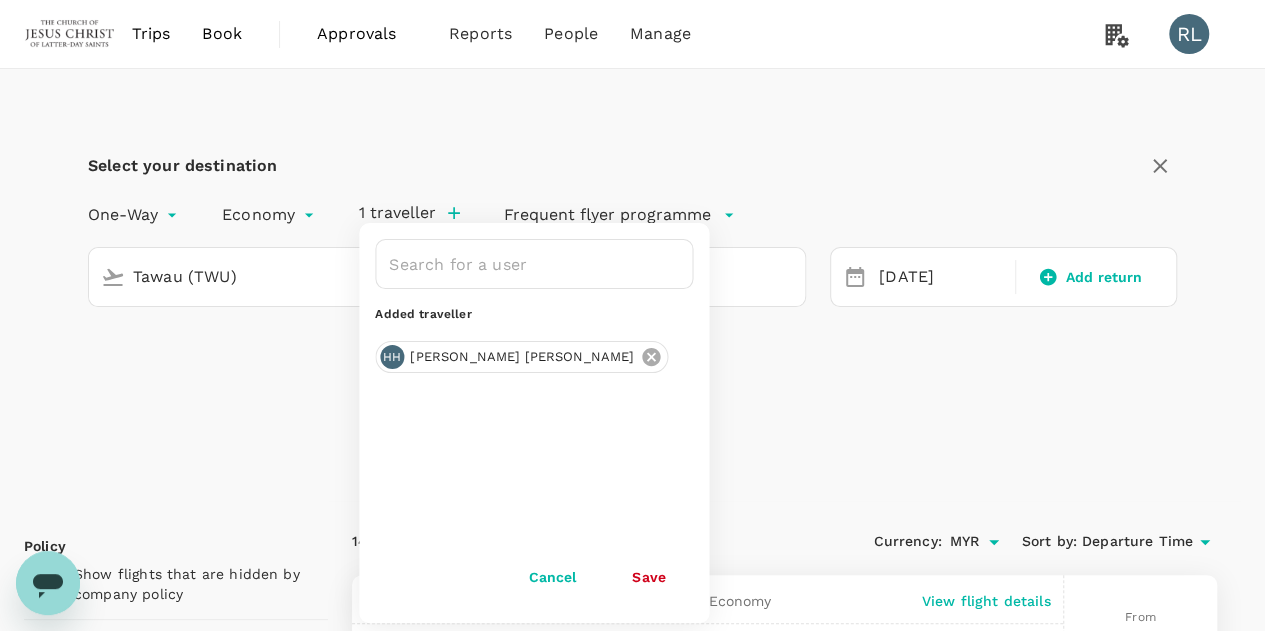 click 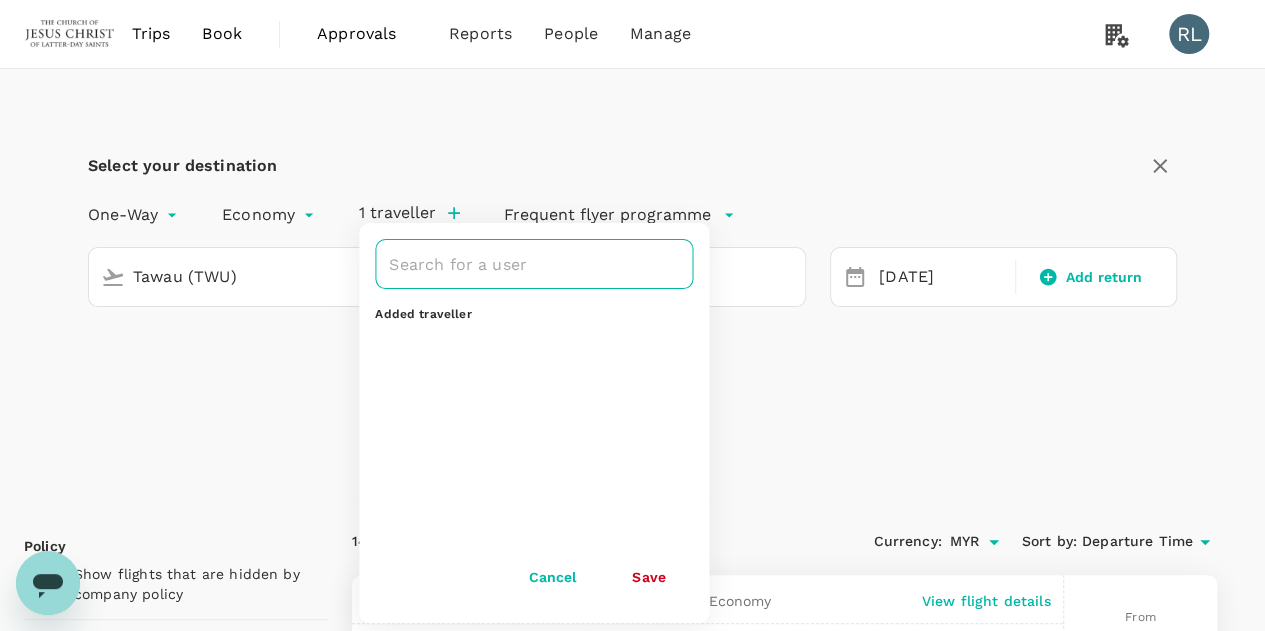 click at bounding box center (519, 264) 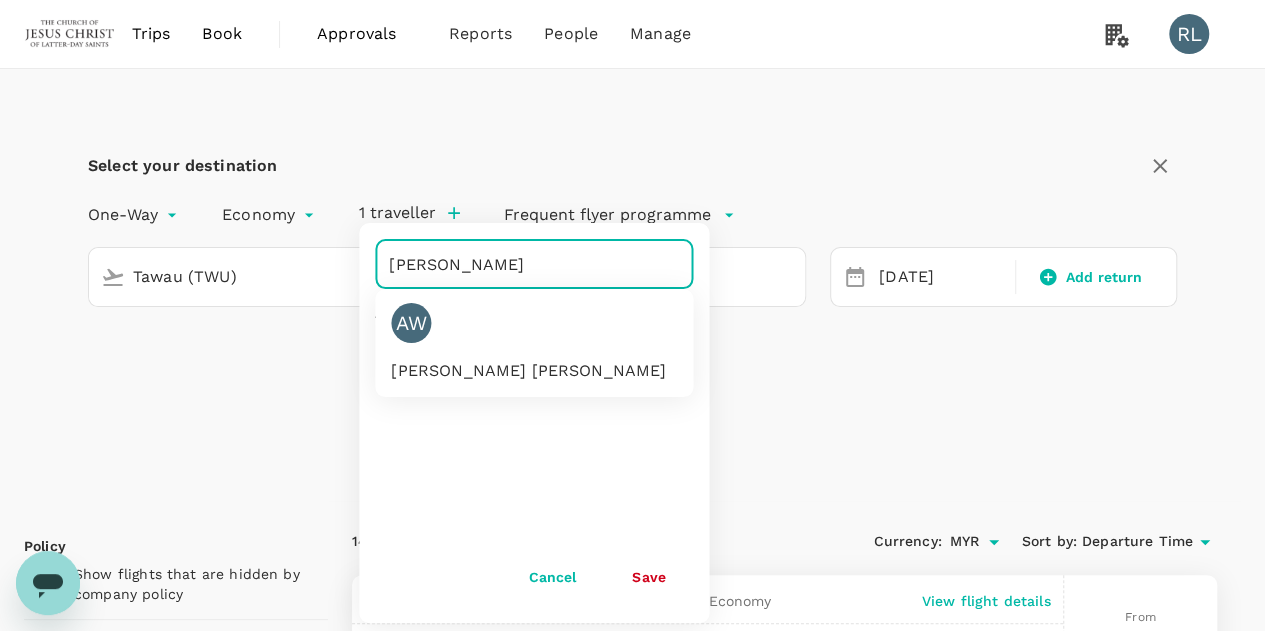 type on "WRIDE" 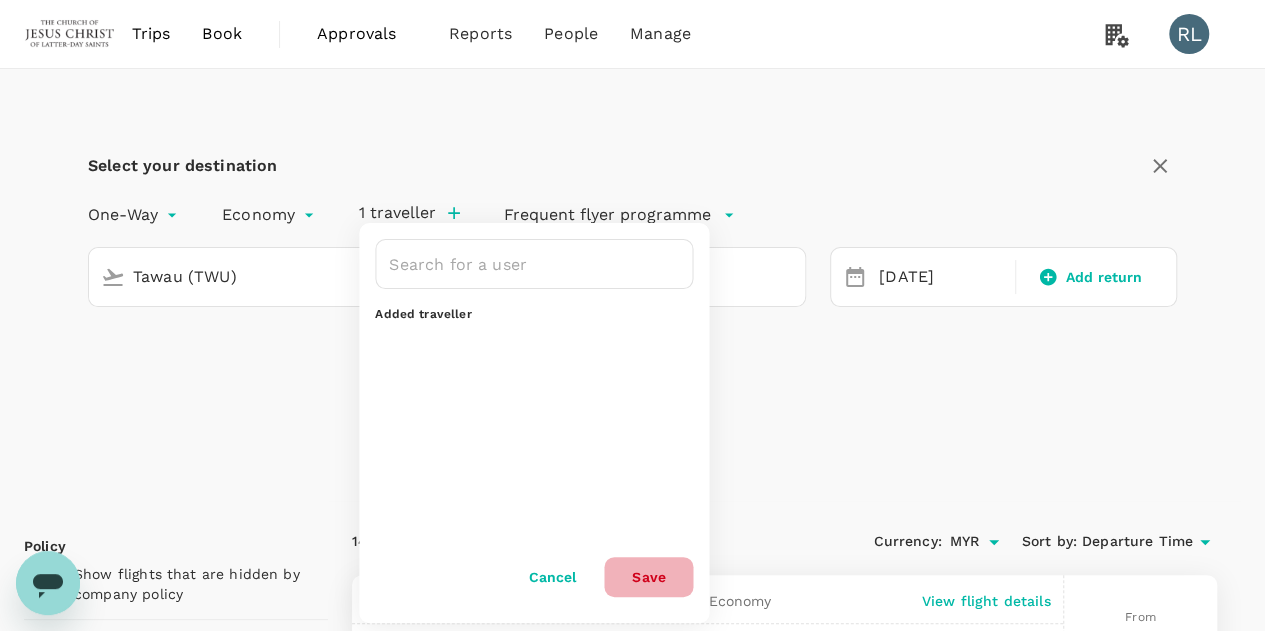 click on "Save" at bounding box center [648, 577] 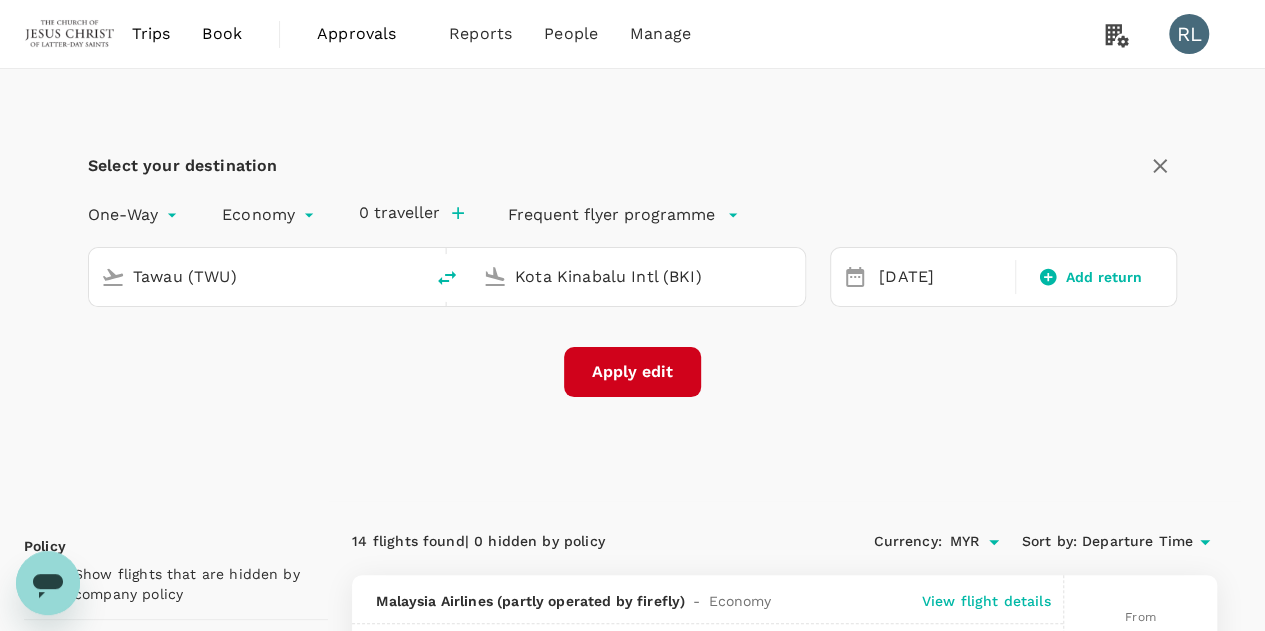 click on "Apply edit" at bounding box center (632, 372) 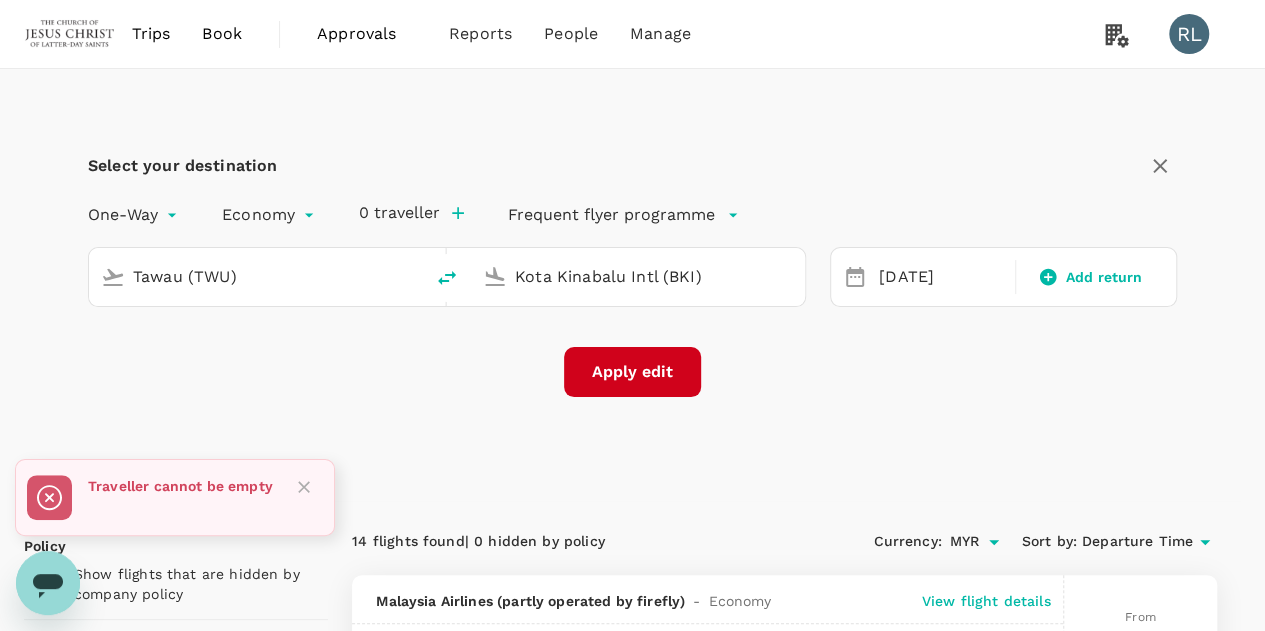 click 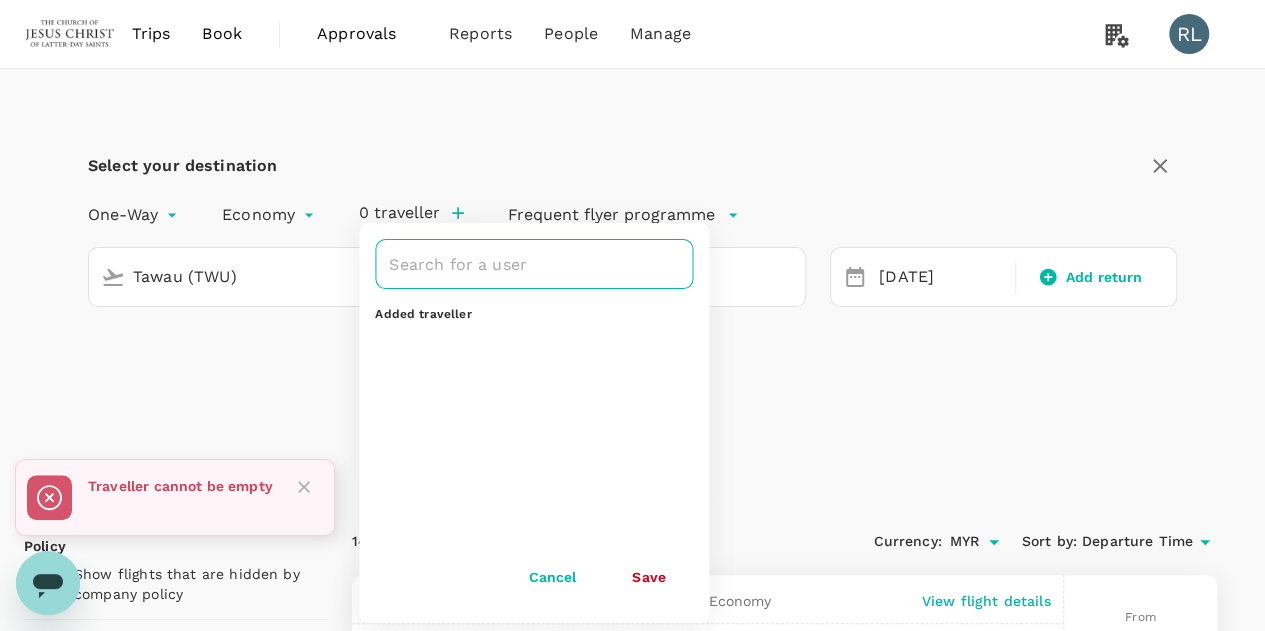 click at bounding box center [519, 264] 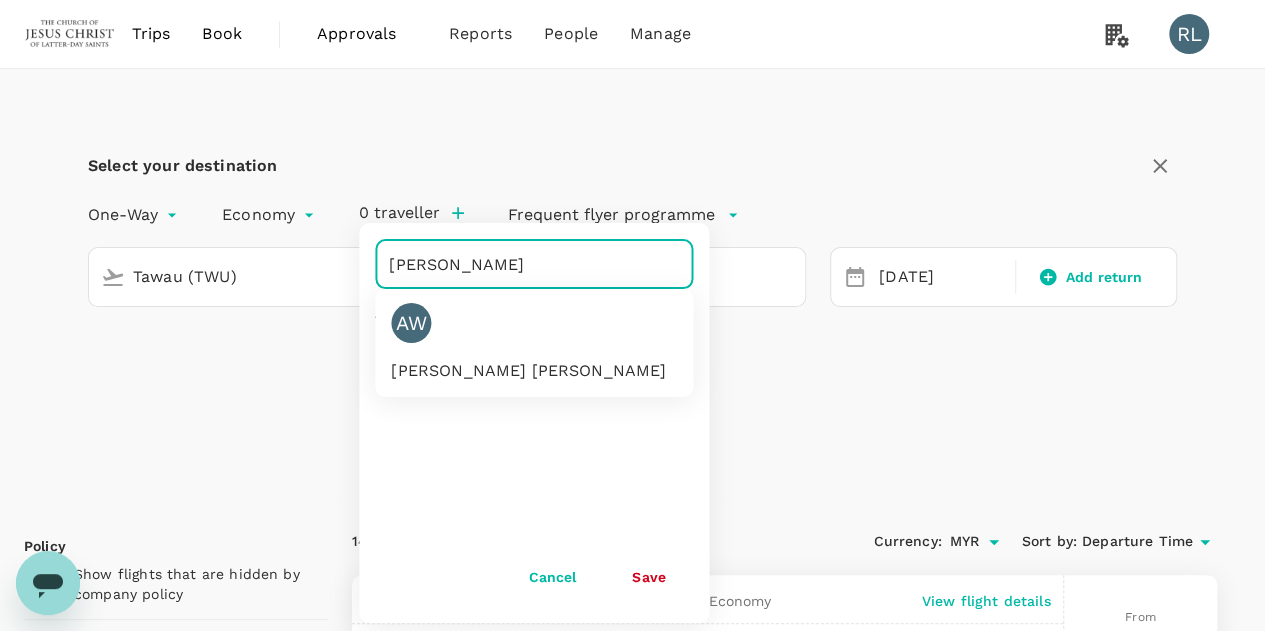 click on "[PERSON_NAME] [PERSON_NAME]" at bounding box center [528, 371] 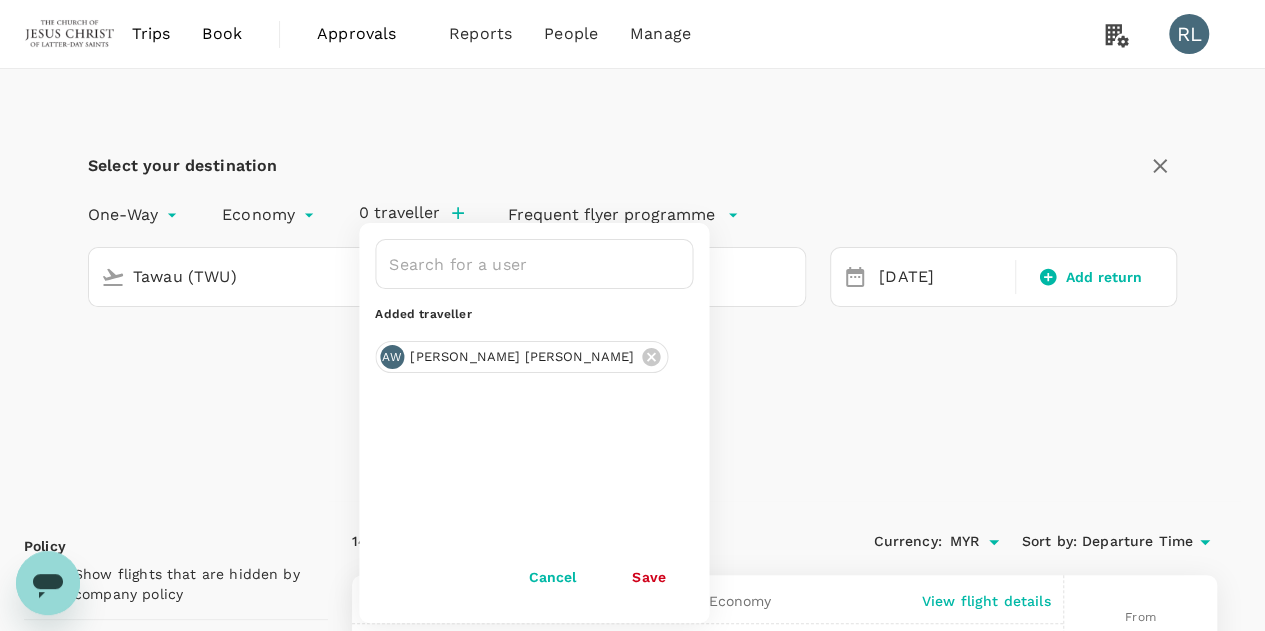 click on "Save" at bounding box center [648, 577] 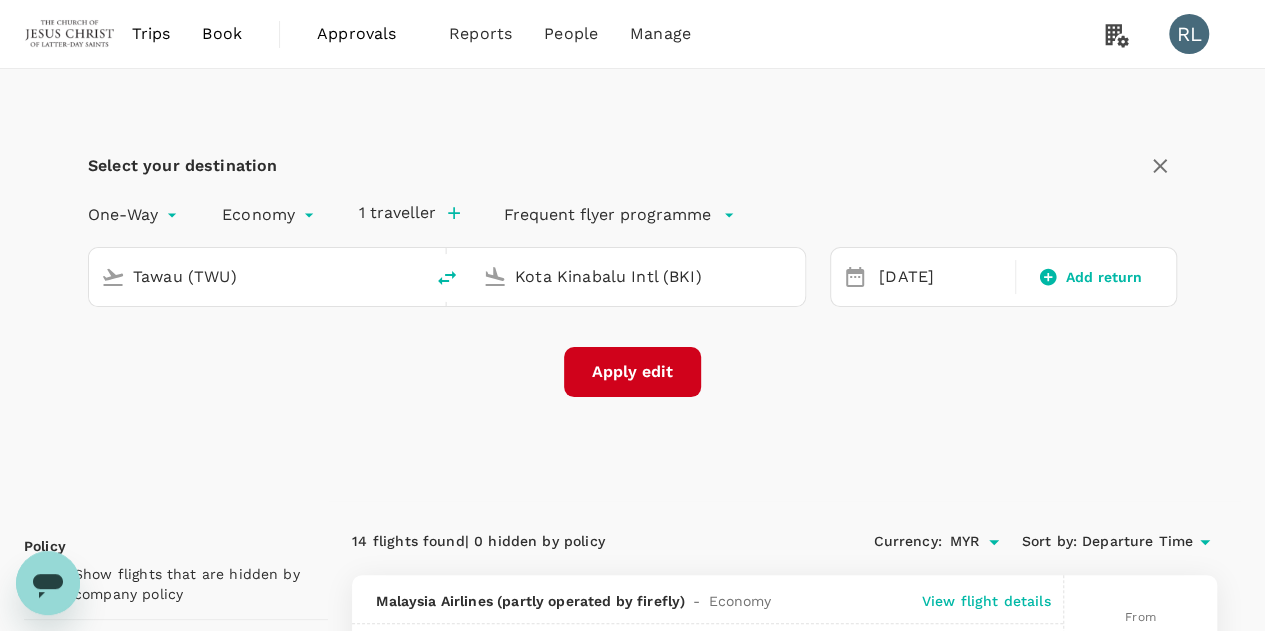 click on "Apply edit" at bounding box center [632, 372] 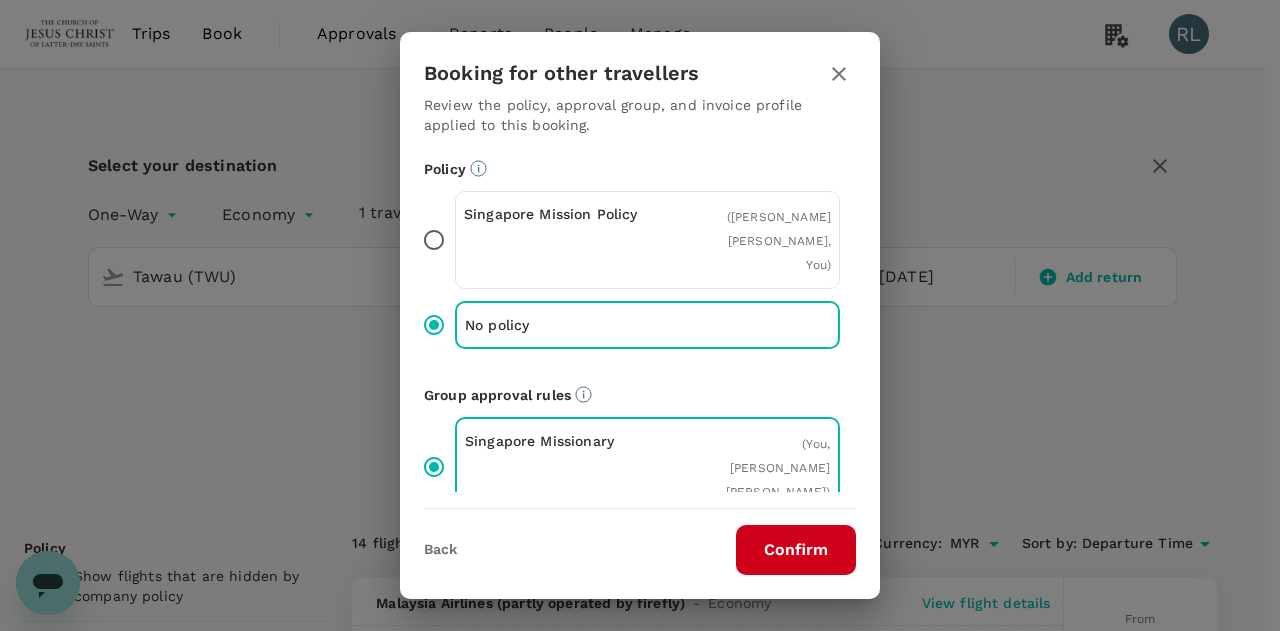 click on "Confirm" at bounding box center (796, 550) 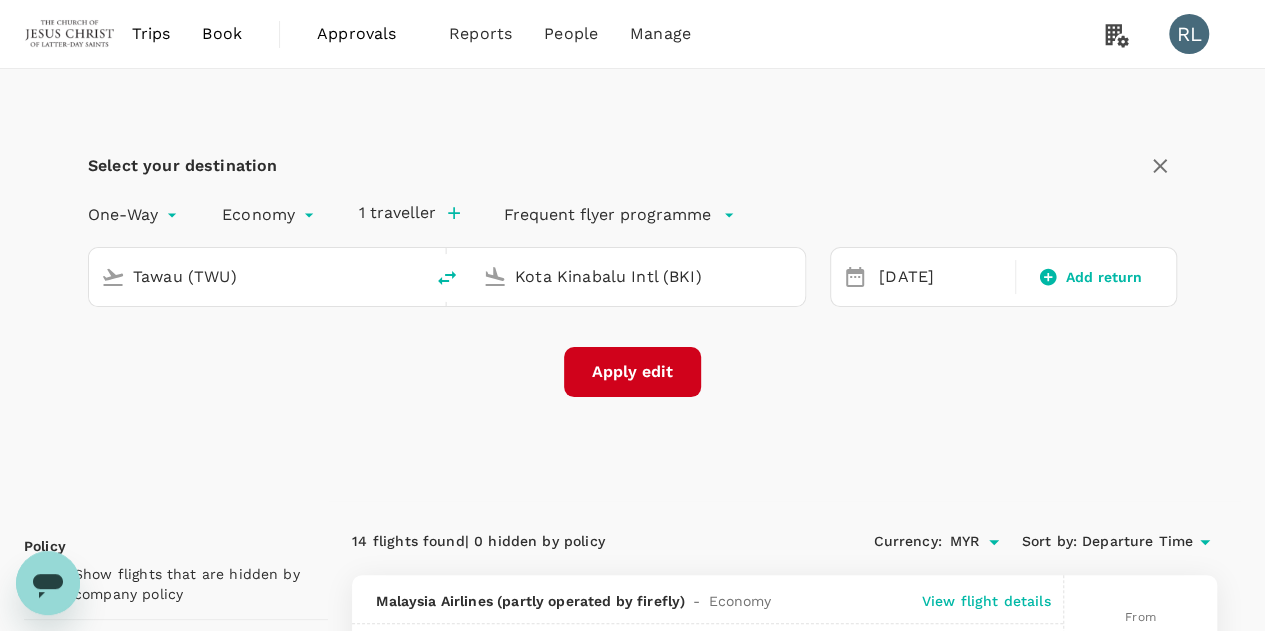 checkbox on "false" 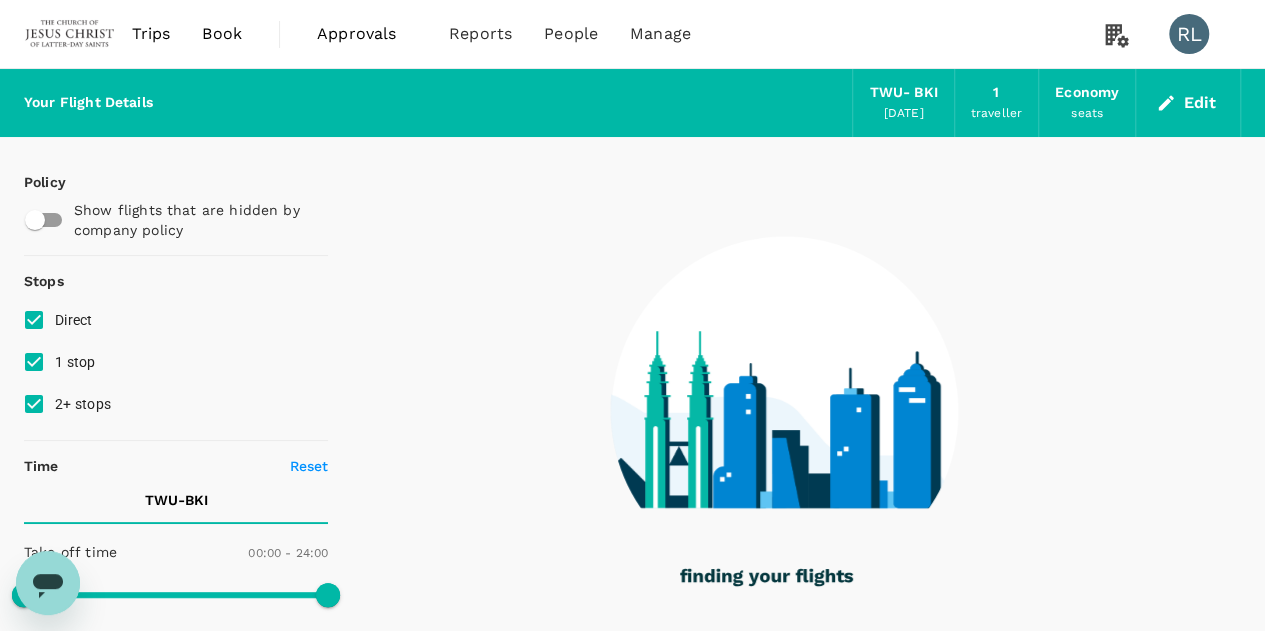 type on "325" 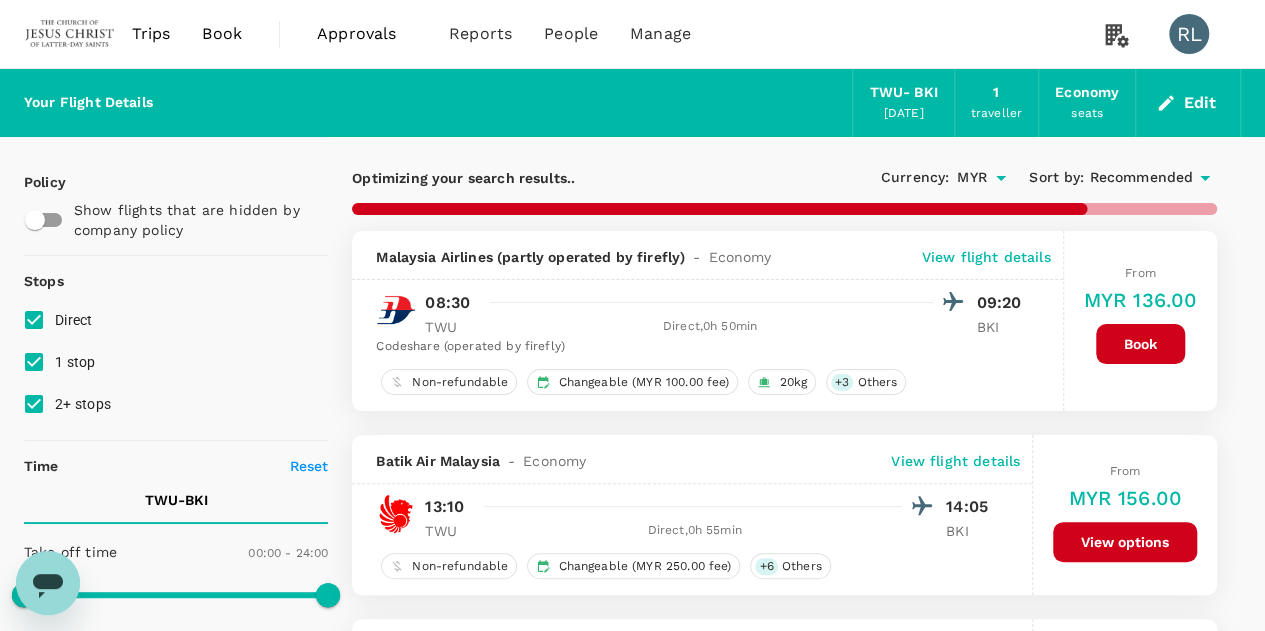 click on "Recommended" at bounding box center [1141, 178] 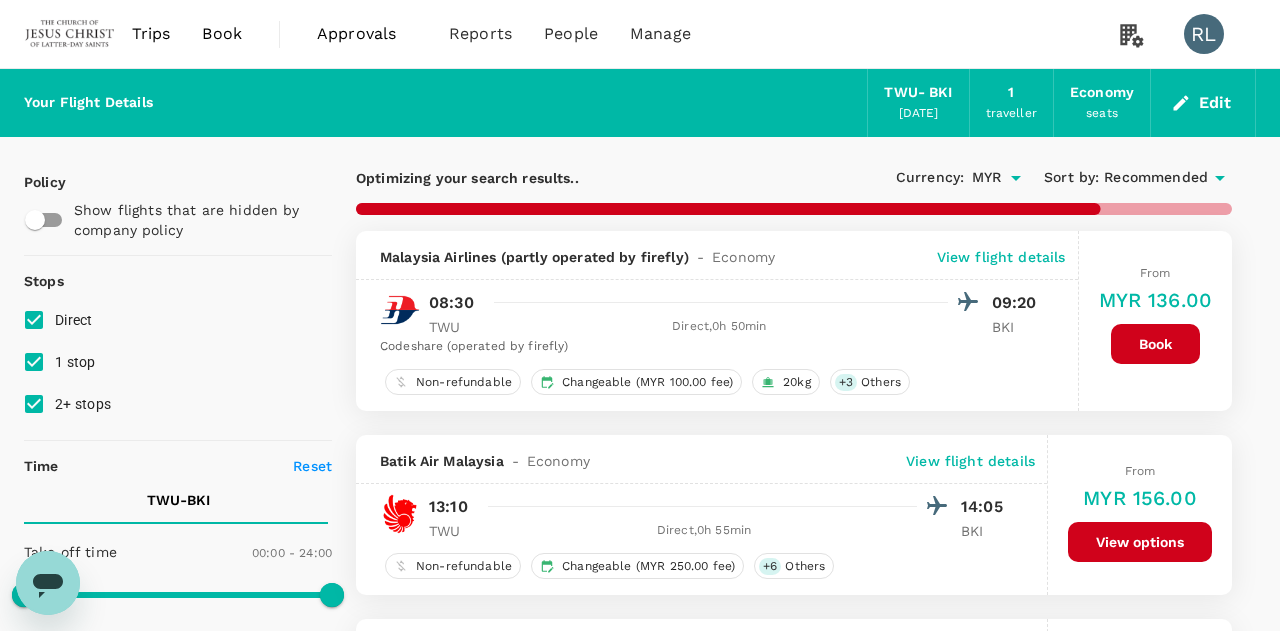 type on "485" 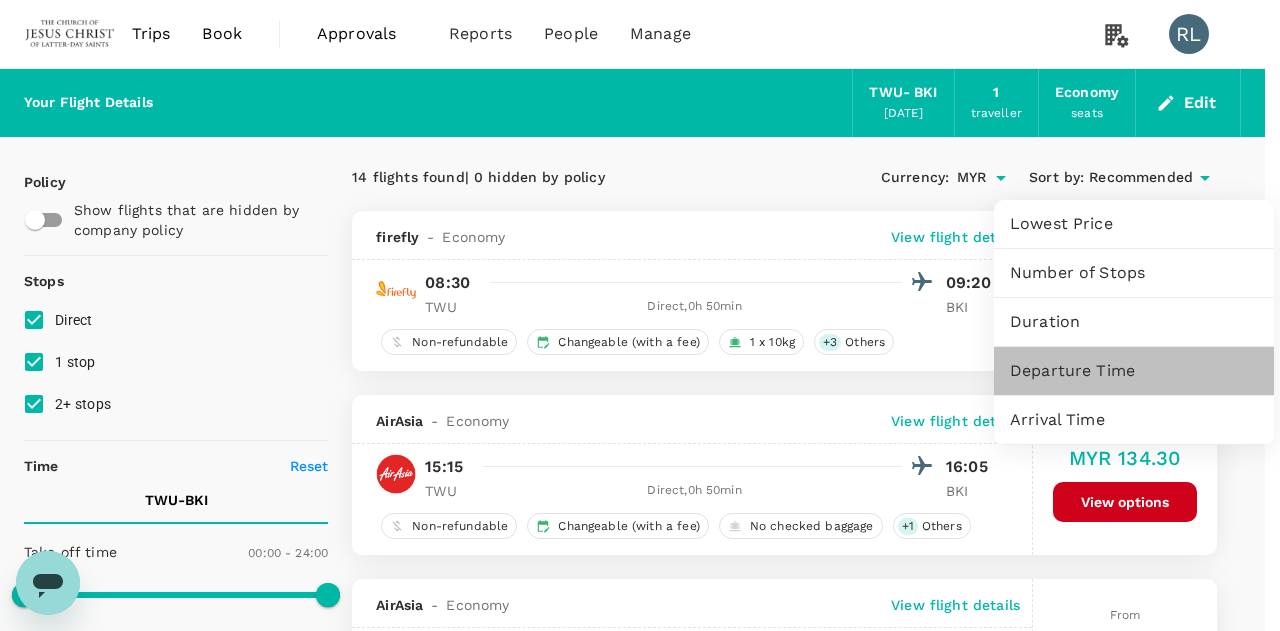 click on "Departure Time" at bounding box center (1134, 371) 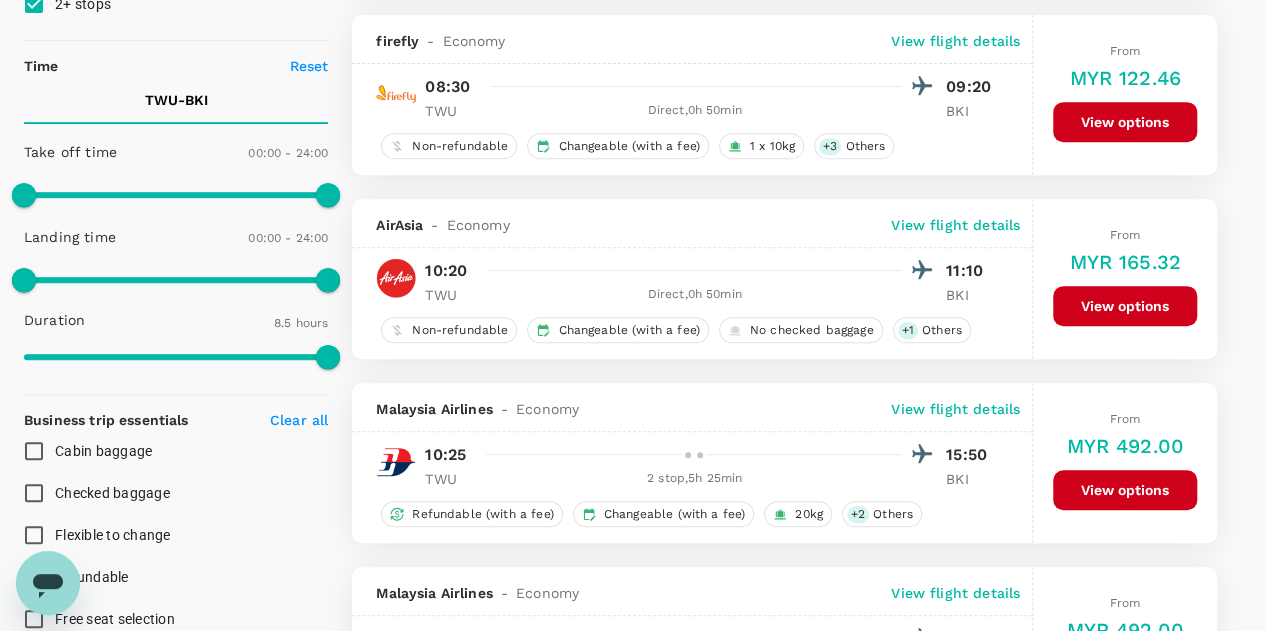 scroll, scrollTop: 0, scrollLeft: 0, axis: both 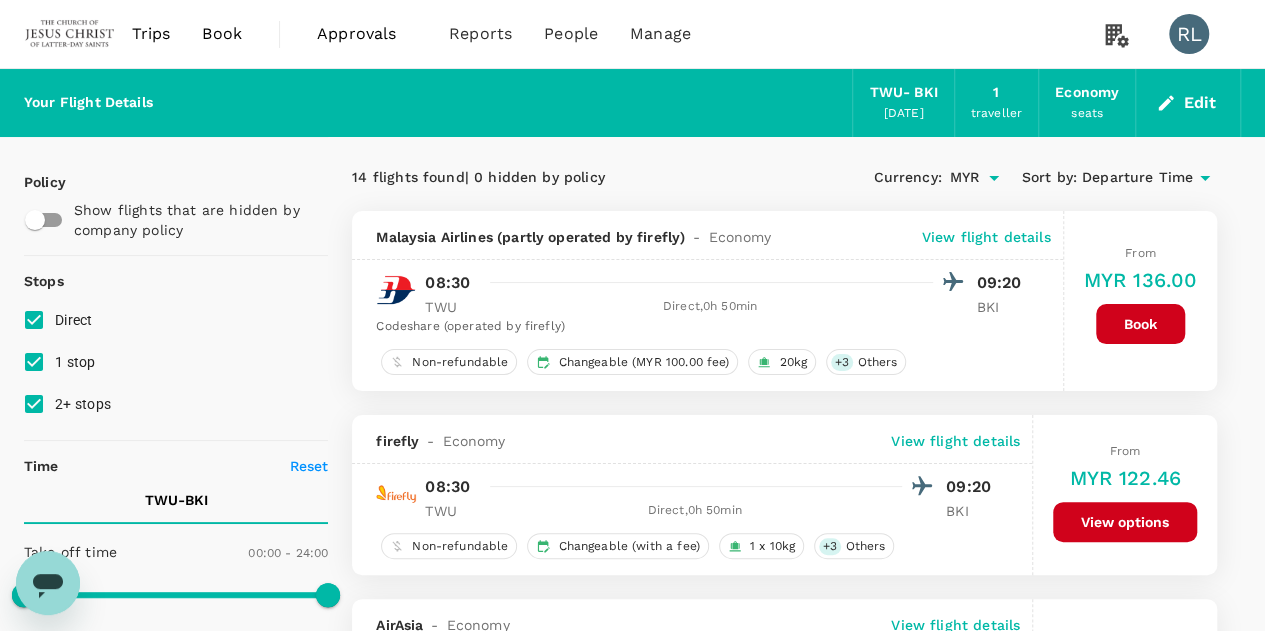 click on "Book" at bounding box center [1140, 324] 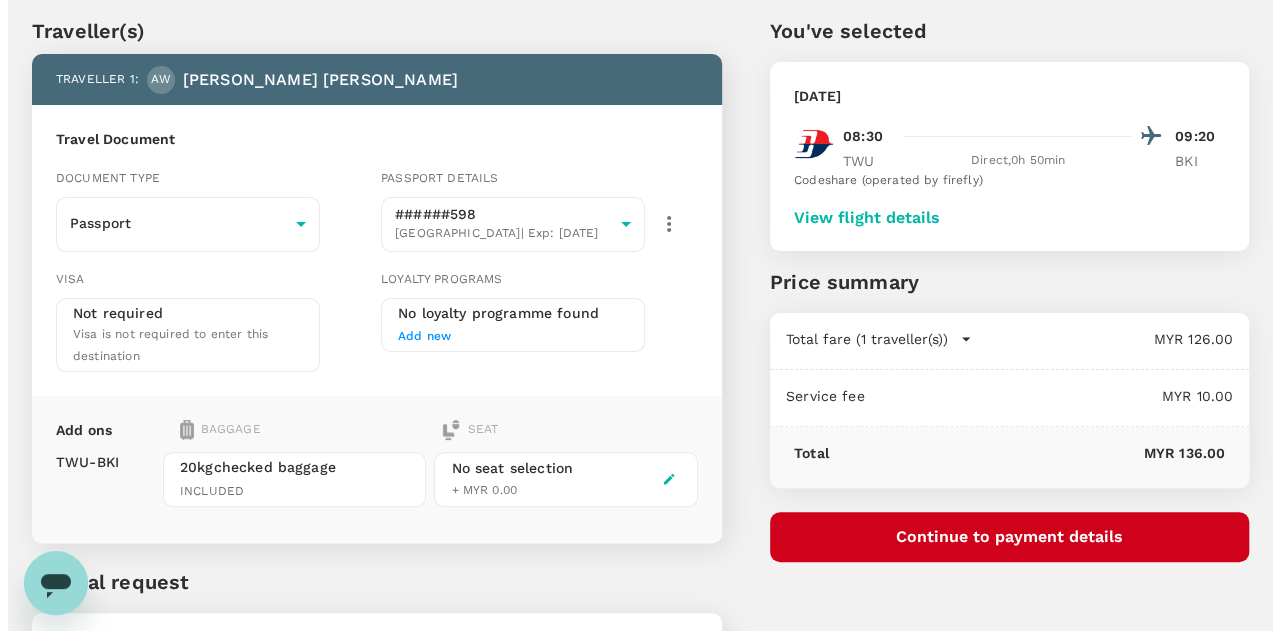 scroll, scrollTop: 4, scrollLeft: 0, axis: vertical 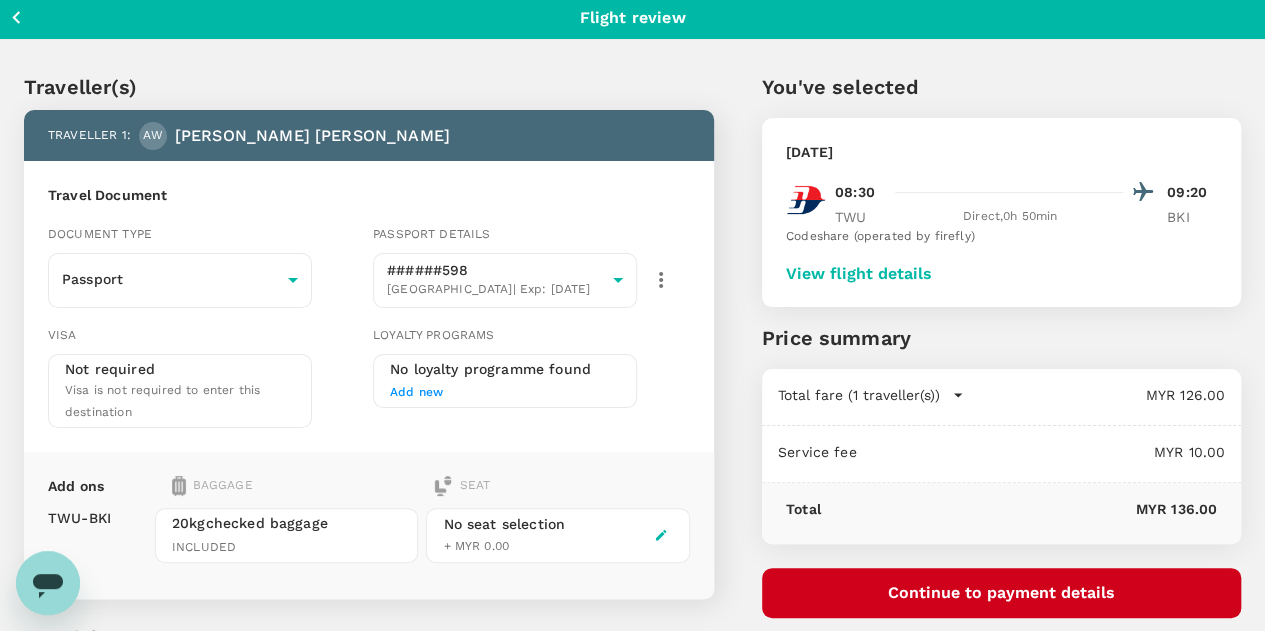 click on "View flight details" at bounding box center [859, 274] 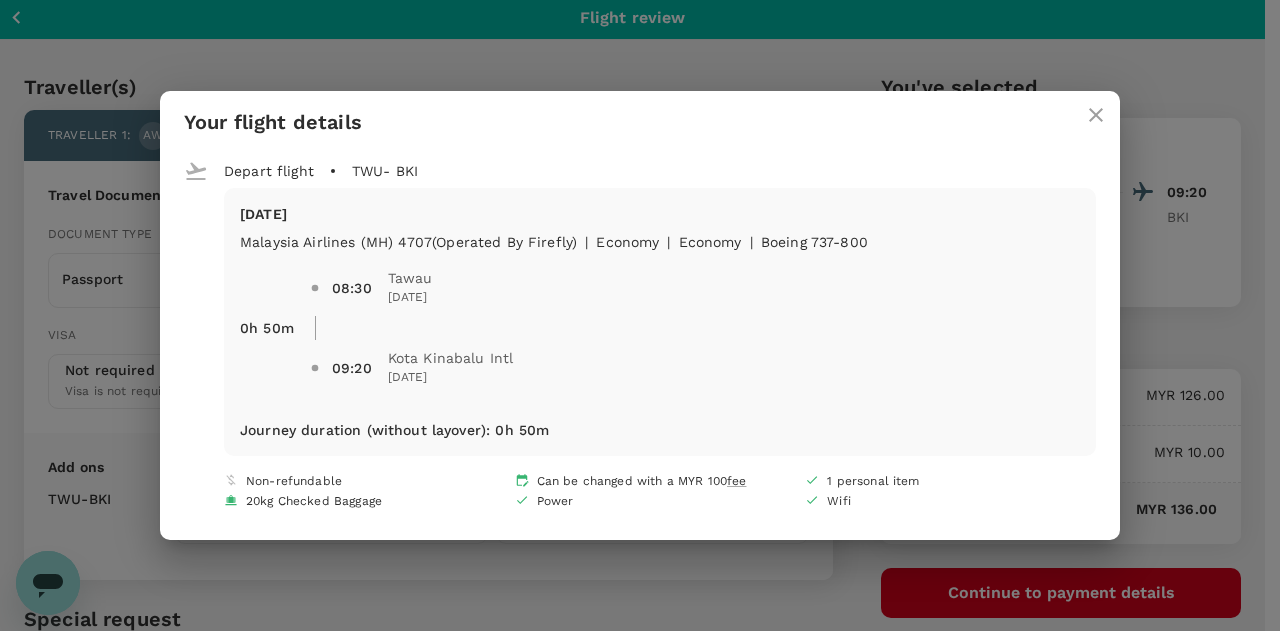 click 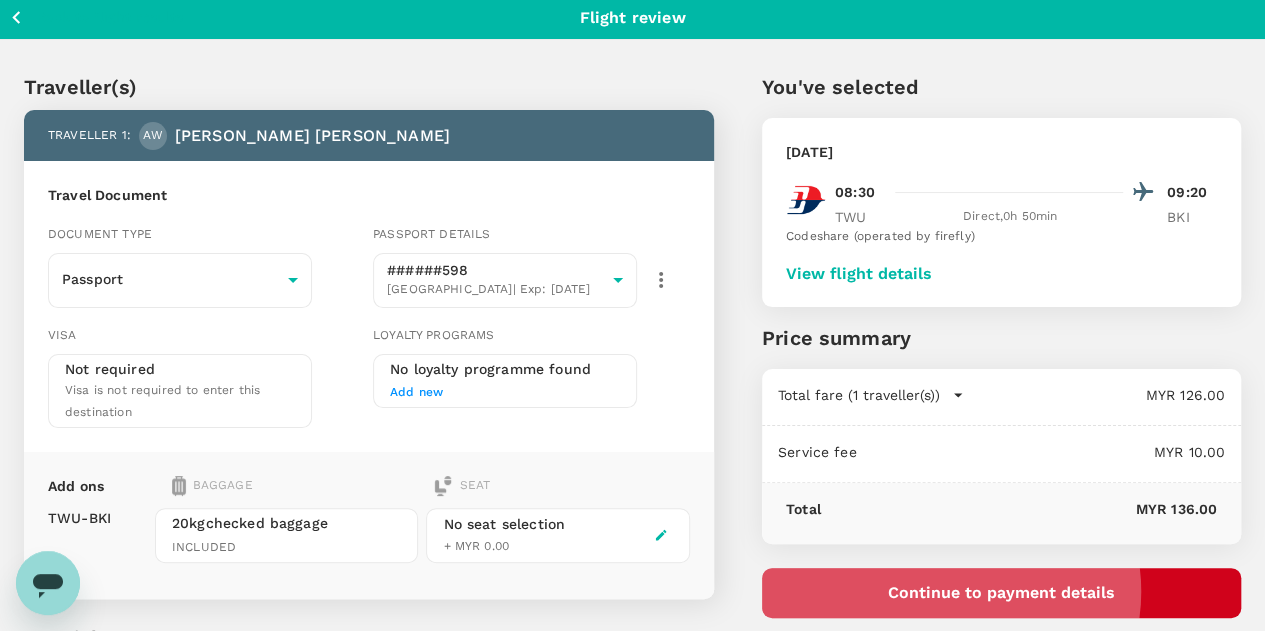 click on "Continue to payment details" at bounding box center (1001, 593) 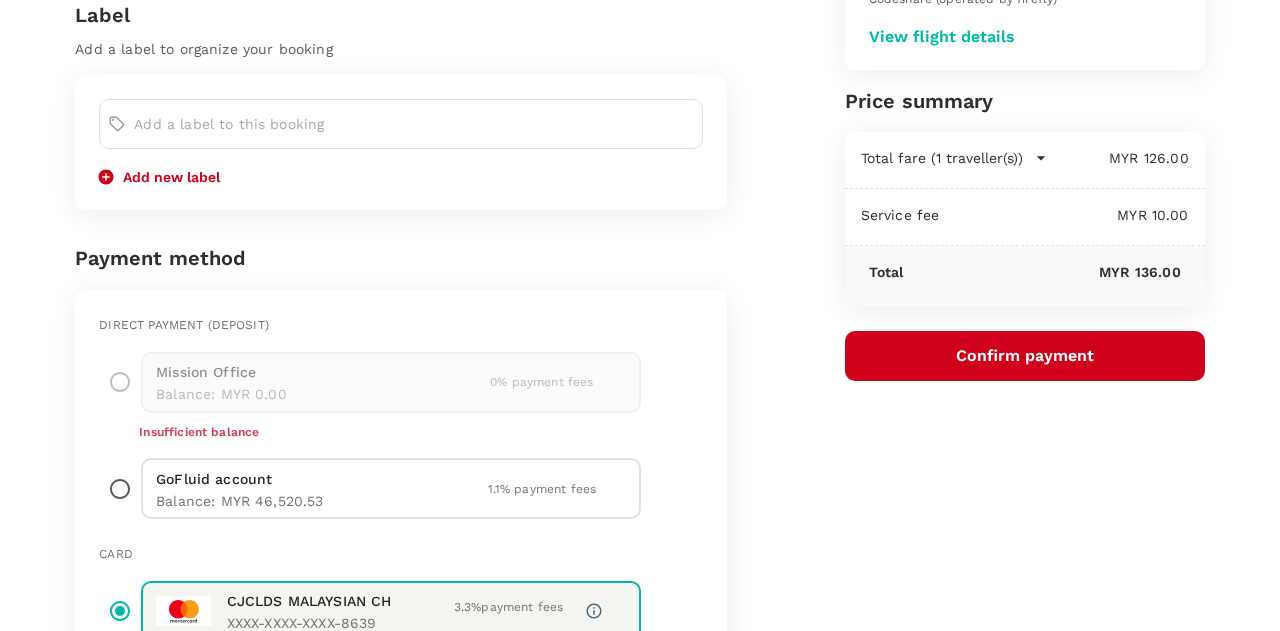 scroll, scrollTop: 300, scrollLeft: 0, axis: vertical 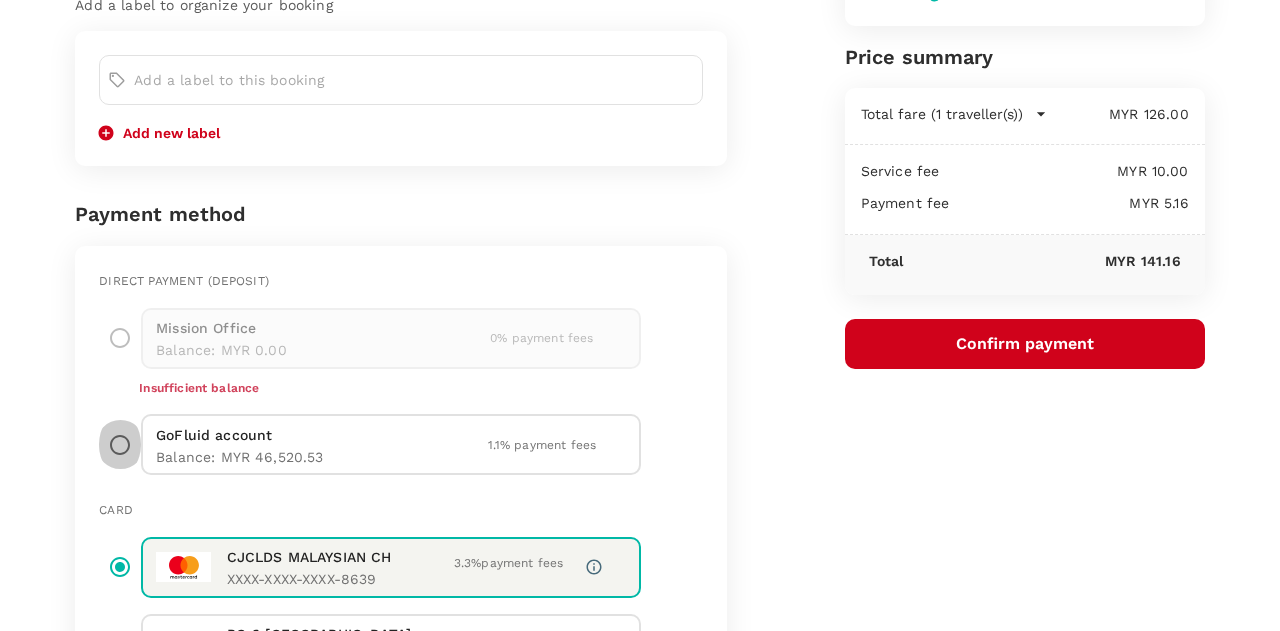 click at bounding box center (120, 444) 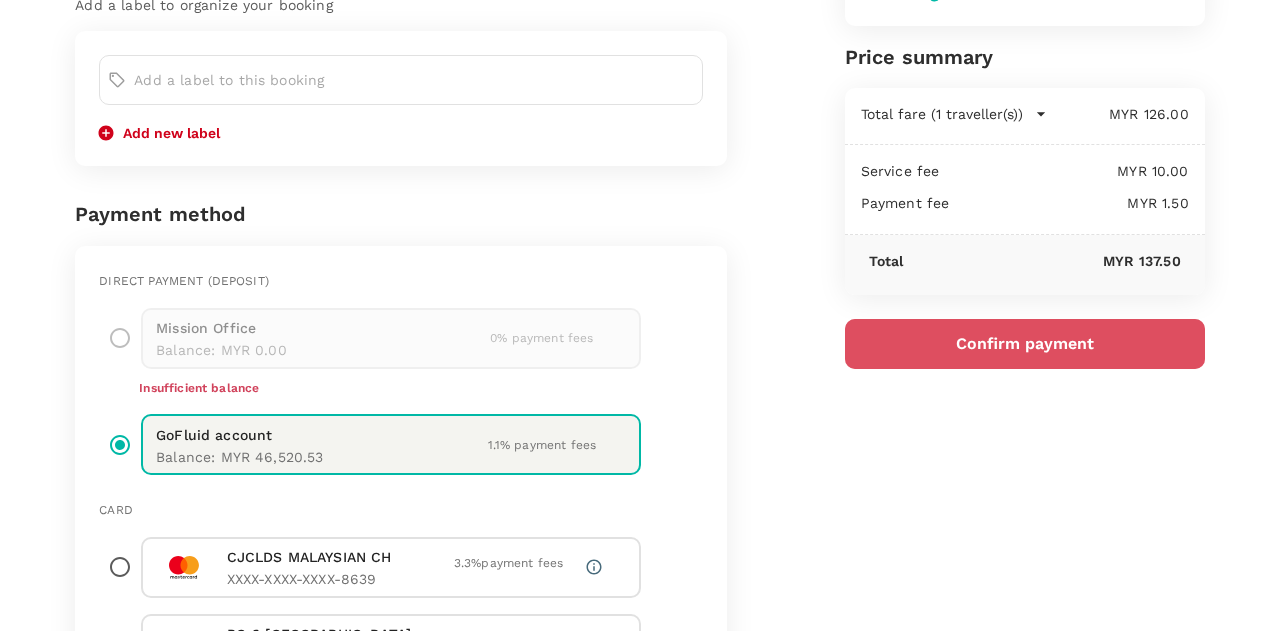 click on "Confirm payment" at bounding box center [1025, 344] 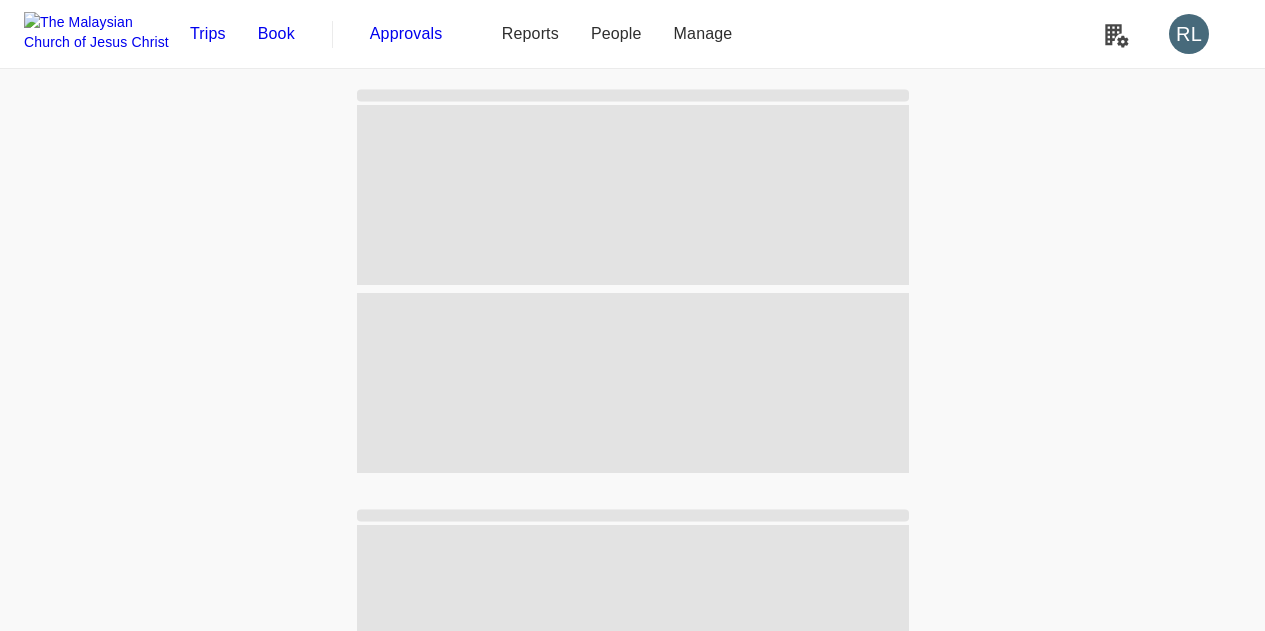 scroll, scrollTop: 0, scrollLeft: 0, axis: both 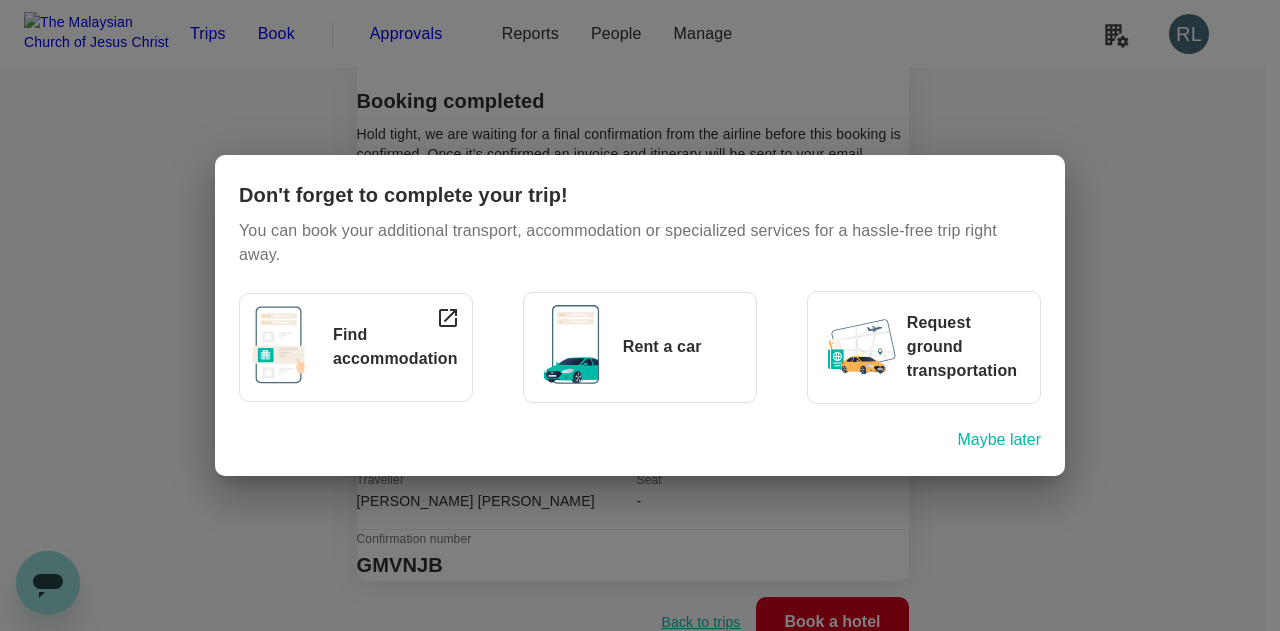 click on "Maybe later" at bounding box center [999, 440] 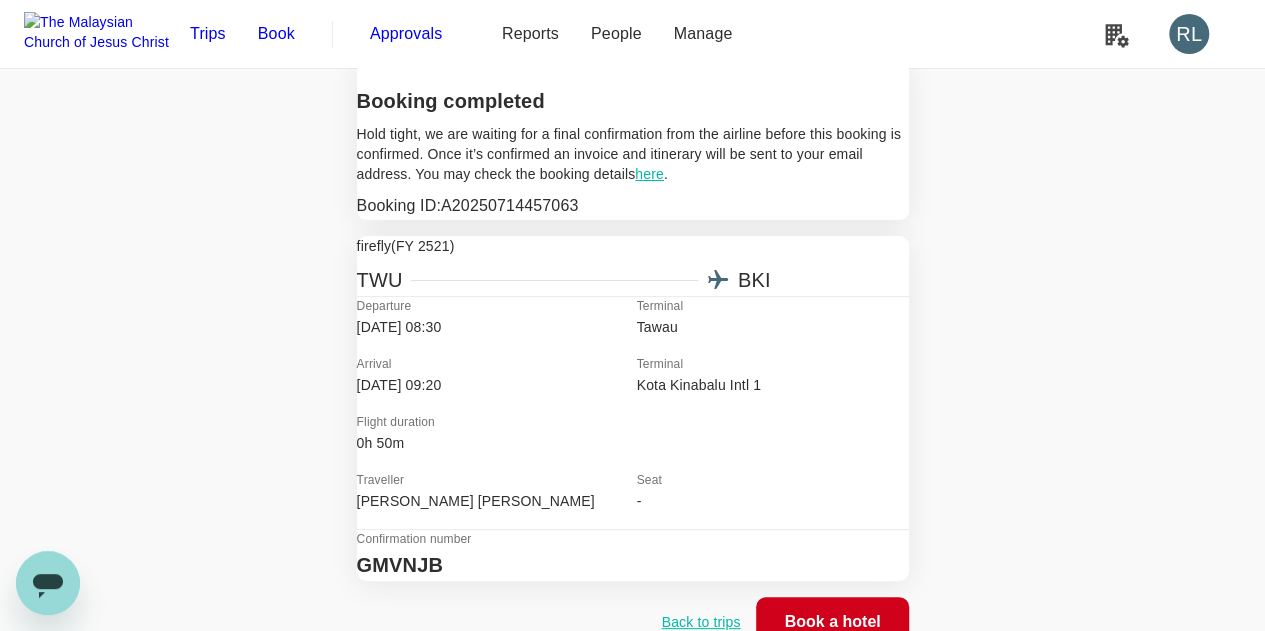 click on "Book" at bounding box center (276, 34) 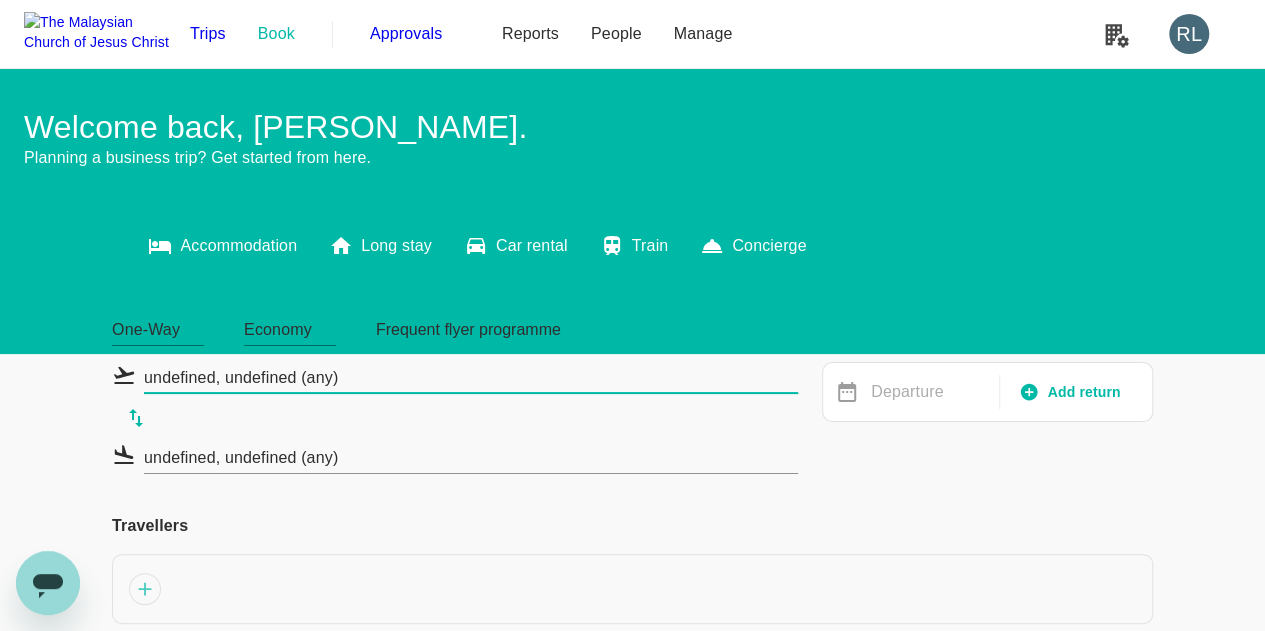 type 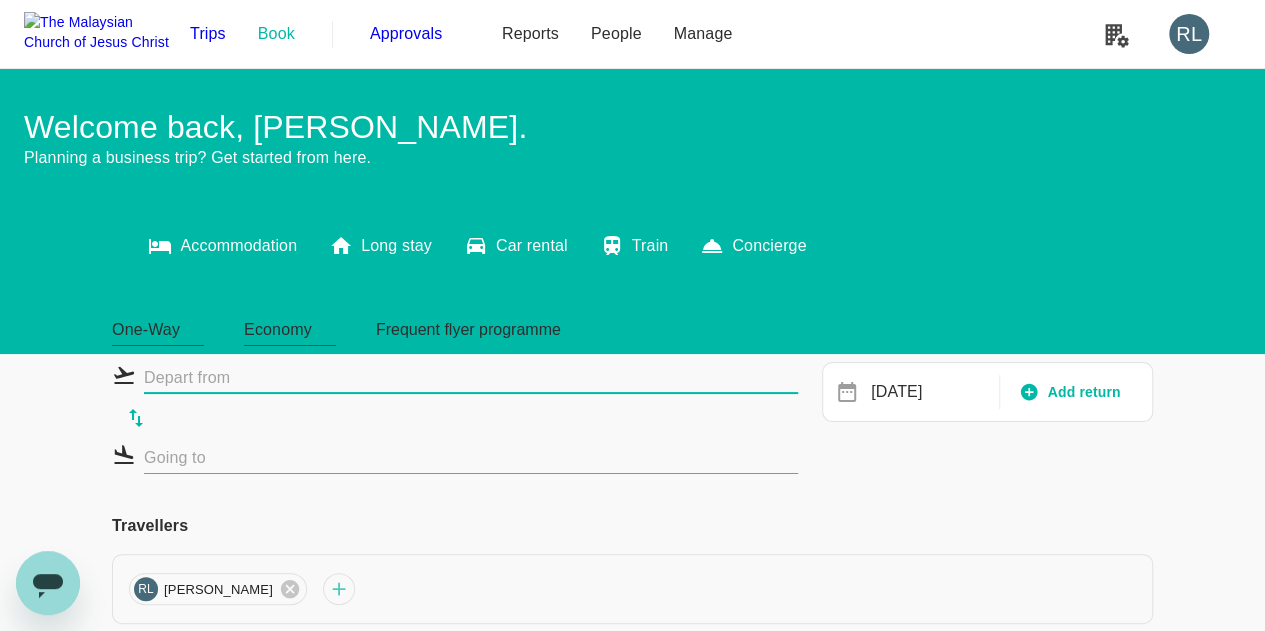 type on "Tawau (TWU)" 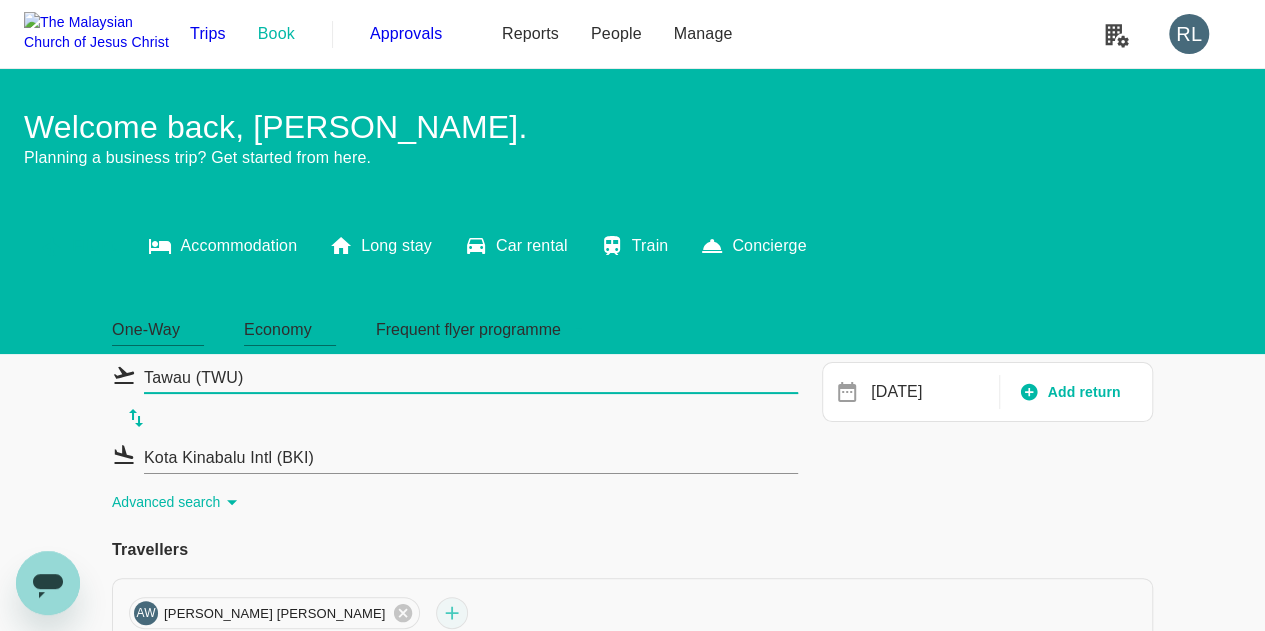 type 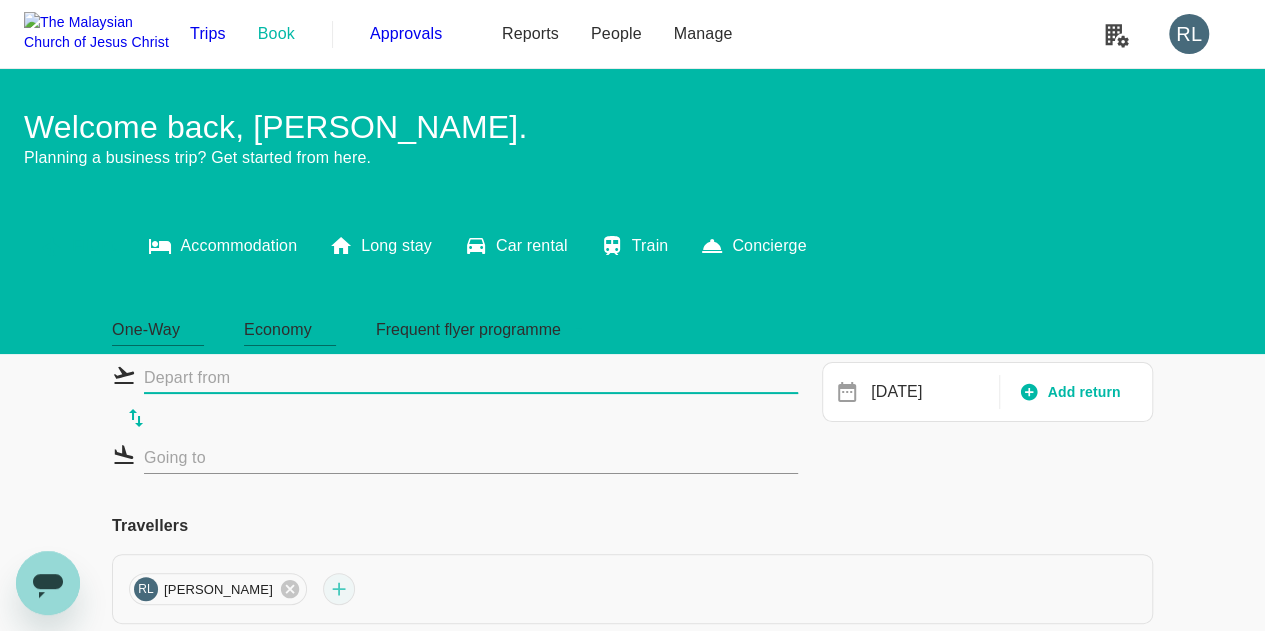 type on "Tawau (TWU)" 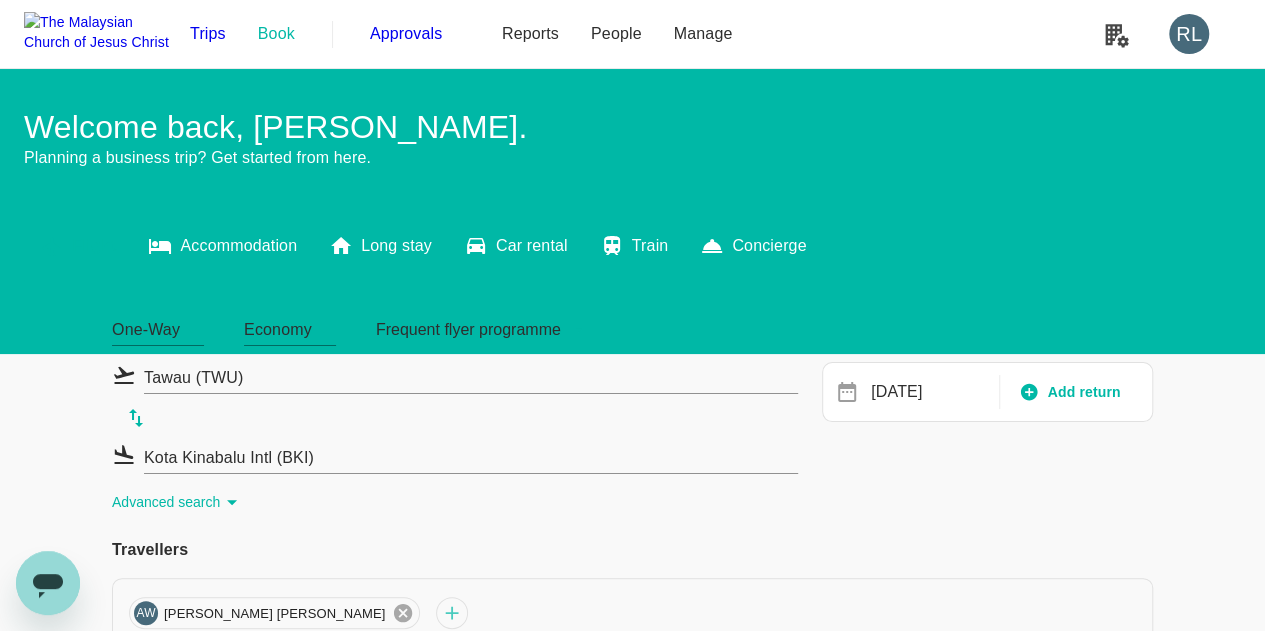 click 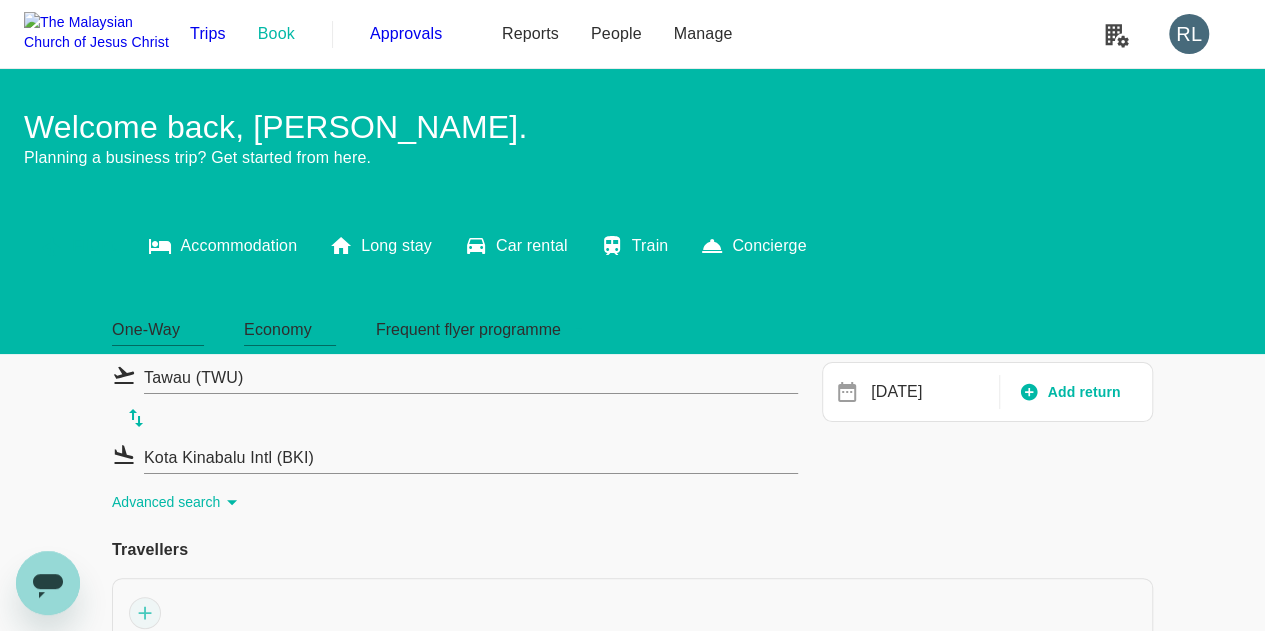 click at bounding box center (145, 613) 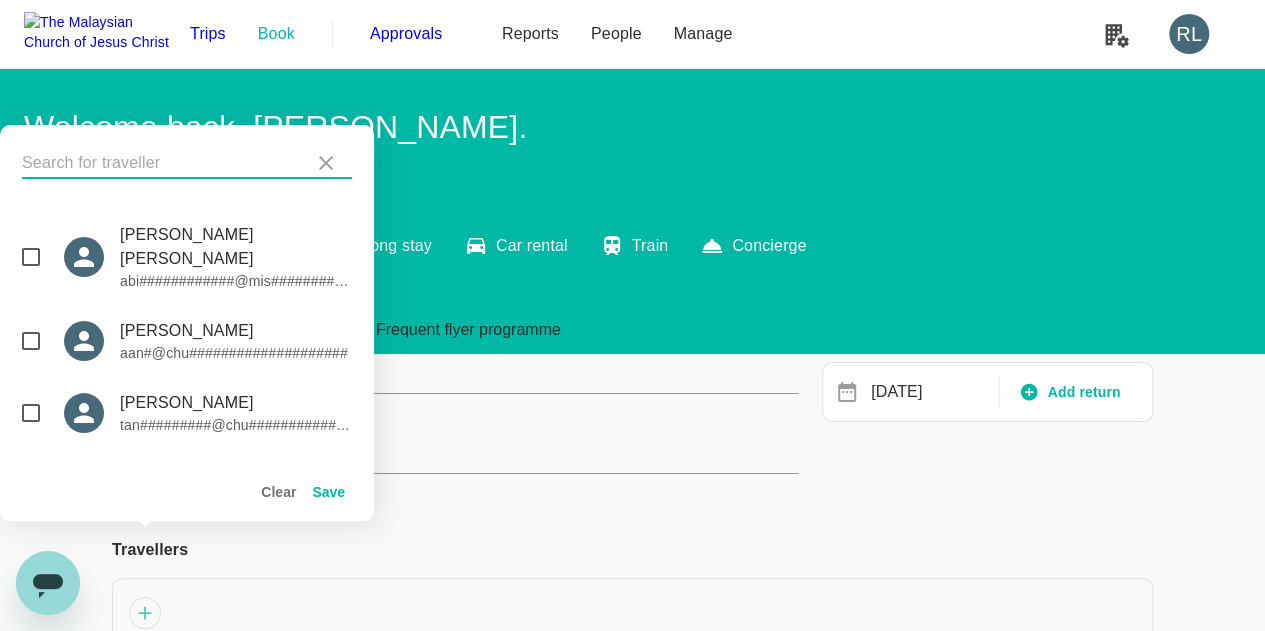click at bounding box center (164, 163) 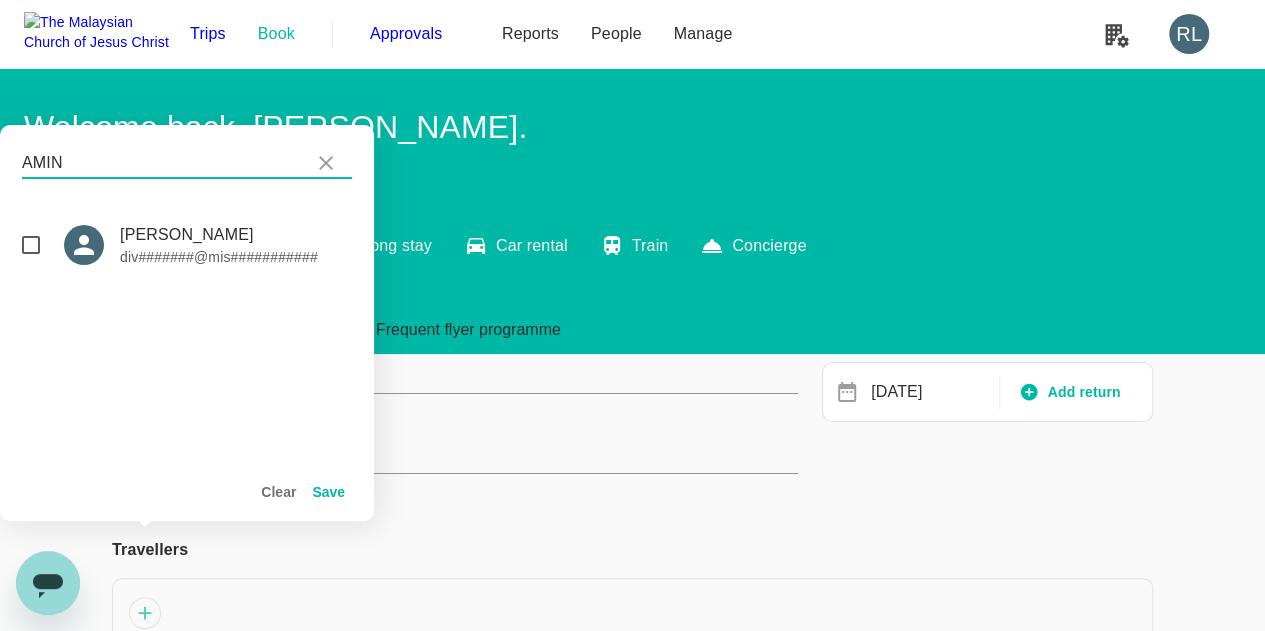 type on "AMIN" 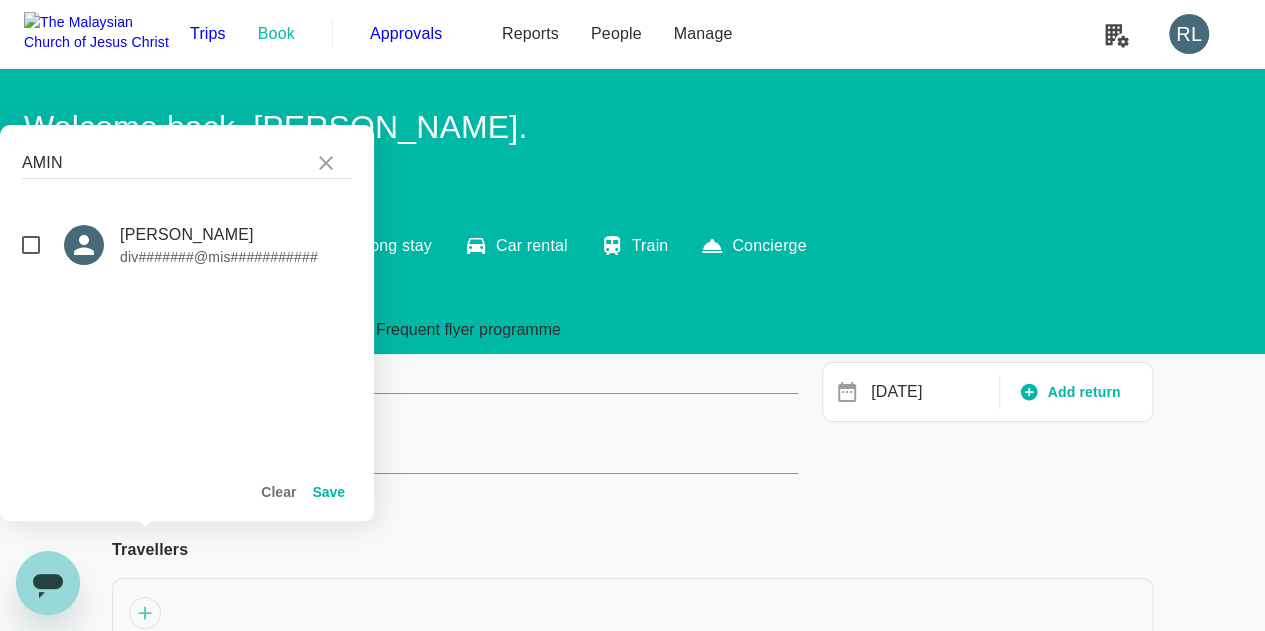 click at bounding box center [31, 245] 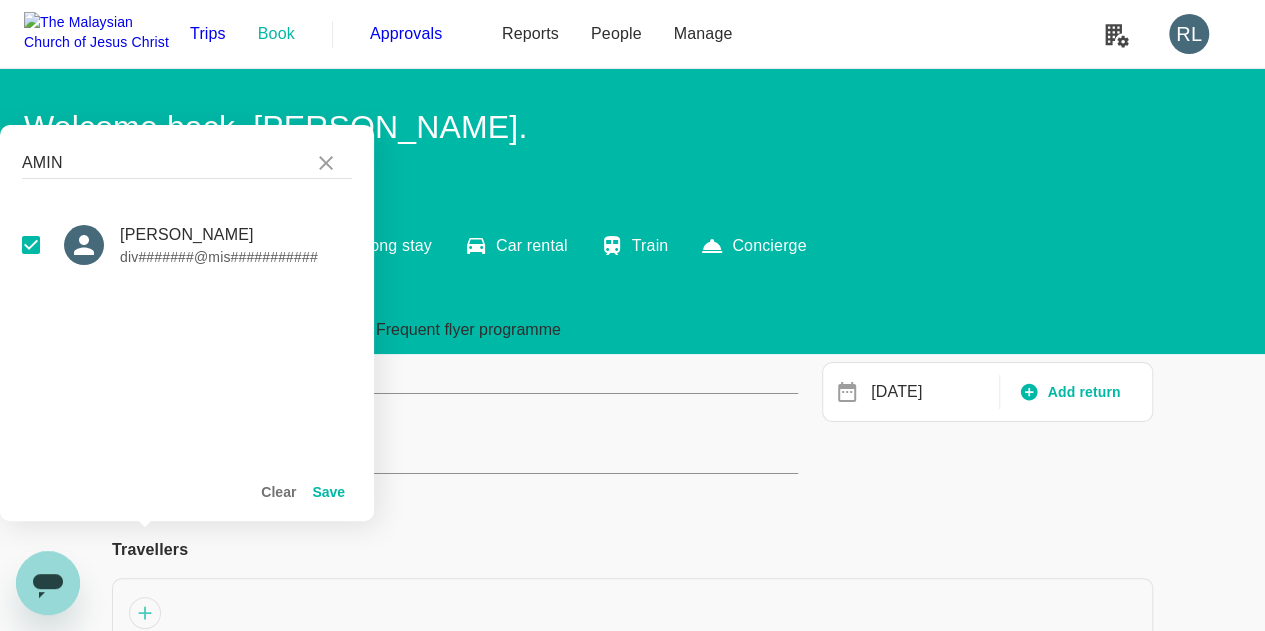 click on "Save" at bounding box center (328, 492) 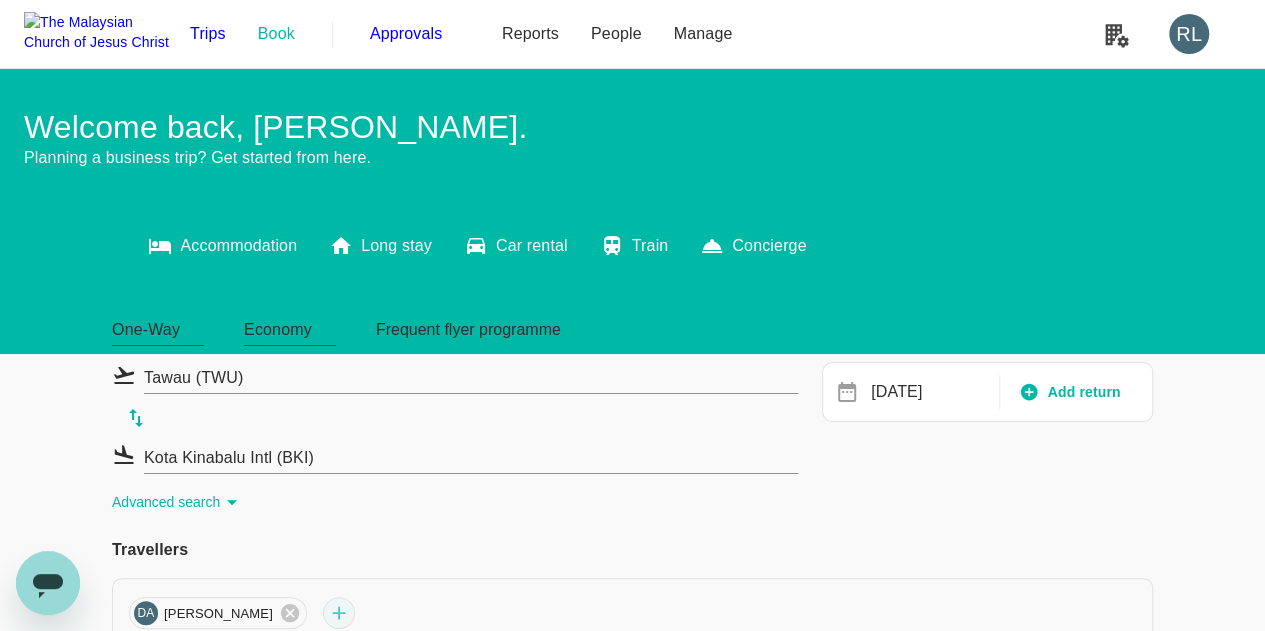 click at bounding box center [339, 613] 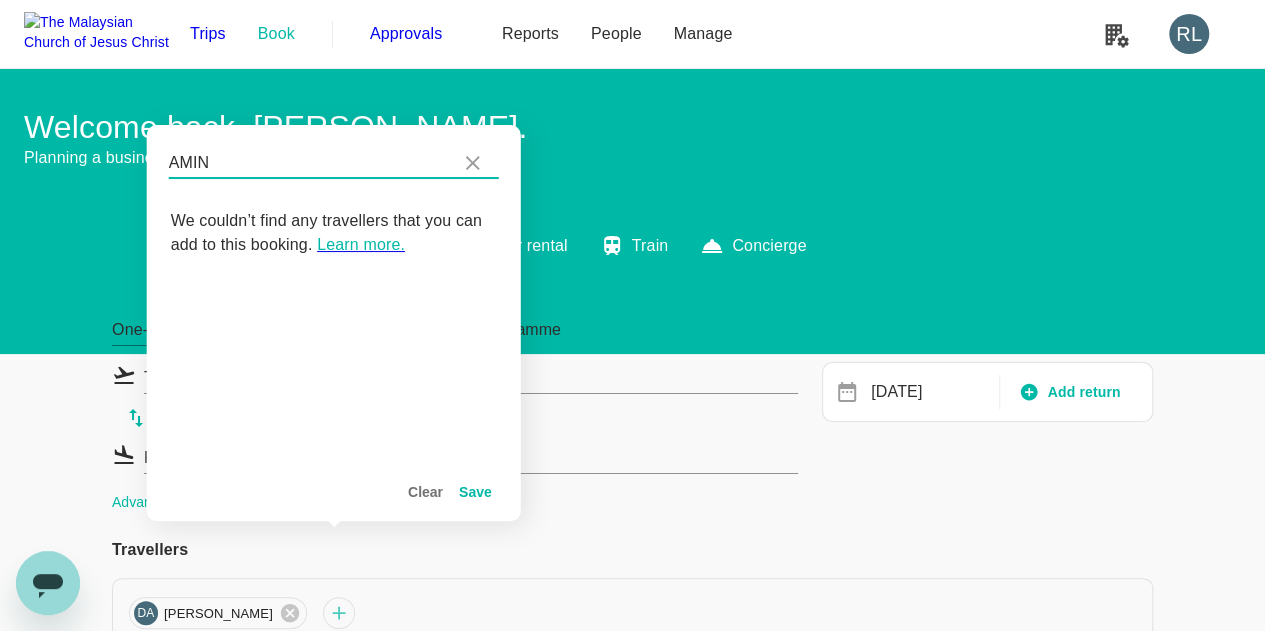 drag, startPoint x: 220, startPoint y: 166, endPoint x: 162, endPoint y: 161, distance: 58.21512 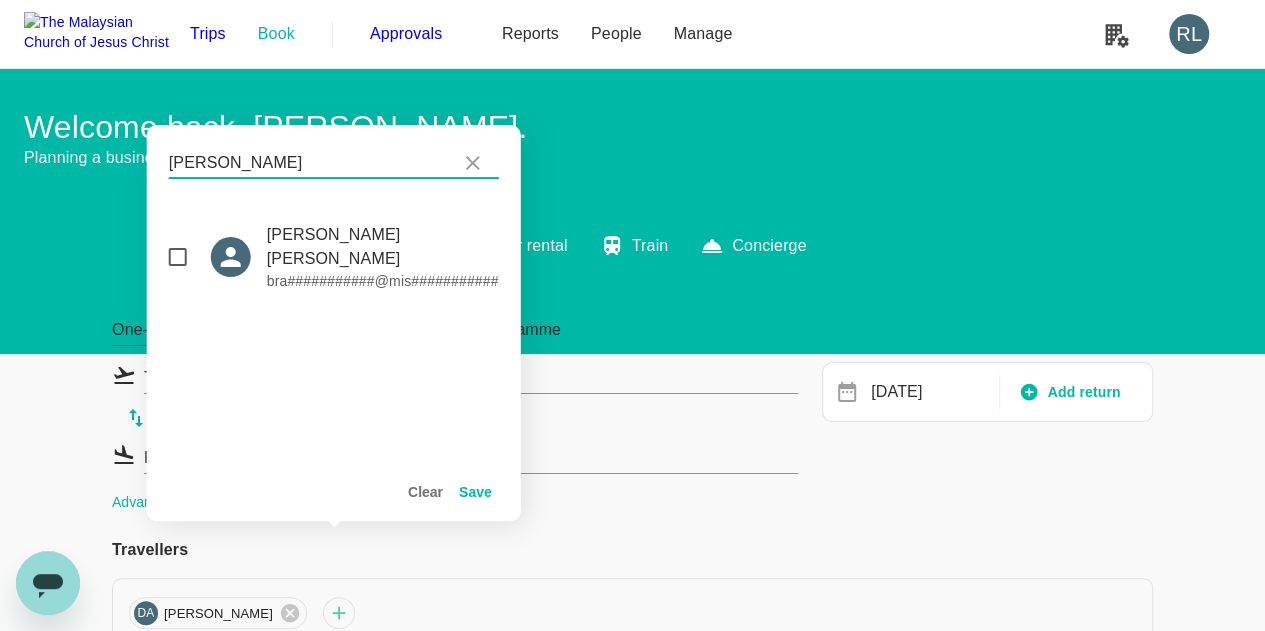 type on "[PERSON_NAME]" 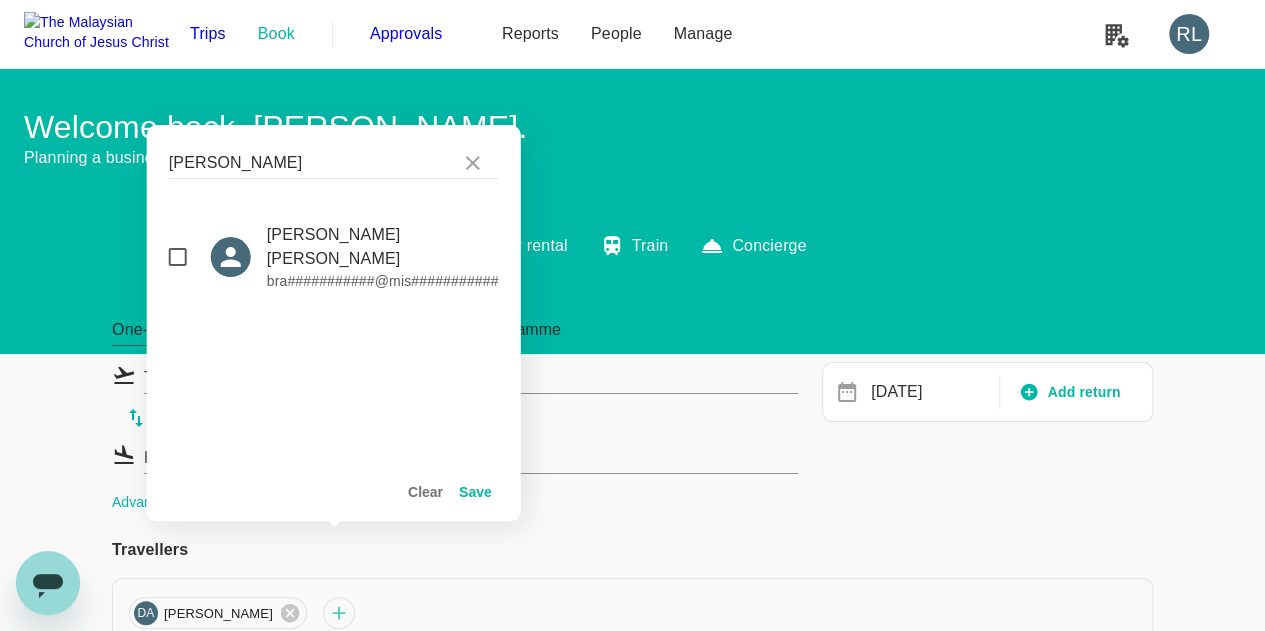 click at bounding box center (178, 257) 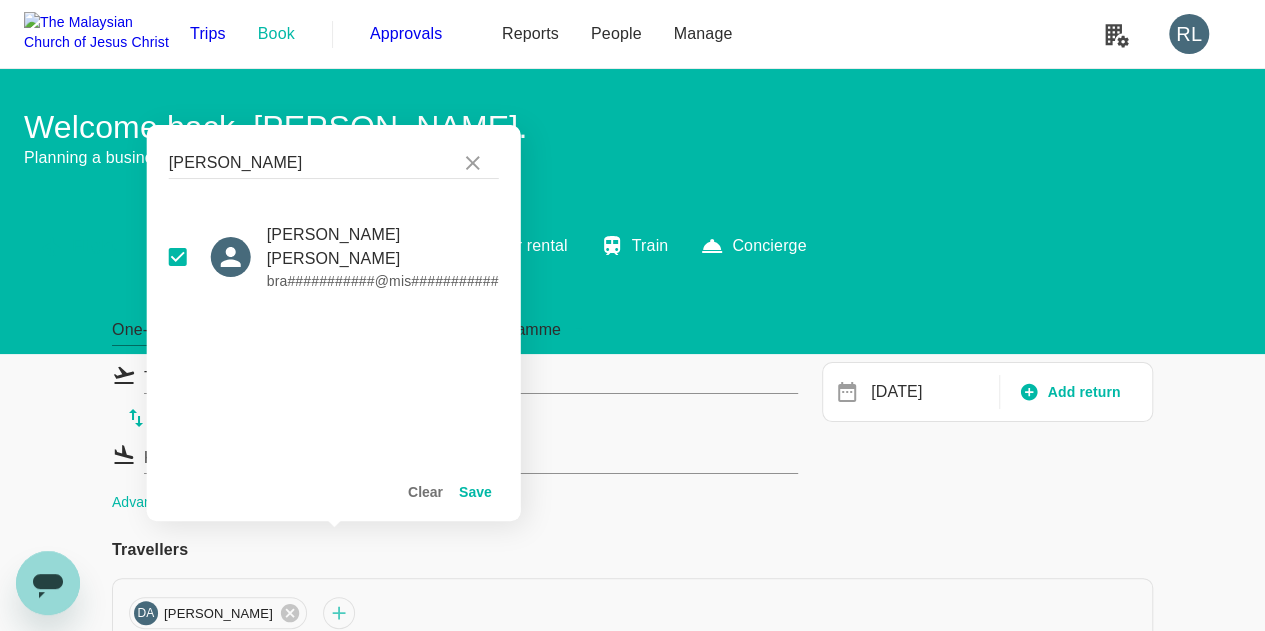 click on "Save" at bounding box center (475, 492) 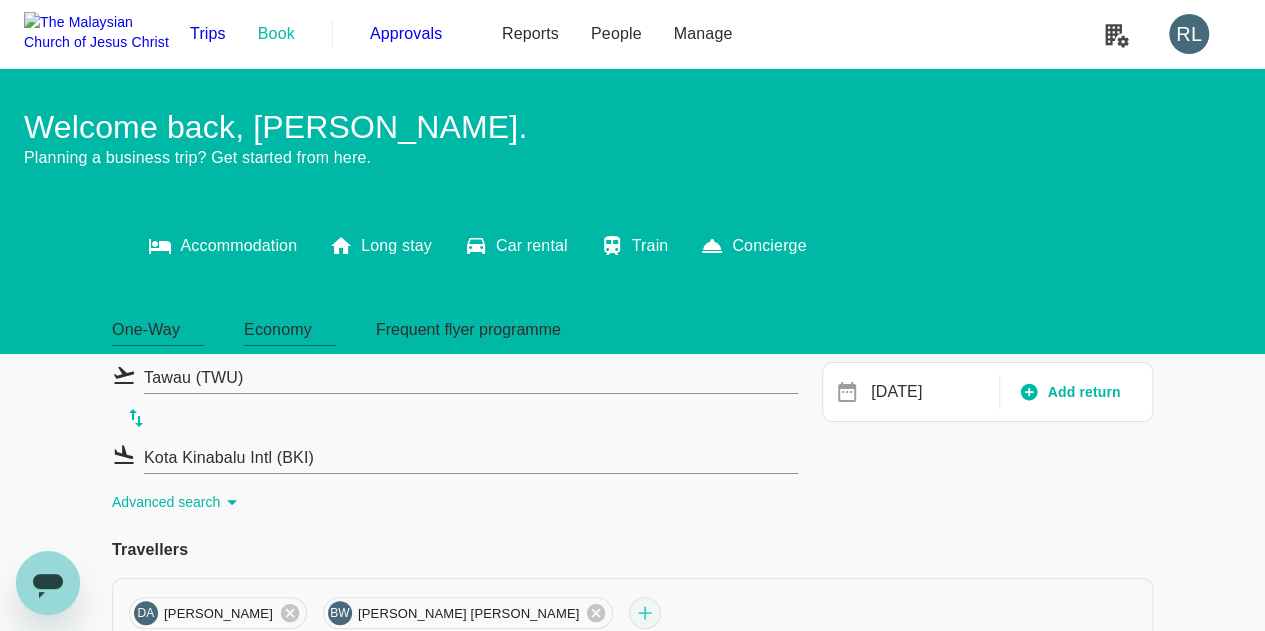 click at bounding box center [645, 613] 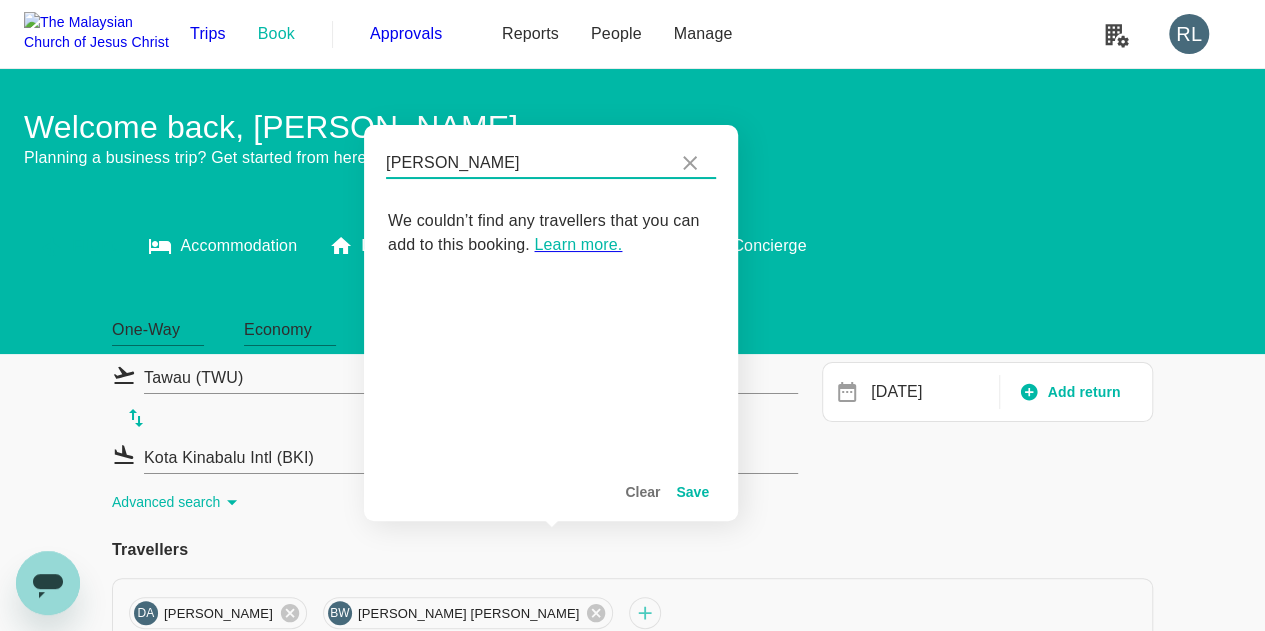 drag, startPoint x: 458, startPoint y: 154, endPoint x: 356, endPoint y: 143, distance: 102.59142 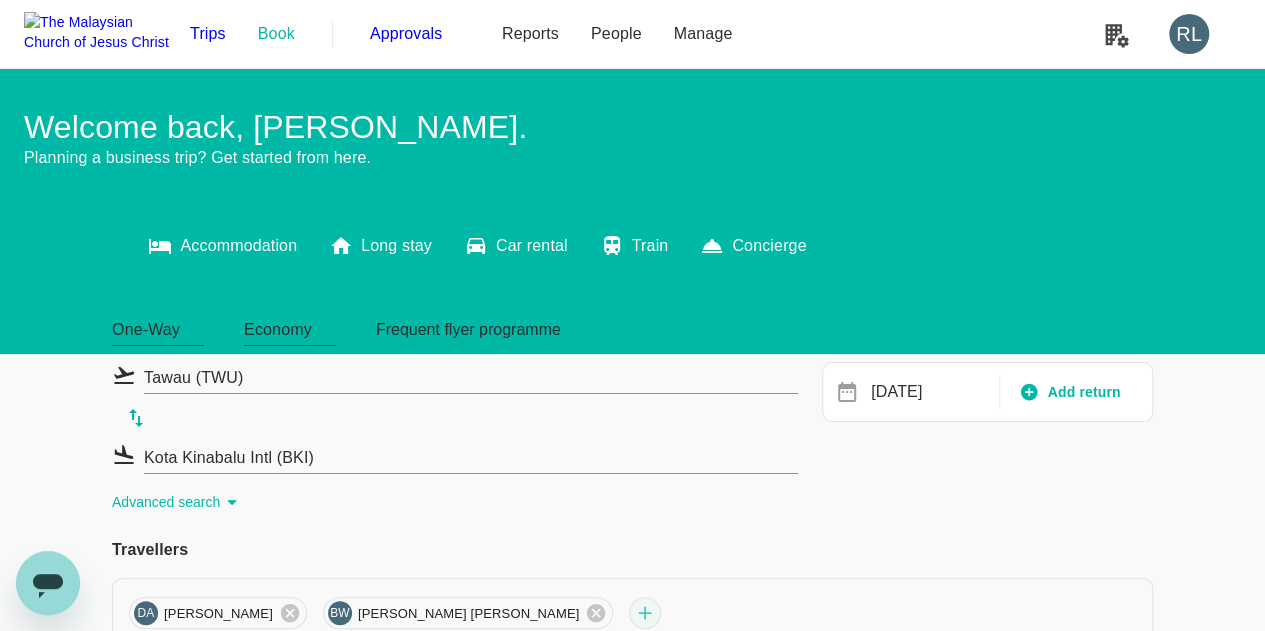 click at bounding box center [645, 613] 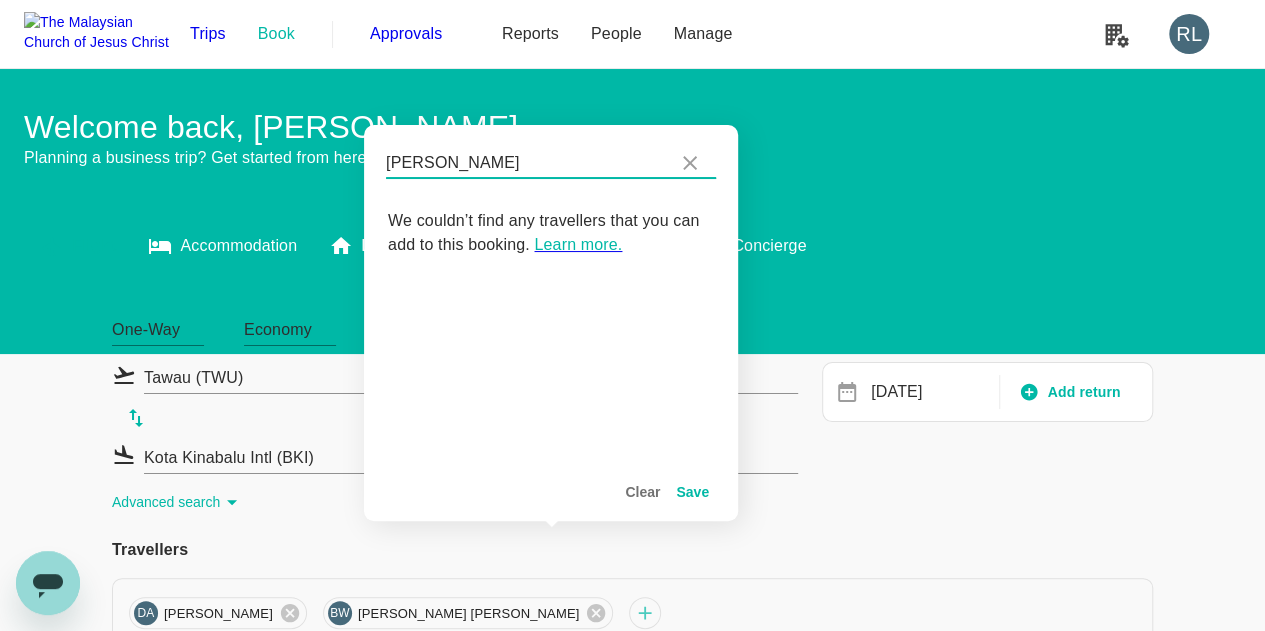 drag, startPoint x: 463, startPoint y: 169, endPoint x: 390, endPoint y: 166, distance: 73.061615 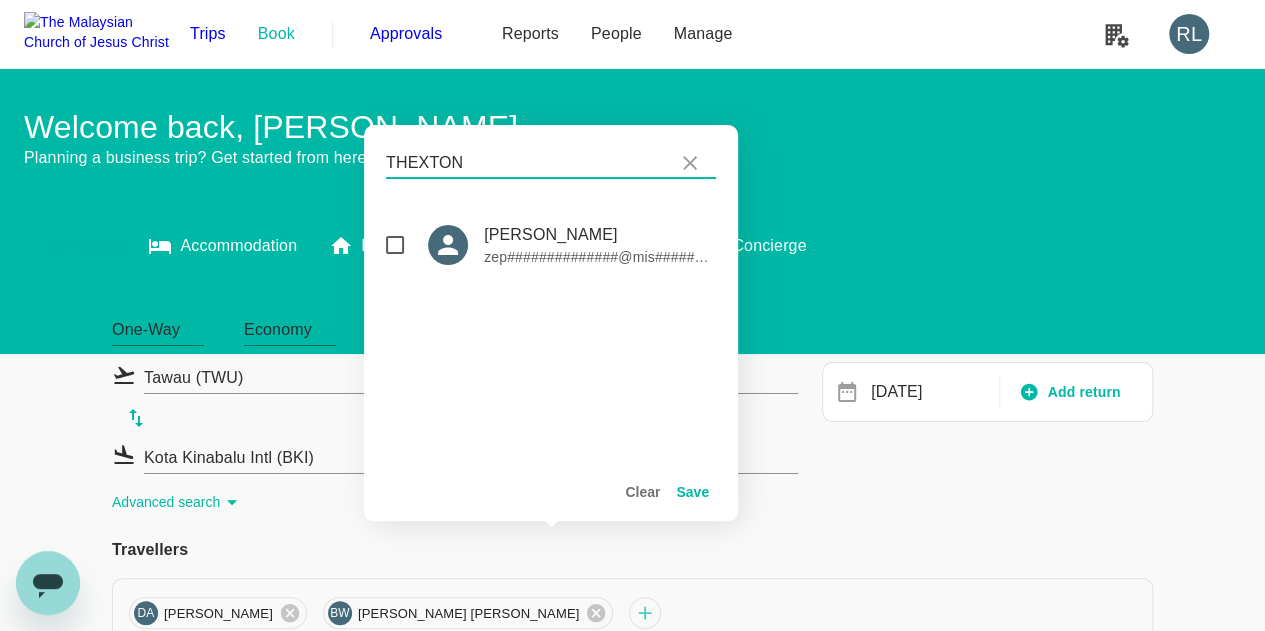 type on "THEXTON" 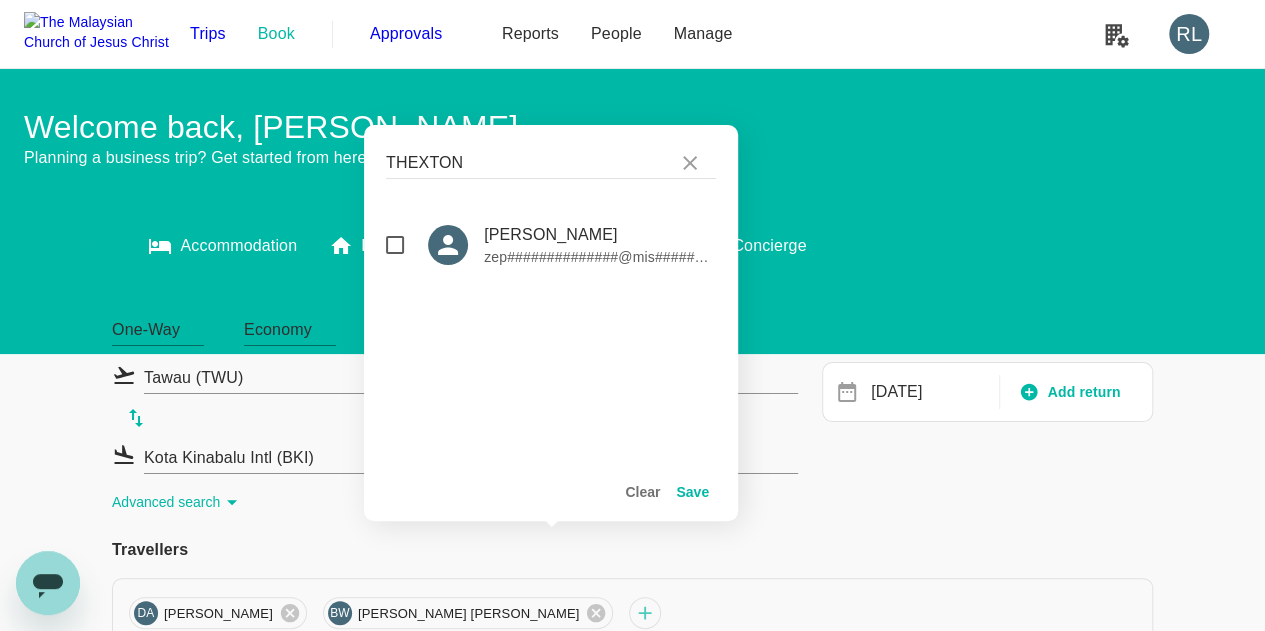 click at bounding box center (395, 245) 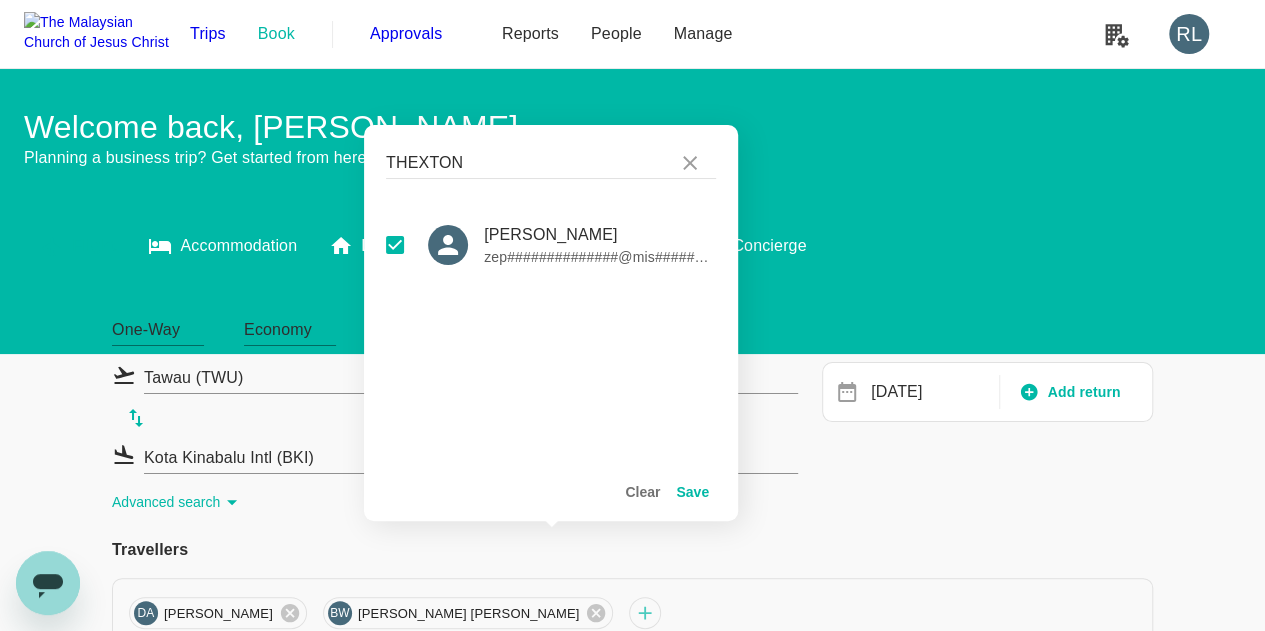 click on "Save" at bounding box center [692, 492] 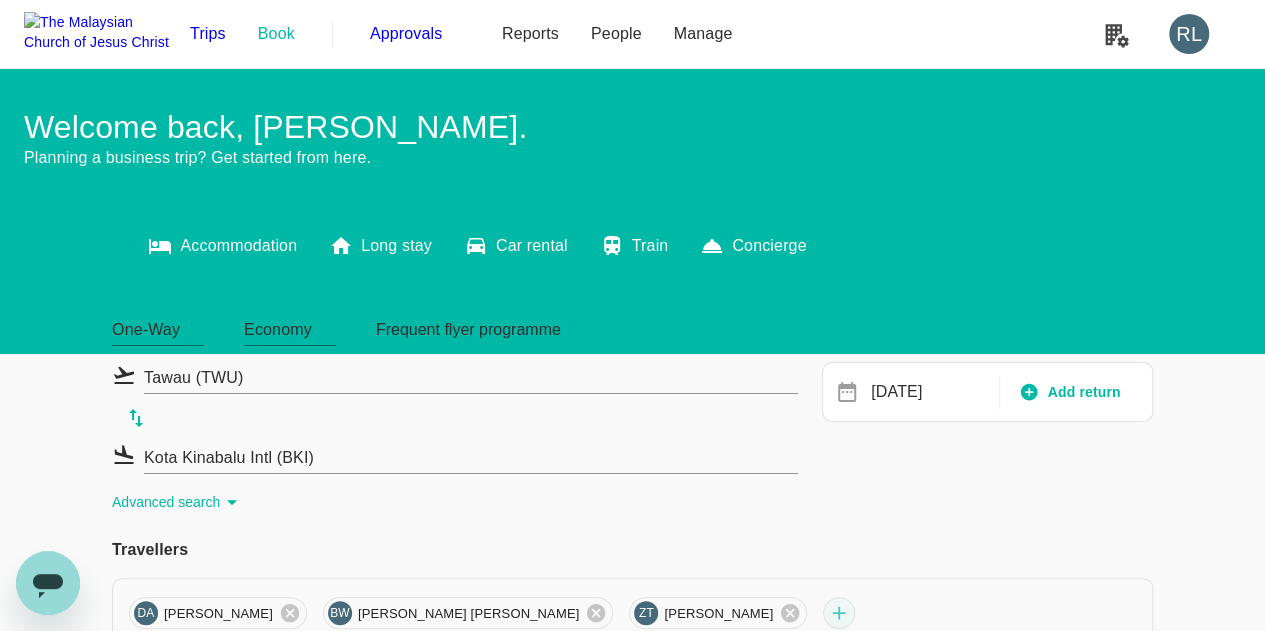 click at bounding box center [839, 613] 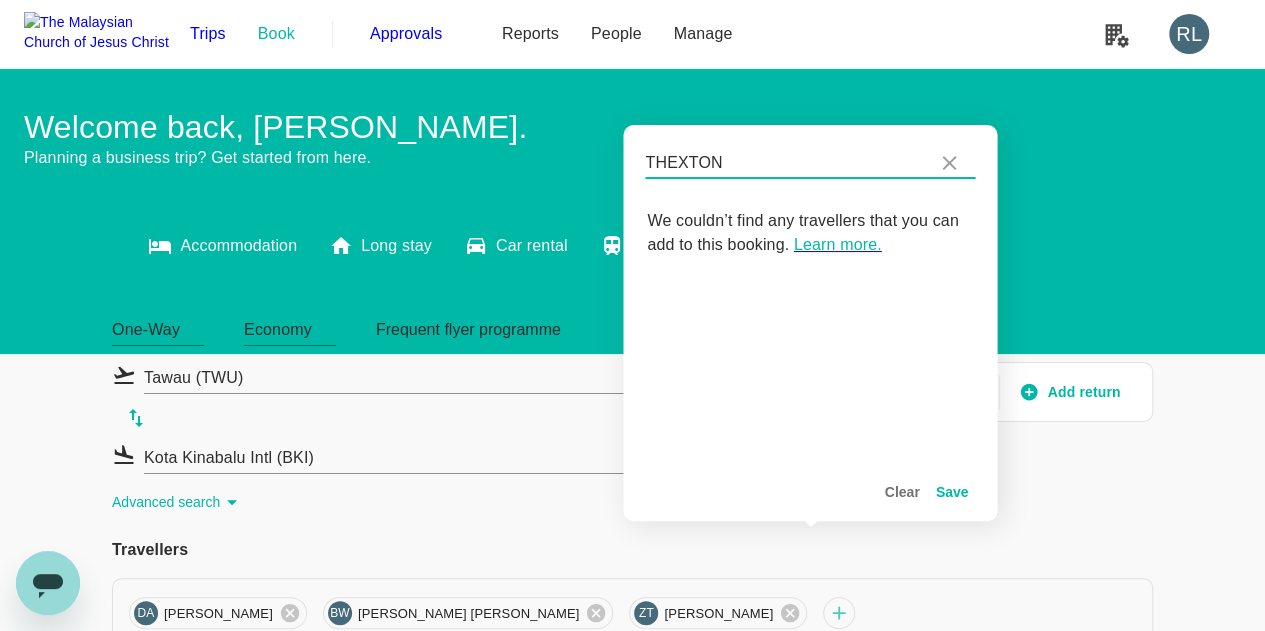 drag, startPoint x: 730, startPoint y: 159, endPoint x: 644, endPoint y: 165, distance: 86.209045 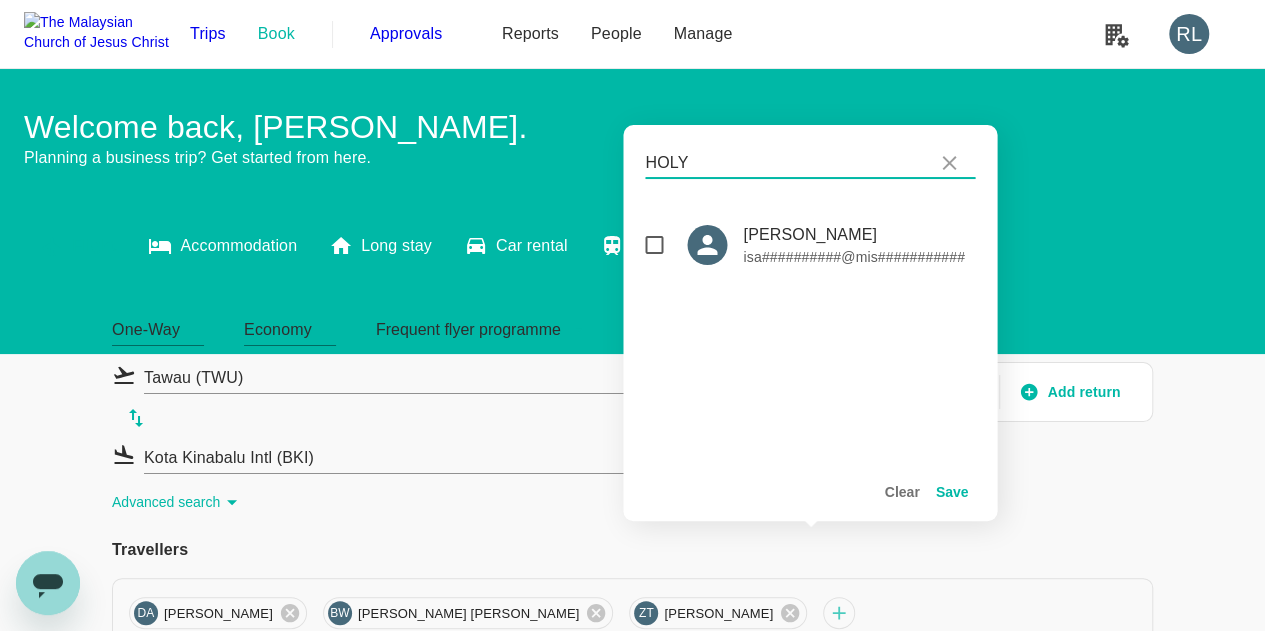 type on "HOLY" 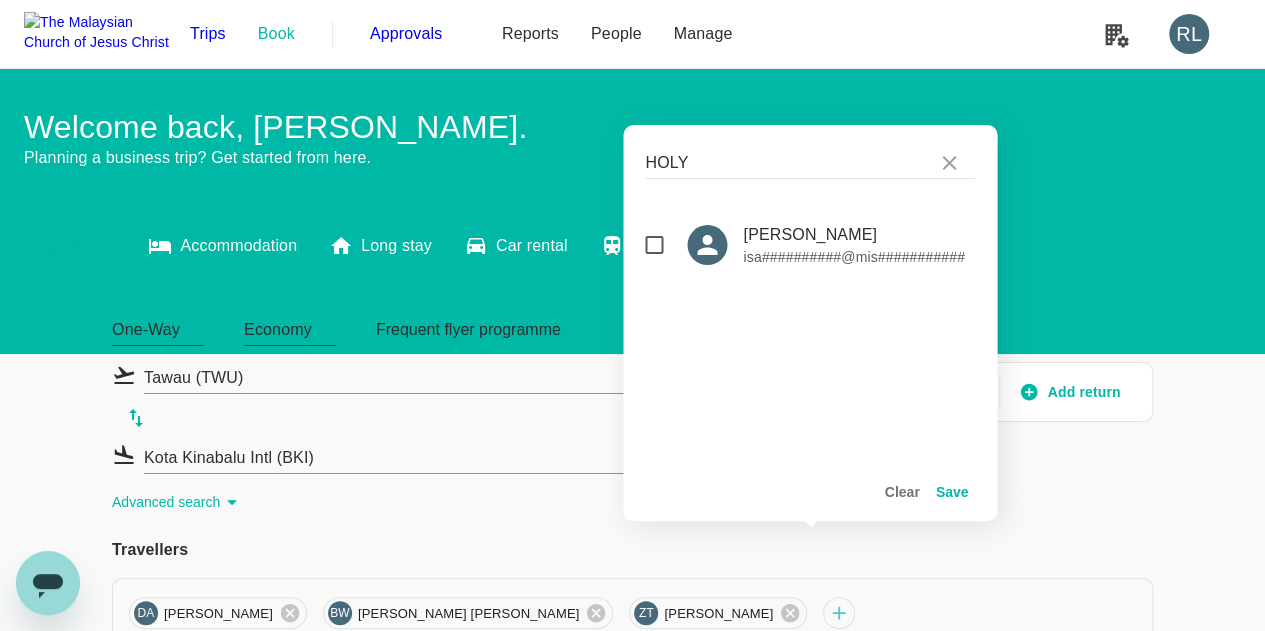 click at bounding box center (654, 245) 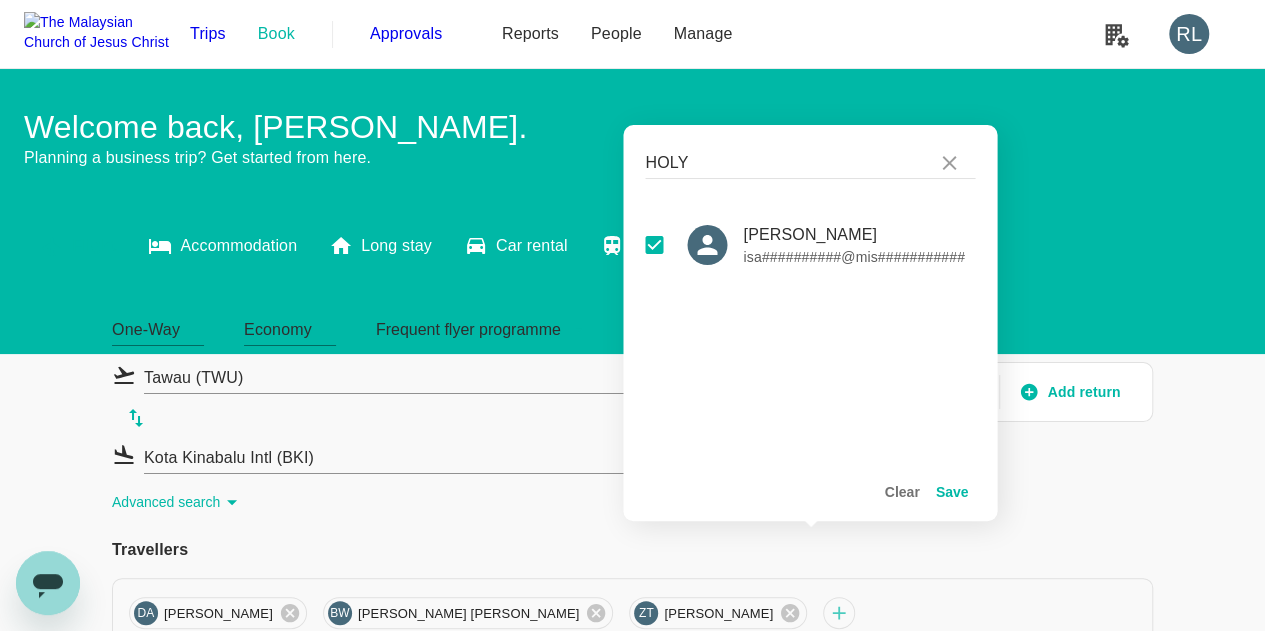 click on "Save" at bounding box center [952, 492] 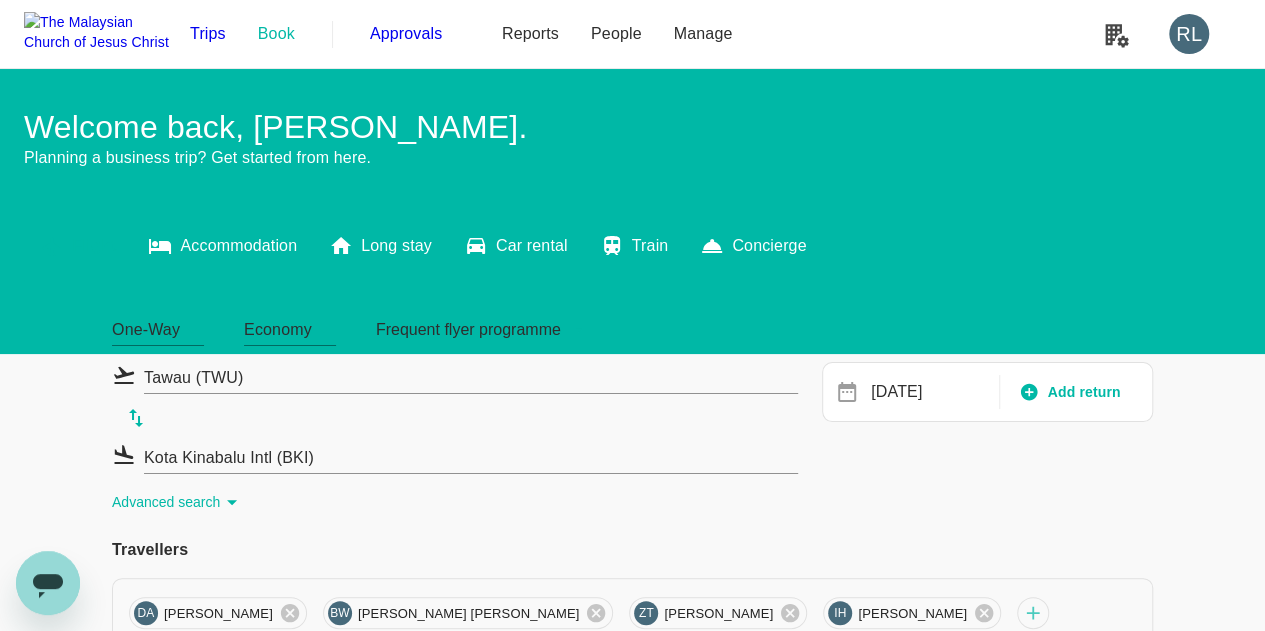 scroll, scrollTop: 100, scrollLeft: 0, axis: vertical 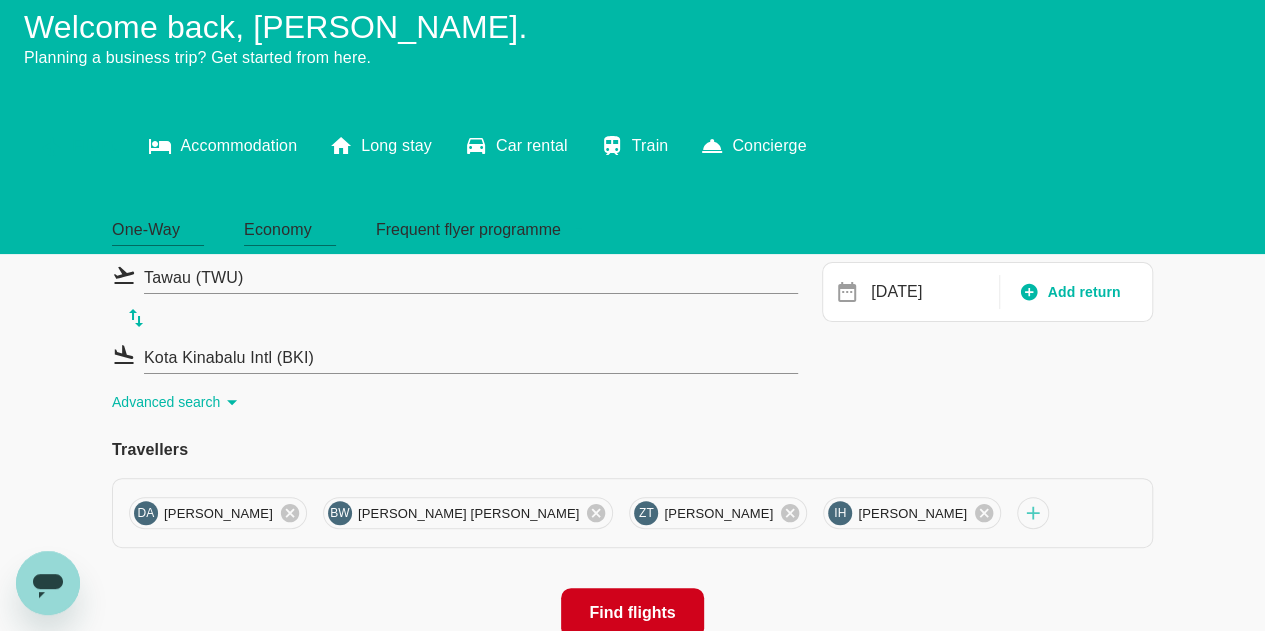 click on "Tawau (TWU)" at bounding box center (456, 277) 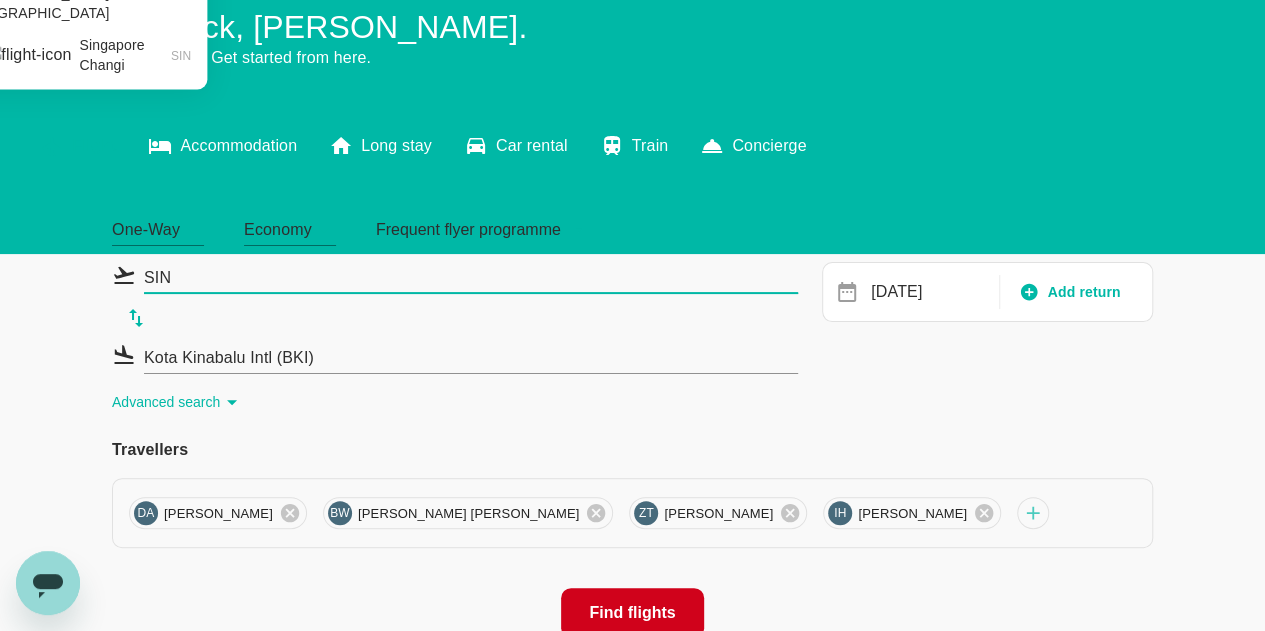 click on "Singapore Changi" at bounding box center (124, 55) 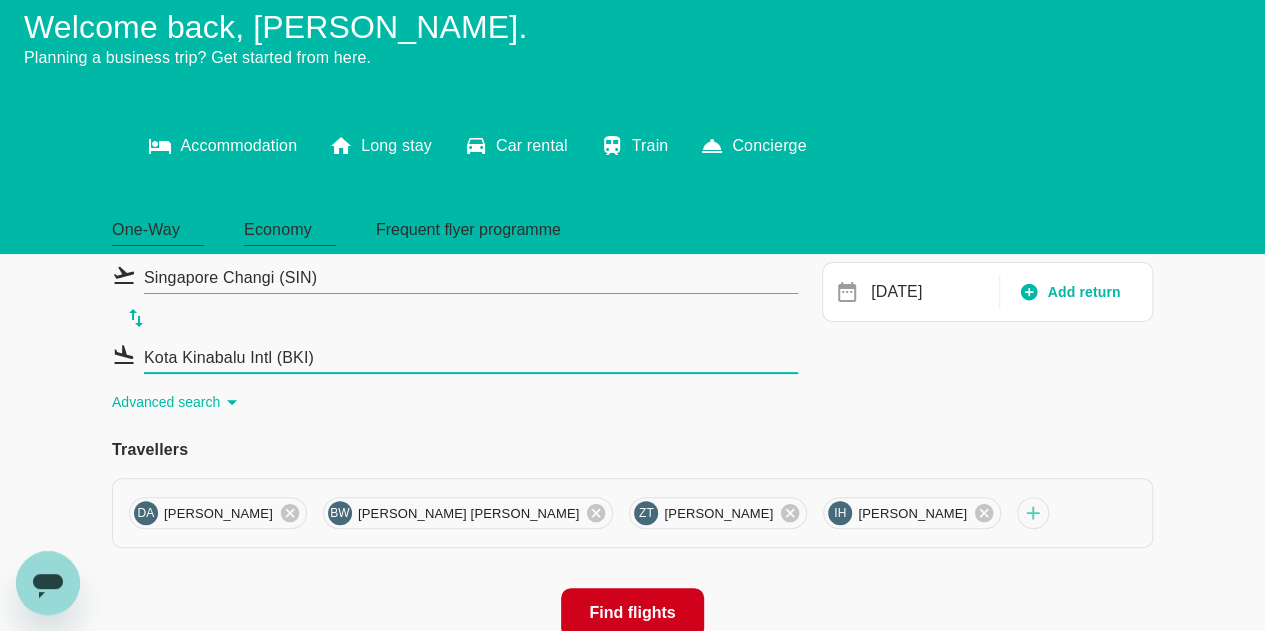 click on "Kota Kinabalu Intl (BKI)" at bounding box center [471, 358] 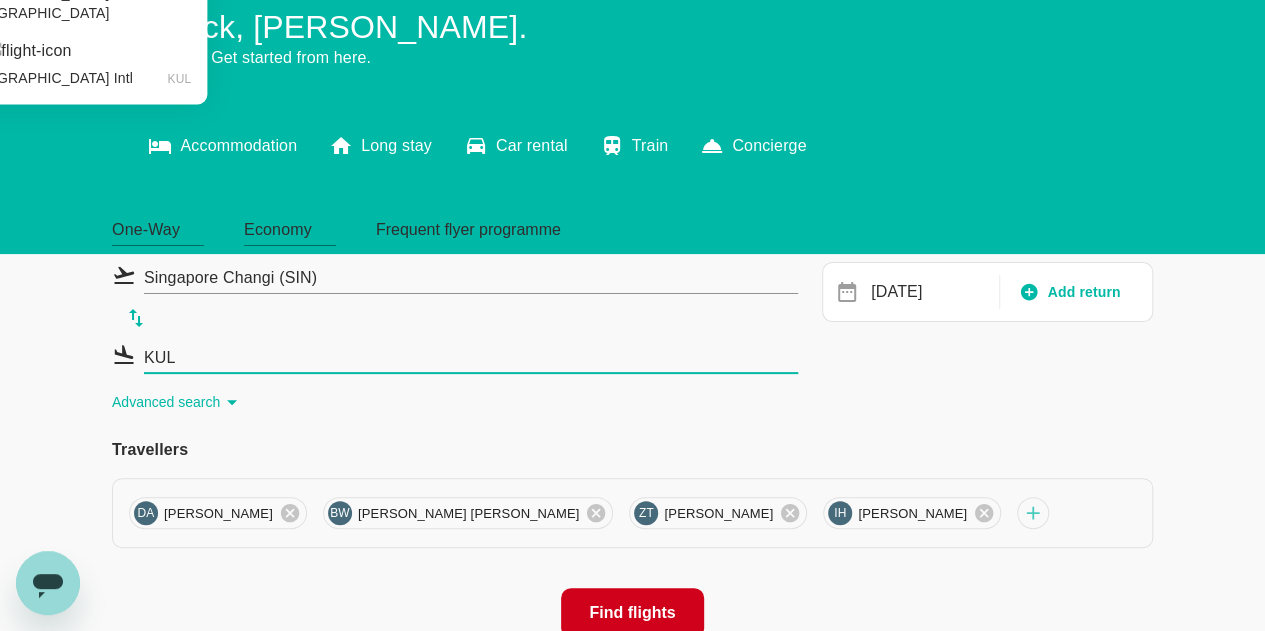 click on "[GEOGRAPHIC_DATA] Intl" at bounding box center [64, 78] 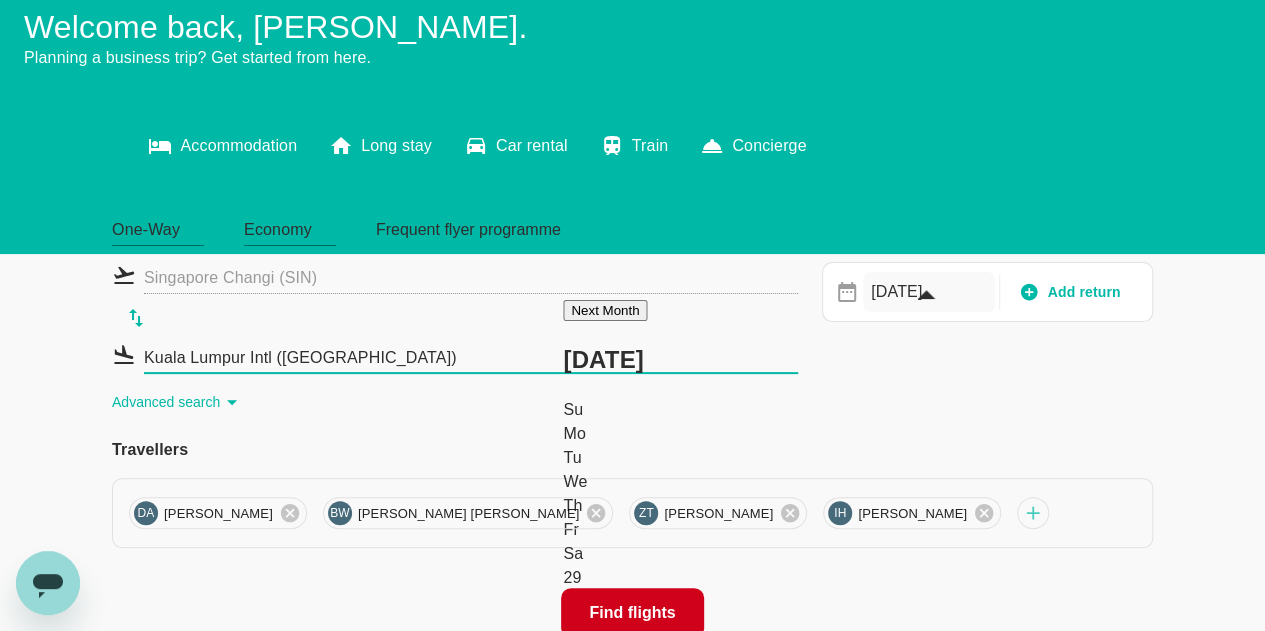 type on "Kuala Lumpur Intl ([GEOGRAPHIC_DATA])" 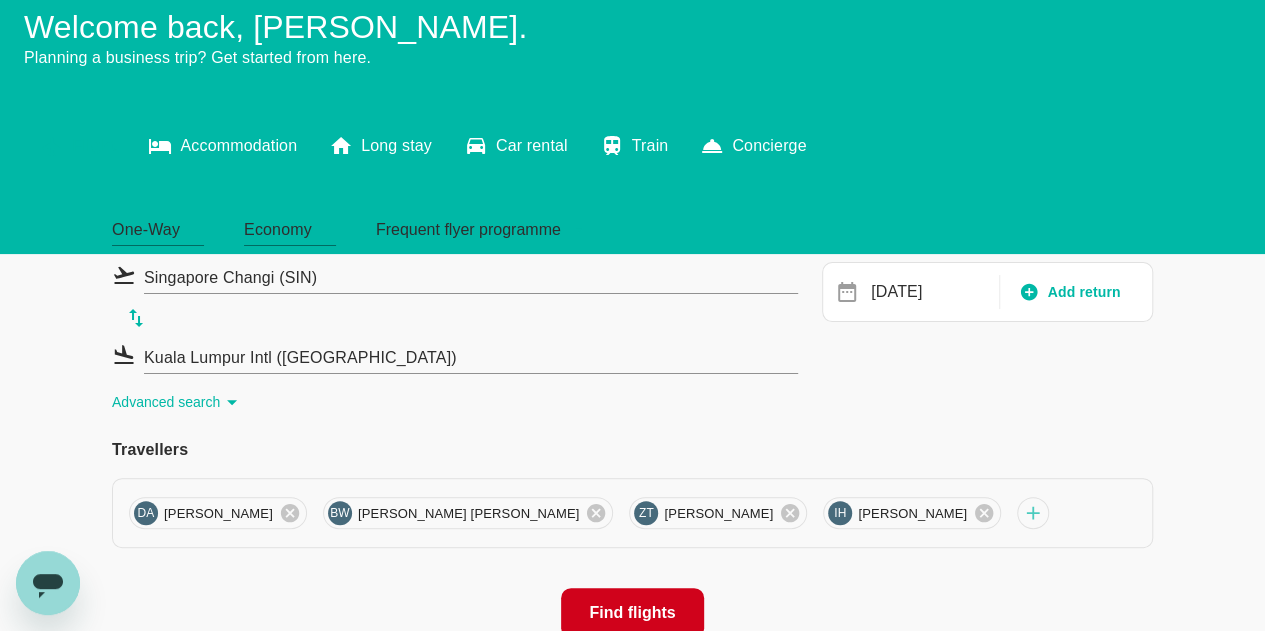 click on "Find flights" at bounding box center [632, 613] 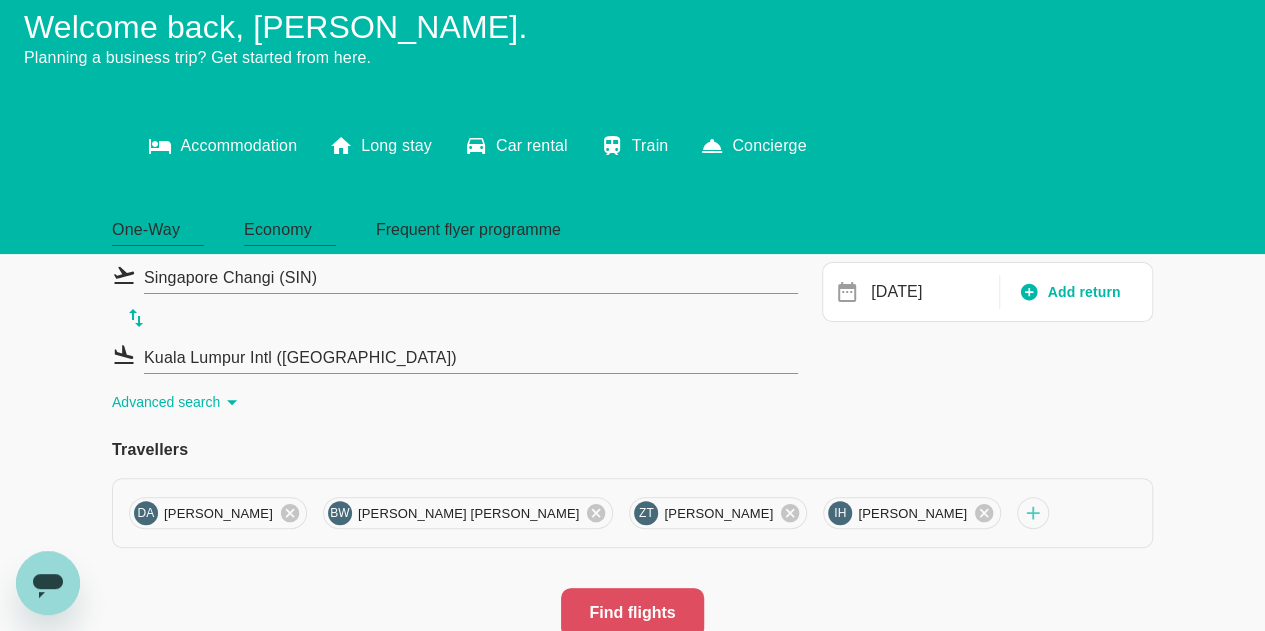 click on "Find flights" at bounding box center [632, 613] 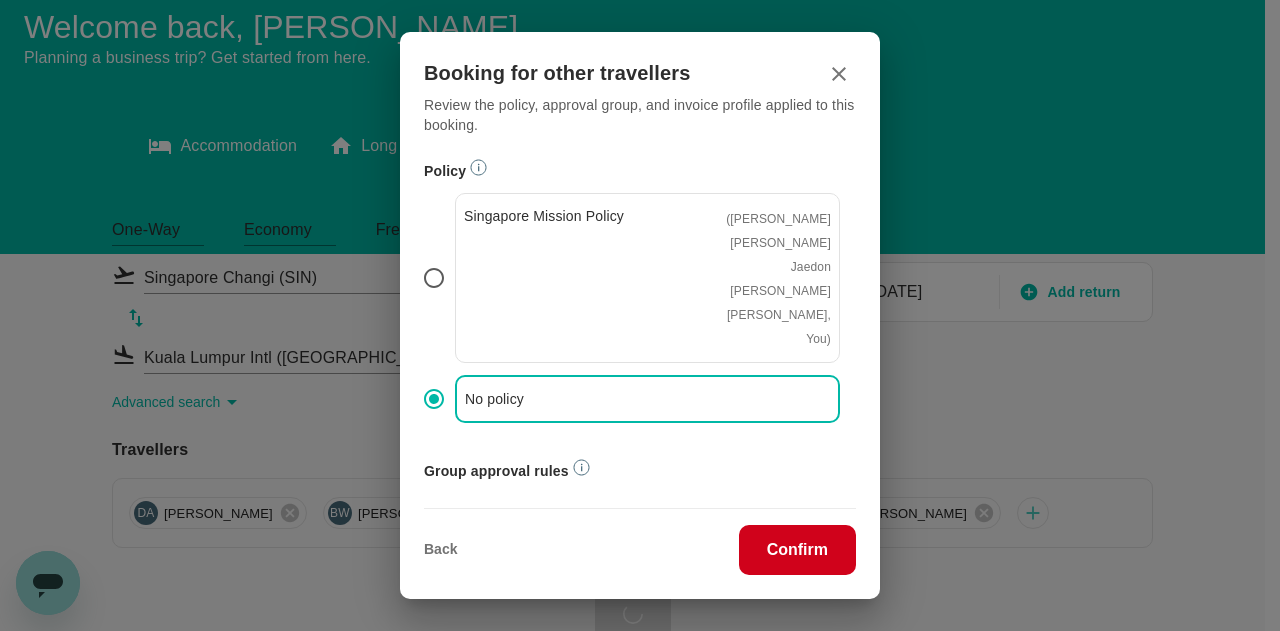 click on "Confirm" at bounding box center (797, 550) 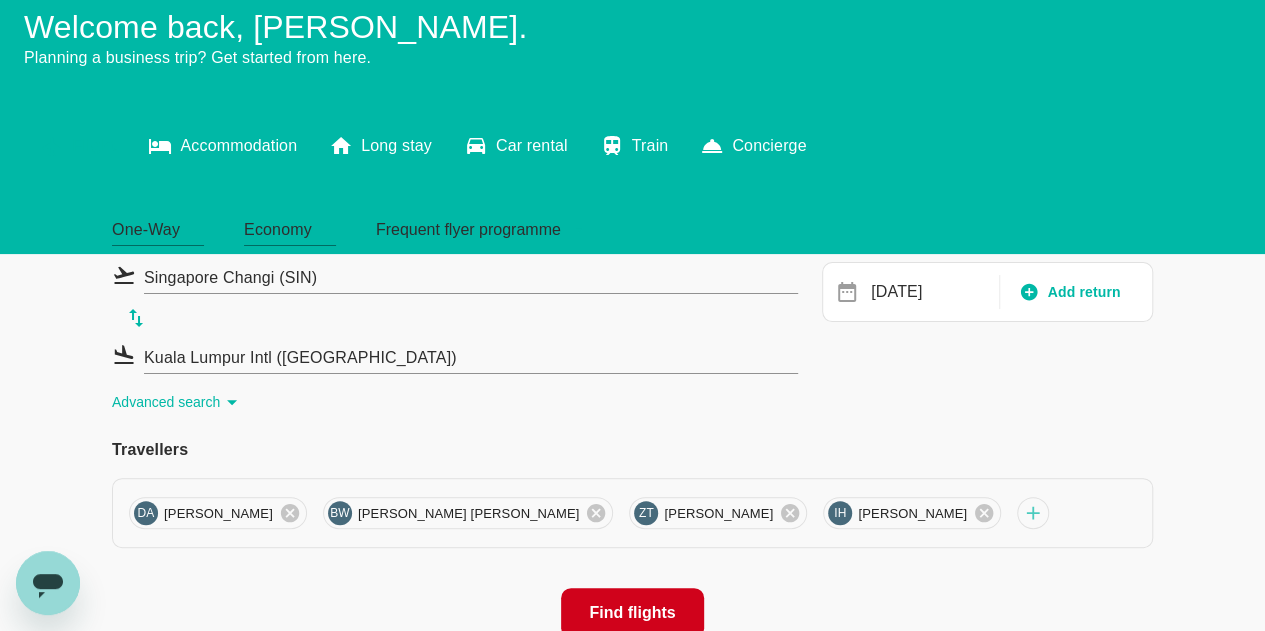 scroll, scrollTop: 0, scrollLeft: 0, axis: both 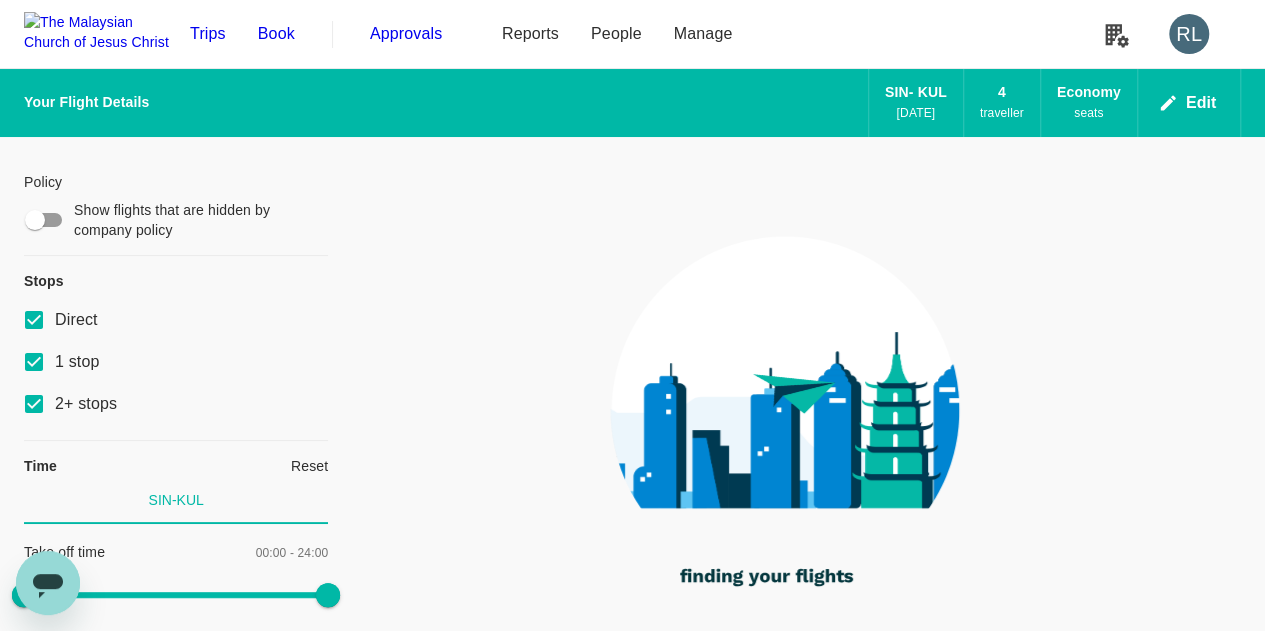 type on "705" 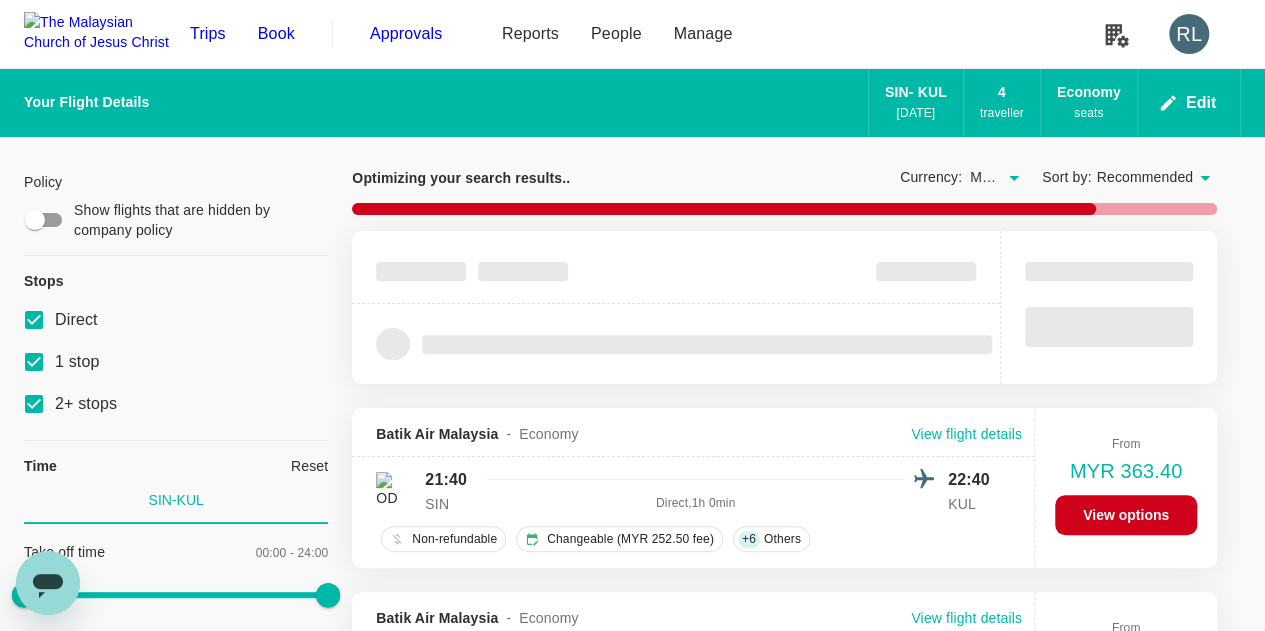 click on "Recommended" at bounding box center (1144, 178) 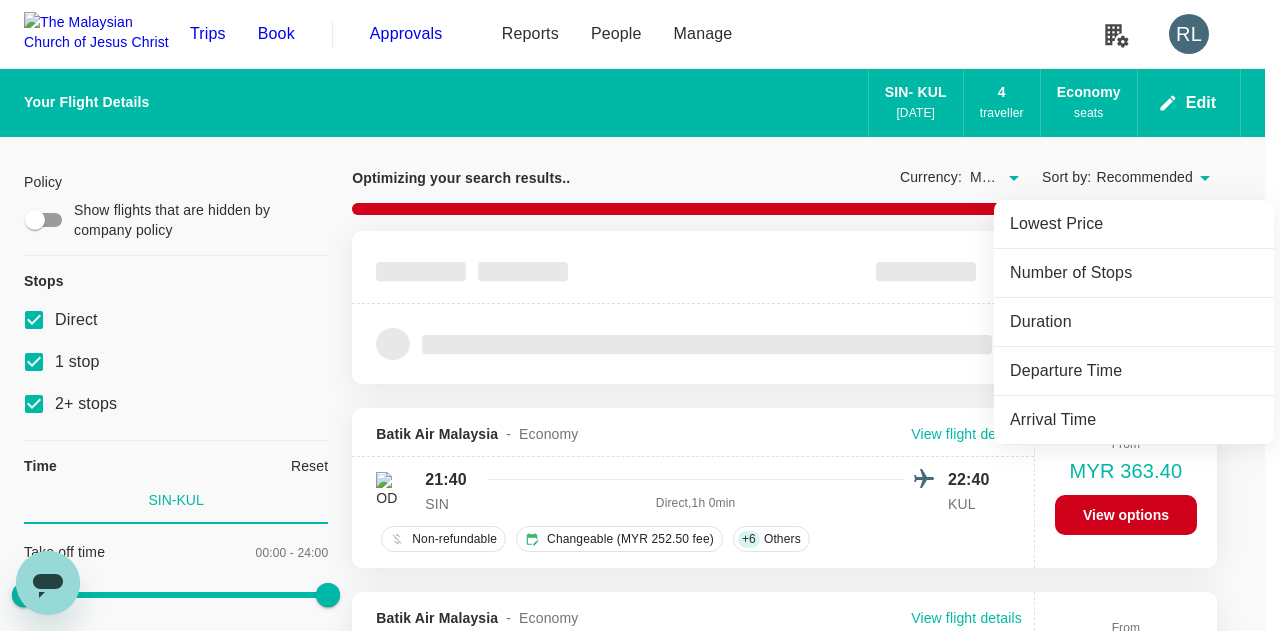 click on "Departure Time" at bounding box center [1134, 371] 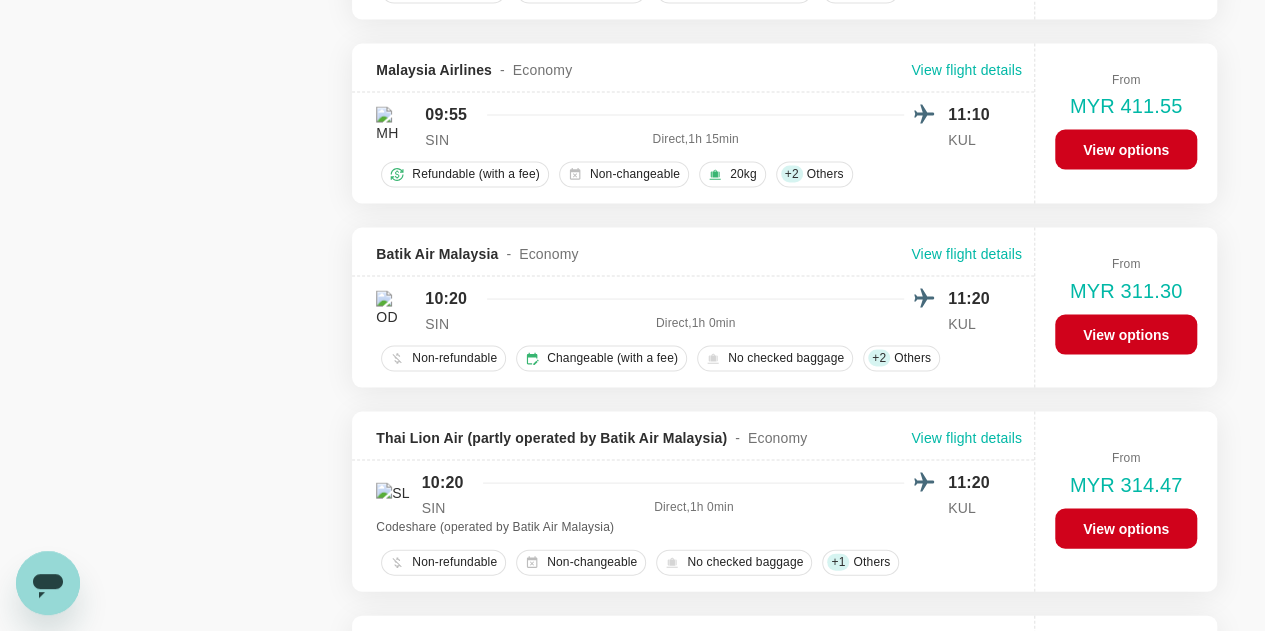 scroll, scrollTop: 1800, scrollLeft: 0, axis: vertical 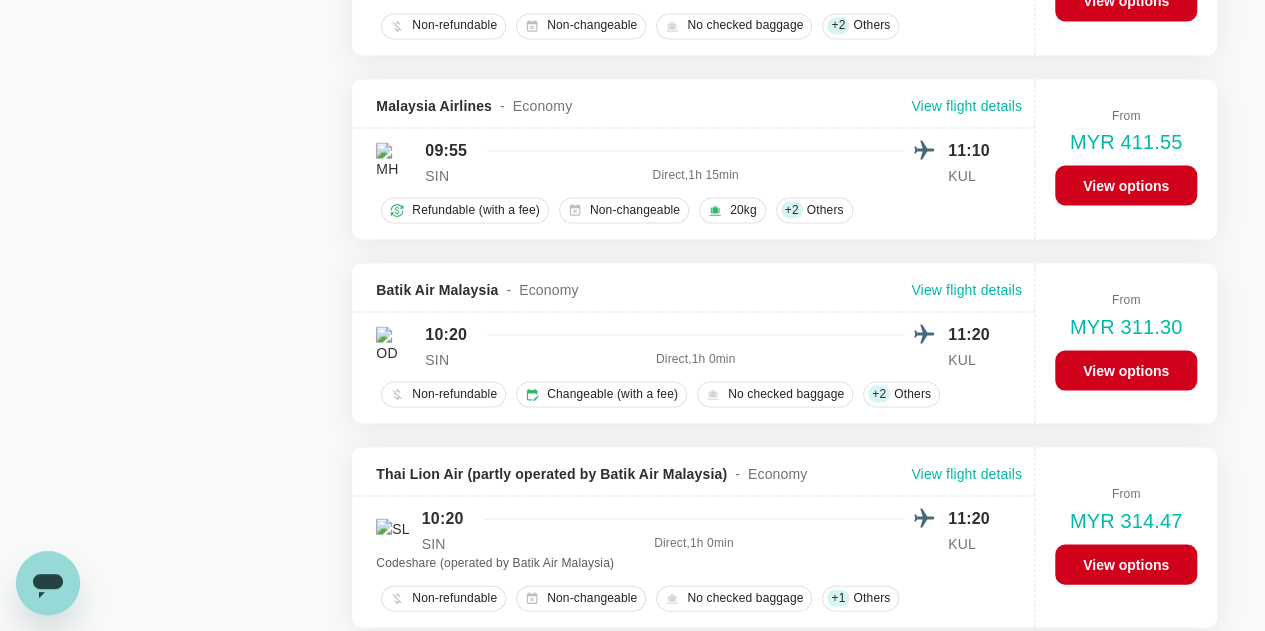 click on "View options" at bounding box center (1126, 370) 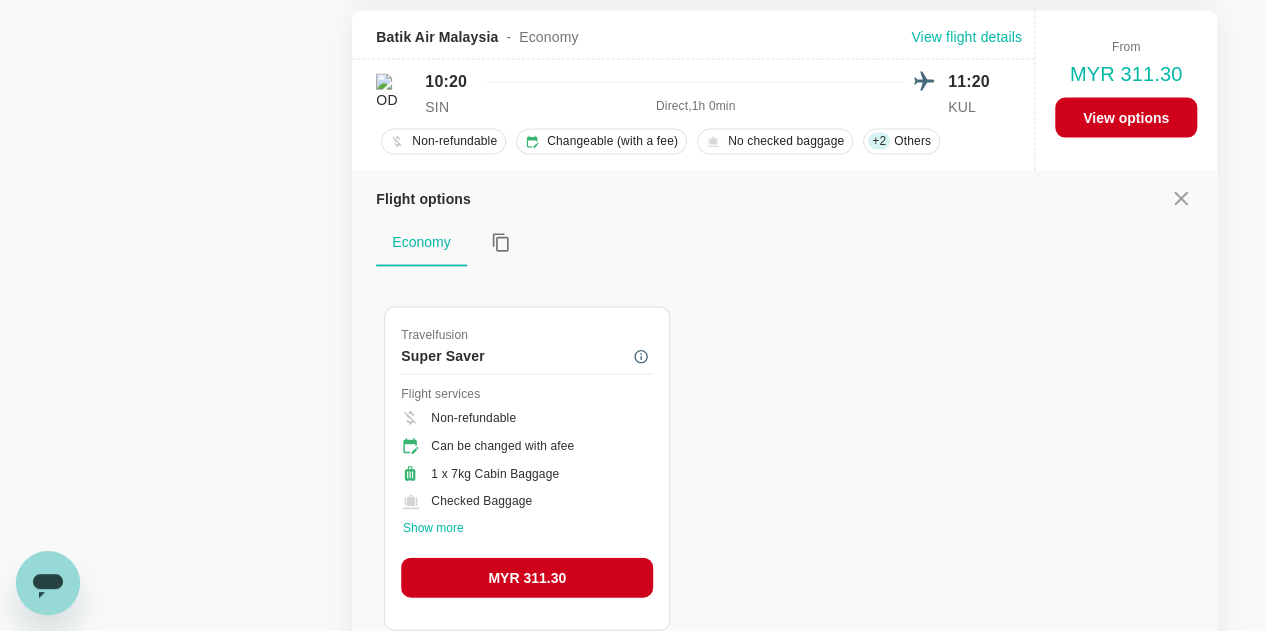scroll, scrollTop: 2055, scrollLeft: 0, axis: vertical 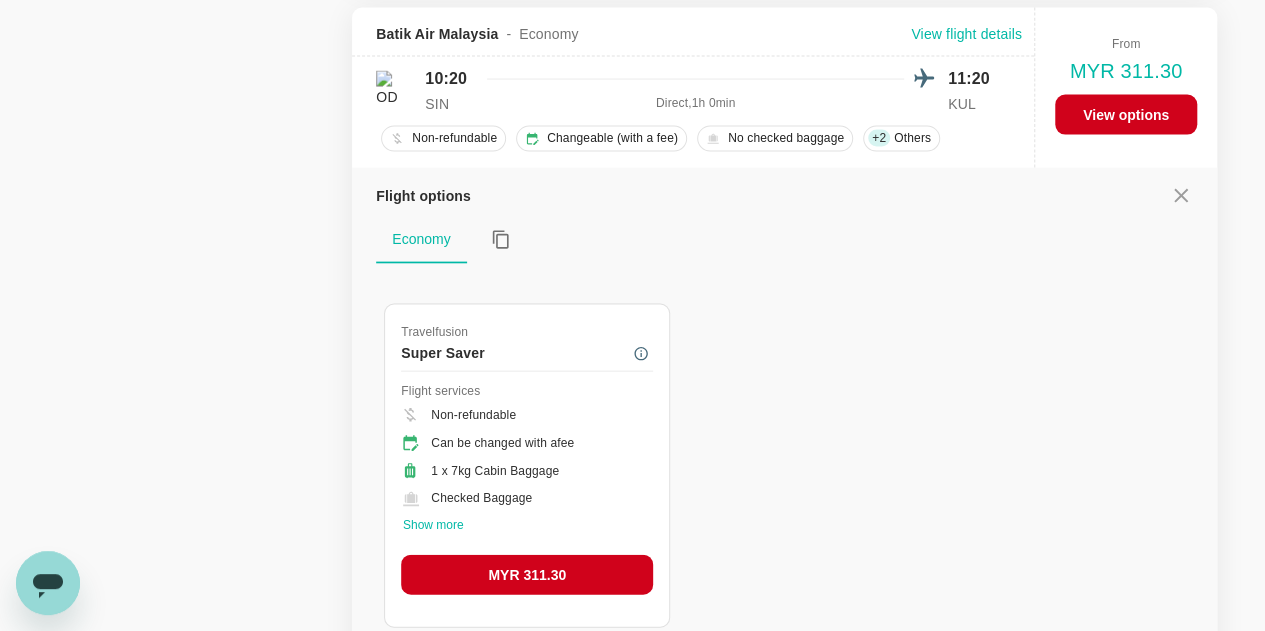click on "View flight details" at bounding box center (966, 34) 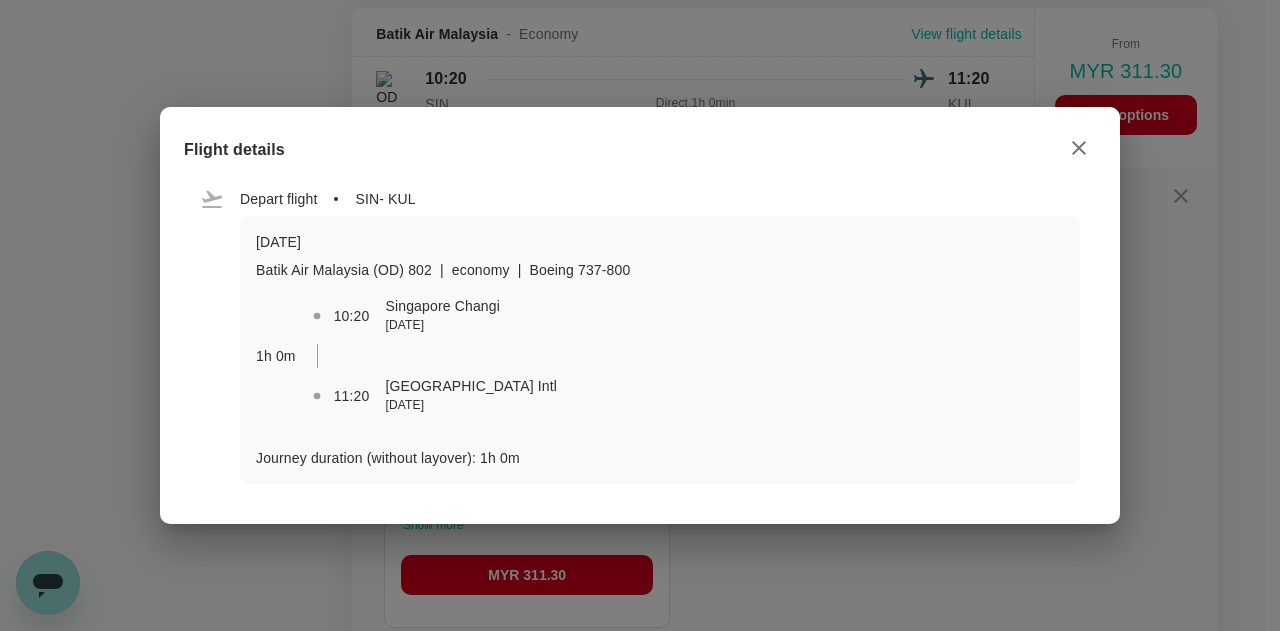 click 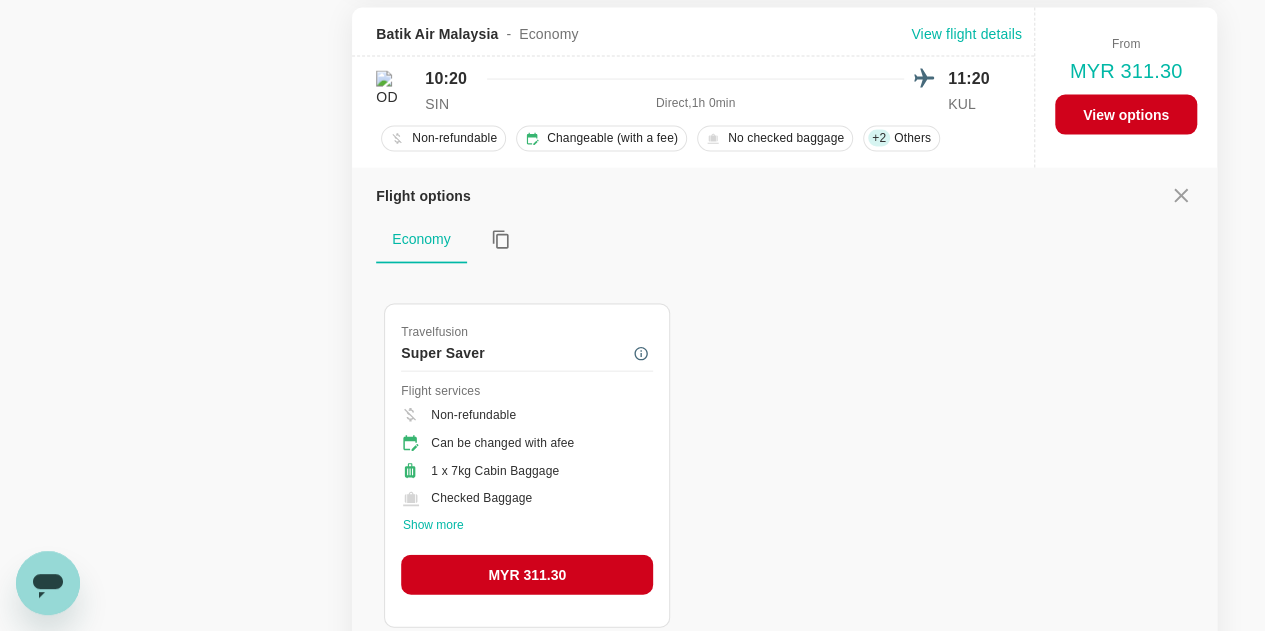 click on "MYR 568.61" at bounding box center (527, 1239) 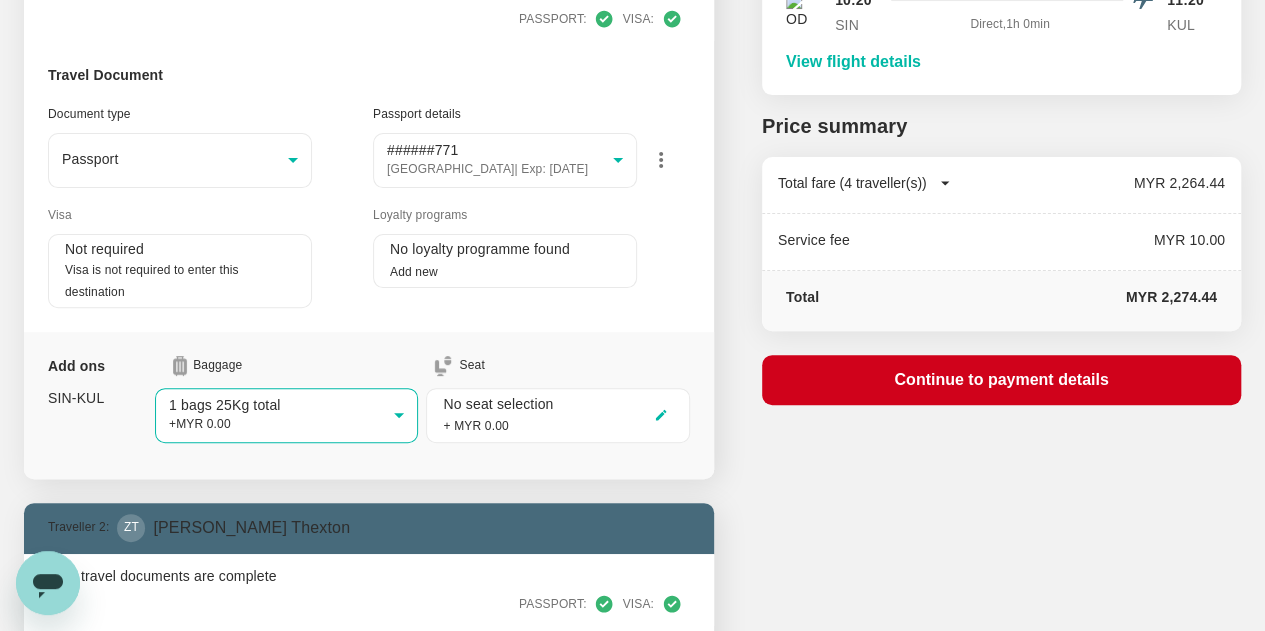 scroll, scrollTop: 0, scrollLeft: 0, axis: both 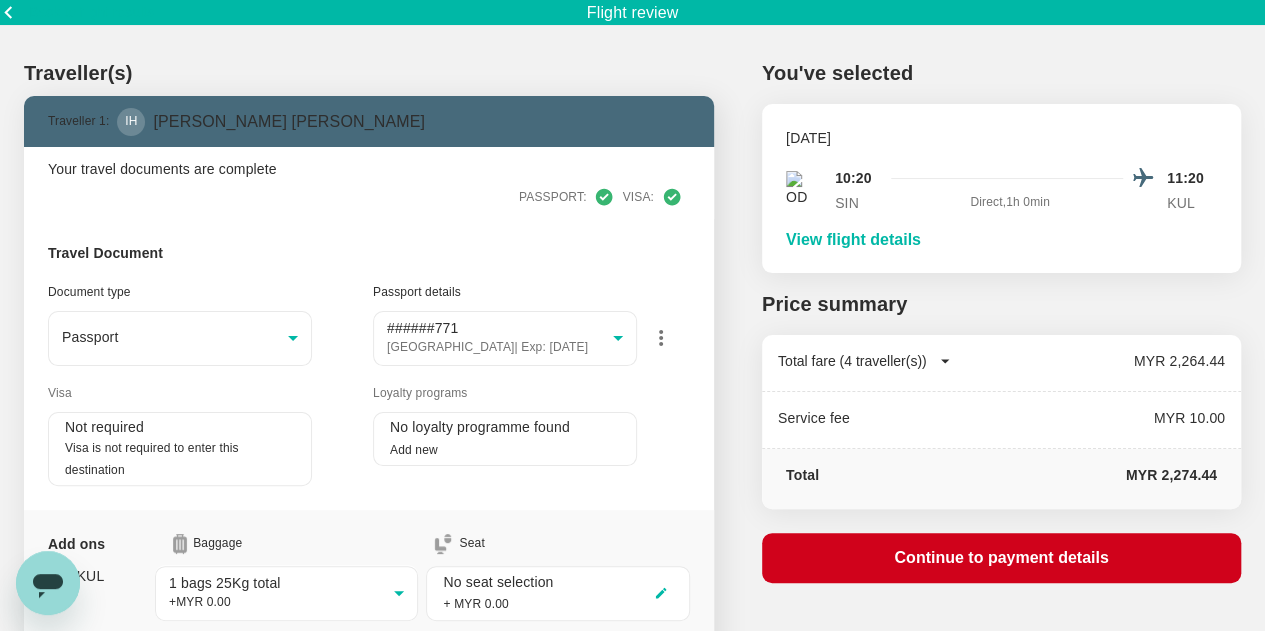 click on "View flight details" at bounding box center (853, 240) 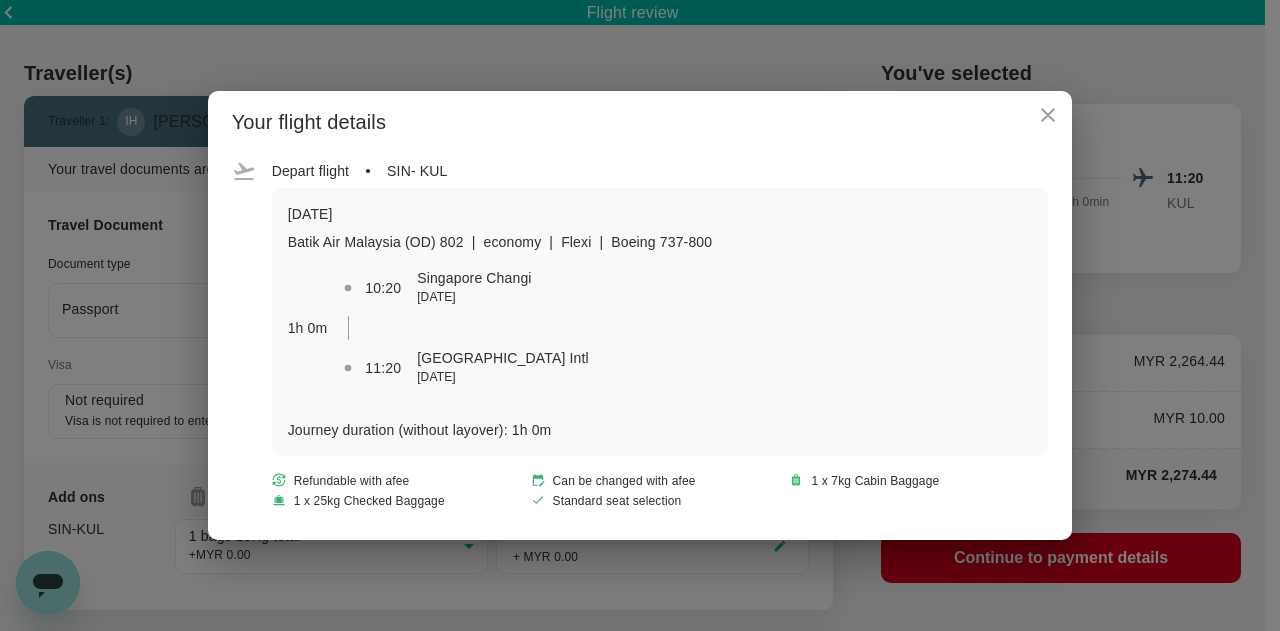 click 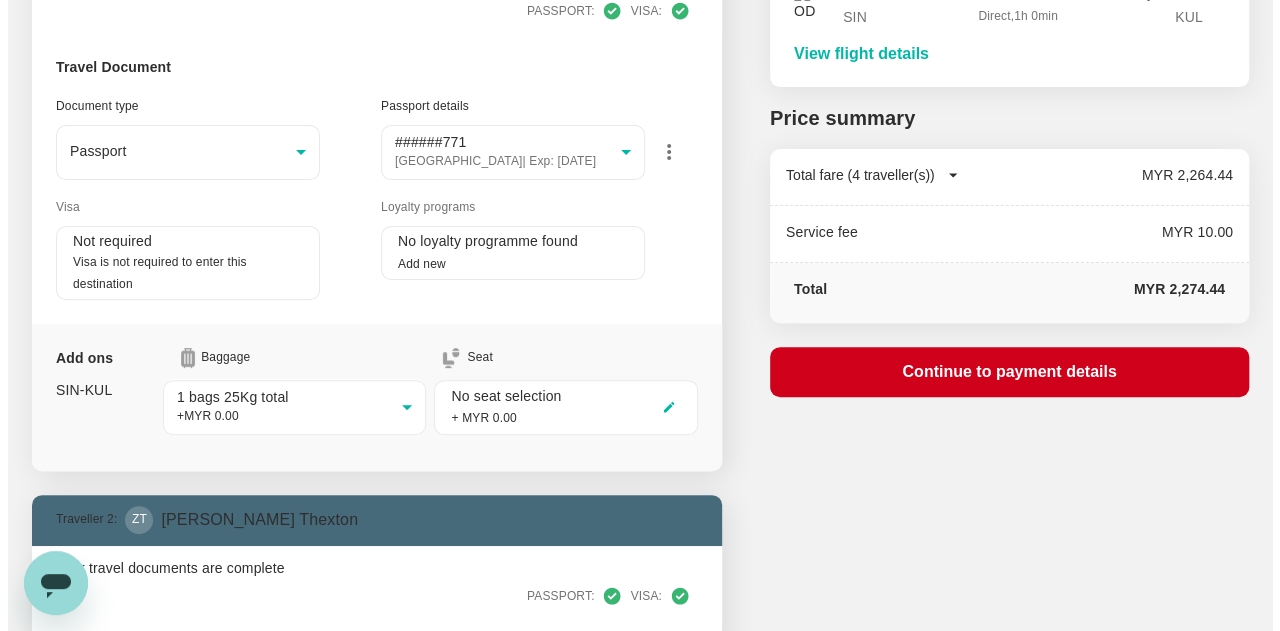 scroll, scrollTop: 200, scrollLeft: 0, axis: vertical 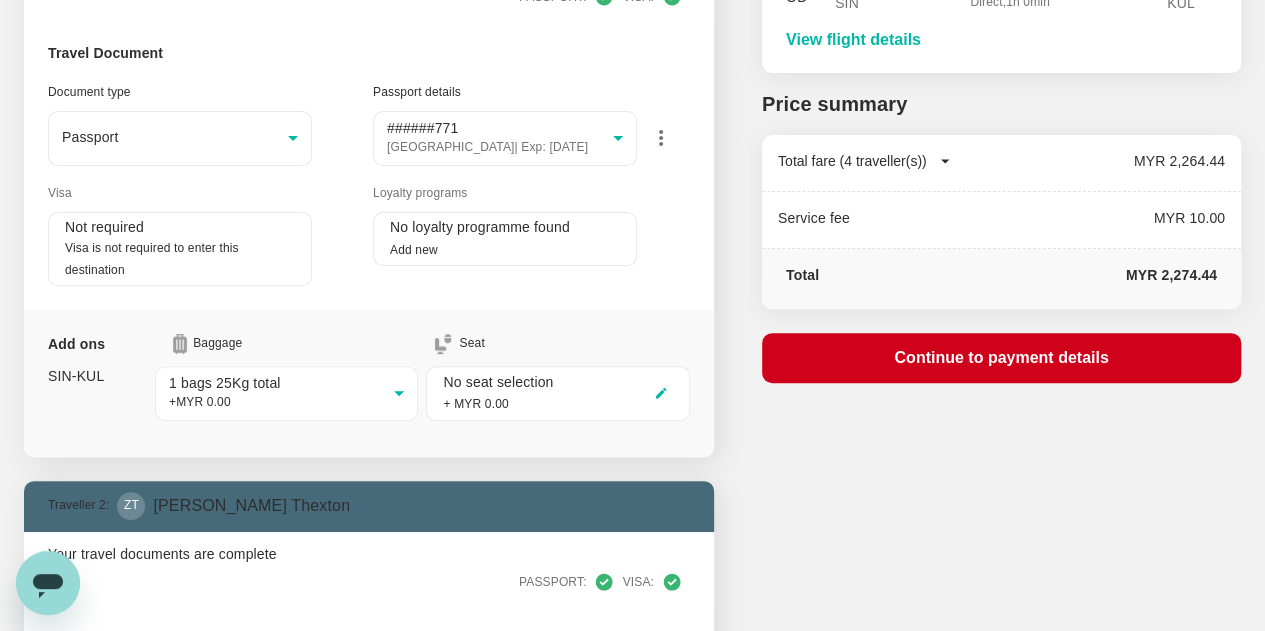 click on "Continue to payment details" at bounding box center (1001, 358) 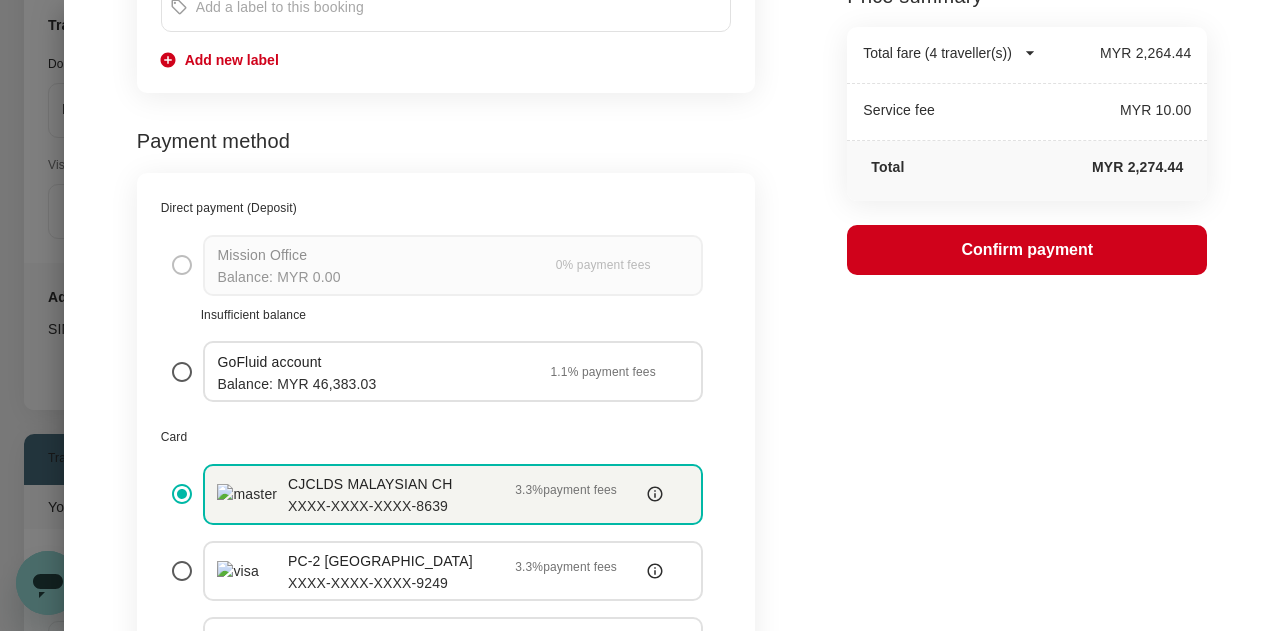 scroll, scrollTop: 400, scrollLeft: 0, axis: vertical 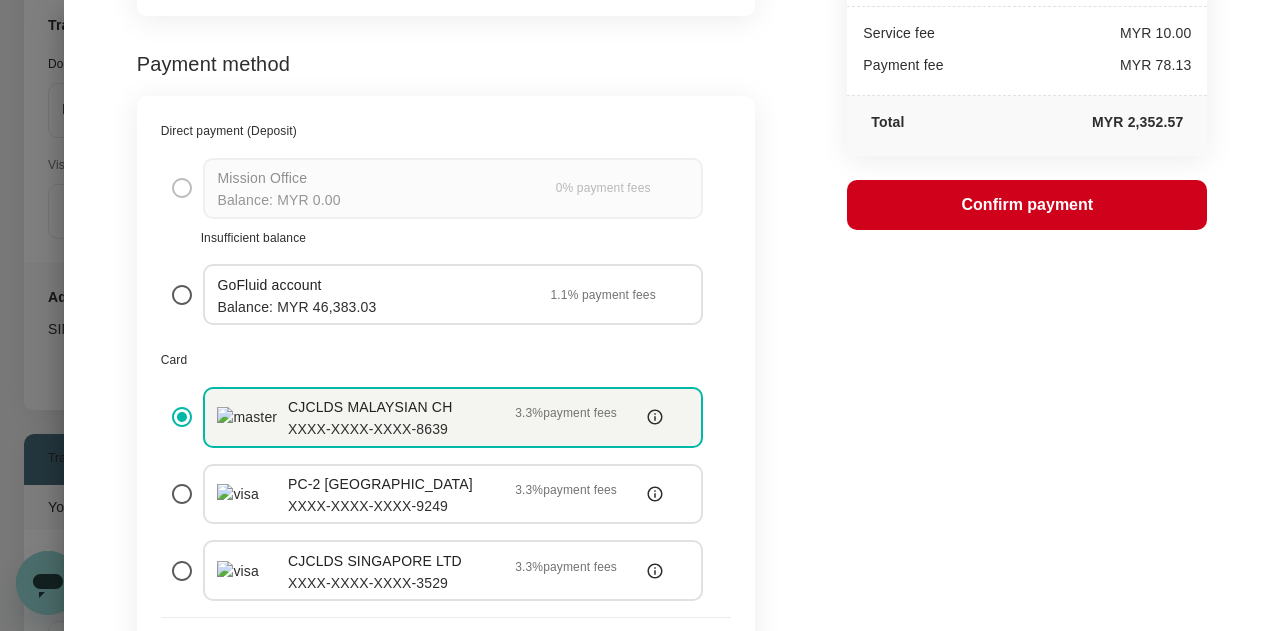 click at bounding box center [182, 294] 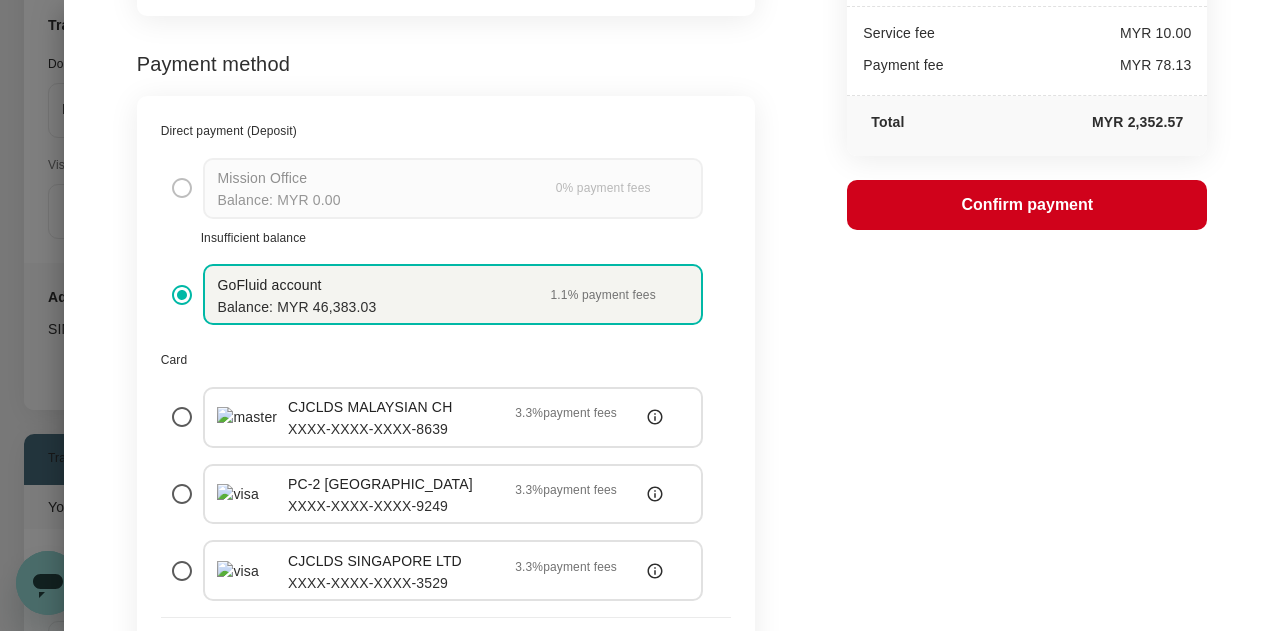 radio on "false" 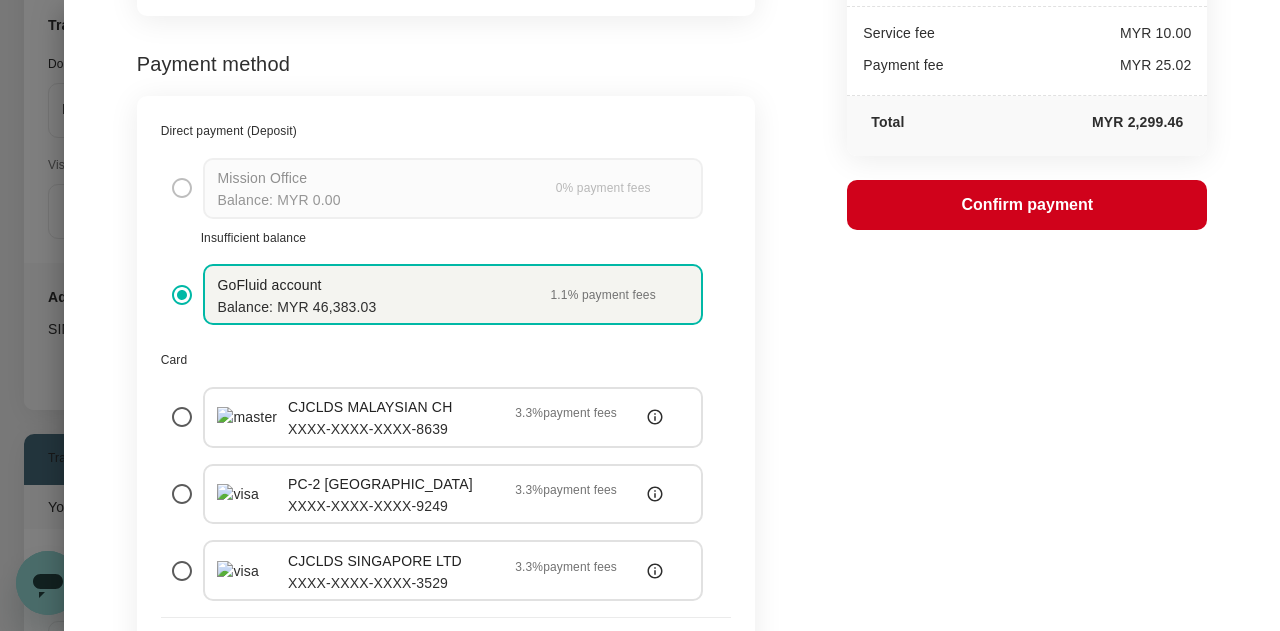 click on "Confirm payment" at bounding box center [1027, 205] 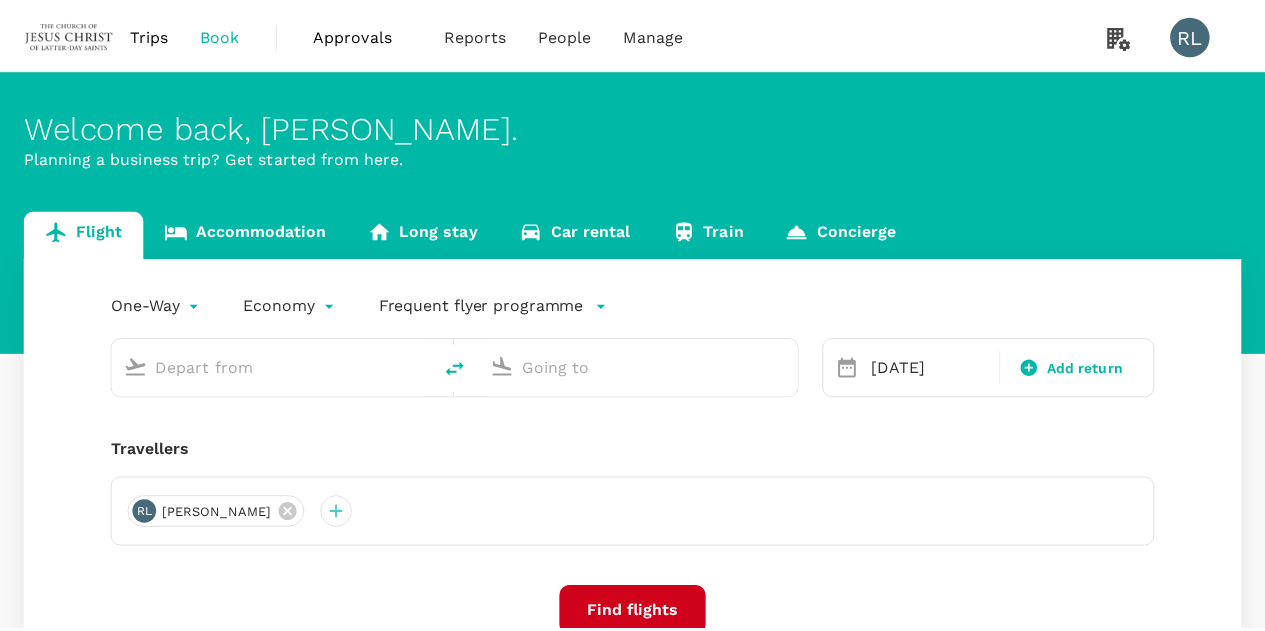 scroll, scrollTop: 0, scrollLeft: 0, axis: both 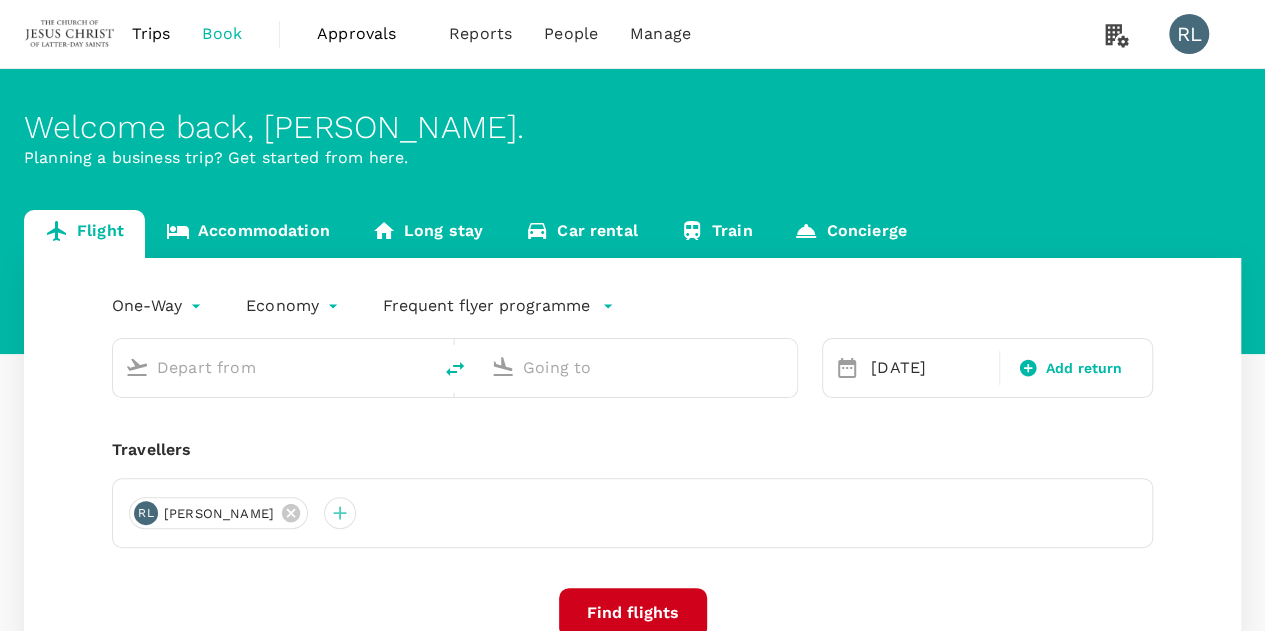 type on "Tawau (TWU)" 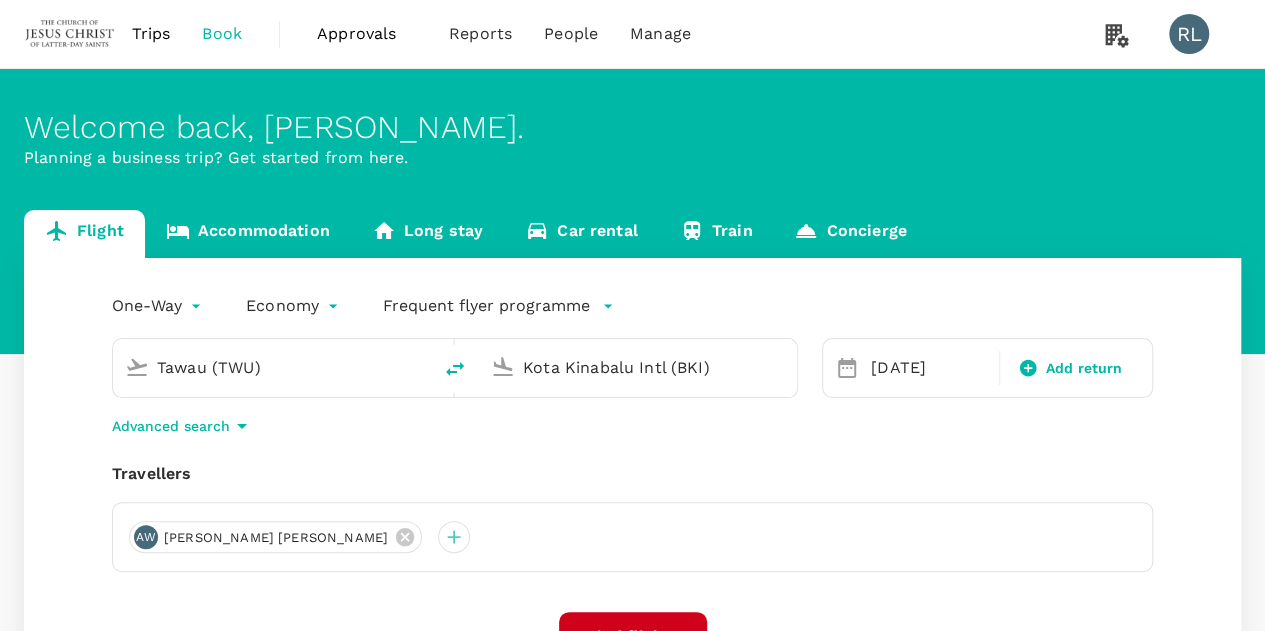 type 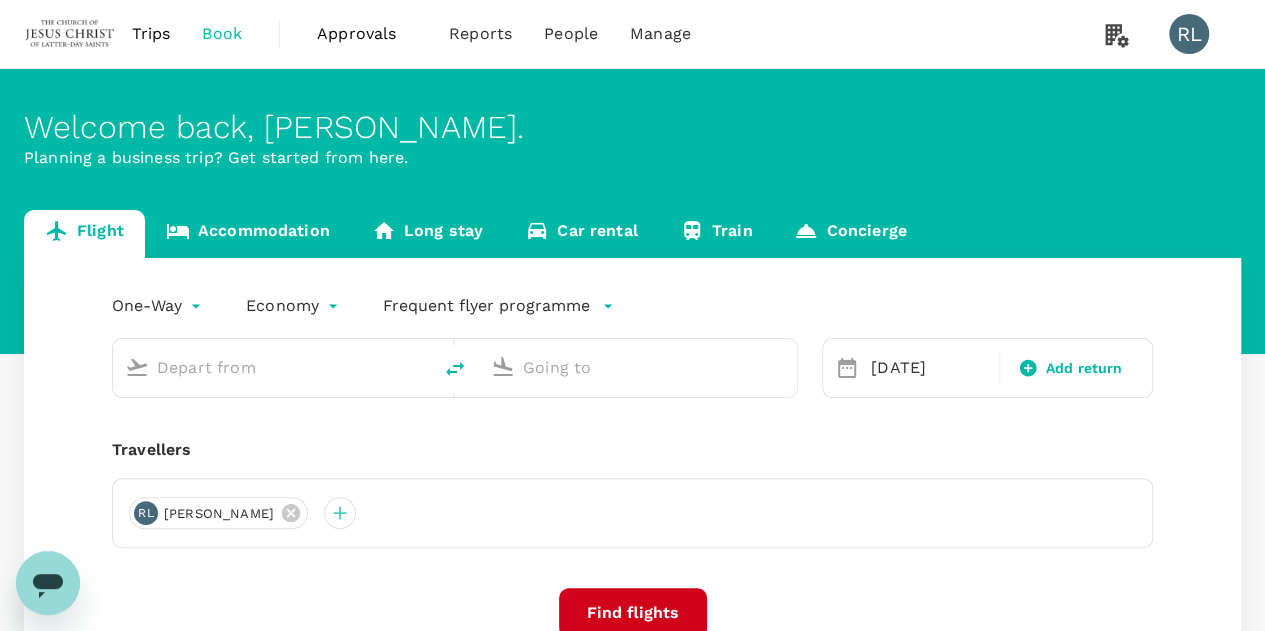 scroll, scrollTop: 0, scrollLeft: 0, axis: both 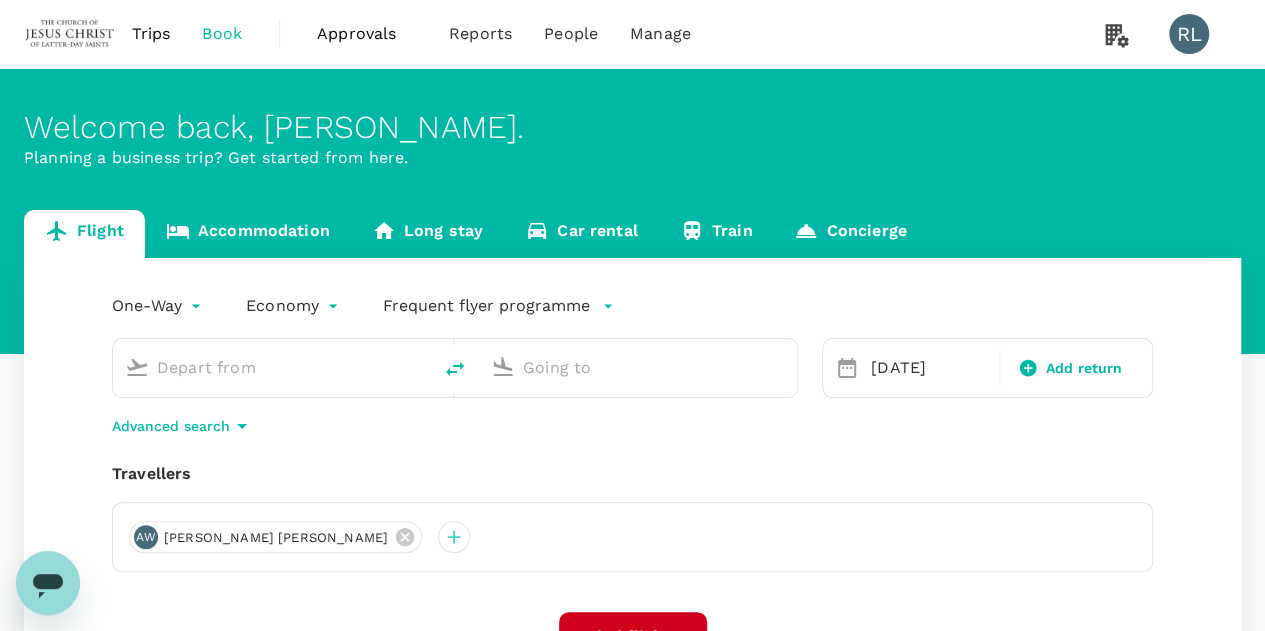 type on "Tawau (TWU)" 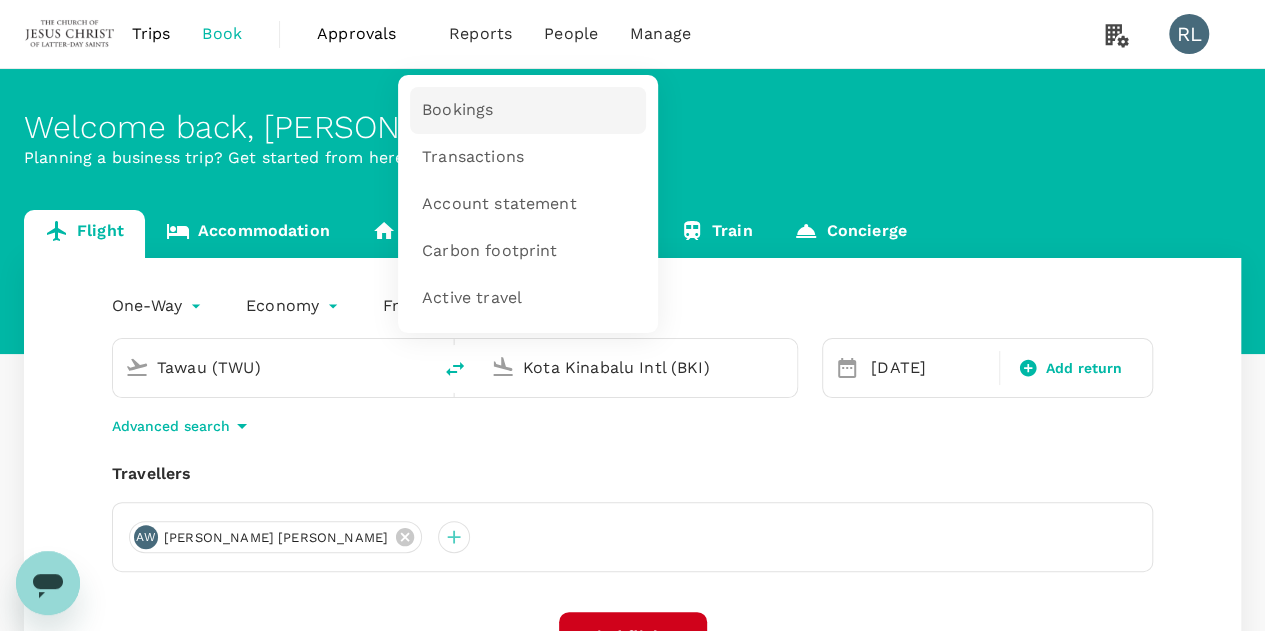 click on "Bookings" at bounding box center [457, 110] 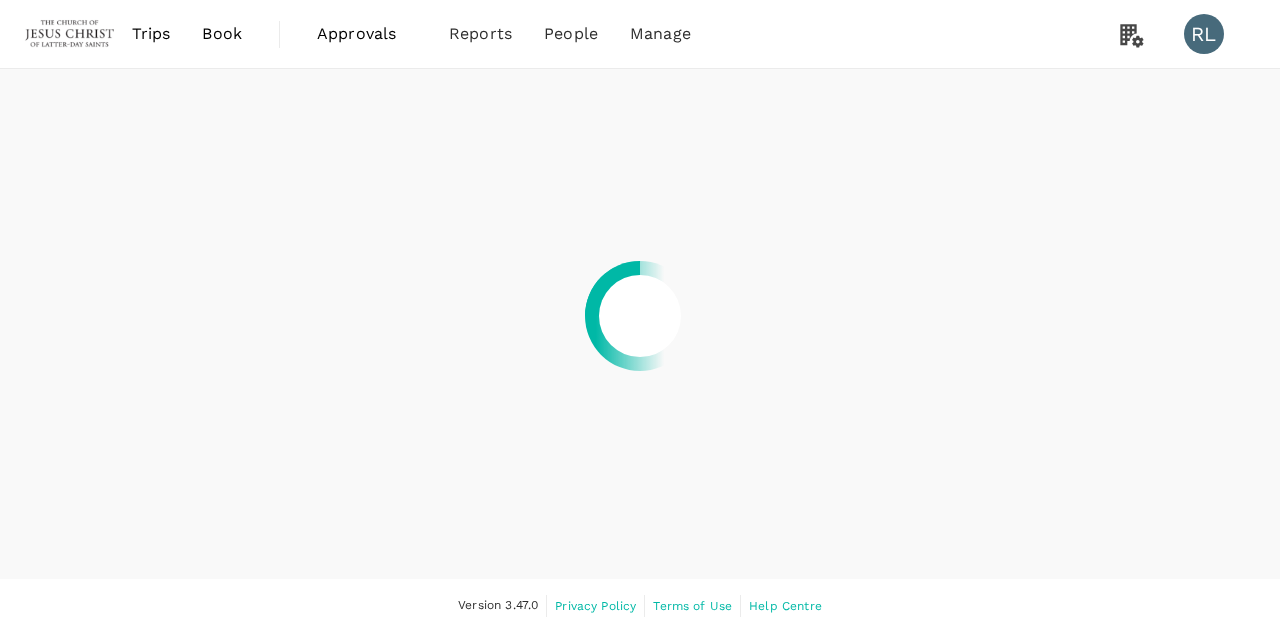 scroll, scrollTop: 0, scrollLeft: 0, axis: both 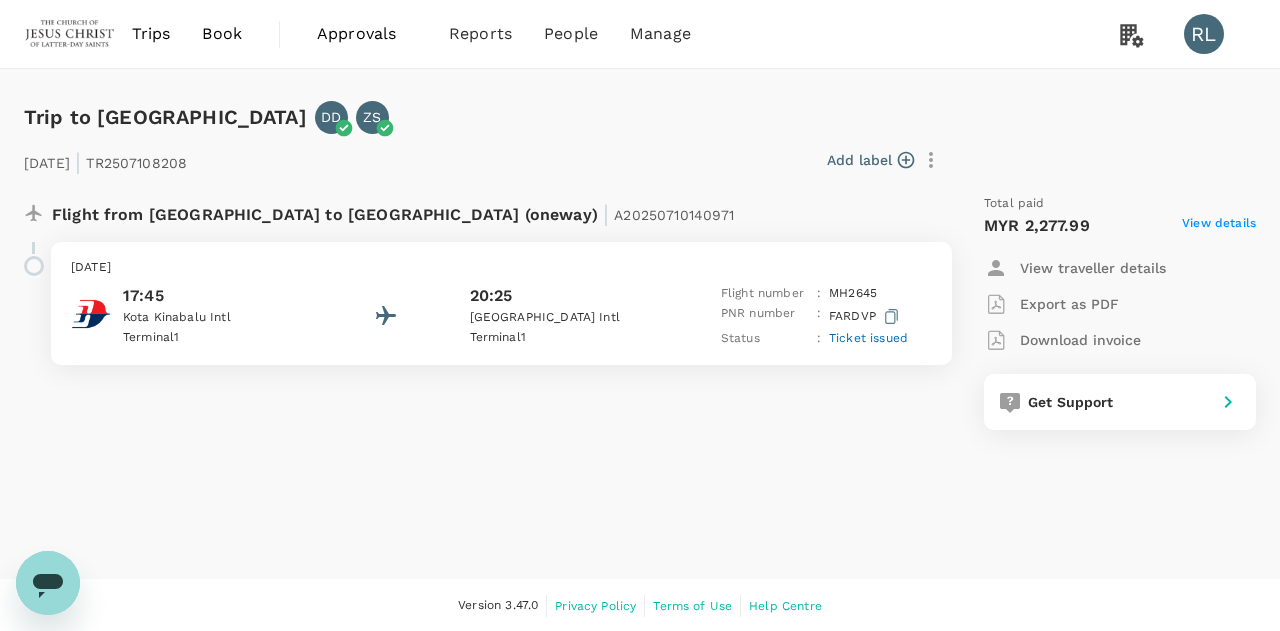 click on "Ticket issued" at bounding box center [868, 338] 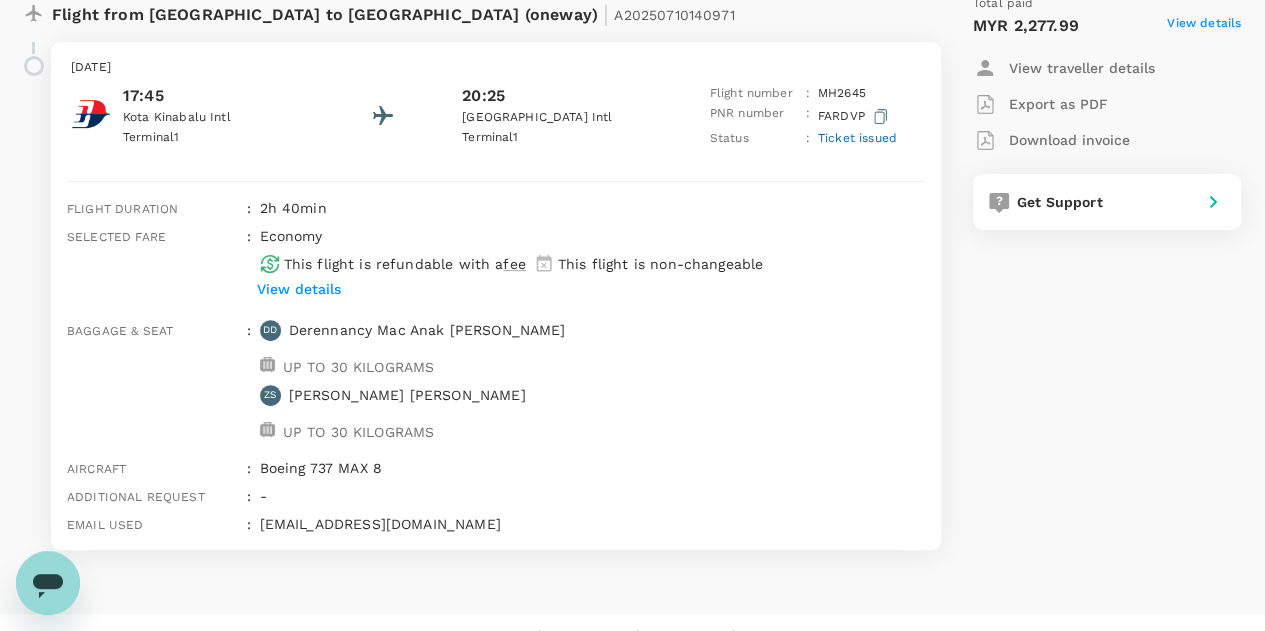 scroll, scrollTop: 100, scrollLeft: 0, axis: vertical 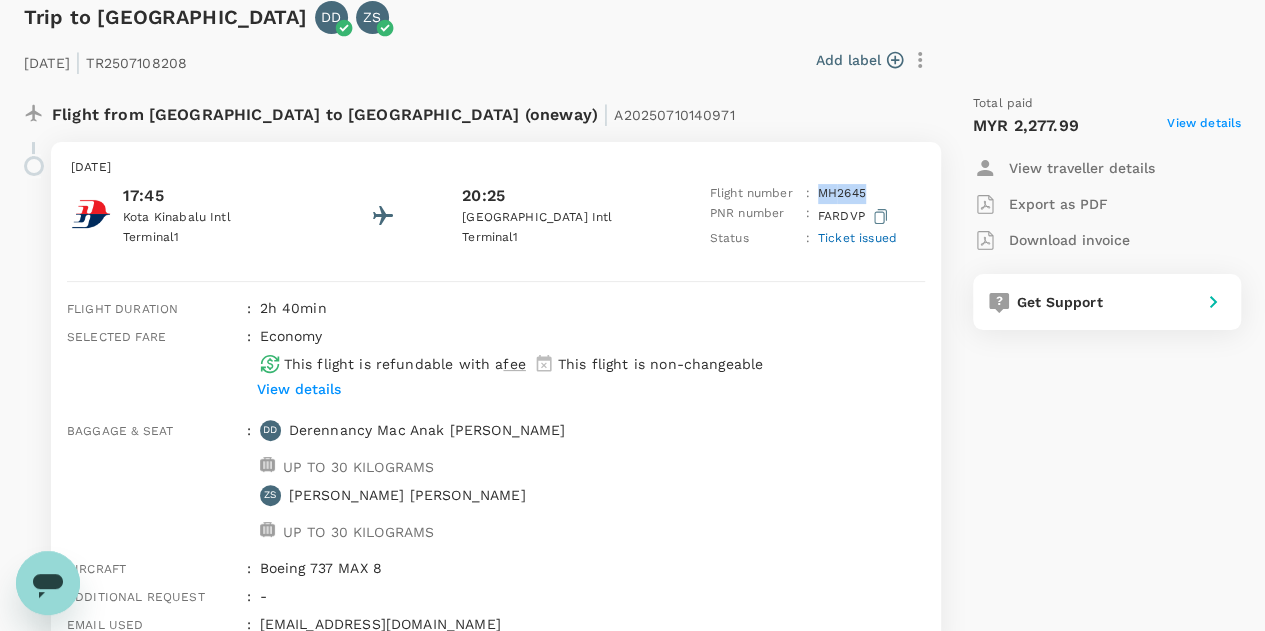 drag, startPoint x: 864, startPoint y: 193, endPoint x: 821, endPoint y: 197, distance: 43.185646 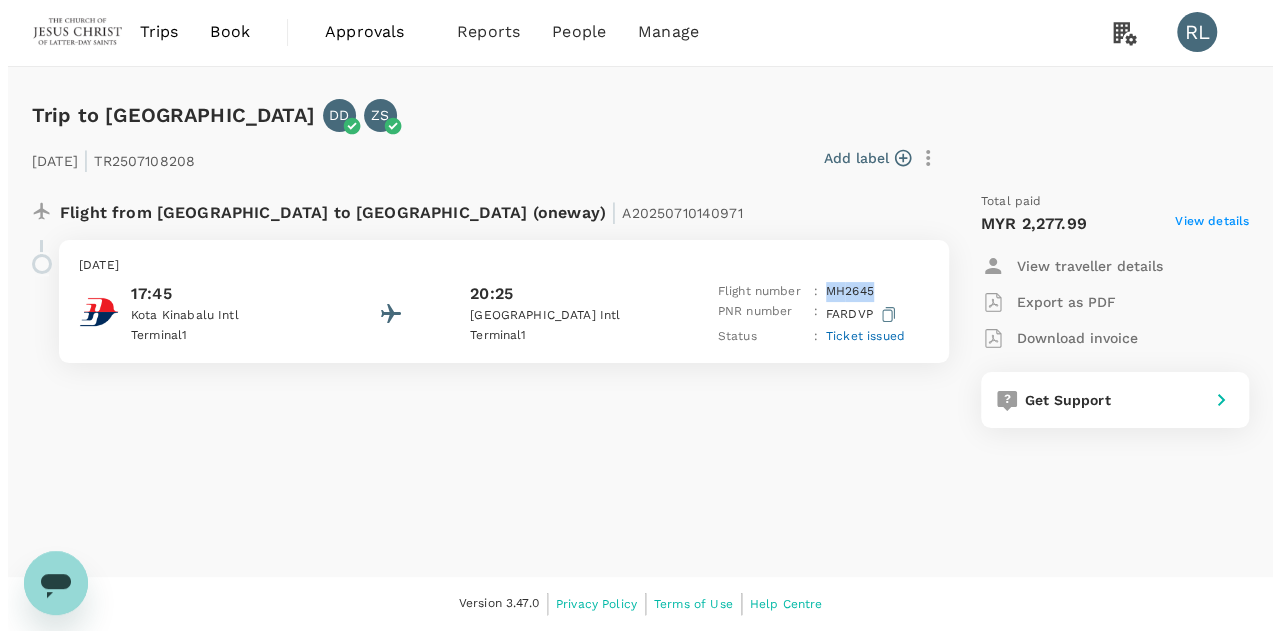scroll, scrollTop: 0, scrollLeft: 0, axis: both 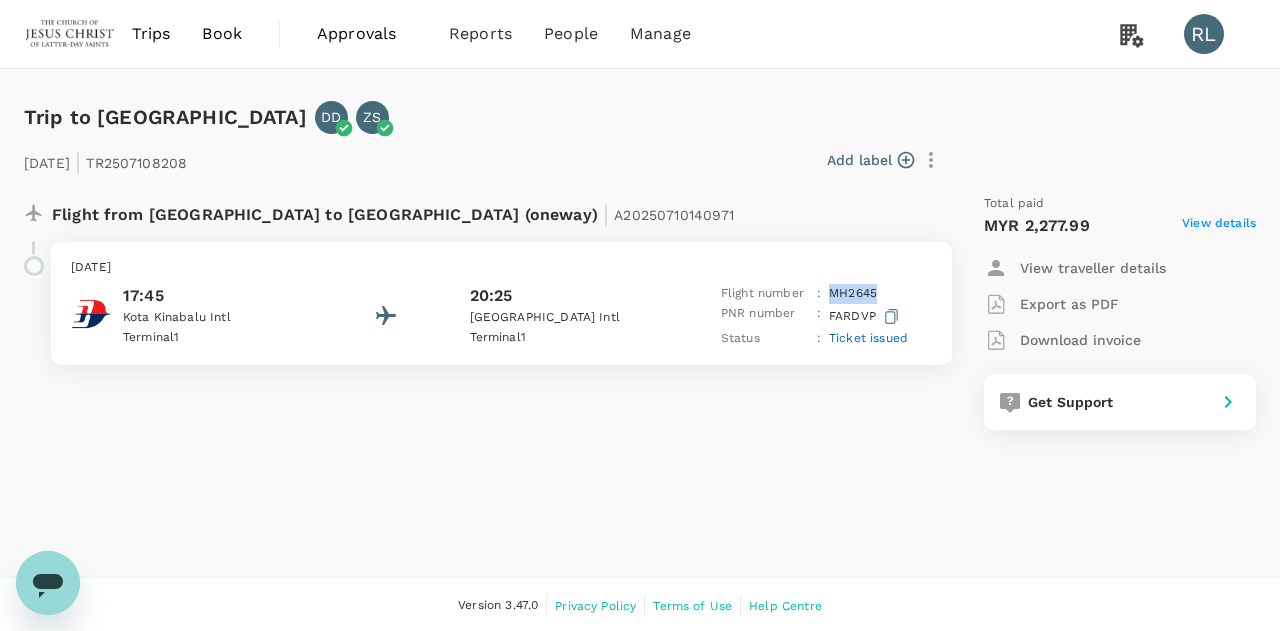 copy on "MH 2645" 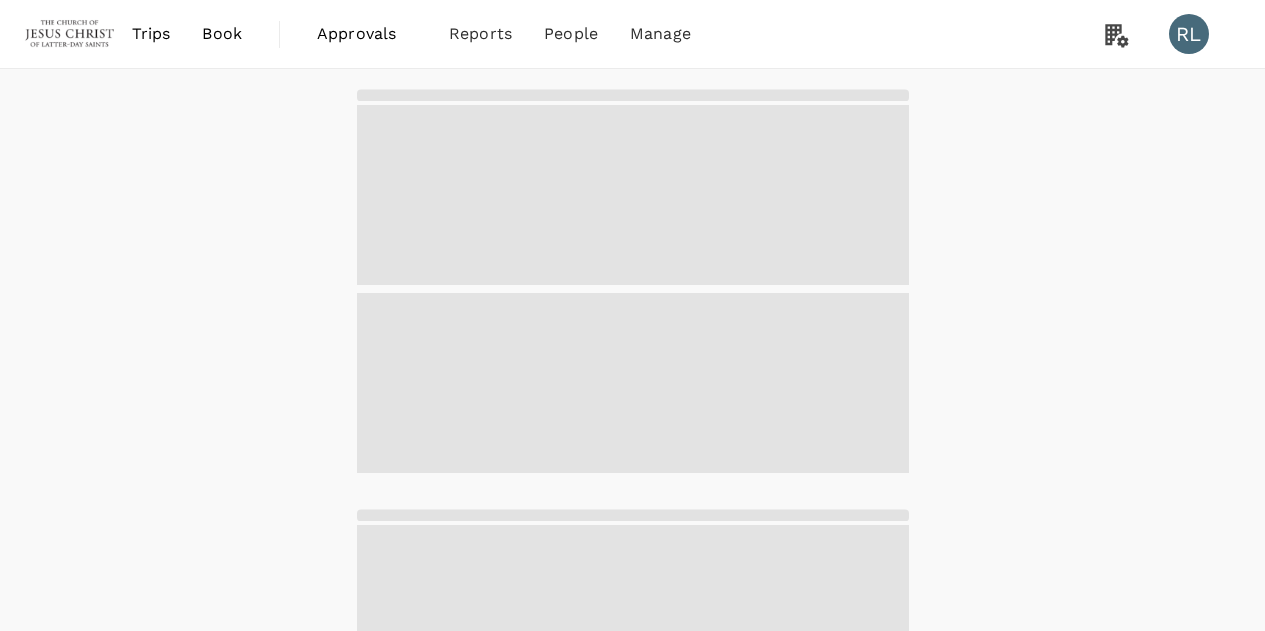 scroll, scrollTop: 0, scrollLeft: 0, axis: both 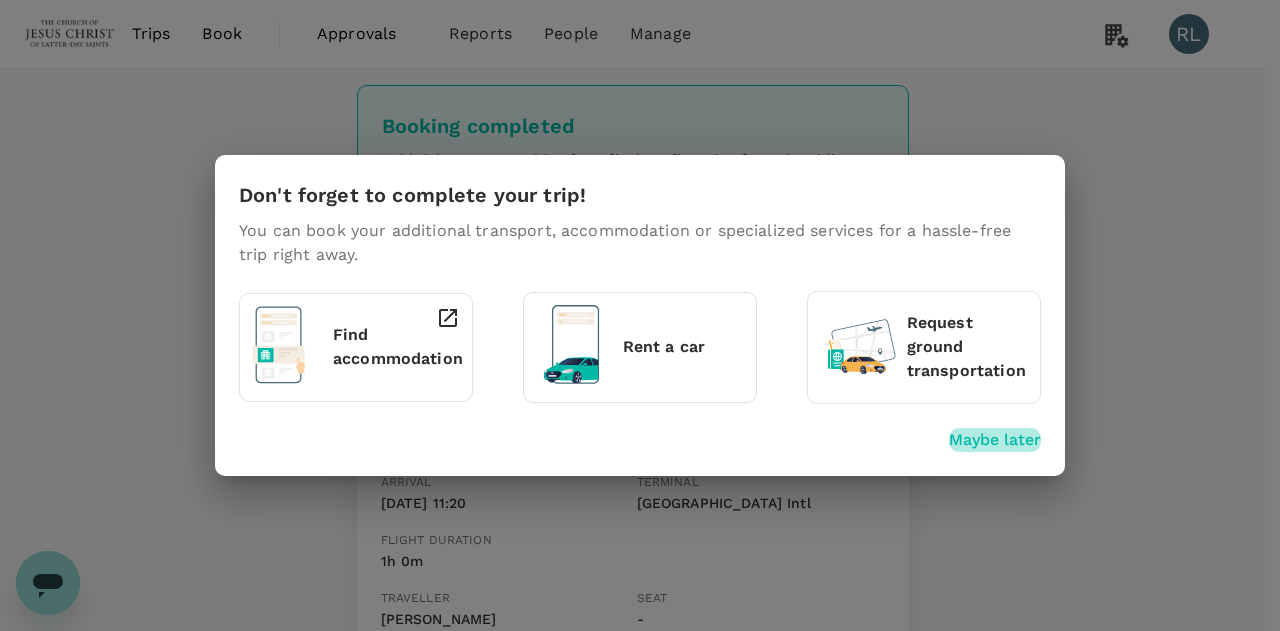 click on "Maybe later" at bounding box center (995, 440) 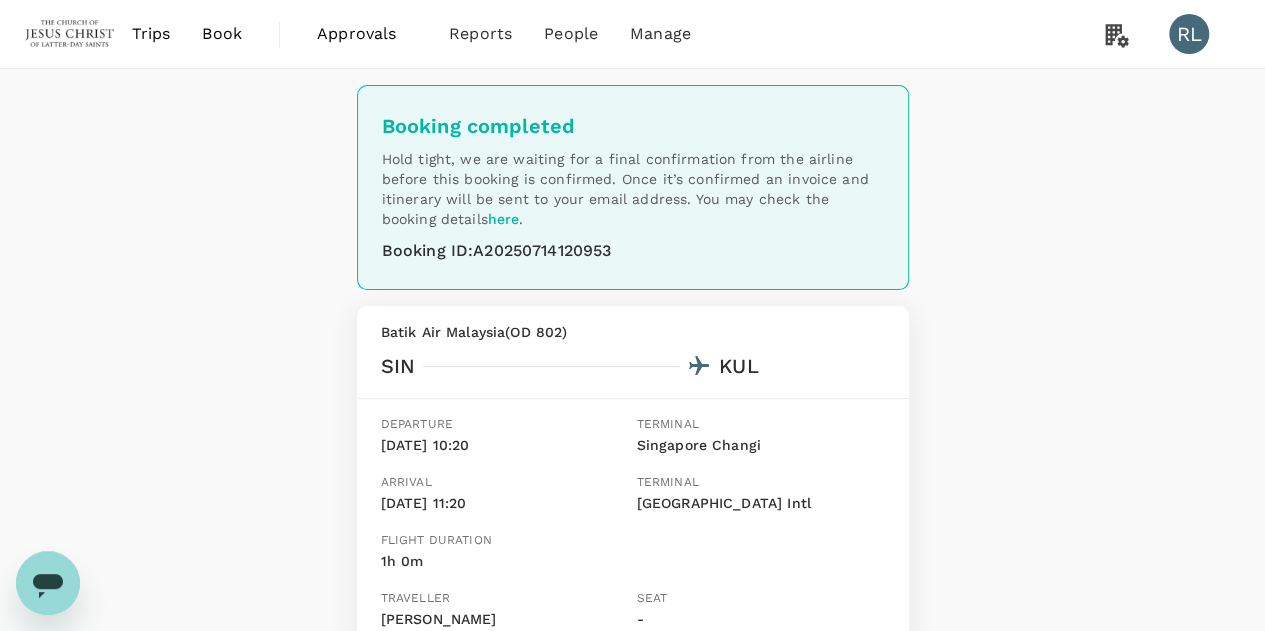 click on "Book" at bounding box center [222, 34] 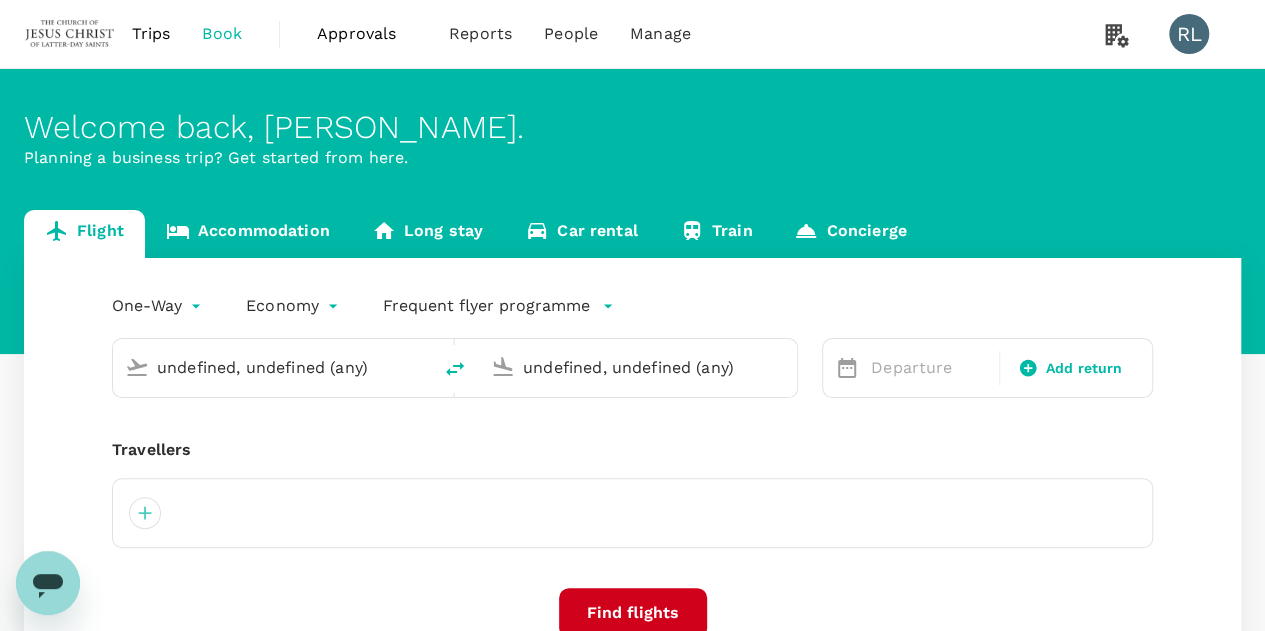 type 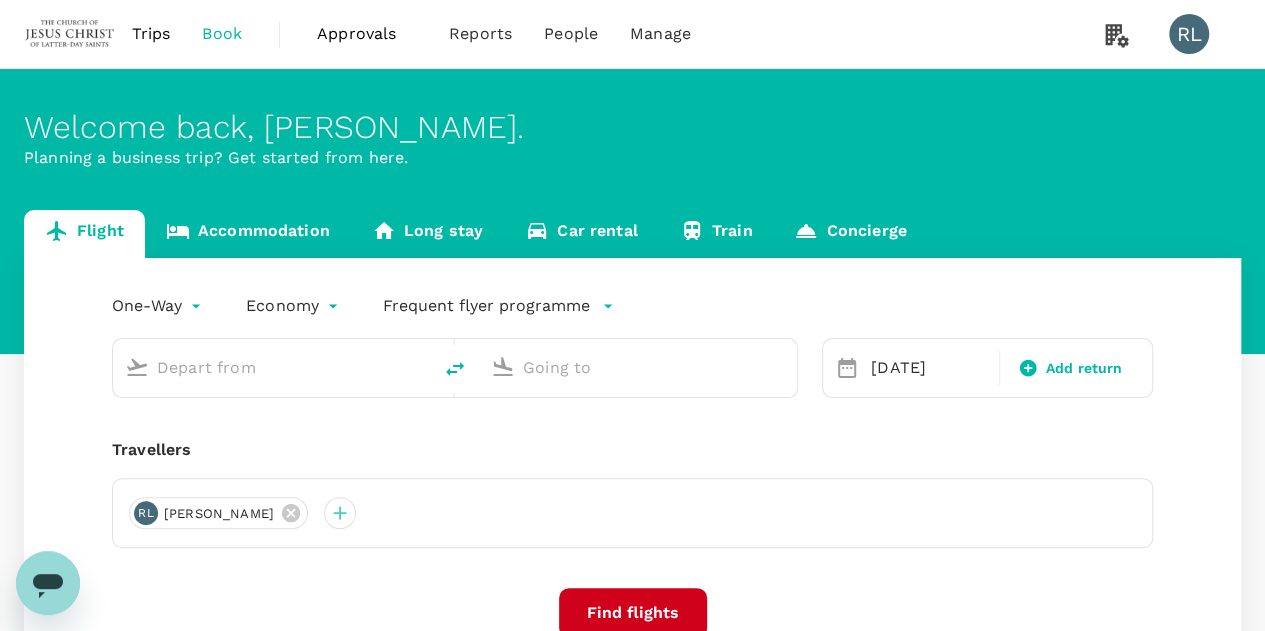 type on "Singapore Changi (SIN)" 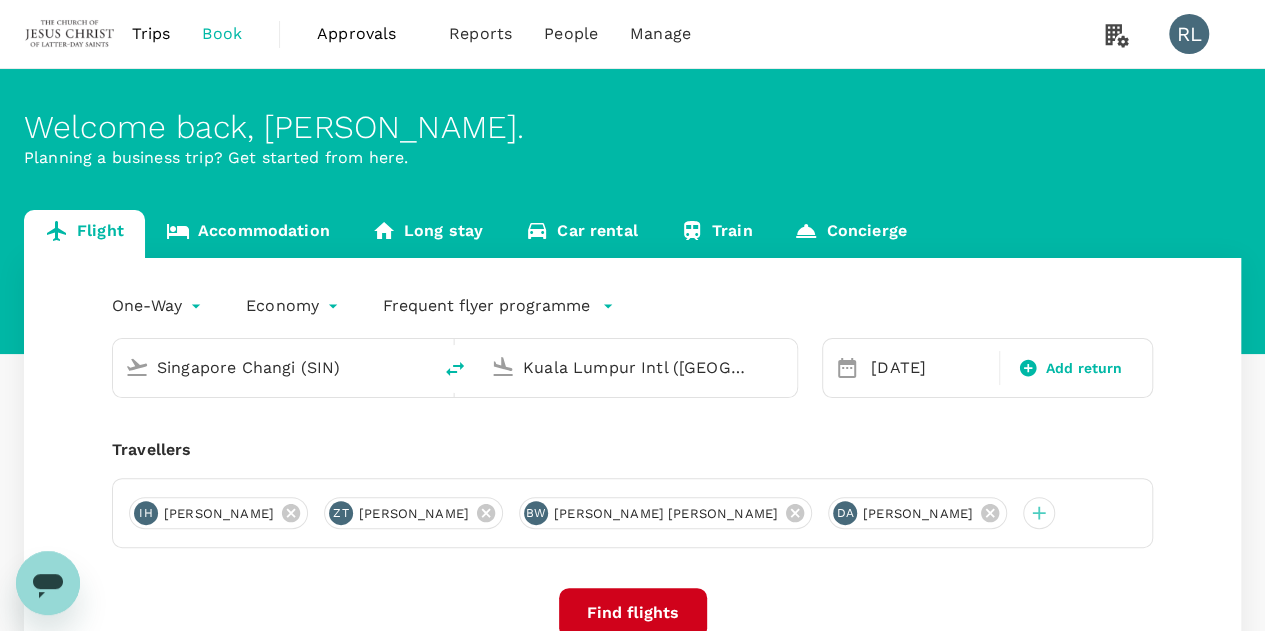 type 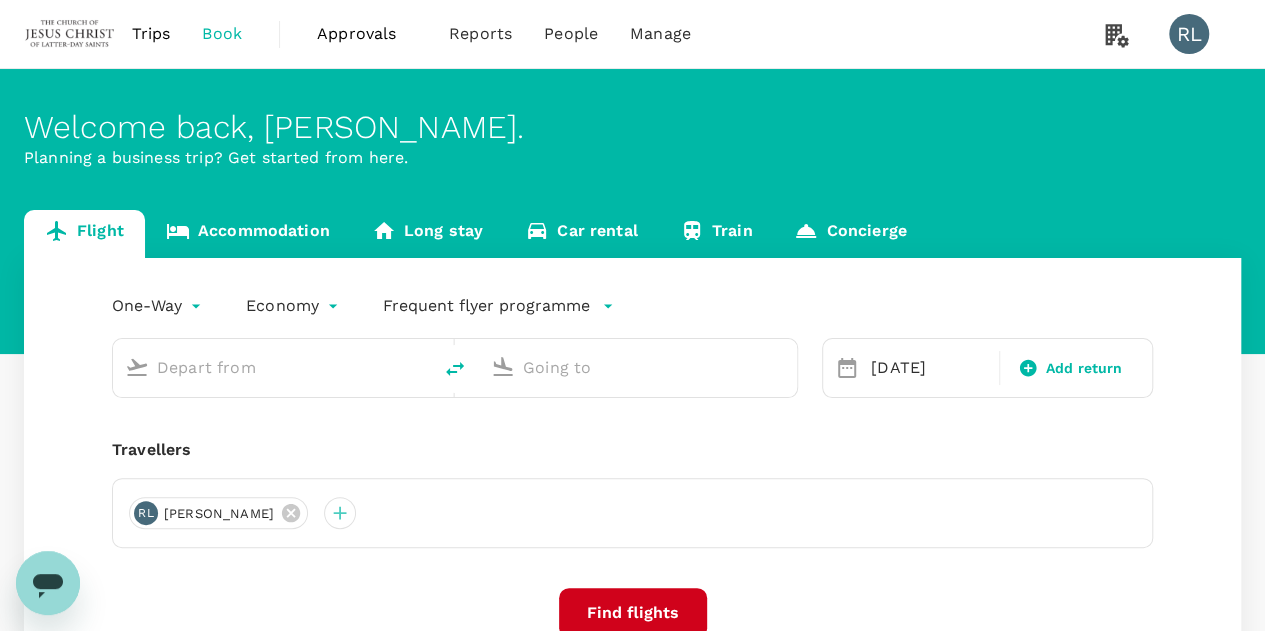 type on "Singapore Changi (SIN)" 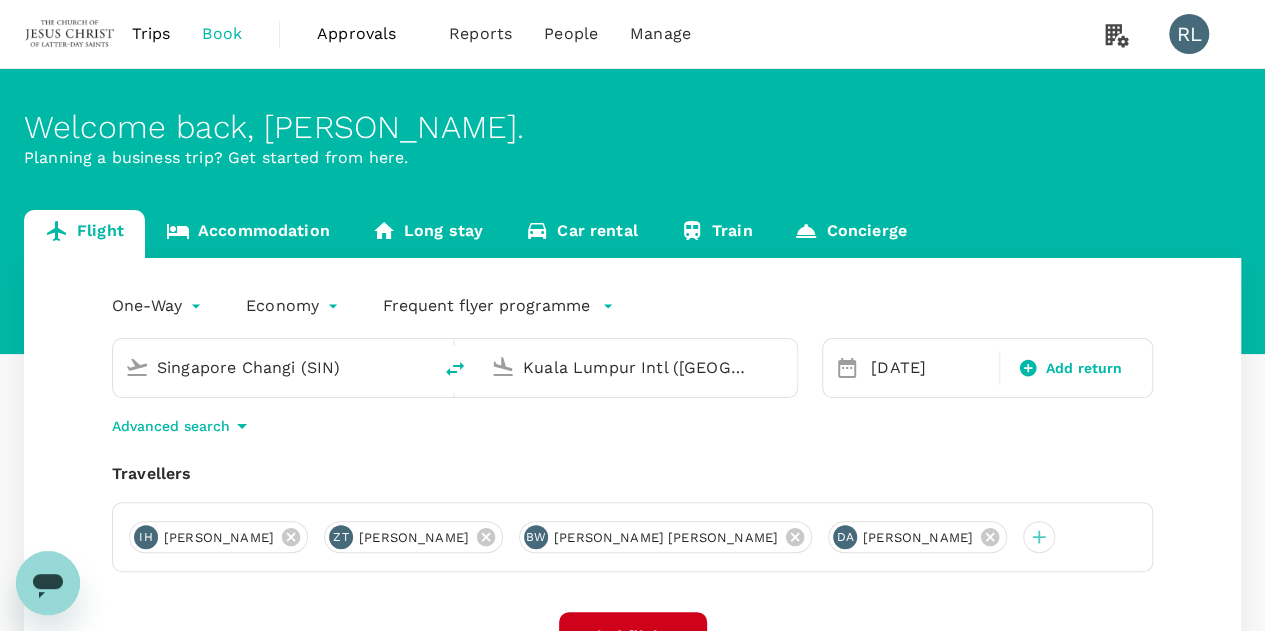 drag, startPoint x: 987, startPoint y: 538, endPoint x: 947, endPoint y: 539, distance: 40.012497 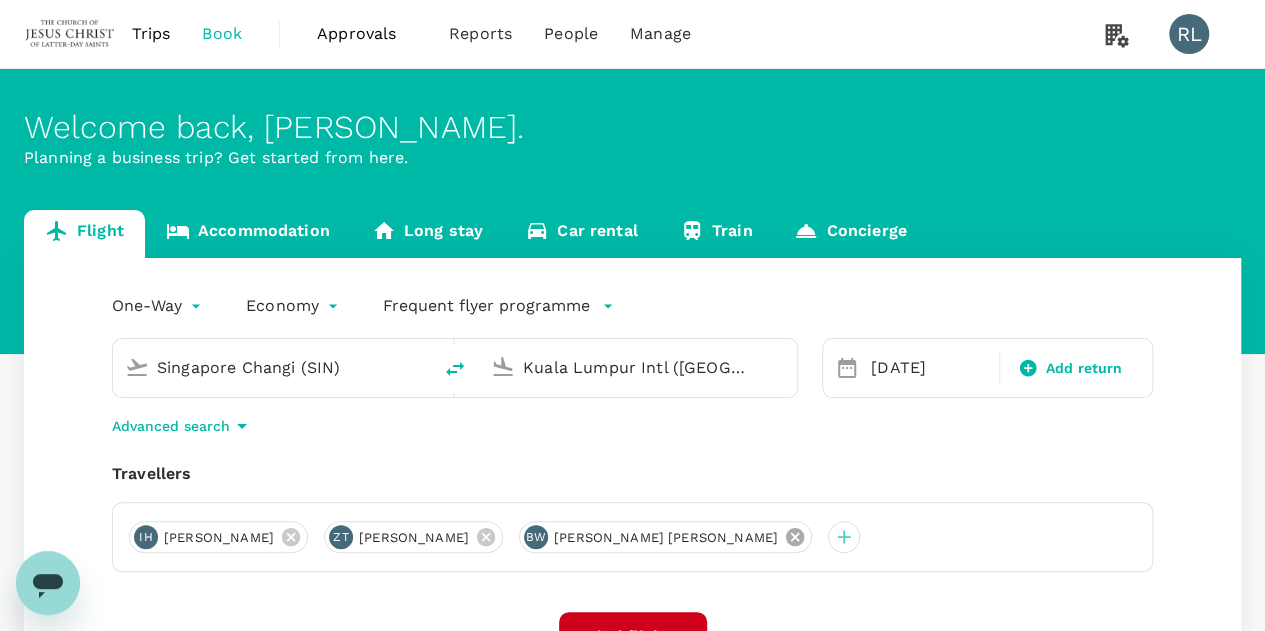 click 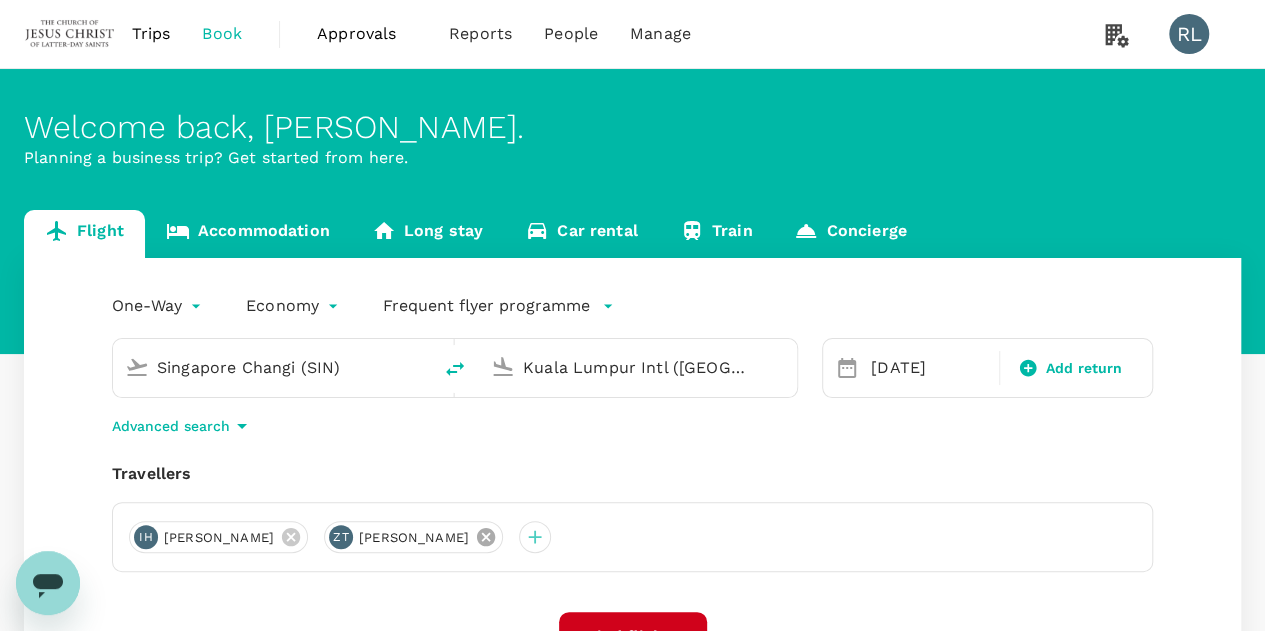 click 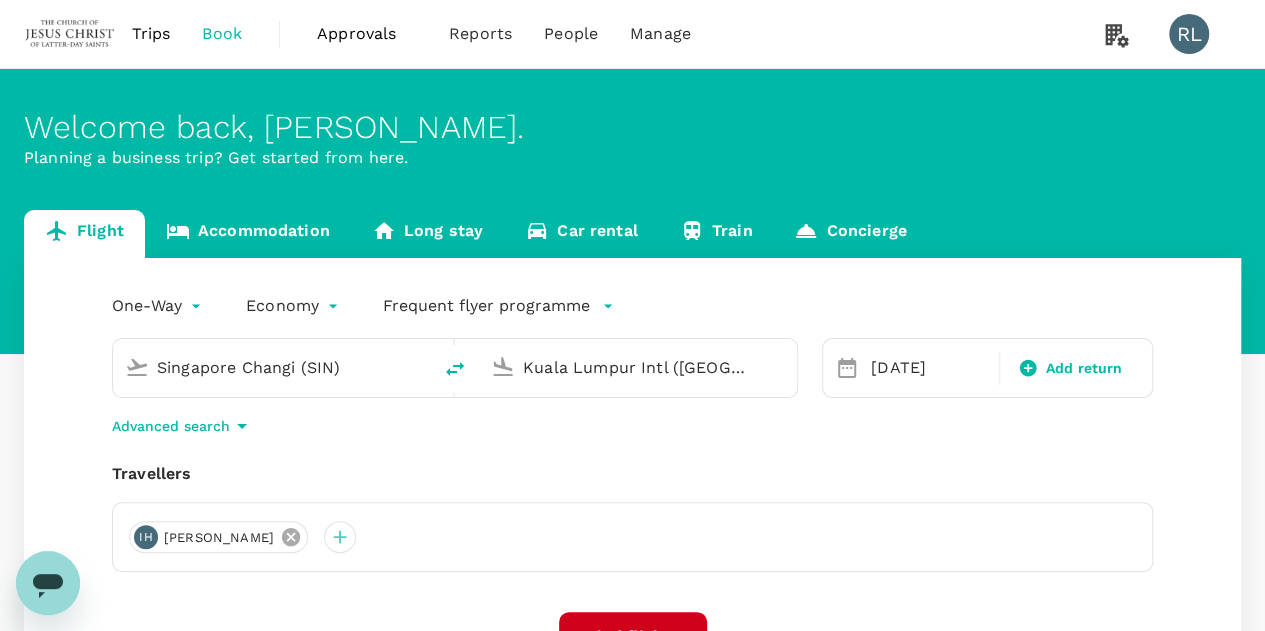 click 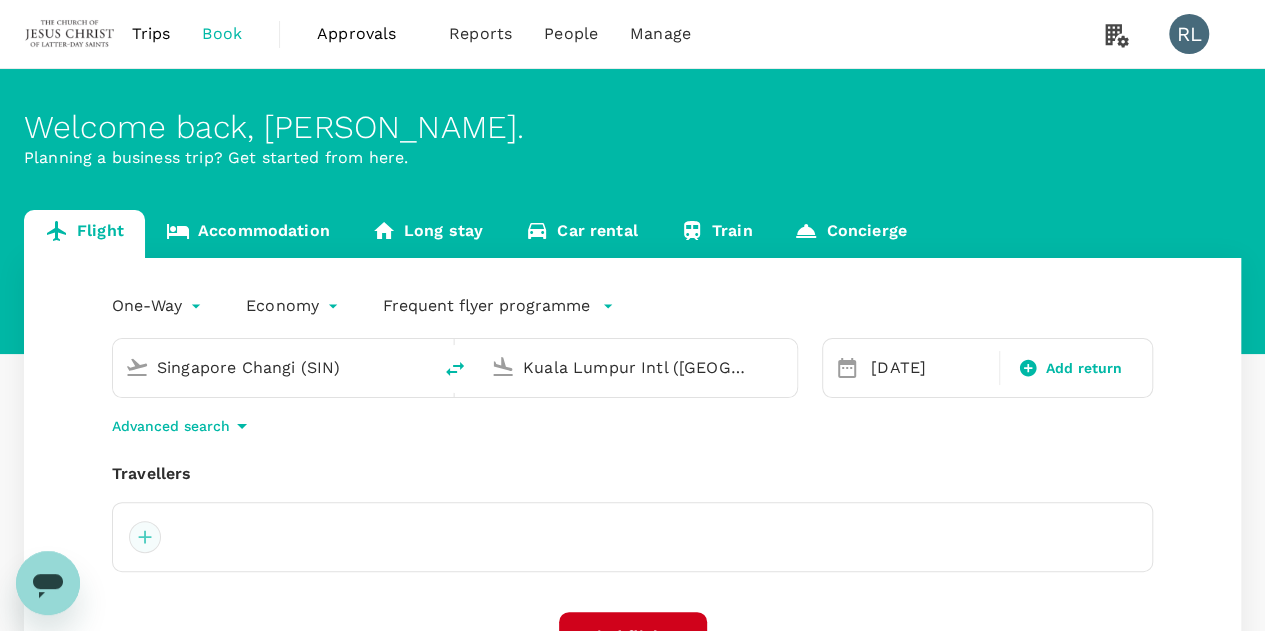 click at bounding box center (145, 537) 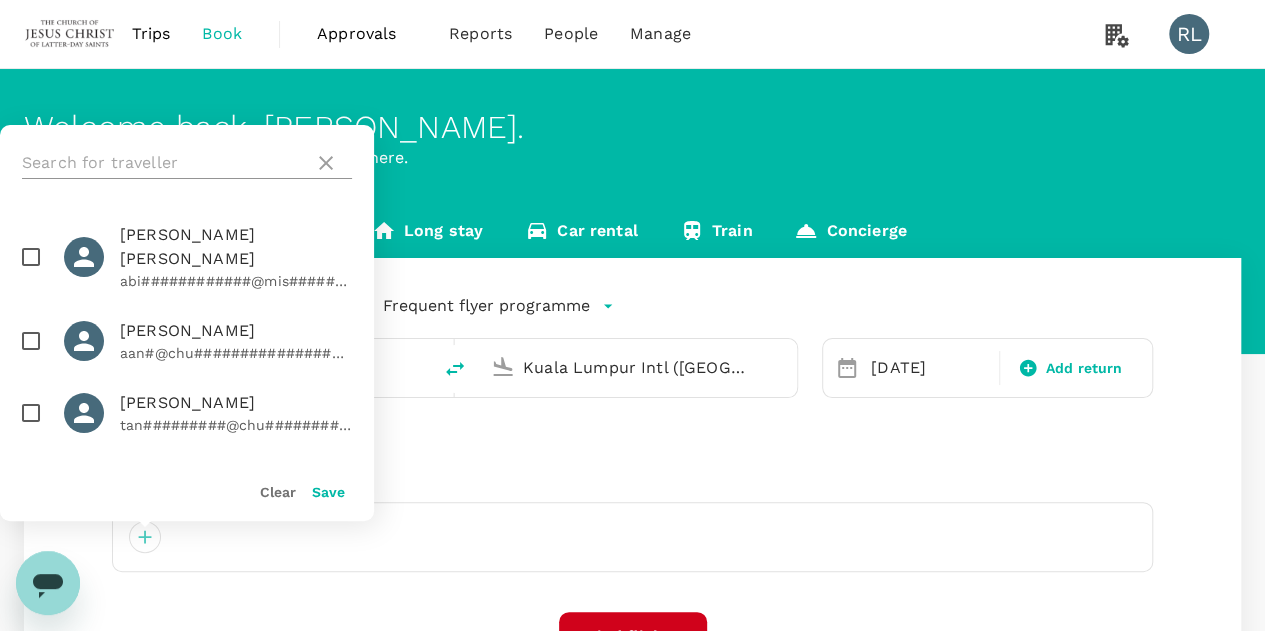 click at bounding box center (164, 163) 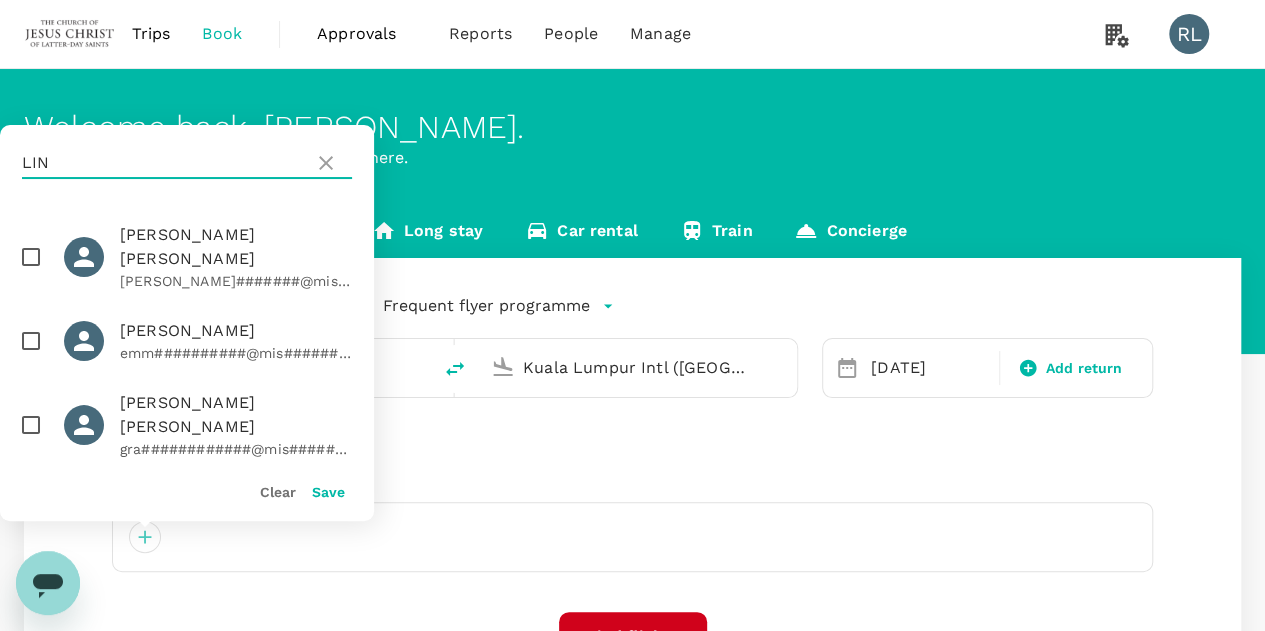 type on "LIN" 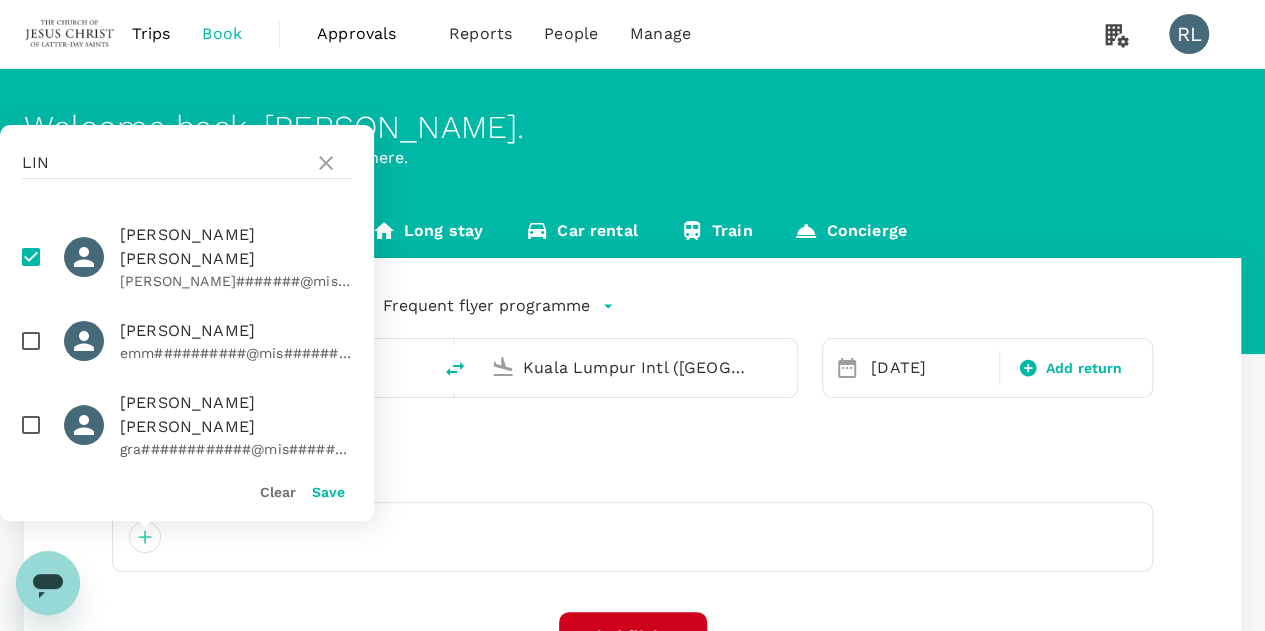 click on "Save" at bounding box center (328, 492) 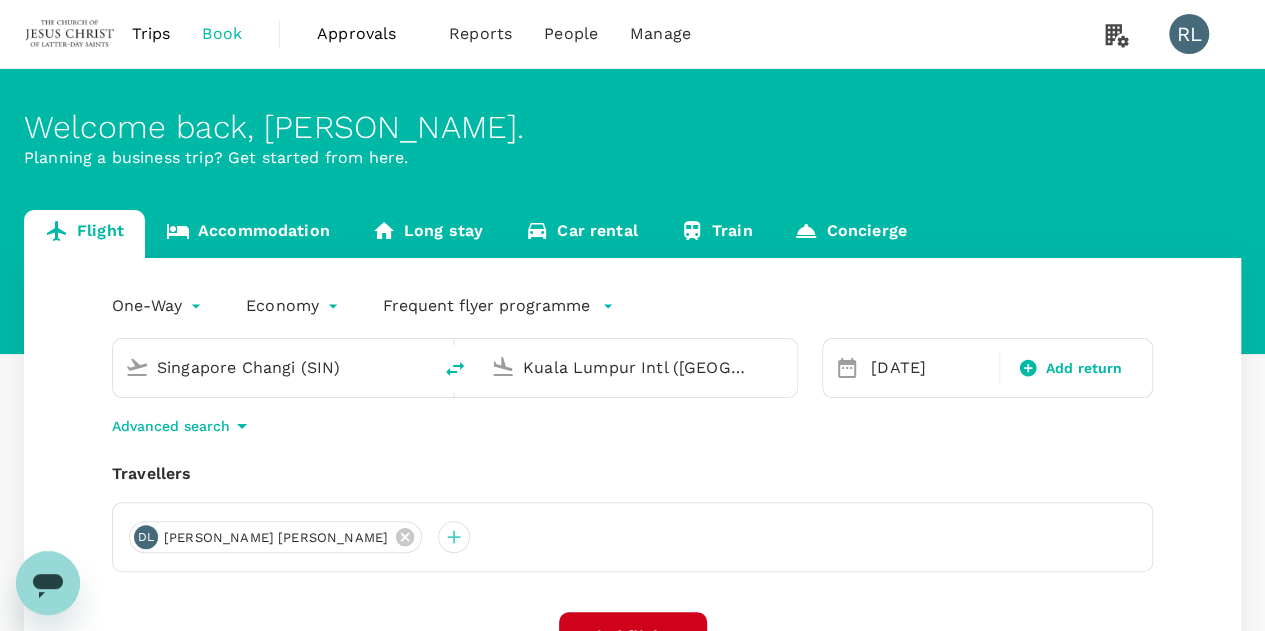 click on "One-Way oneway Economy economy Frequent flyer programme Singapore Changi (SIN) Kuala Lumpur Intl (KUL) 23 Jul Add return Advanced search Travellers   DL Daniel Solomon Lin Find flights Your recent search Flight to Kota Kinabalu TWU - BKI 23 Jul · 1 Traveller Flight to Kota Kinabalu TWU - BKI 23 Jul · 1 Traveller Flight to Kuala Lumpur TWU - KUL 23 Jul · 1 Traveller" at bounding box center (632, 549) 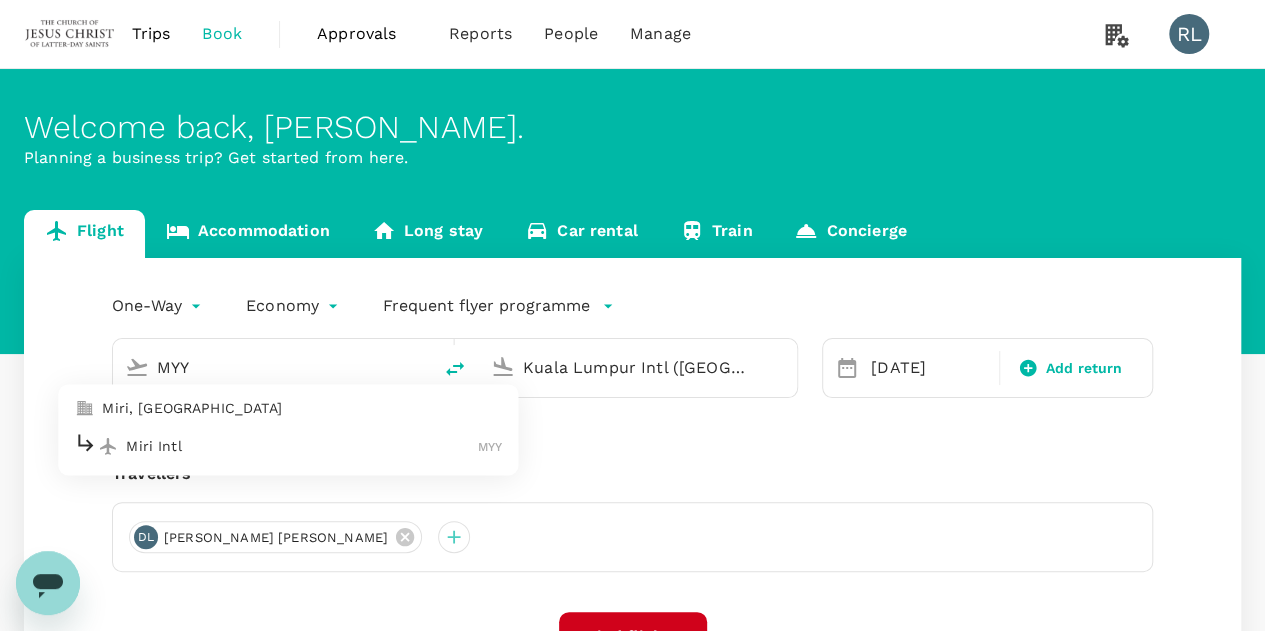click on "Miri Intl" at bounding box center (302, 446) 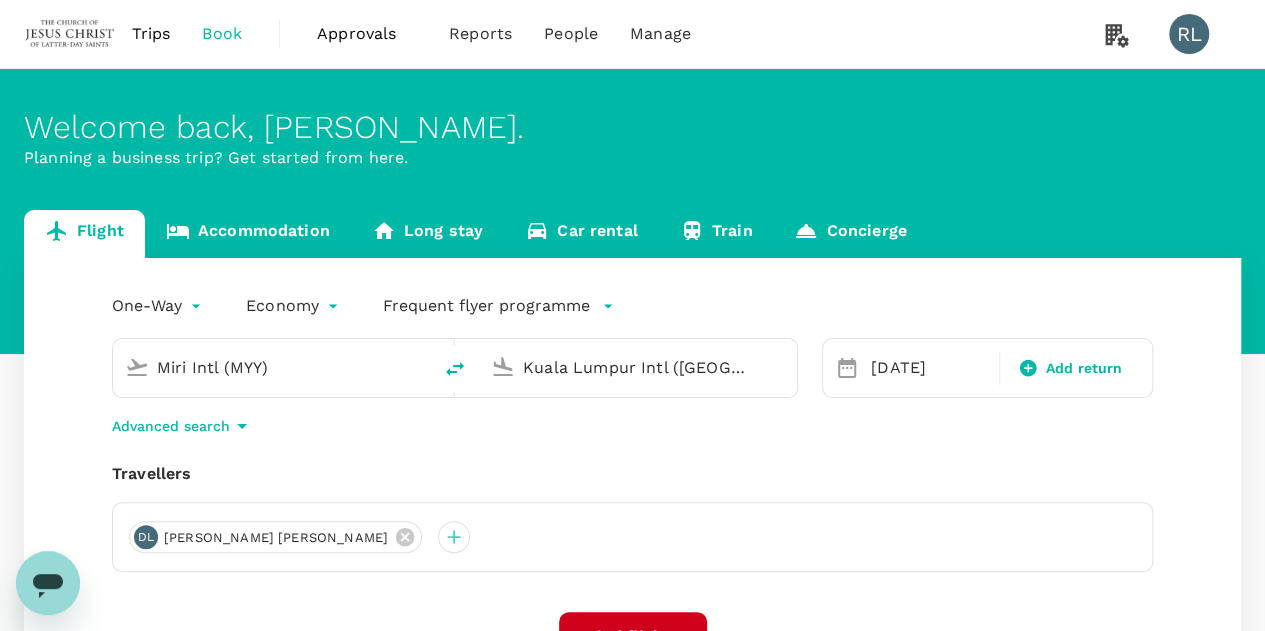 click on "Advanced search" at bounding box center [632, 426] 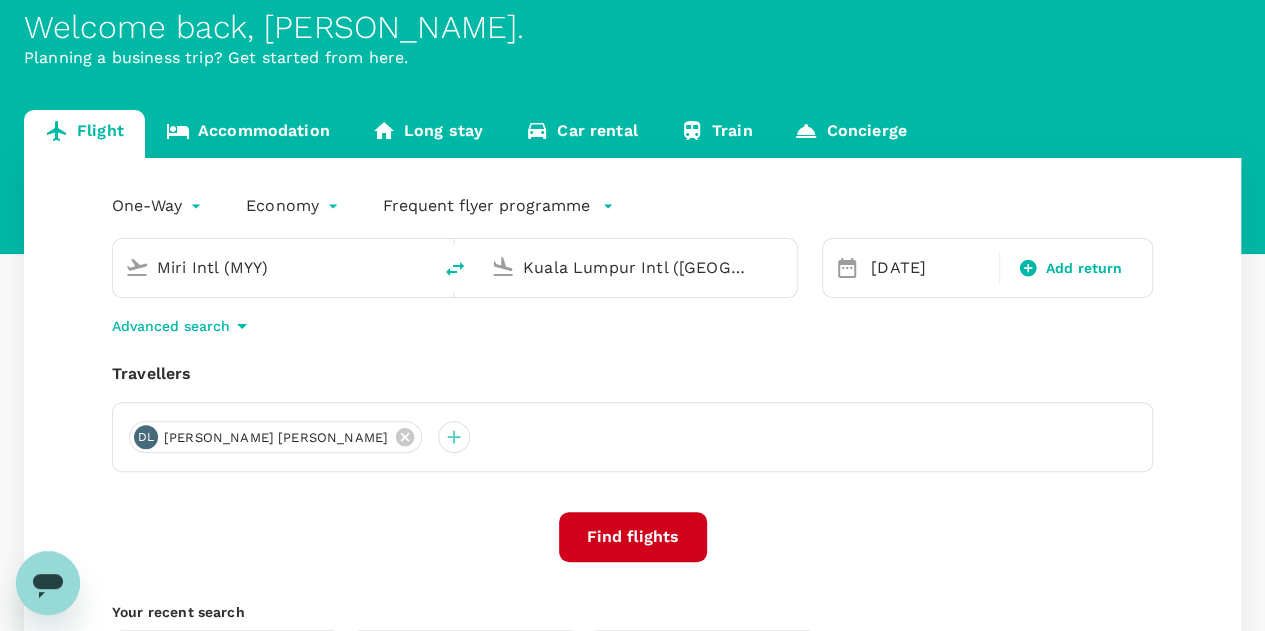 scroll, scrollTop: 200, scrollLeft: 0, axis: vertical 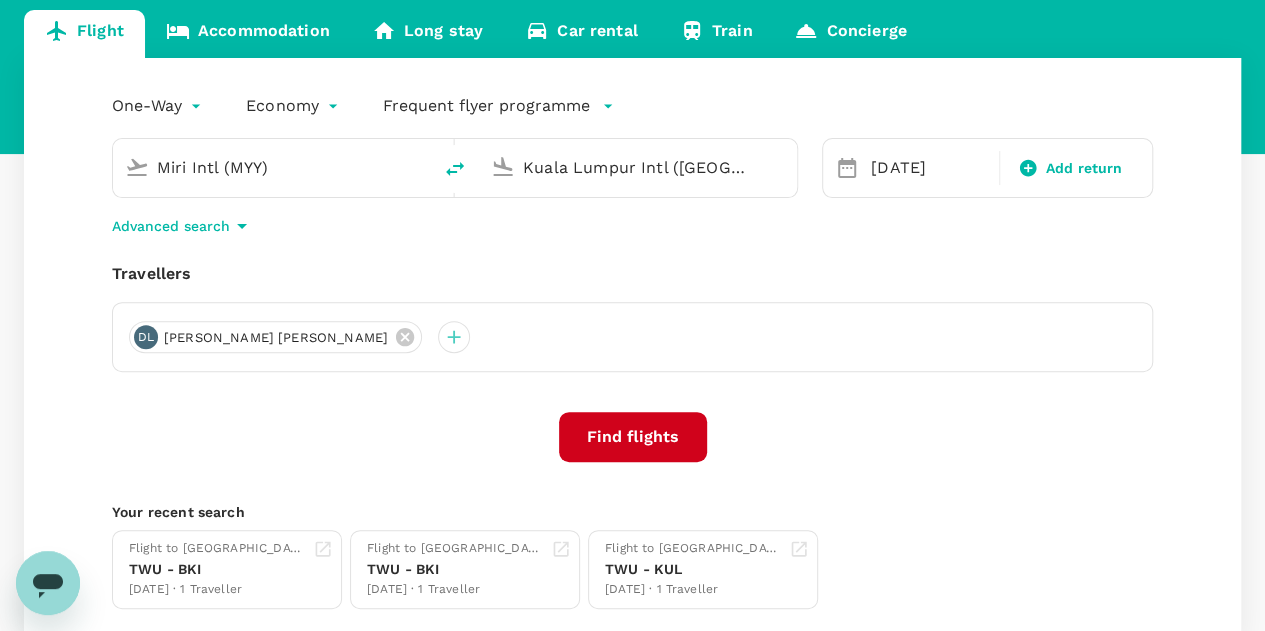 click on "Find flights" at bounding box center (633, 437) 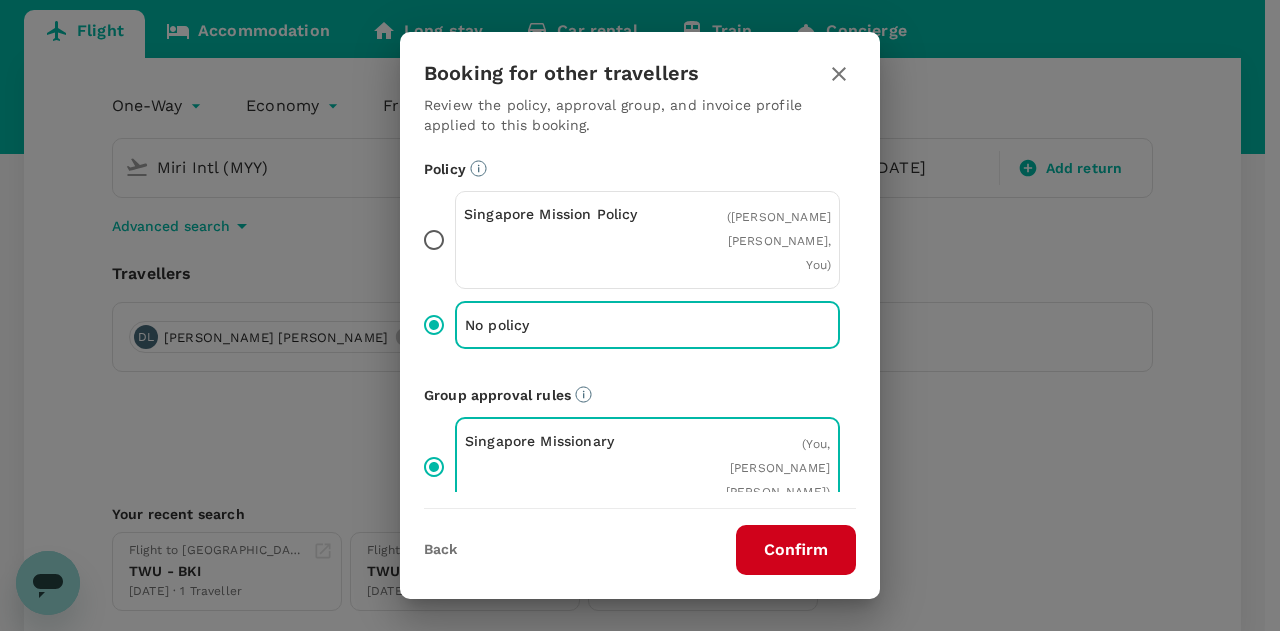 click on "Confirm" at bounding box center (796, 550) 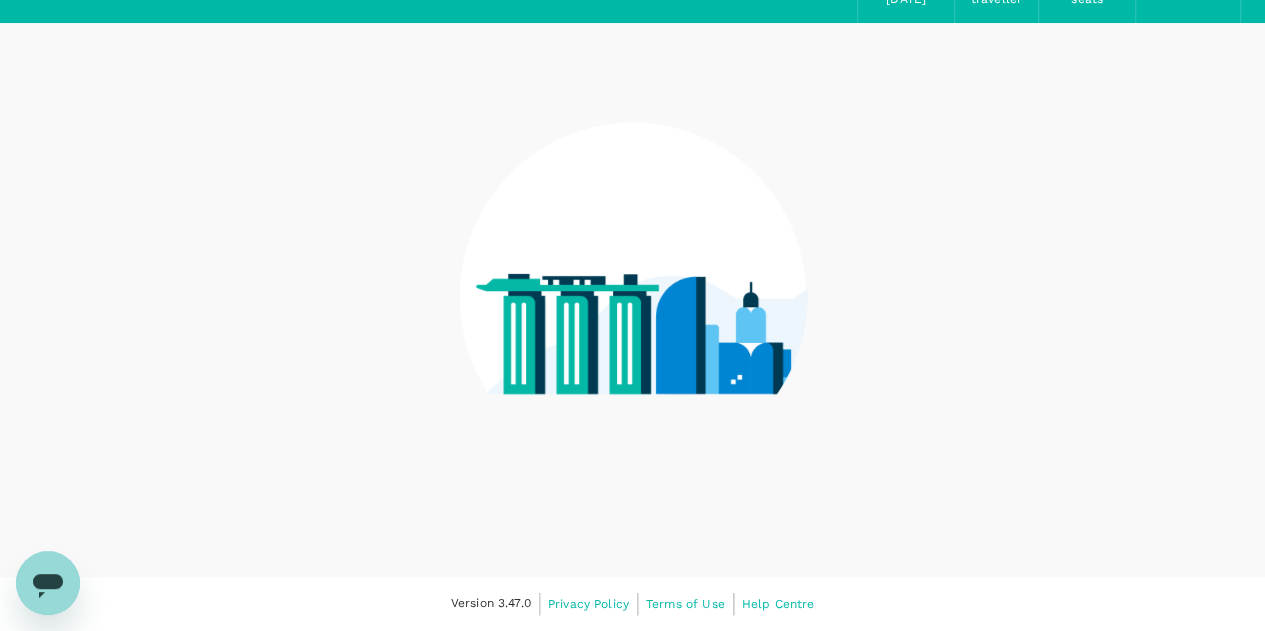 scroll, scrollTop: 0, scrollLeft: 0, axis: both 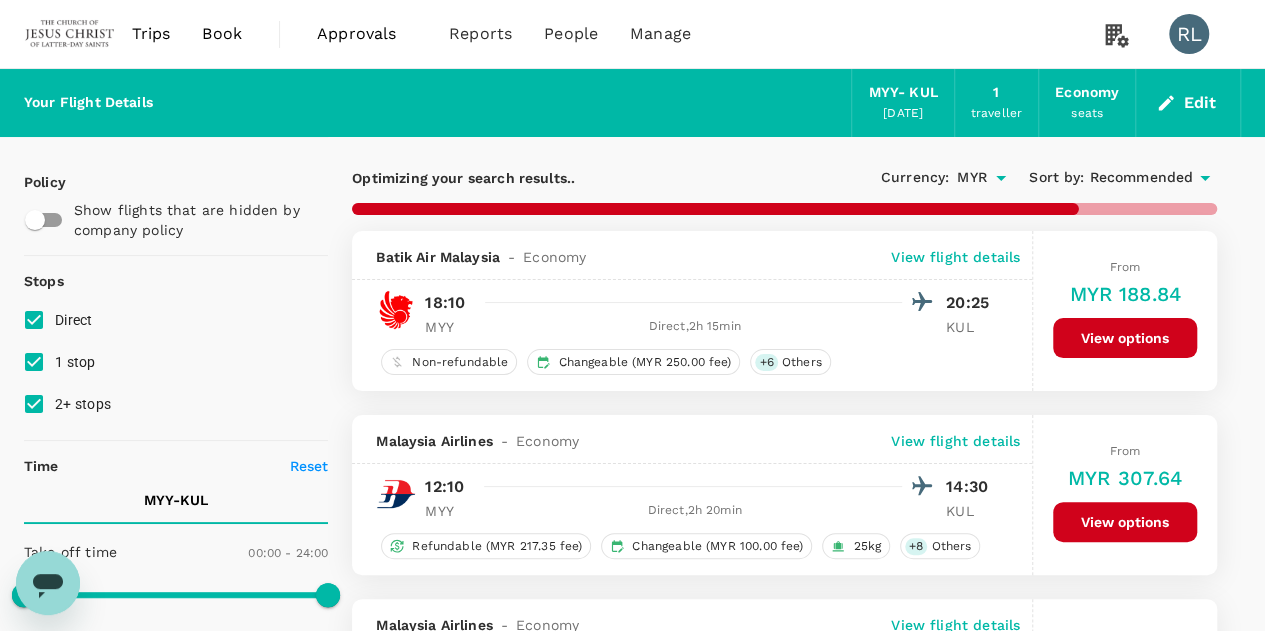 type on "1020" 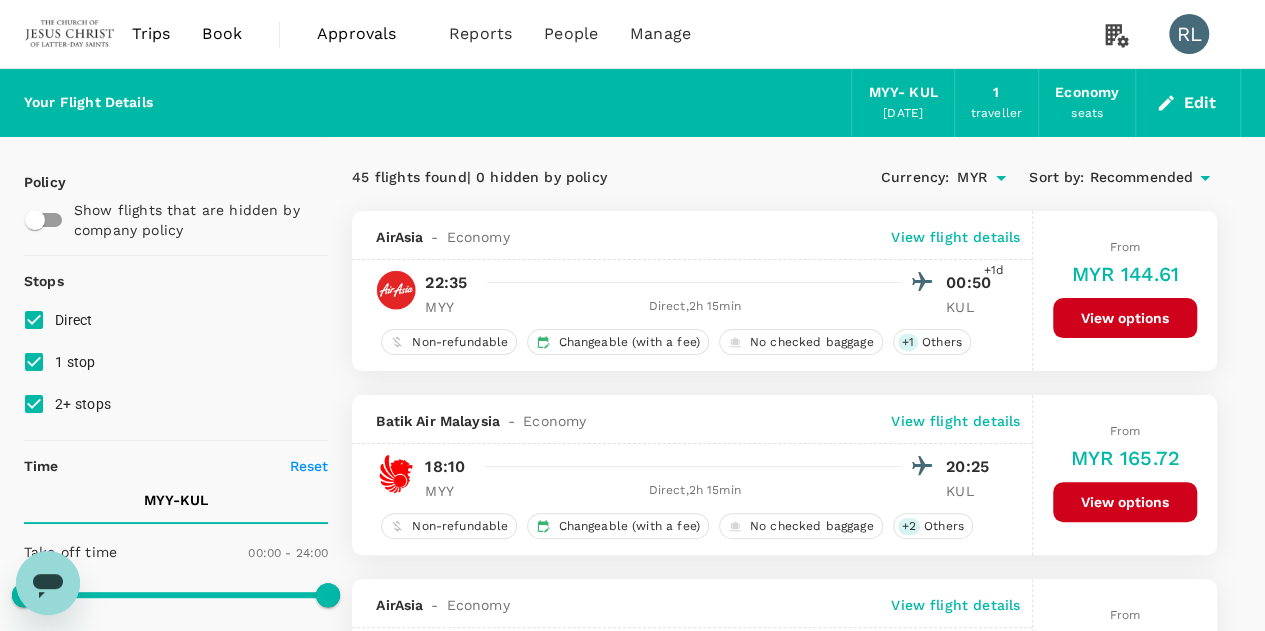 click on "Recommended" at bounding box center [1141, 178] 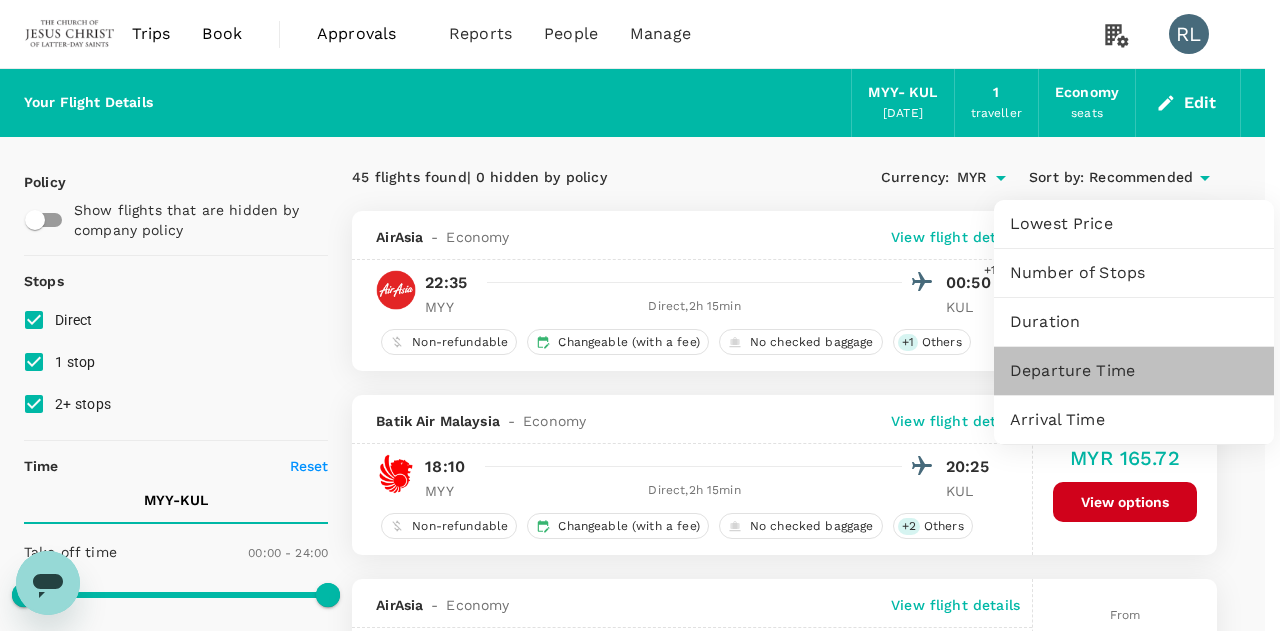 click on "Departure Time" at bounding box center (1134, 371) 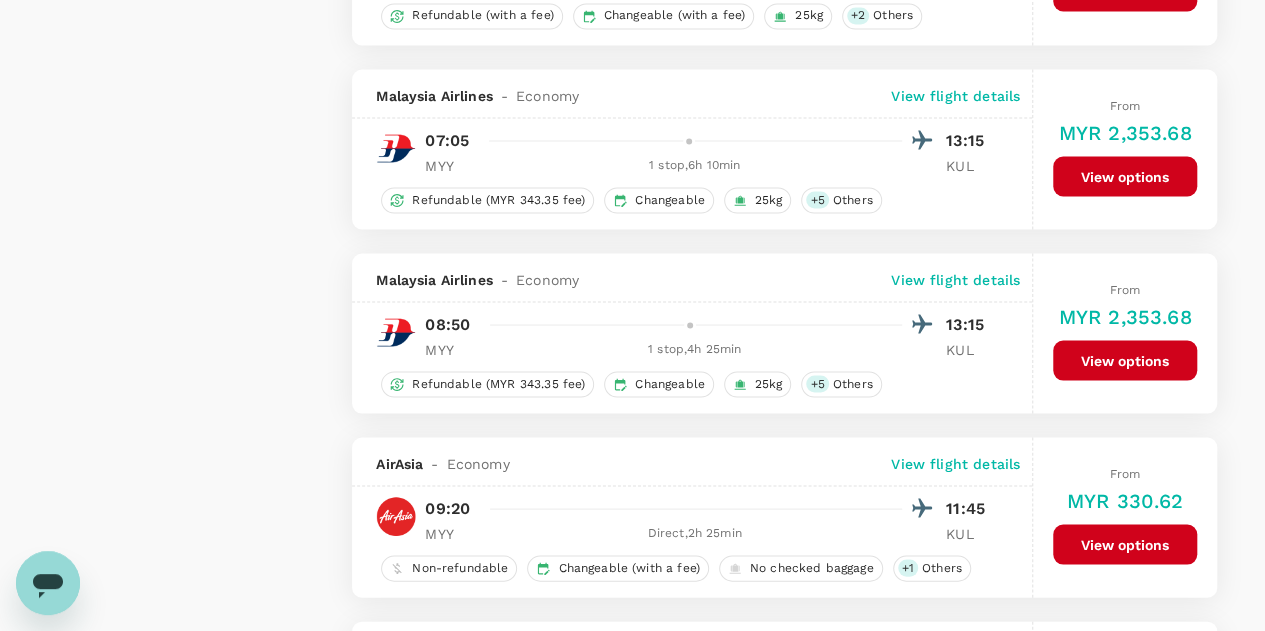 scroll, scrollTop: 1800, scrollLeft: 0, axis: vertical 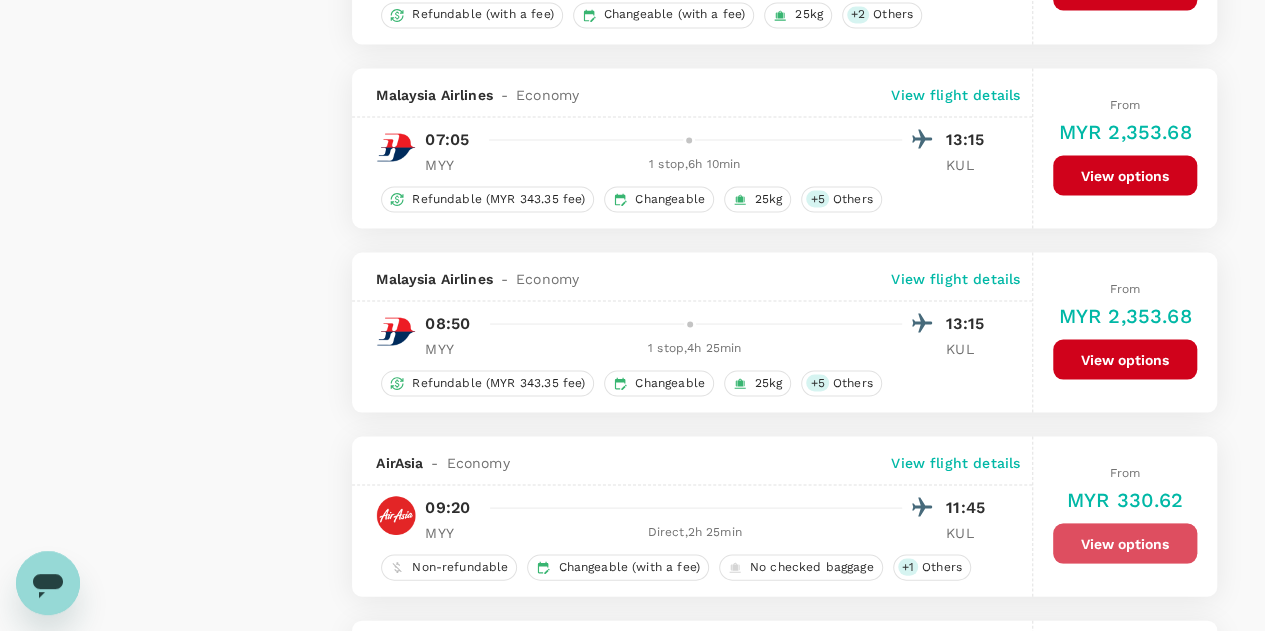 click on "View options" at bounding box center [1125, 543] 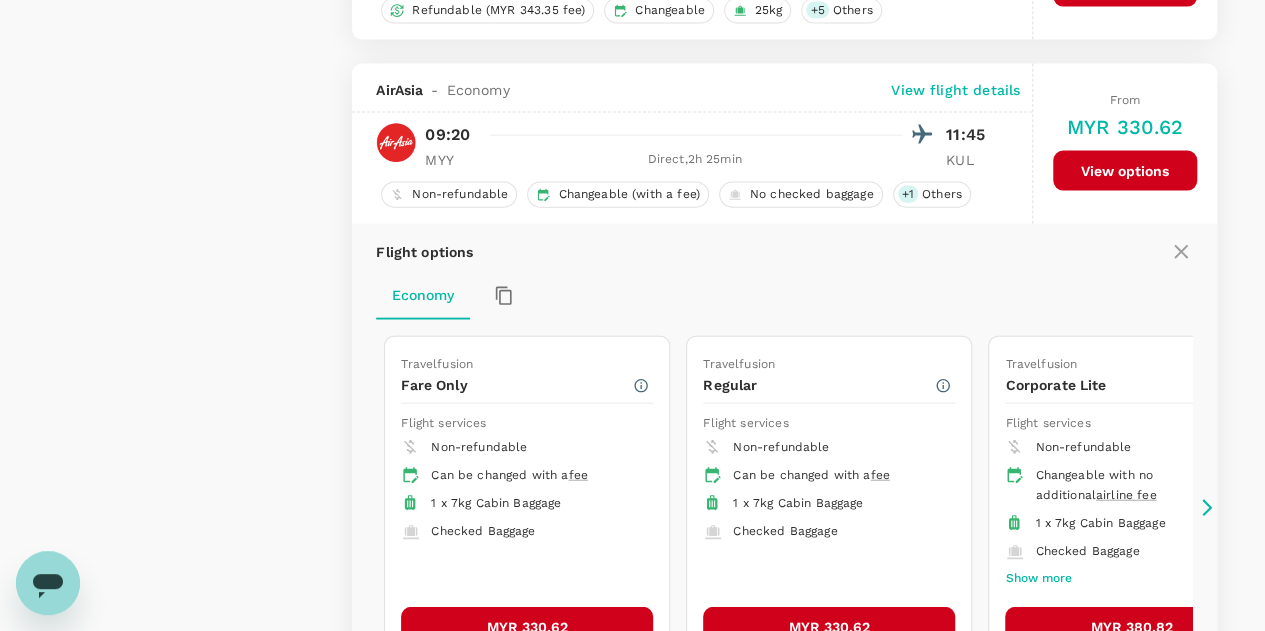 scroll, scrollTop: 2228, scrollLeft: 0, axis: vertical 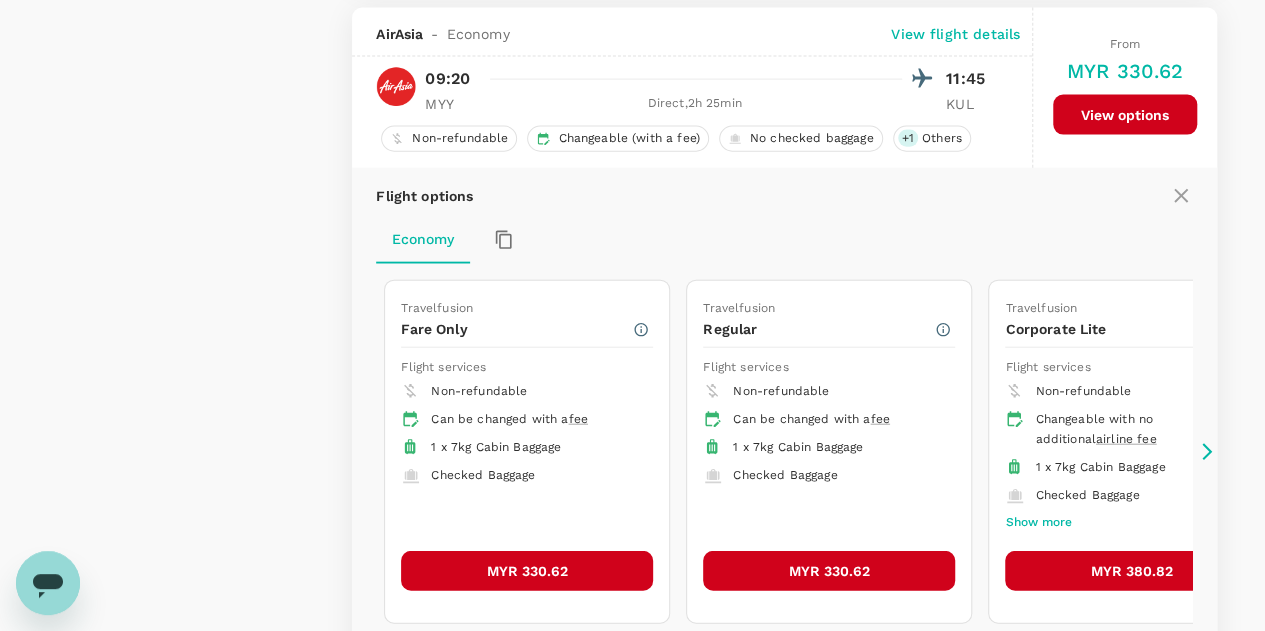 click on "MYR 330.62" at bounding box center [527, 571] 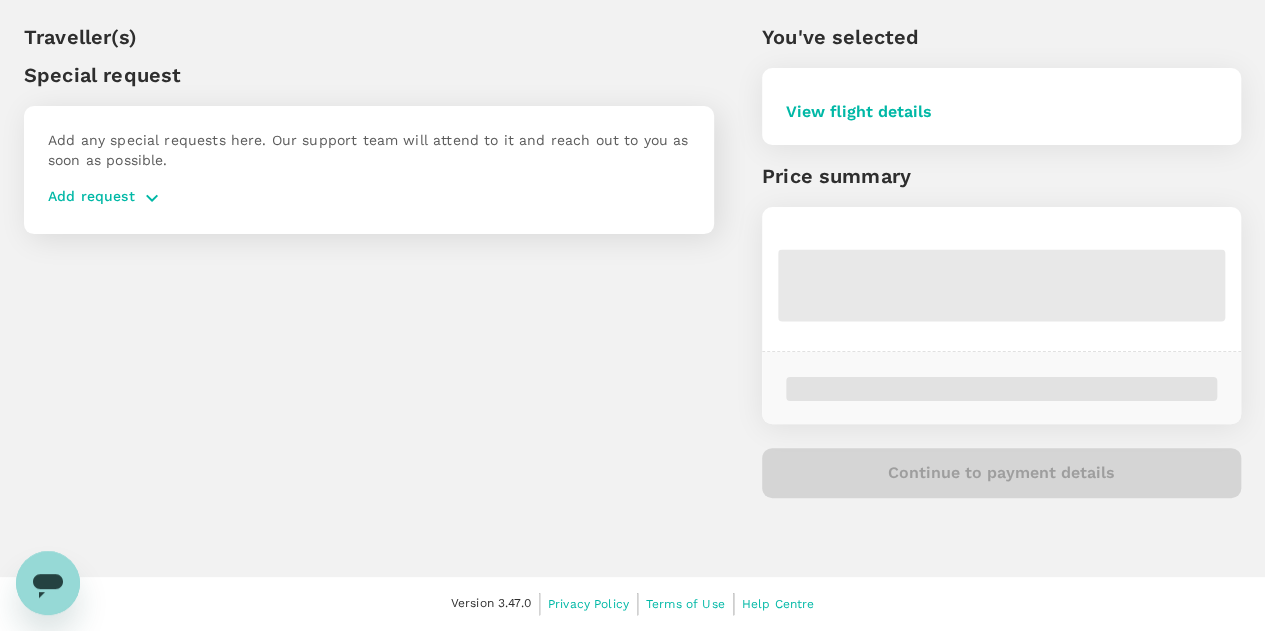 scroll, scrollTop: 0, scrollLeft: 0, axis: both 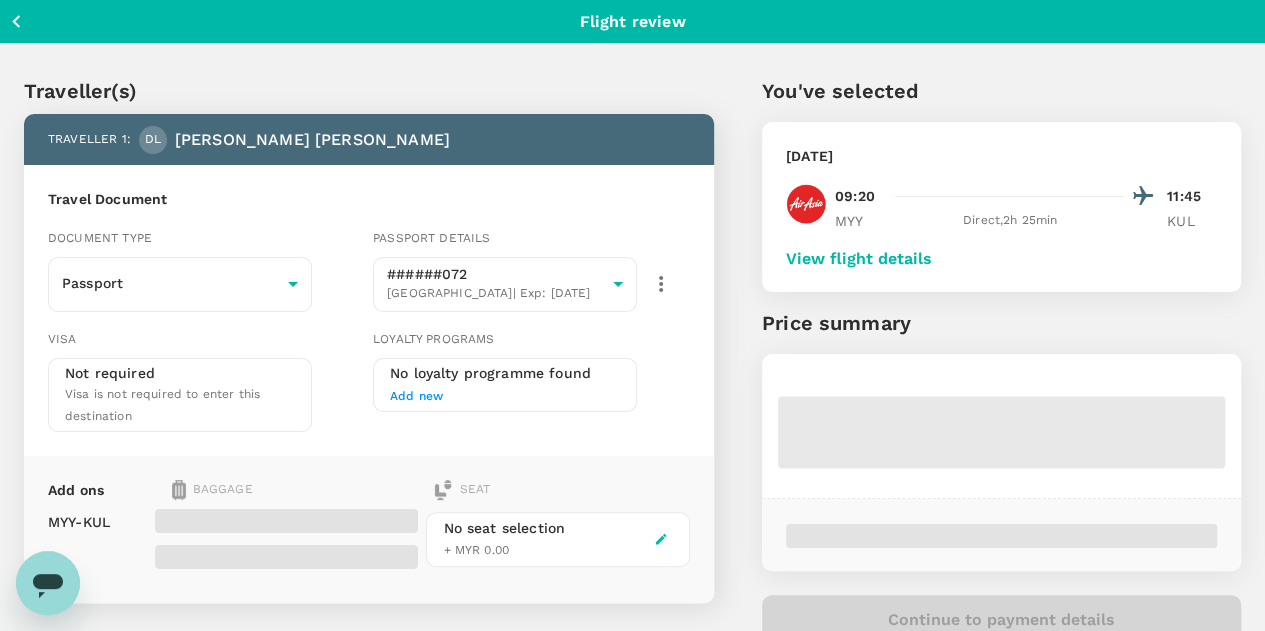 click on "View flight details" at bounding box center (859, 259) 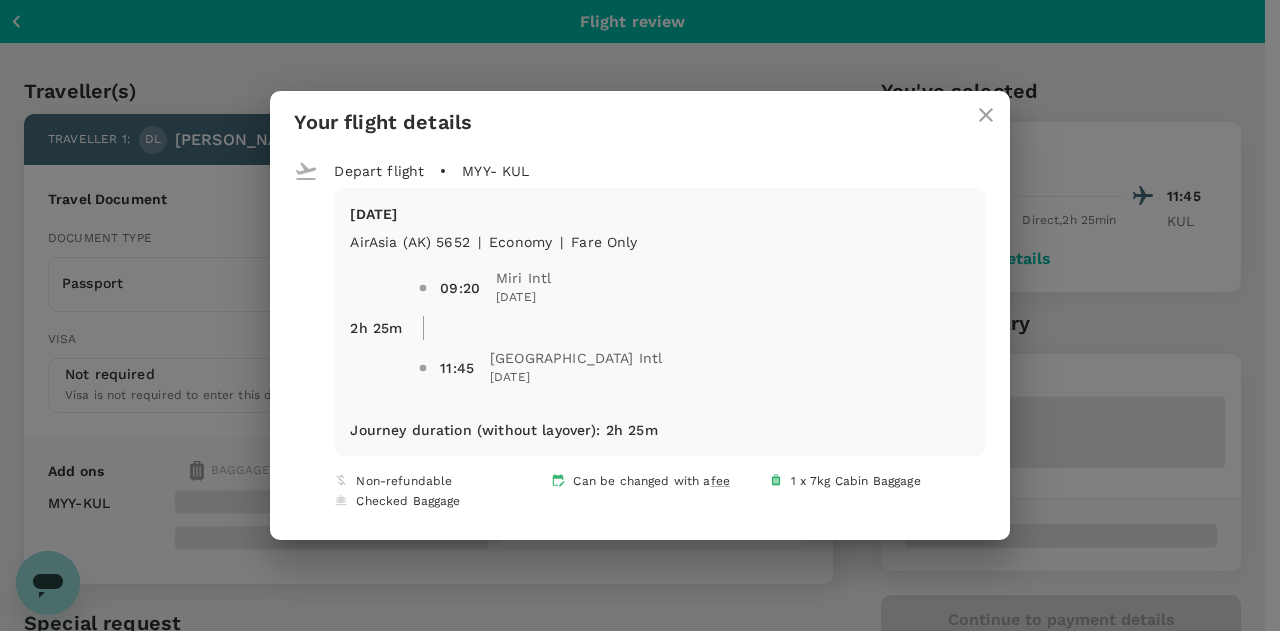click 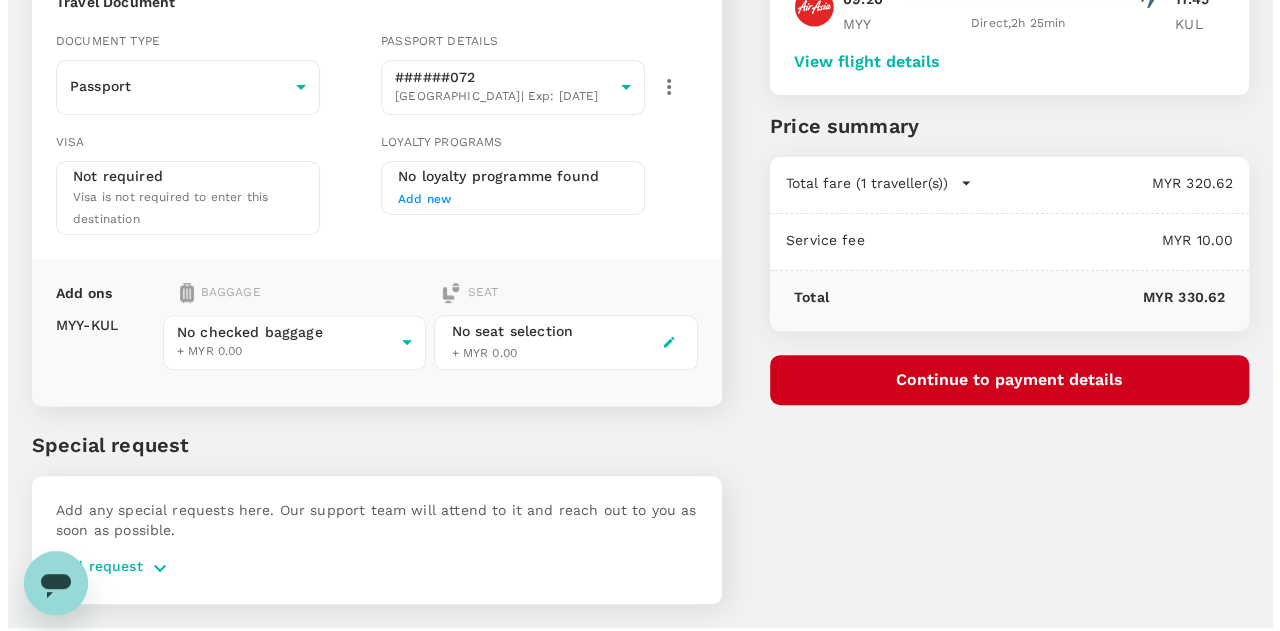 scroll, scrollTop: 200, scrollLeft: 0, axis: vertical 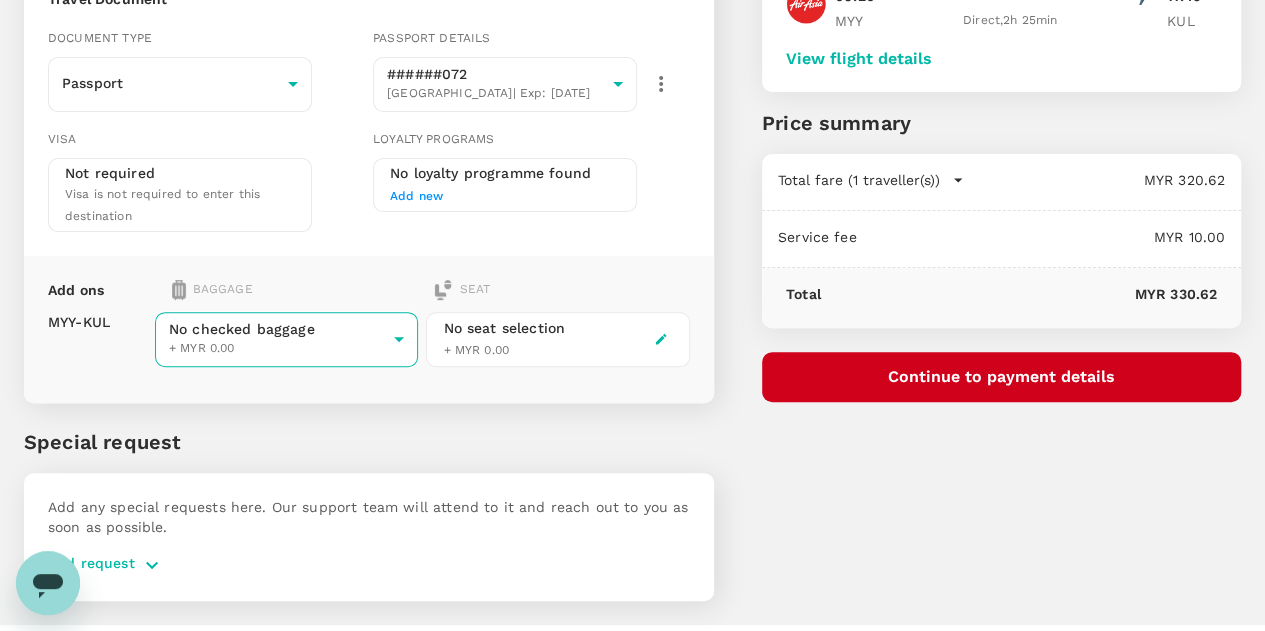 click on "Back to flight results Flight review Traveller(s) Traveller   1 : DL Daniel Solomon   Lin Travel Document Document type Passport Passport ​ Passport details ######072 United States  | Exp:   31 May 2033 8d9942cd-3af5-4a9f-a4a9-8b026352d1f3 ​ Visa Not required Visa is not required to enter this destination Loyalty programs No loyalty programme found Add new Add ons Baggage Seat MYY  -  KUL No checked baggage + MYR 0.00 ​ No seat selection + MYR 0.00 Special request Add any special requests here. Our support team will attend to it and reach out to you as soon as possible. Add request You've selected Wednesday, 23 Jul 2025 09:20 11:45 MYY Direct ,  2h 25min KUL View flight details Price summary Total fare (1 traveller(s)) MYR 320.62 Air fare MYR 320.62 Baggage fee MYR 0.00 Seat fee MYR 0.00 Service fee MYR 10.00 Total MYR 330.62 Continue to payment details Version 3.47.0 Privacy Policy Terms of Use Help Centre View details Edit Add new" at bounding box center (632, 239) 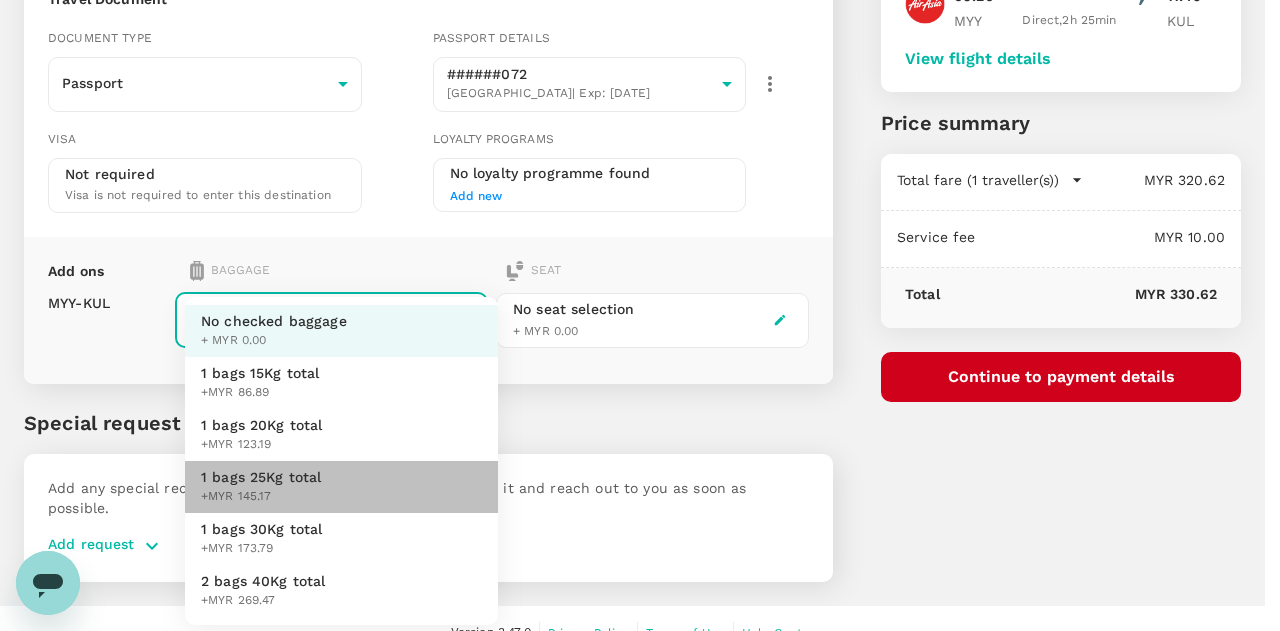 click on "1 bags 25Kg total" at bounding box center [261, 477] 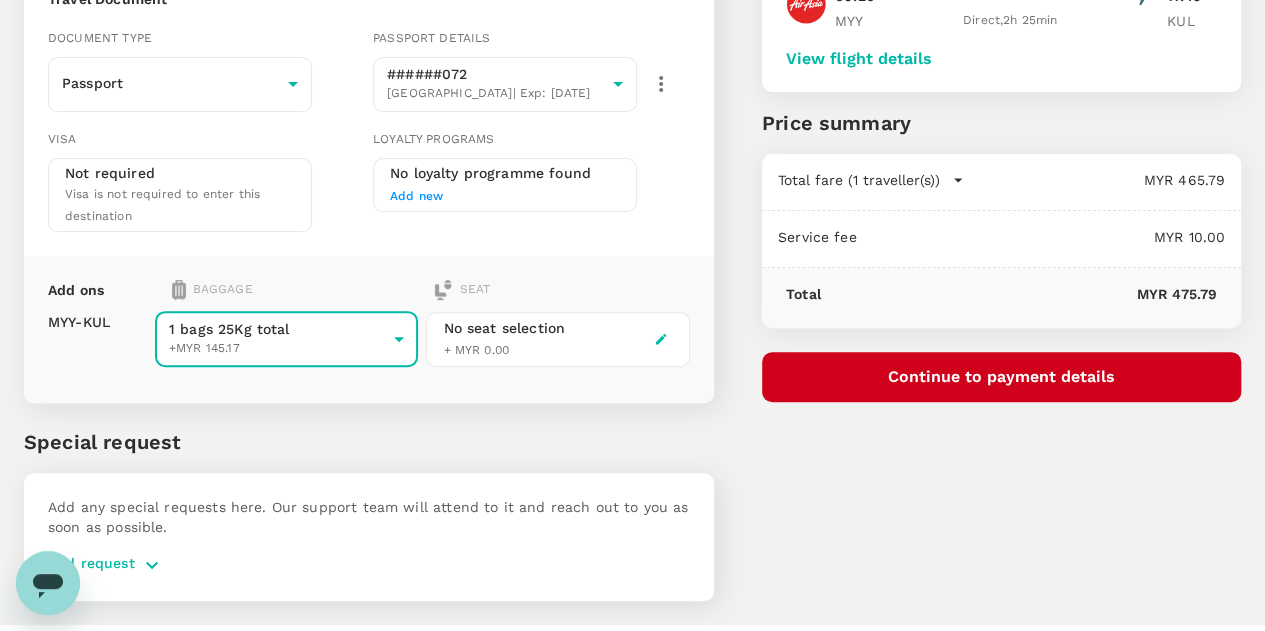 click on "Continue to payment details" at bounding box center [1001, 377] 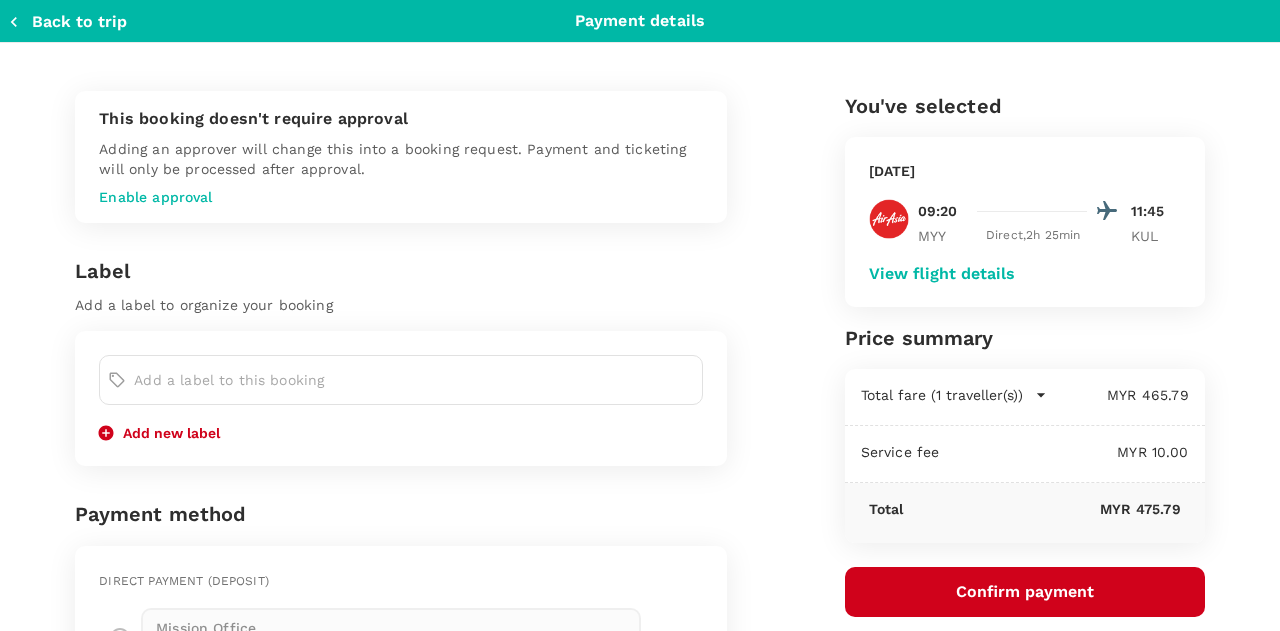 scroll, scrollTop: 300, scrollLeft: 0, axis: vertical 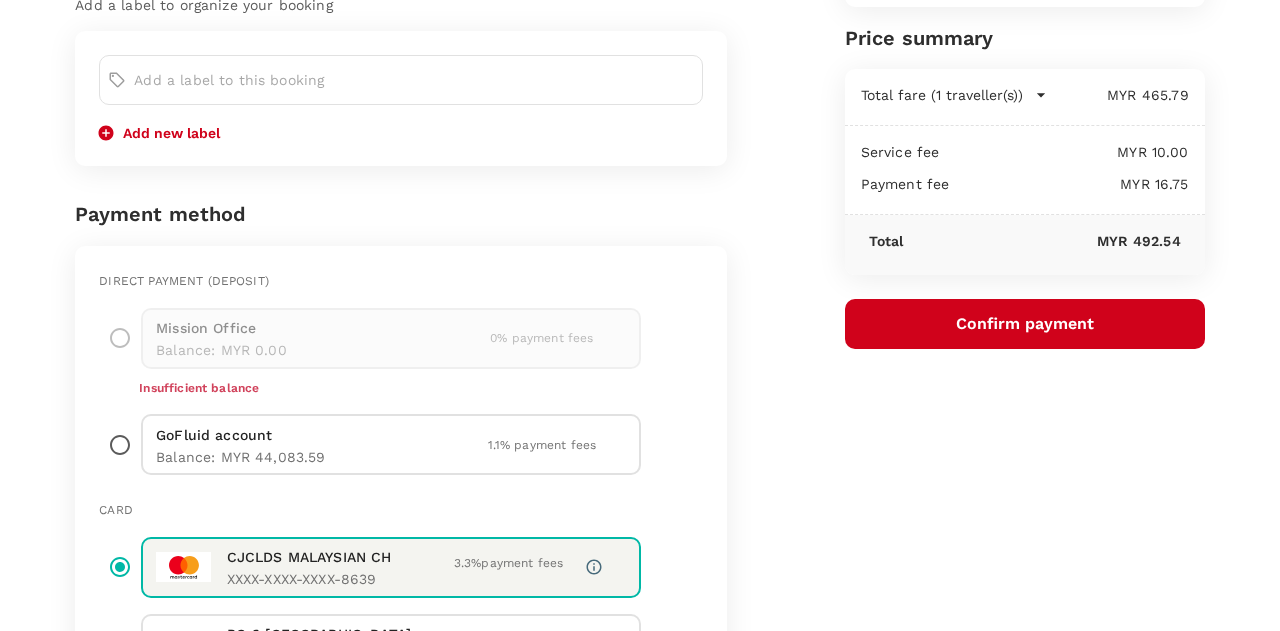 click at bounding box center [120, 444] 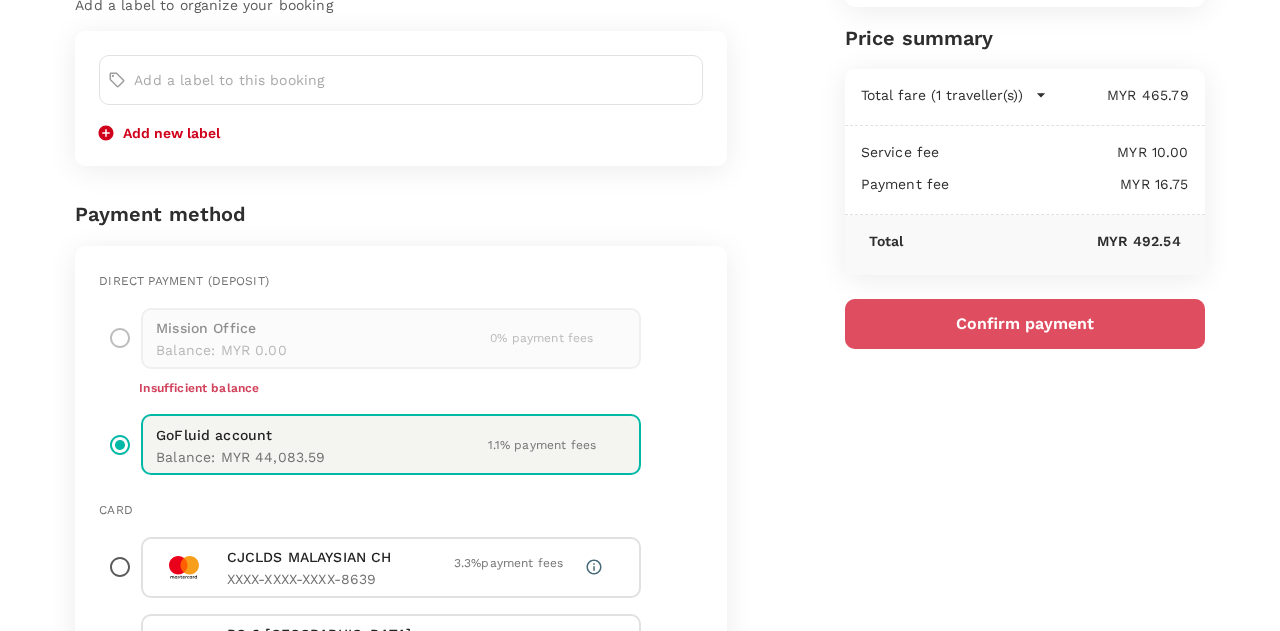 click on "Confirm payment" at bounding box center [1025, 324] 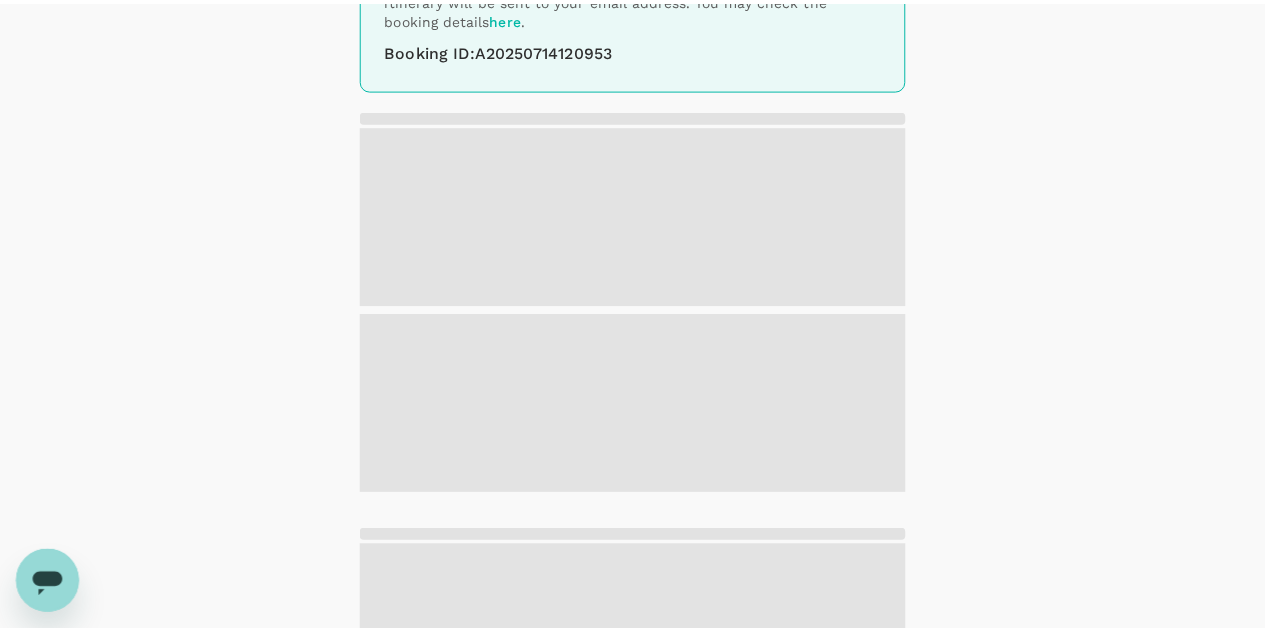 scroll, scrollTop: 0, scrollLeft: 0, axis: both 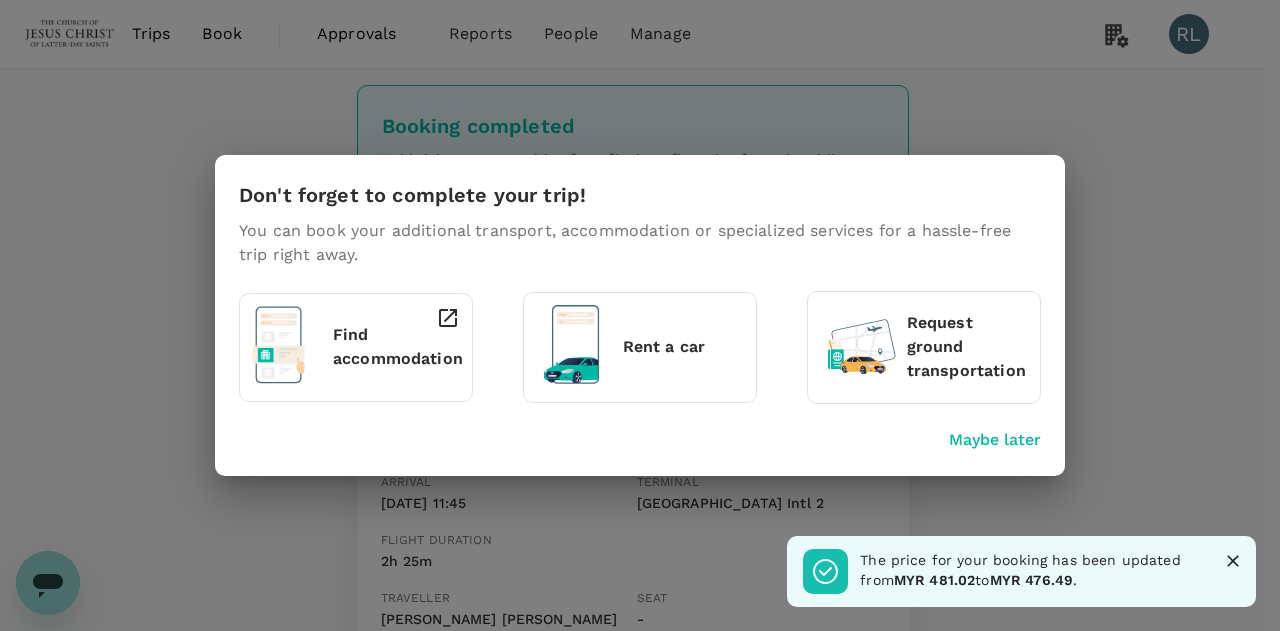 click 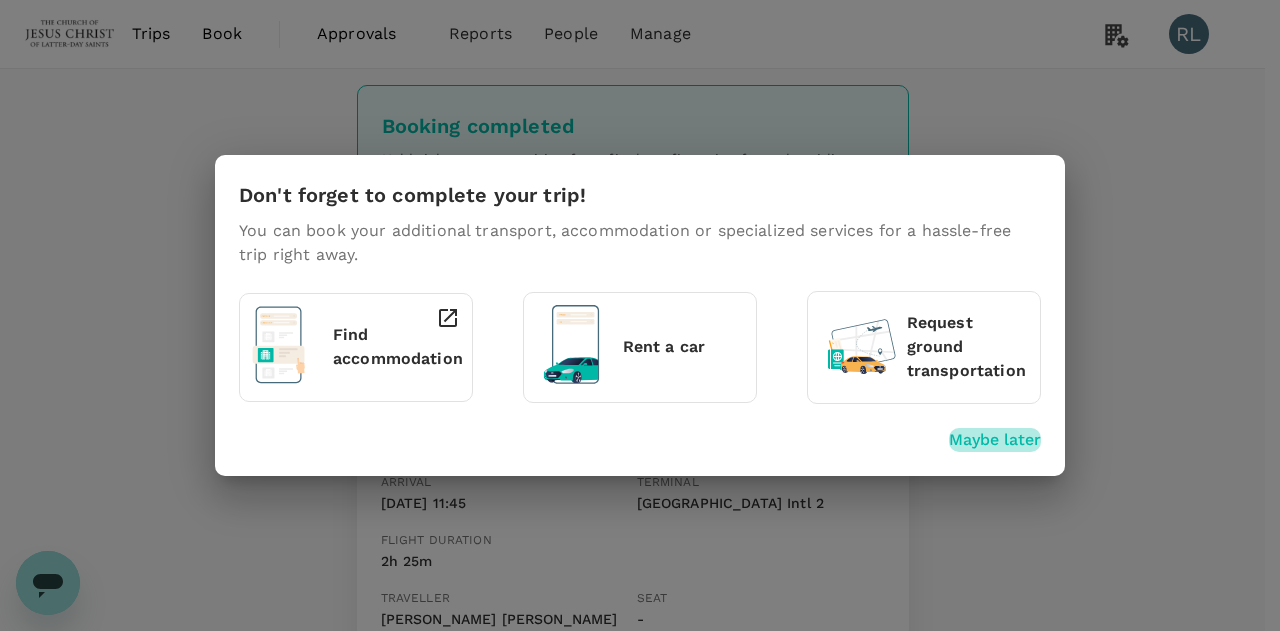 click on "Maybe later" at bounding box center [995, 440] 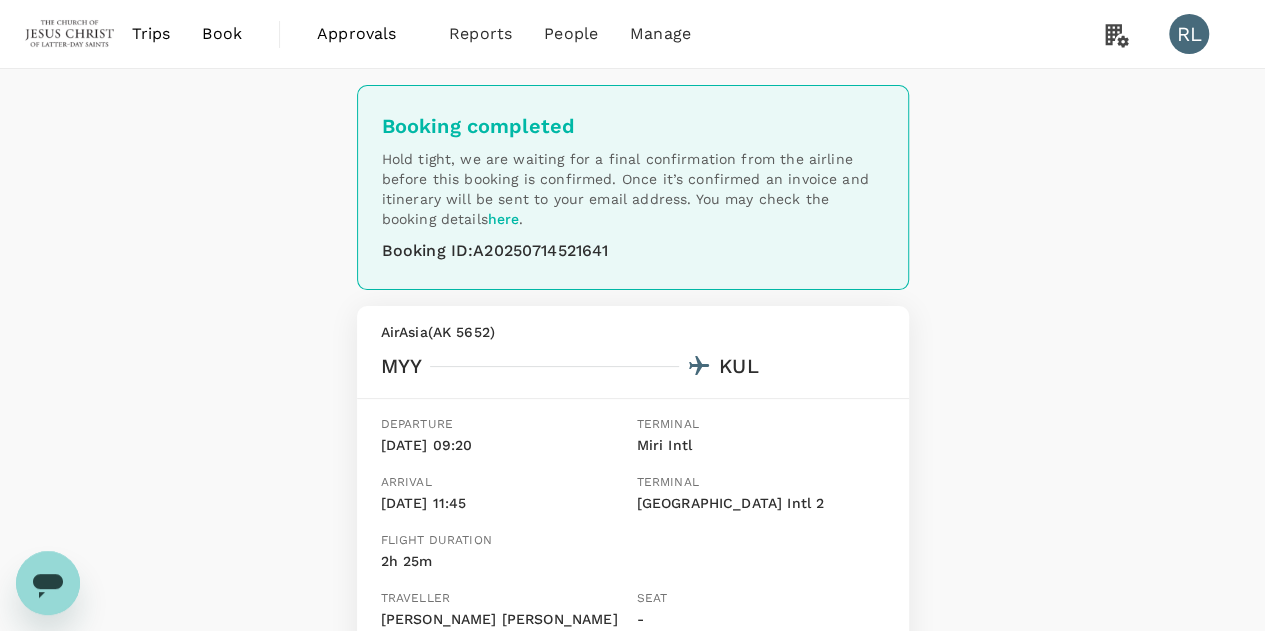 click on "Book" at bounding box center [222, 34] 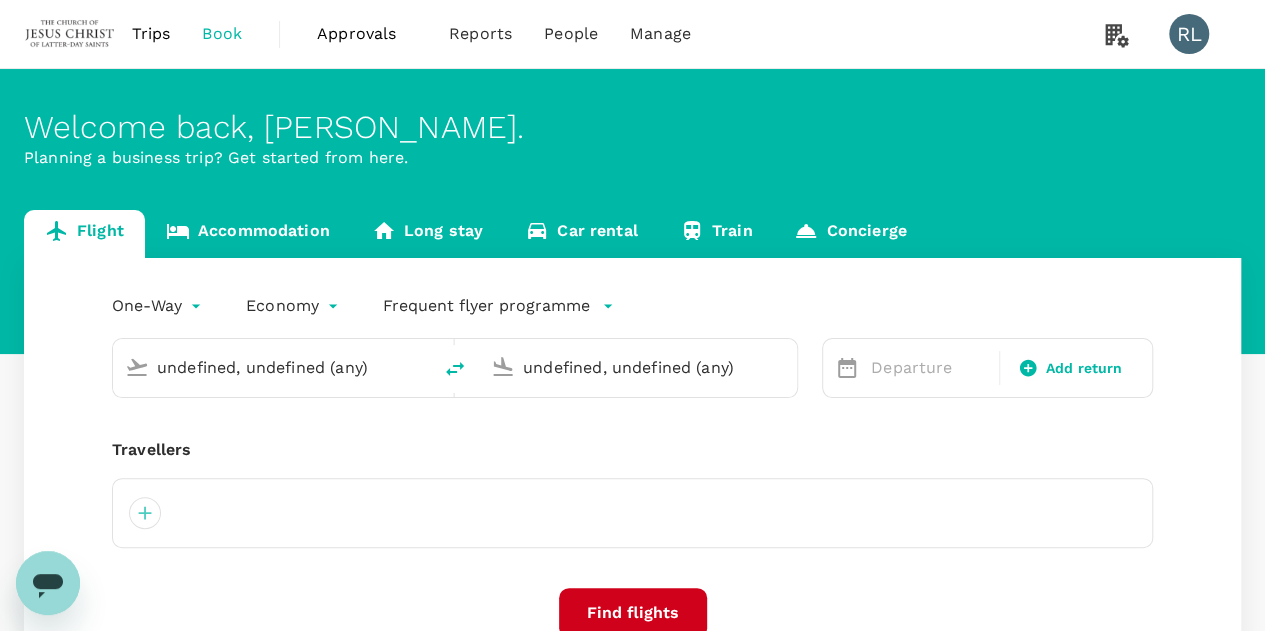type 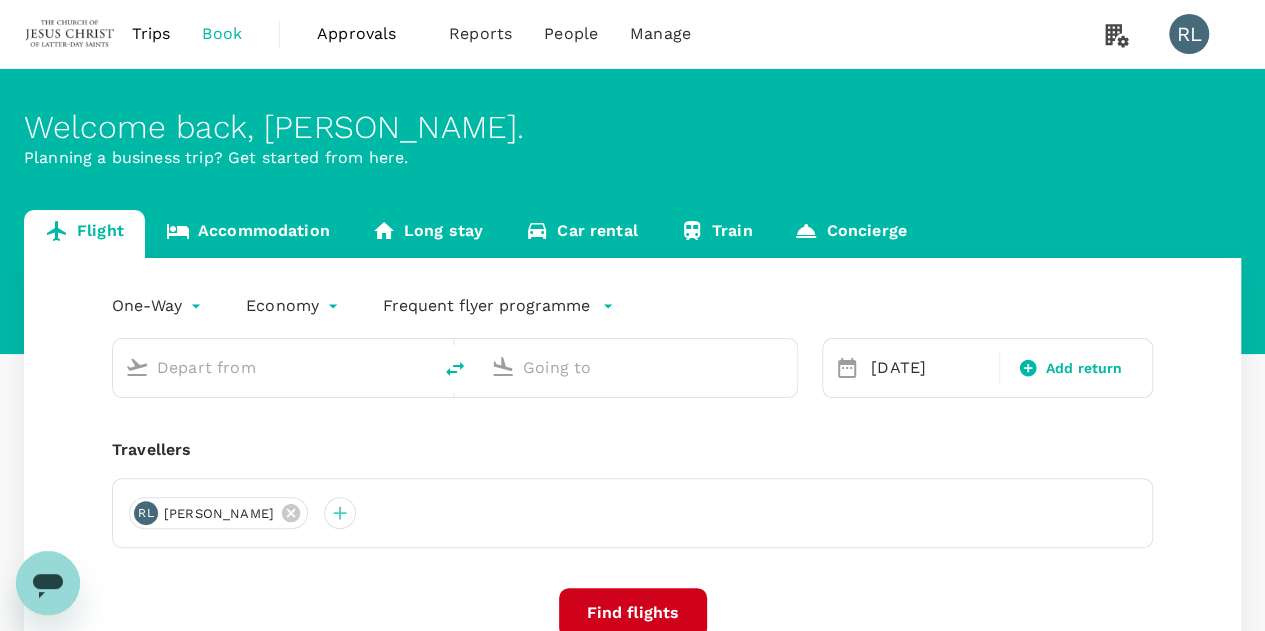 type on "Miri Intl (MYY)" 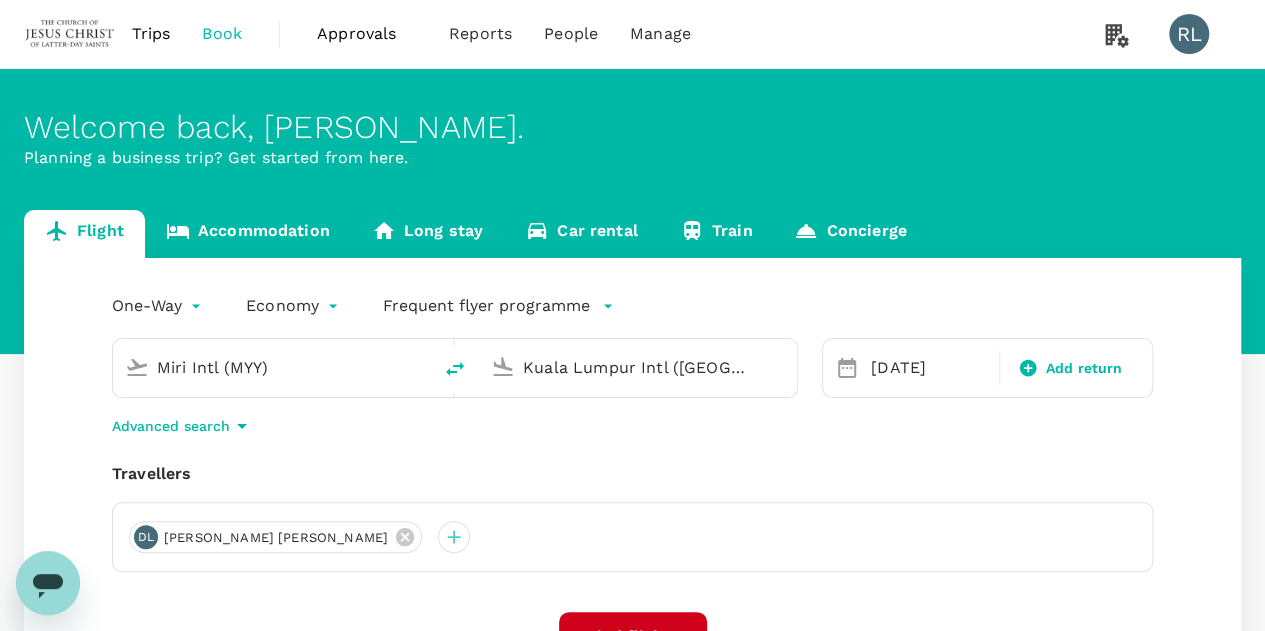 type 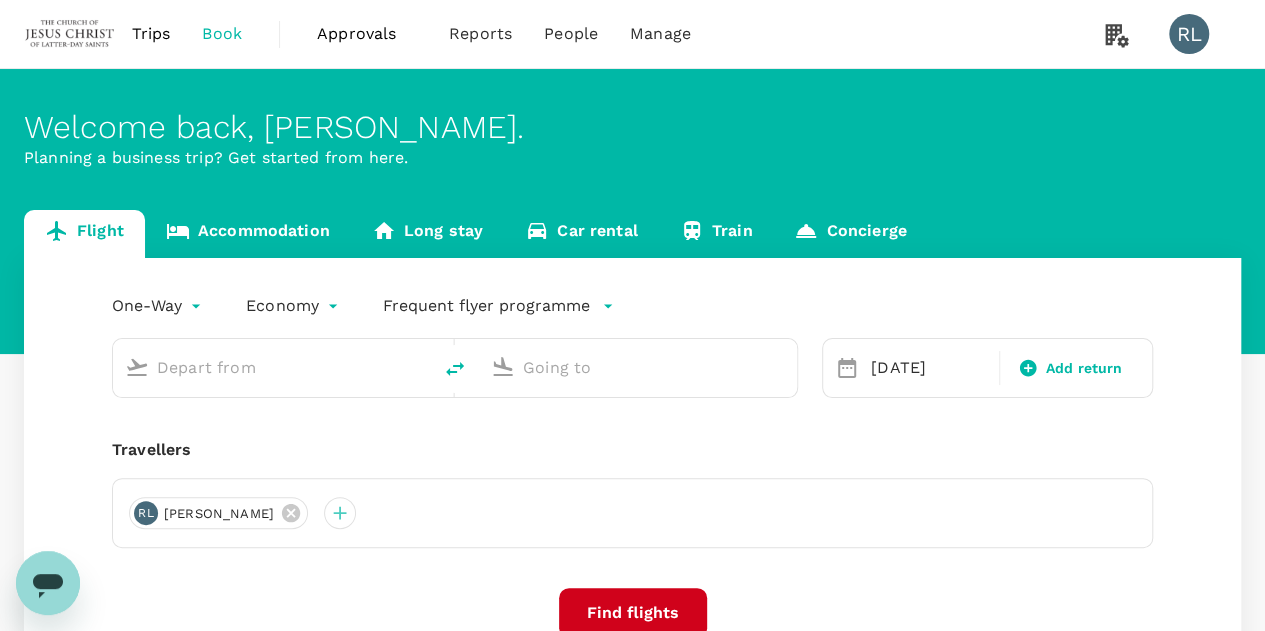 type on "Miri Intl (MYY)" 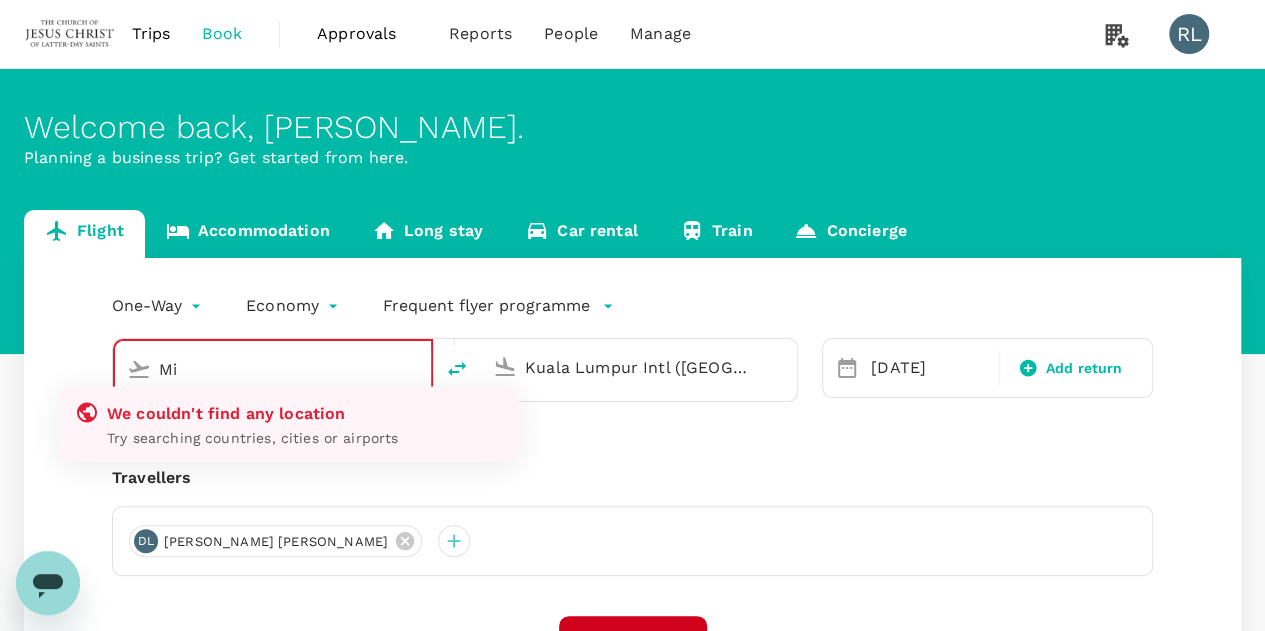 type on "M" 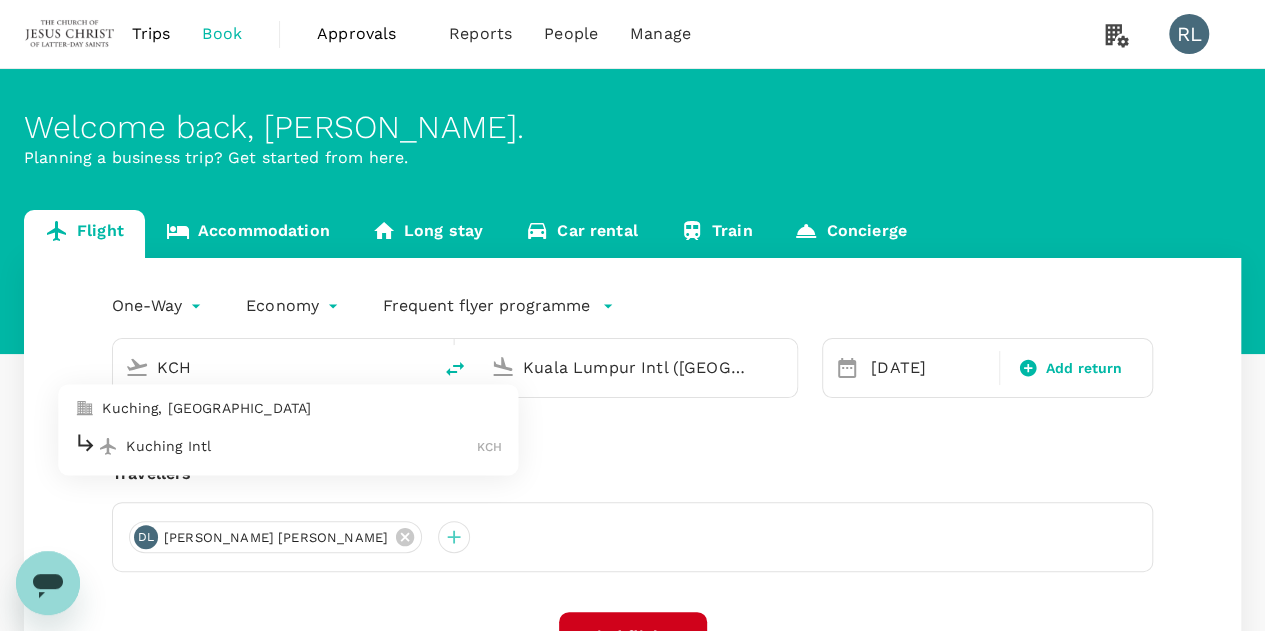 click on "Kuching Intl" at bounding box center (301, 446) 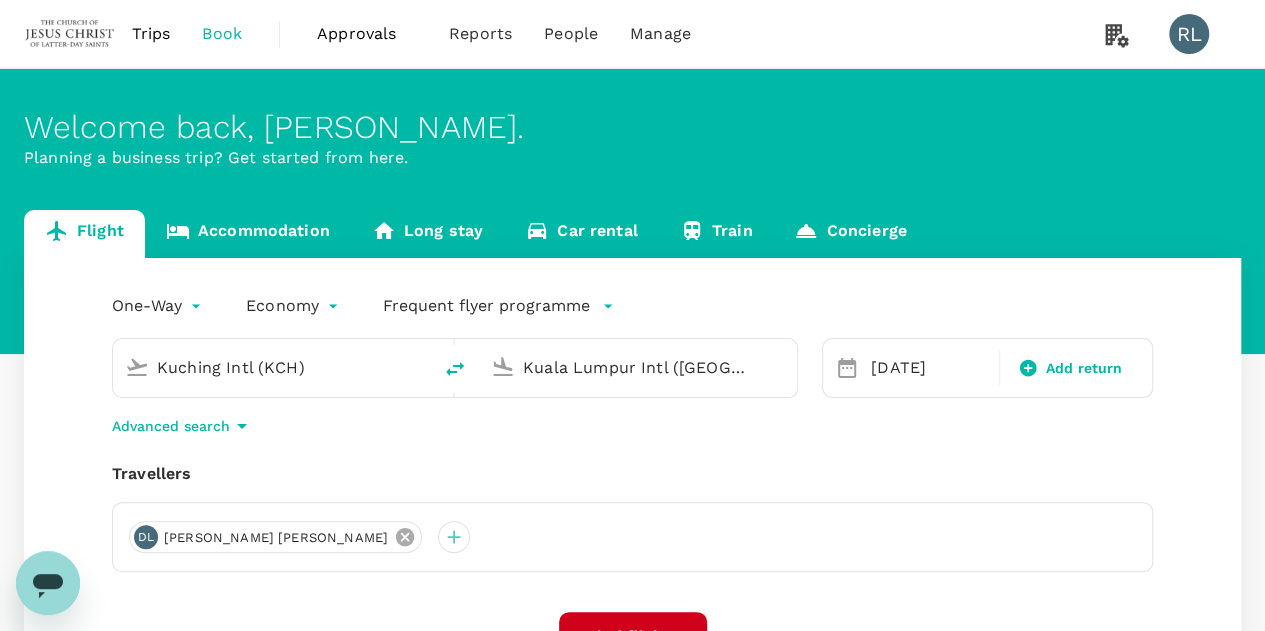 click 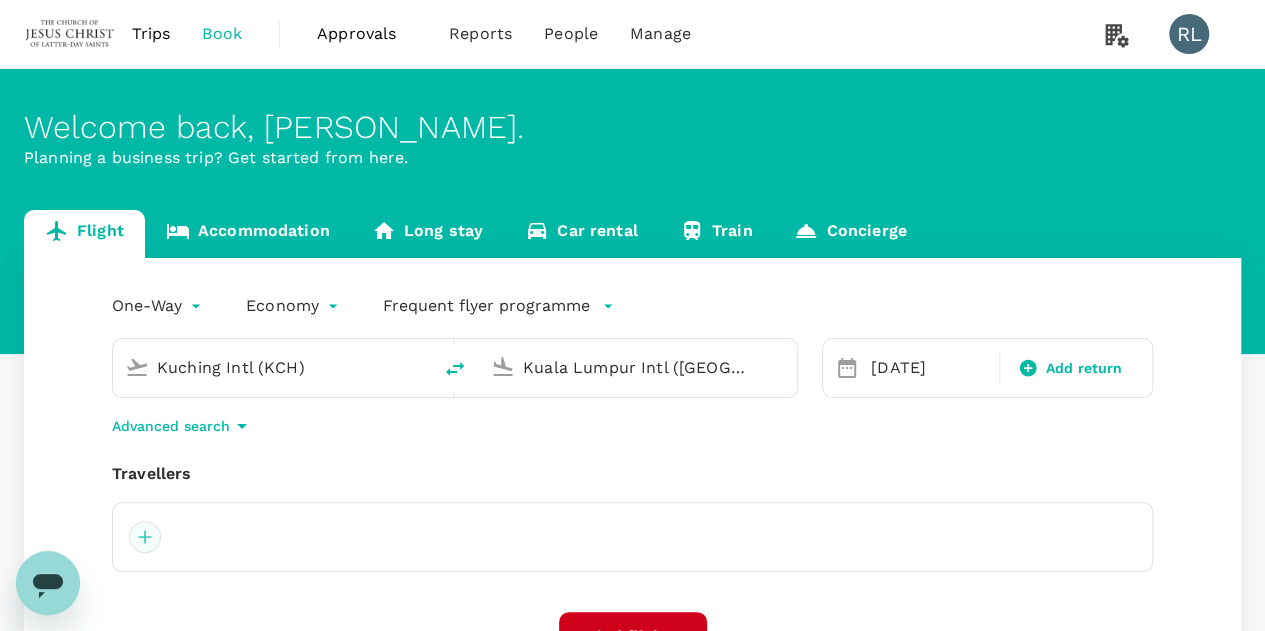 click at bounding box center [145, 537] 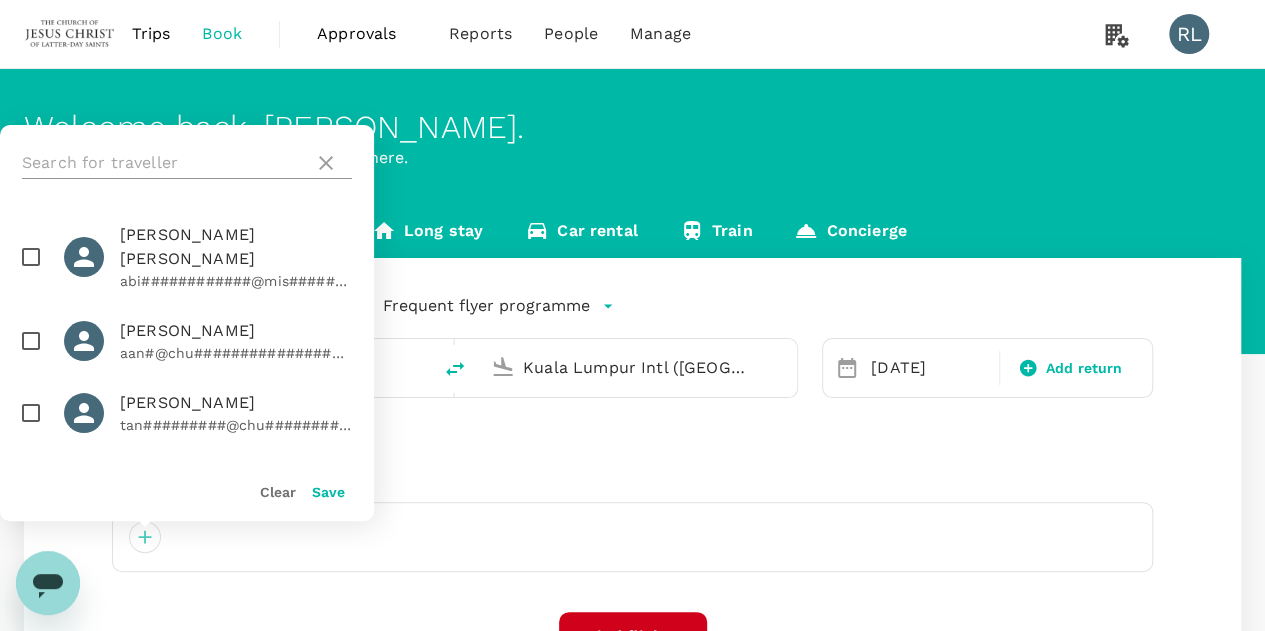 click at bounding box center (164, 163) 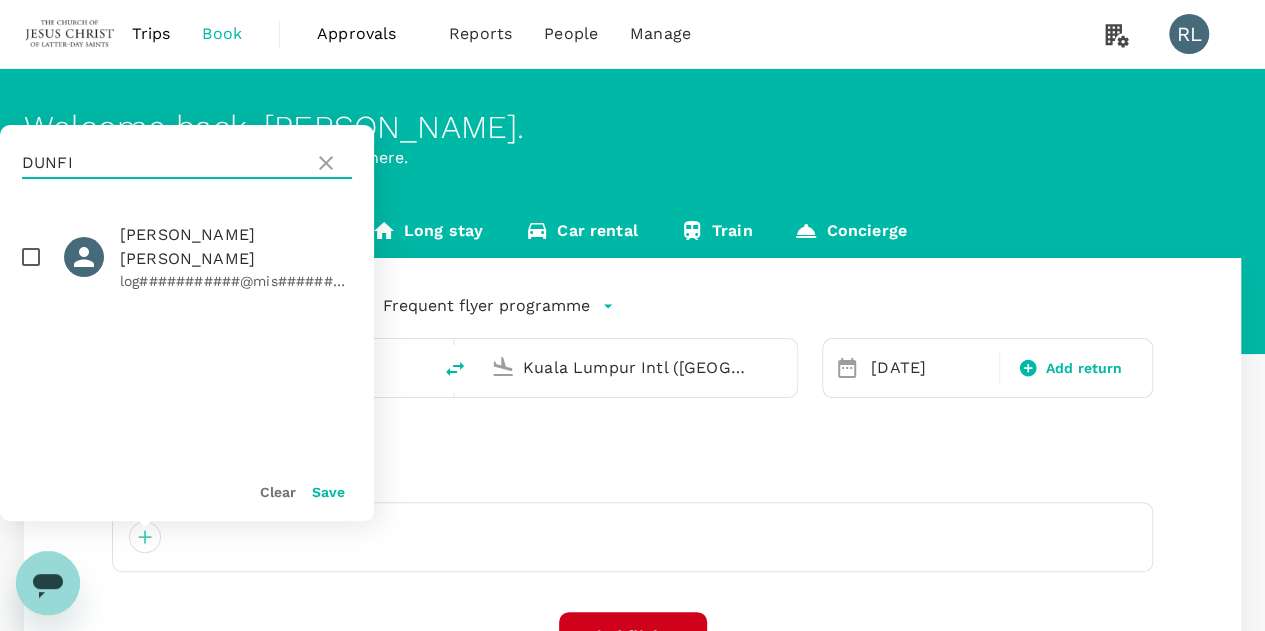 type on "DUNFI" 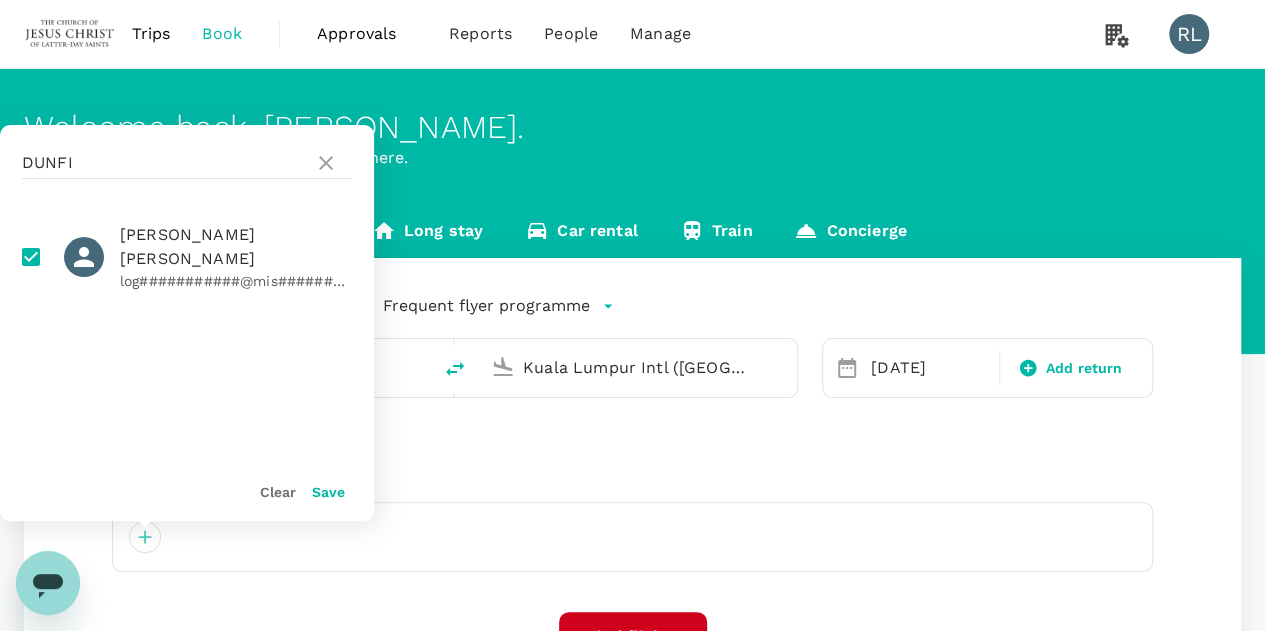 click on "Save" at bounding box center [328, 492] 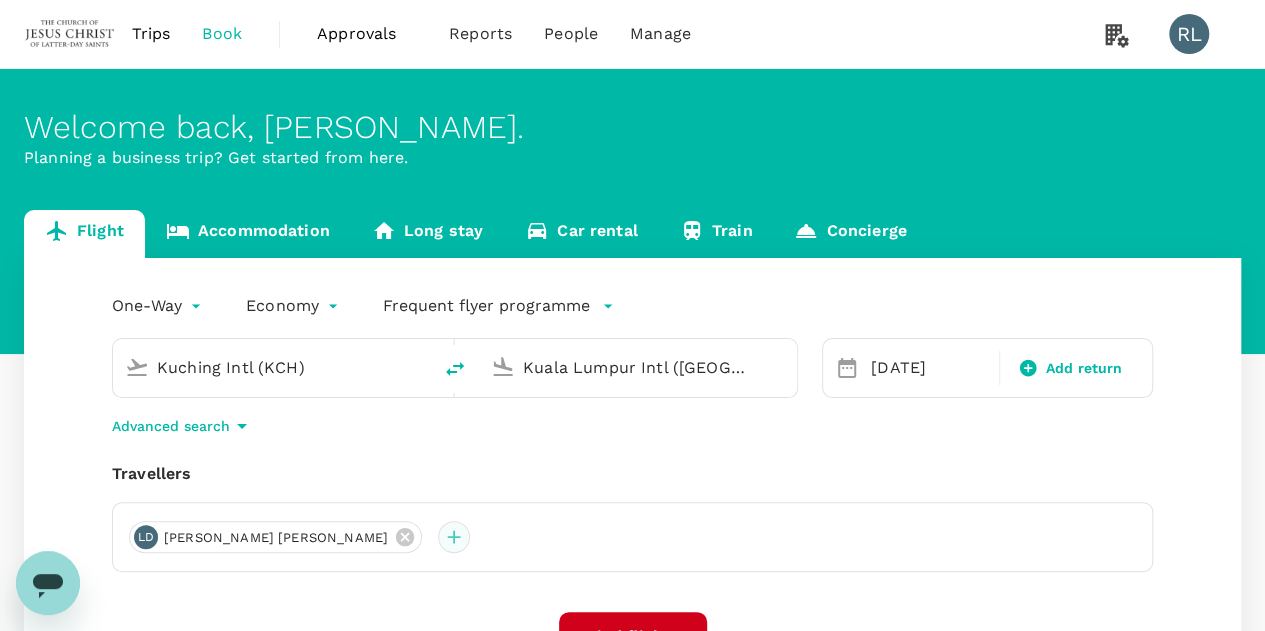 click at bounding box center (454, 537) 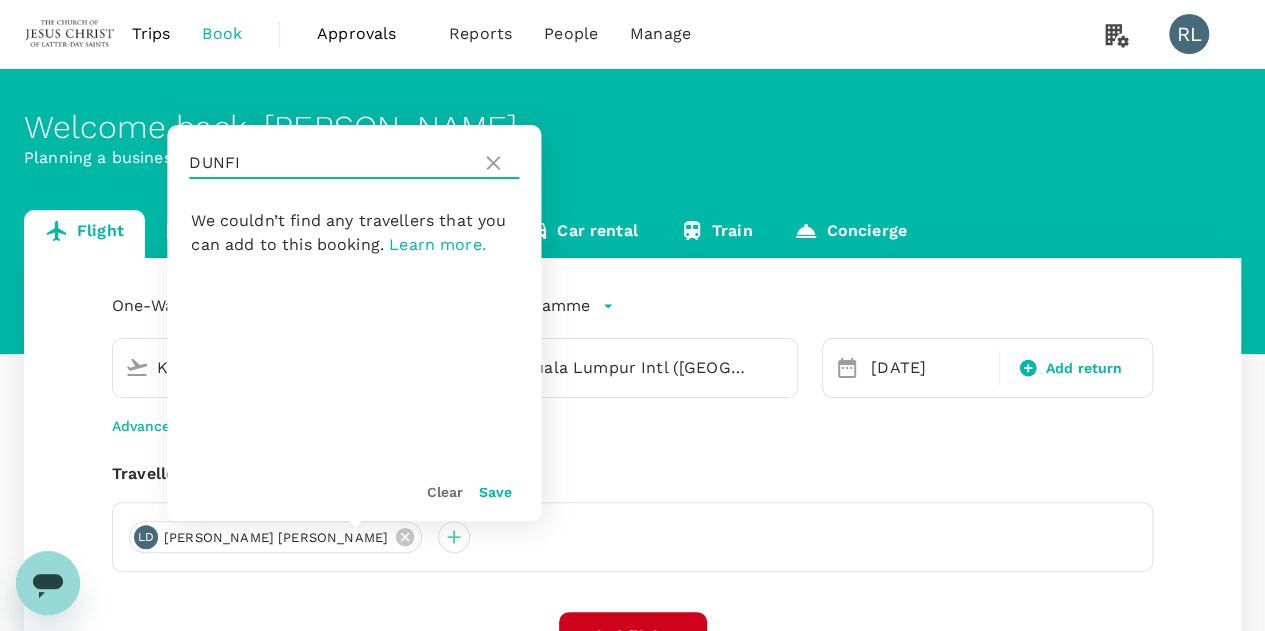 drag, startPoint x: 205, startPoint y: 161, endPoint x: 139, endPoint y: 158, distance: 66.068146 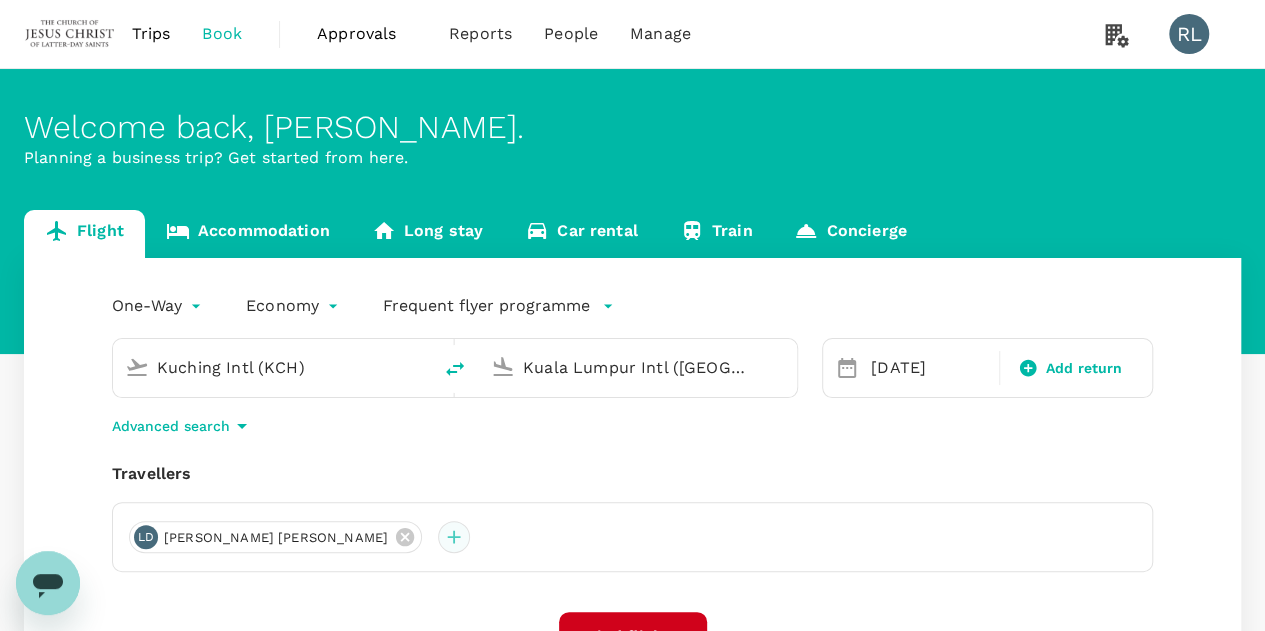 click at bounding box center (454, 537) 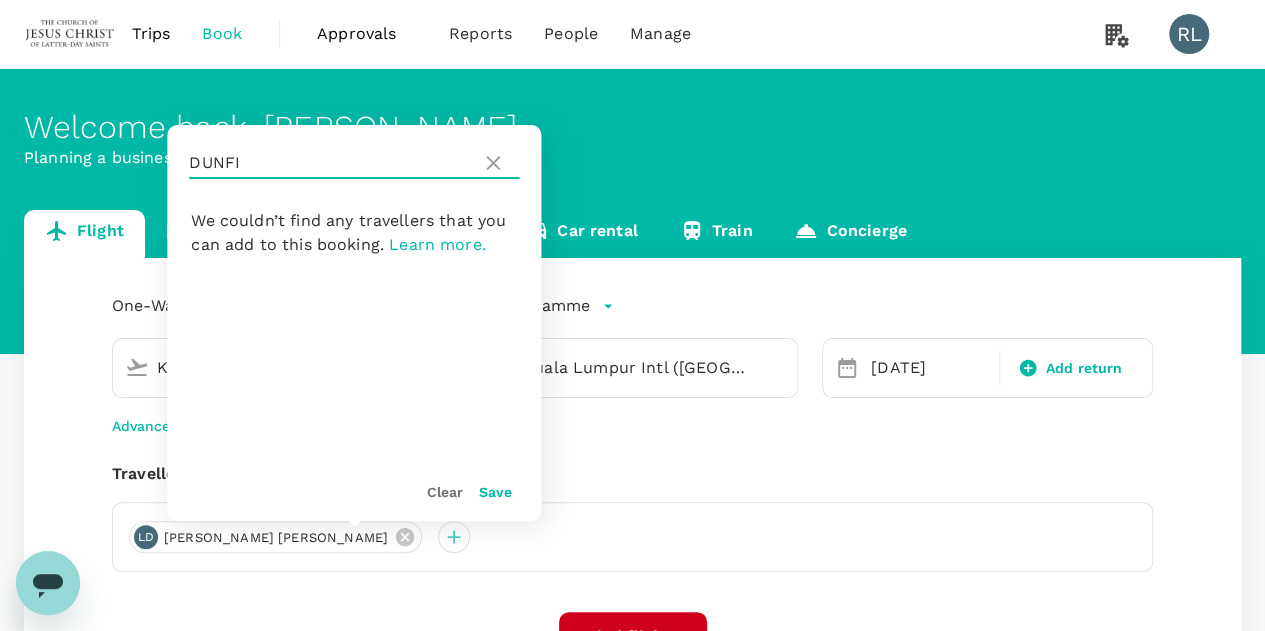 drag, startPoint x: 255, startPoint y: 163, endPoint x: 193, endPoint y: 167, distance: 62.1289 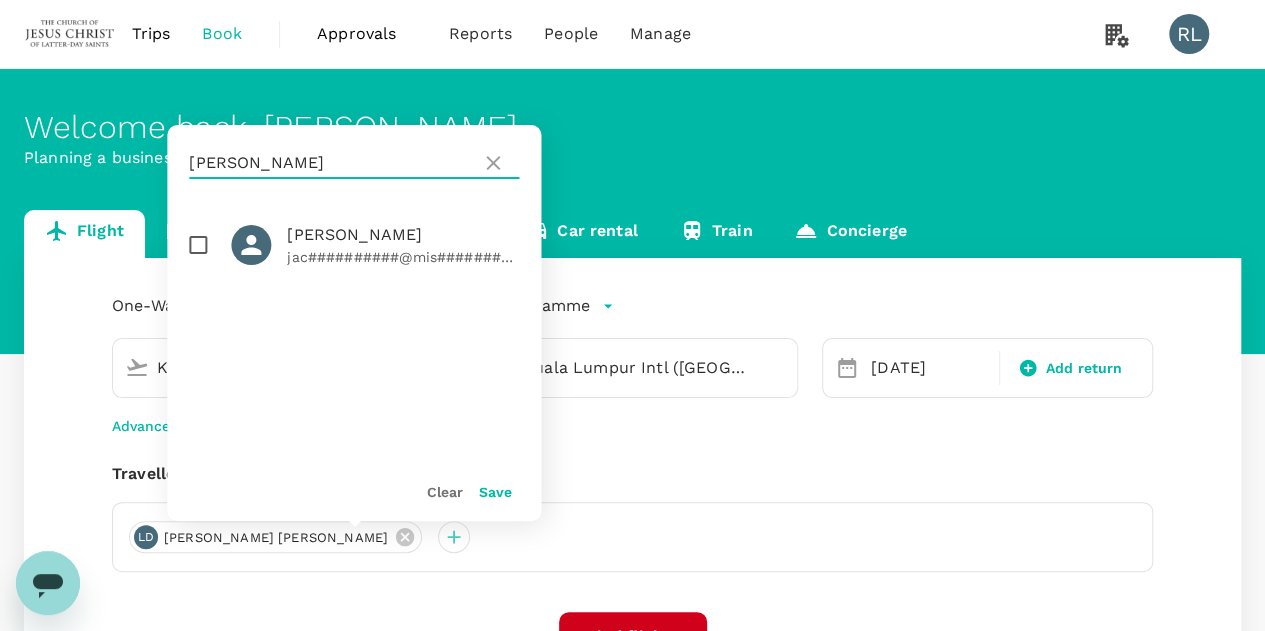 type on "BLODGETT" 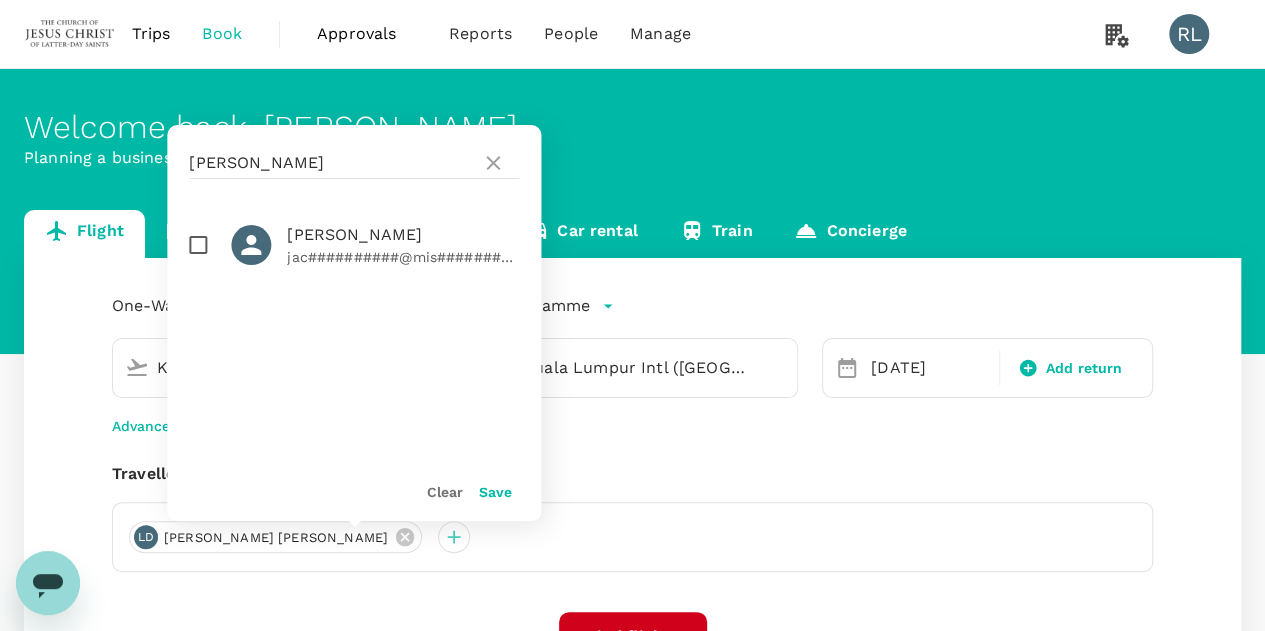 click at bounding box center (198, 245) 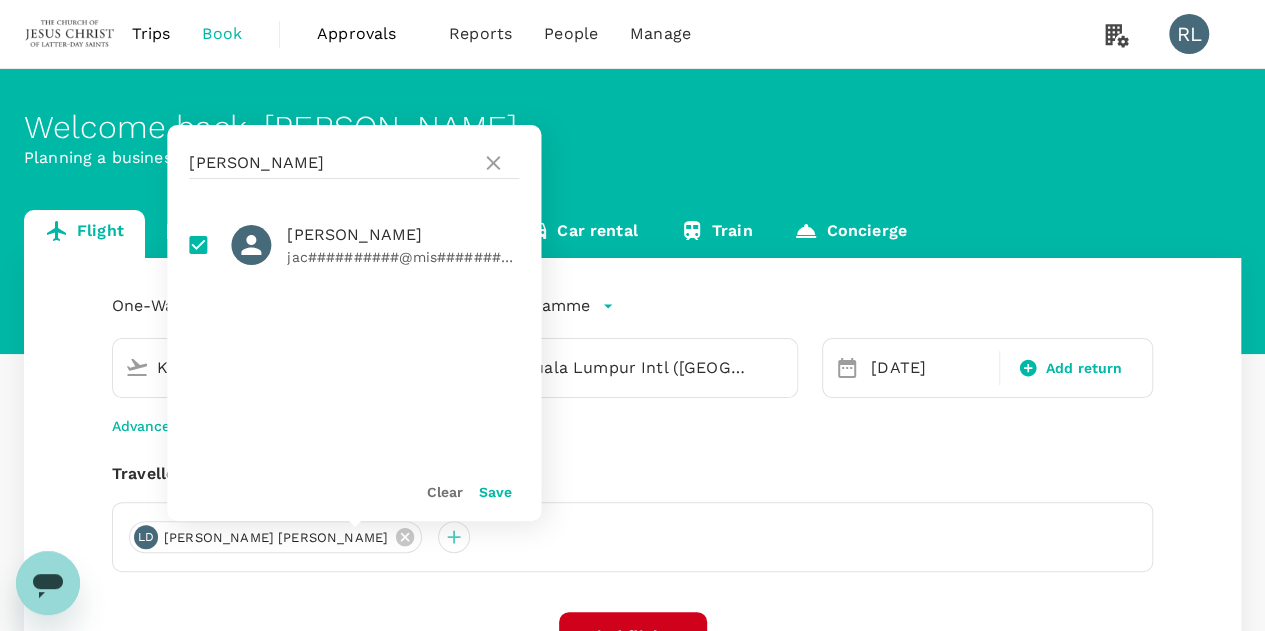 click on "Clear Save" at bounding box center [346, 483] 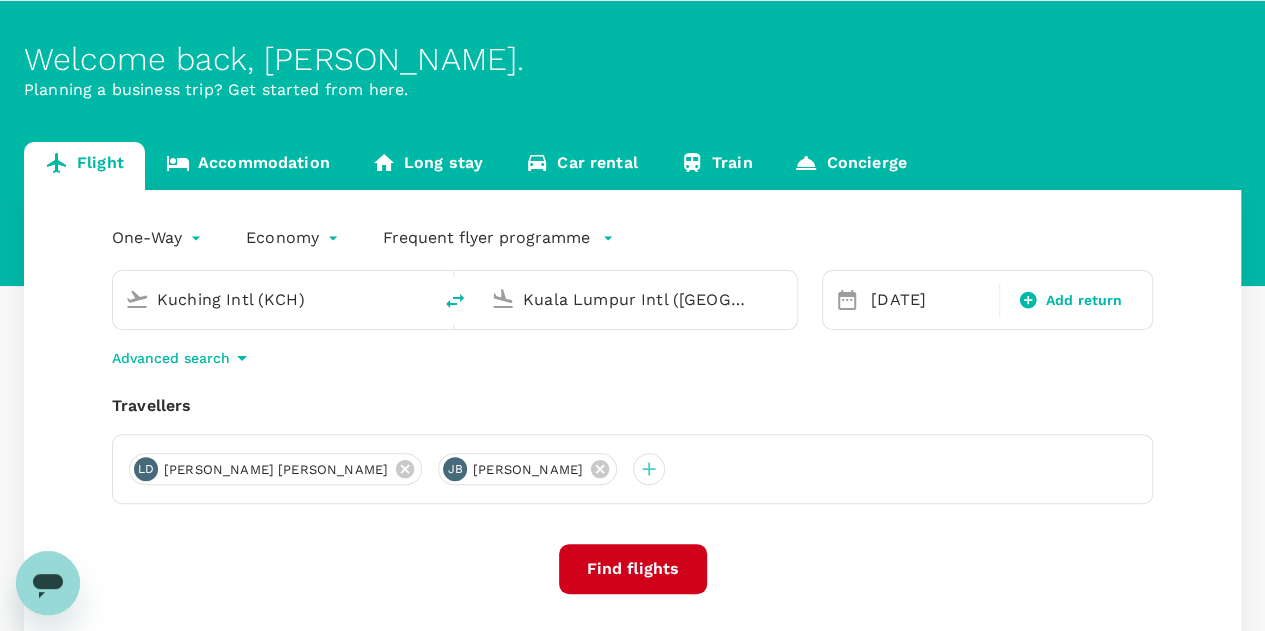 scroll, scrollTop: 100, scrollLeft: 0, axis: vertical 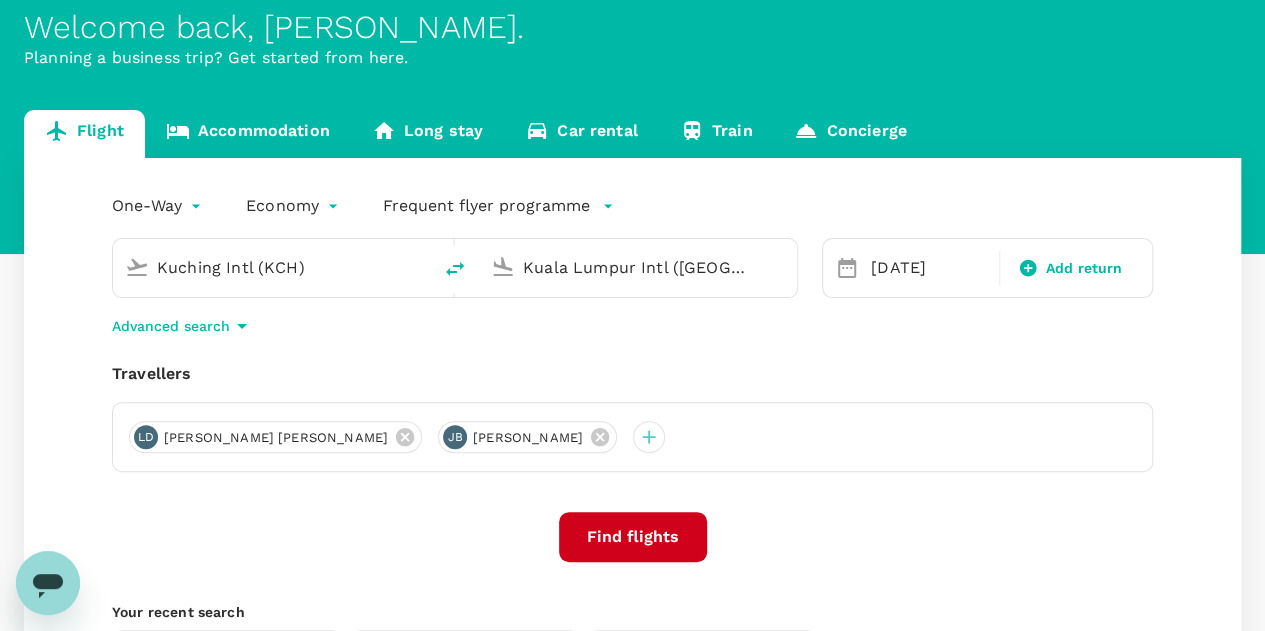 click on "Find flights" at bounding box center [633, 537] 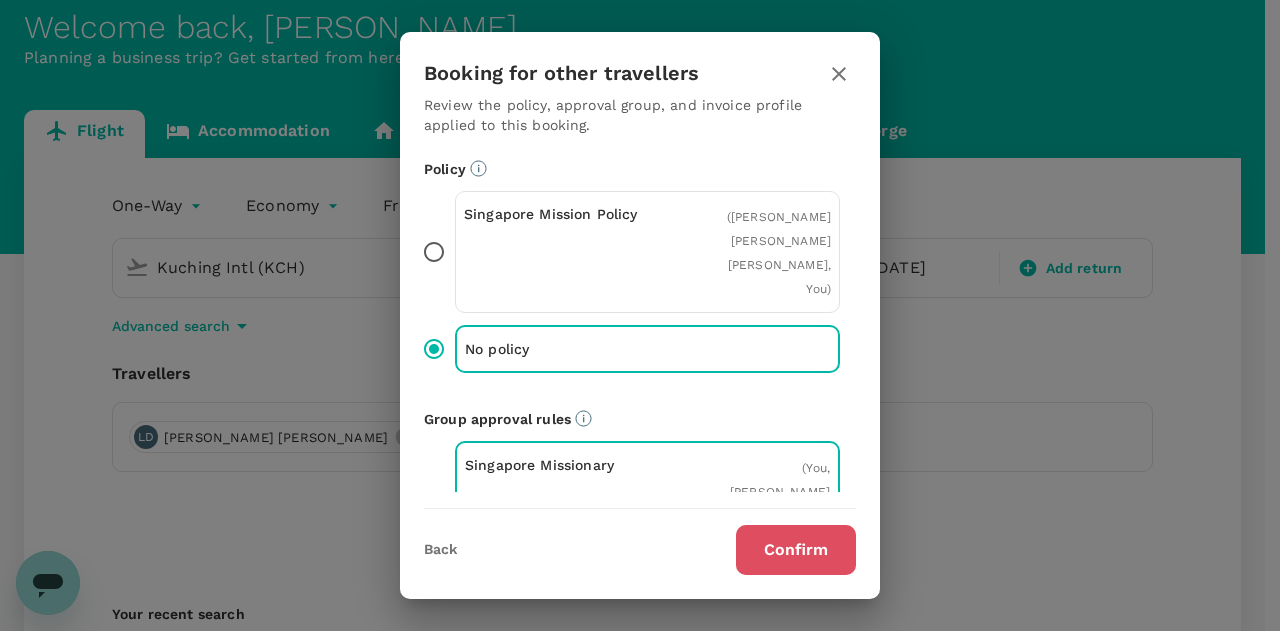 click on "Confirm" at bounding box center [796, 550] 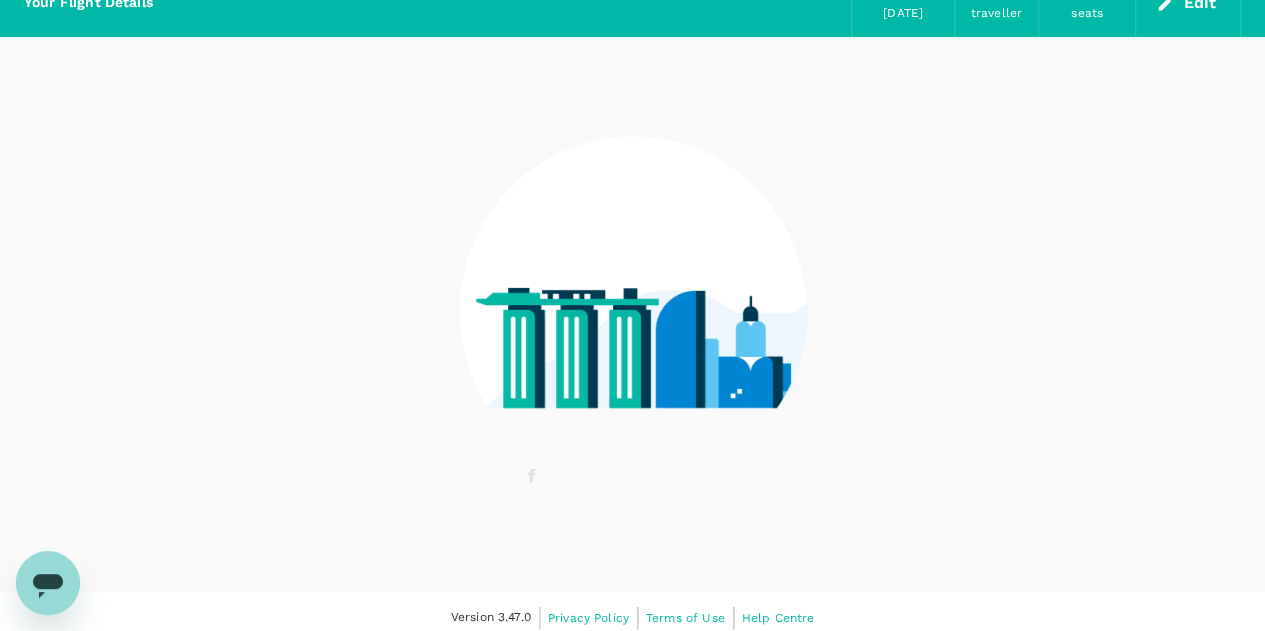 scroll, scrollTop: 0, scrollLeft: 0, axis: both 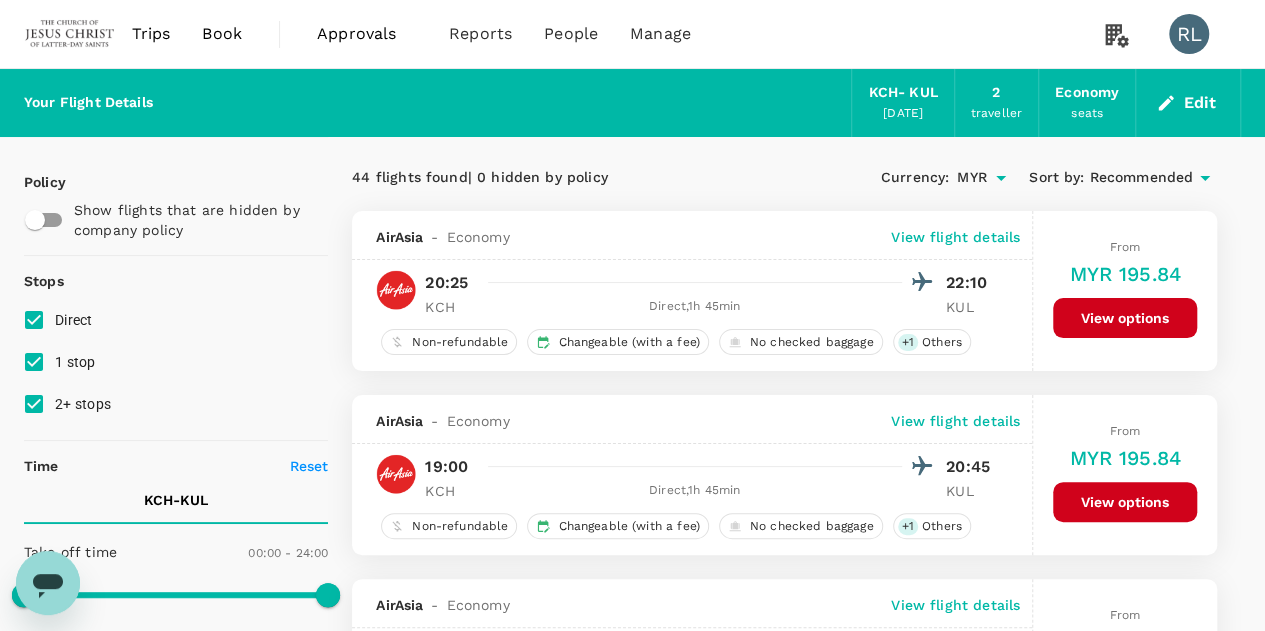 click on "Recommended" at bounding box center [1141, 178] 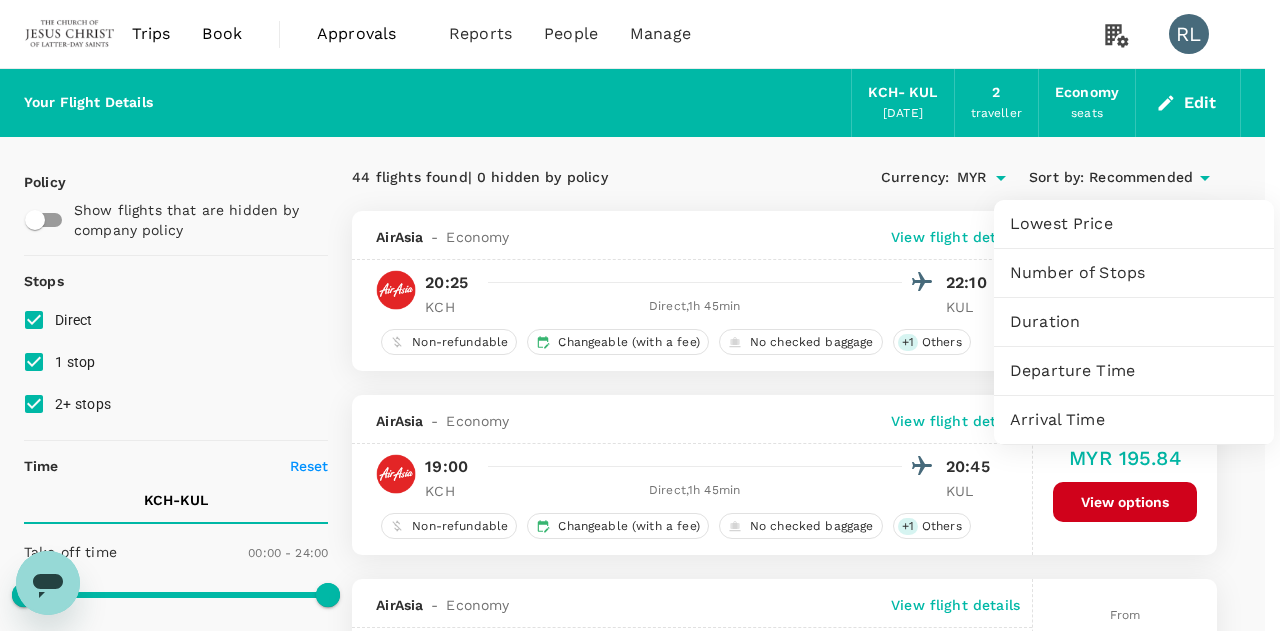 click on "Departure Time" at bounding box center (1134, 371) 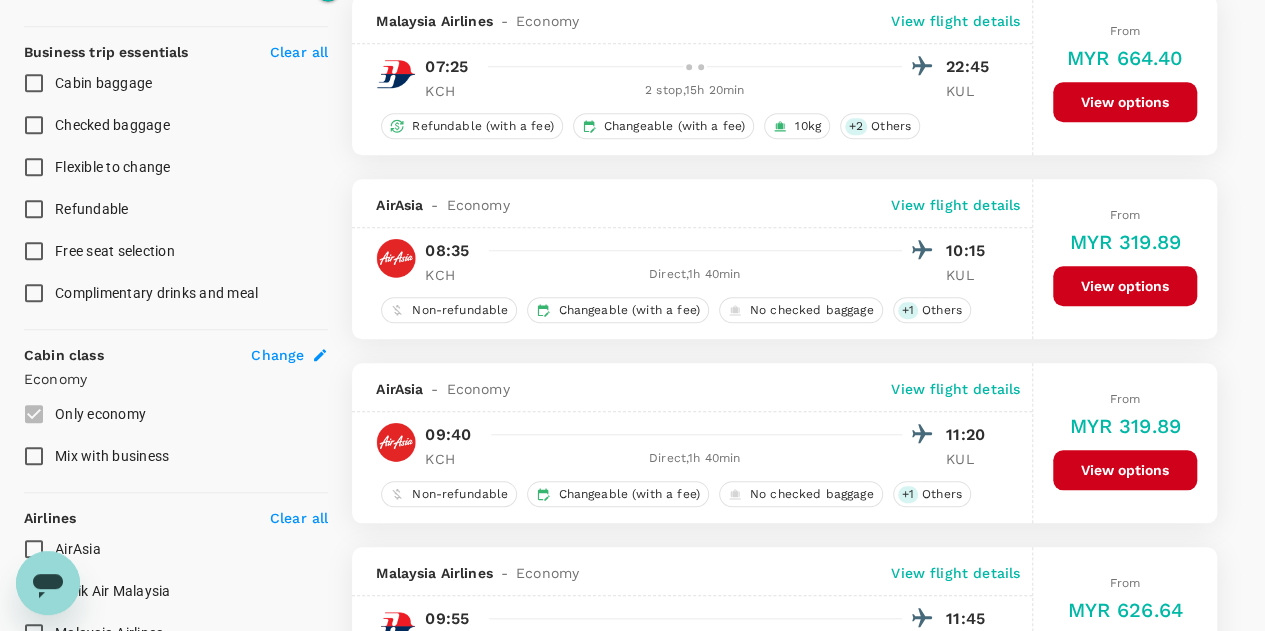 scroll, scrollTop: 800, scrollLeft: 0, axis: vertical 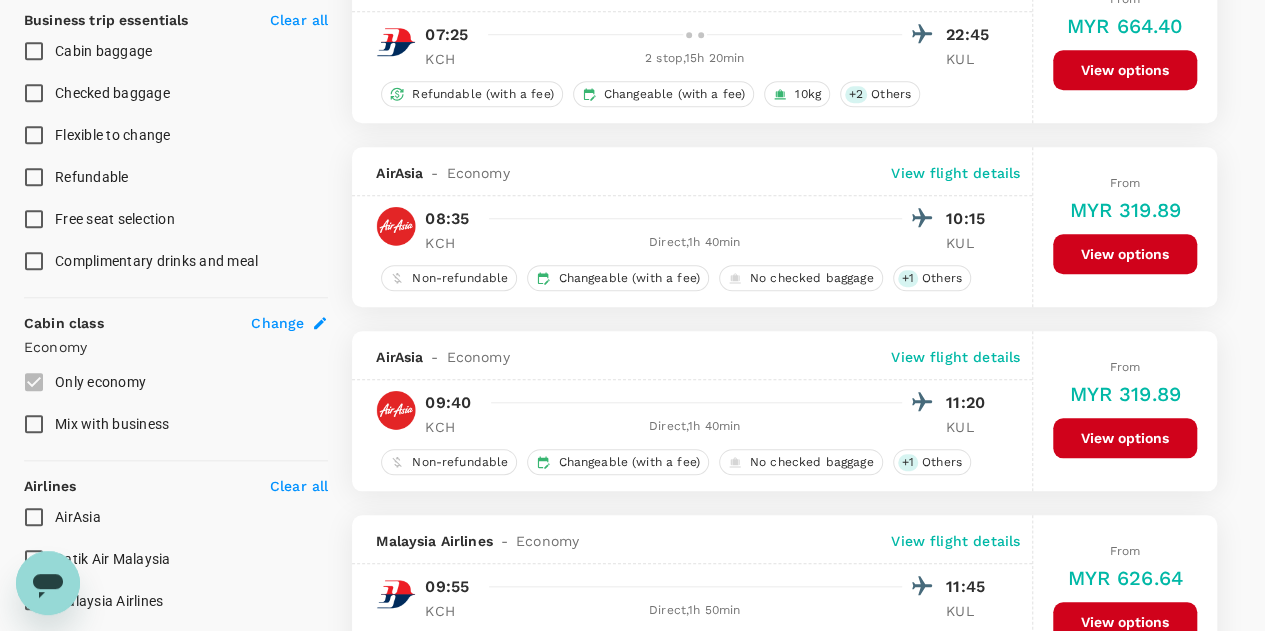 click on "View options" at bounding box center [1125, 438] 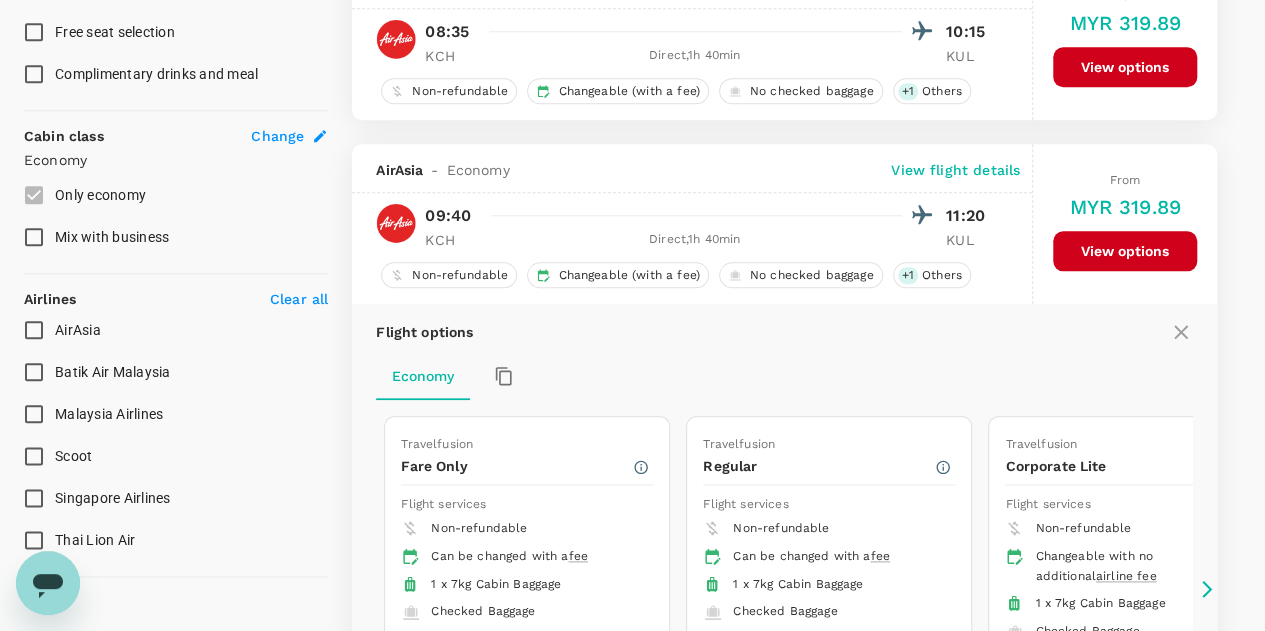 scroll, scrollTop: 1127, scrollLeft: 0, axis: vertical 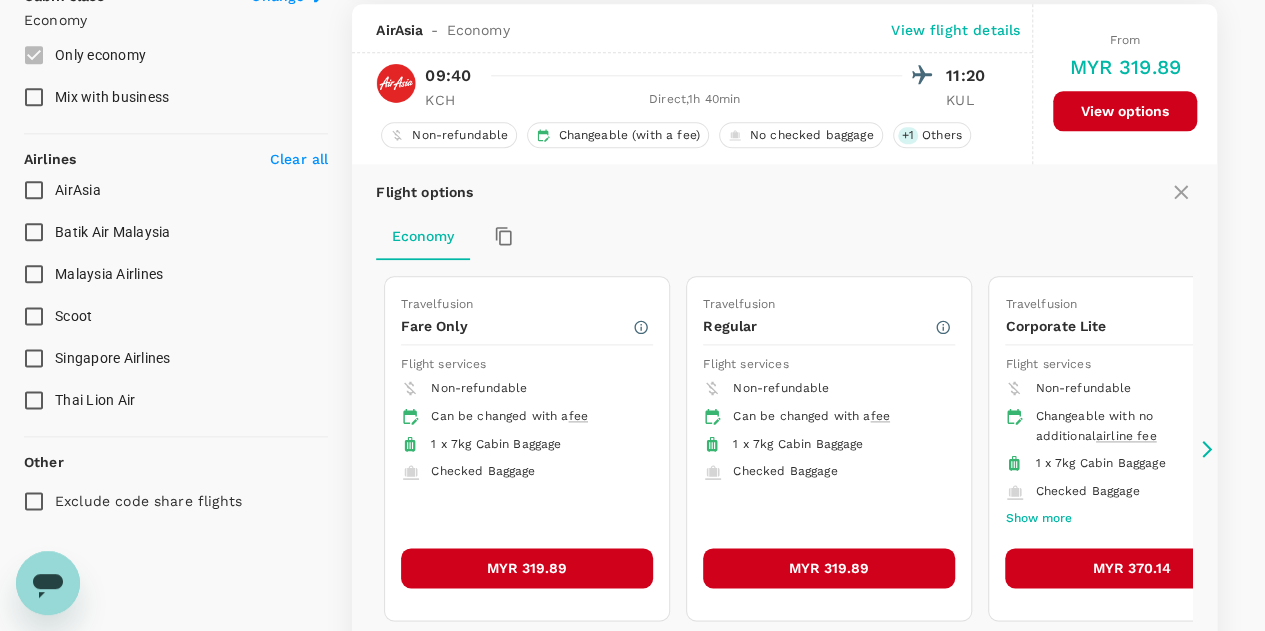 click on "MYR 319.89" at bounding box center (527, 568) 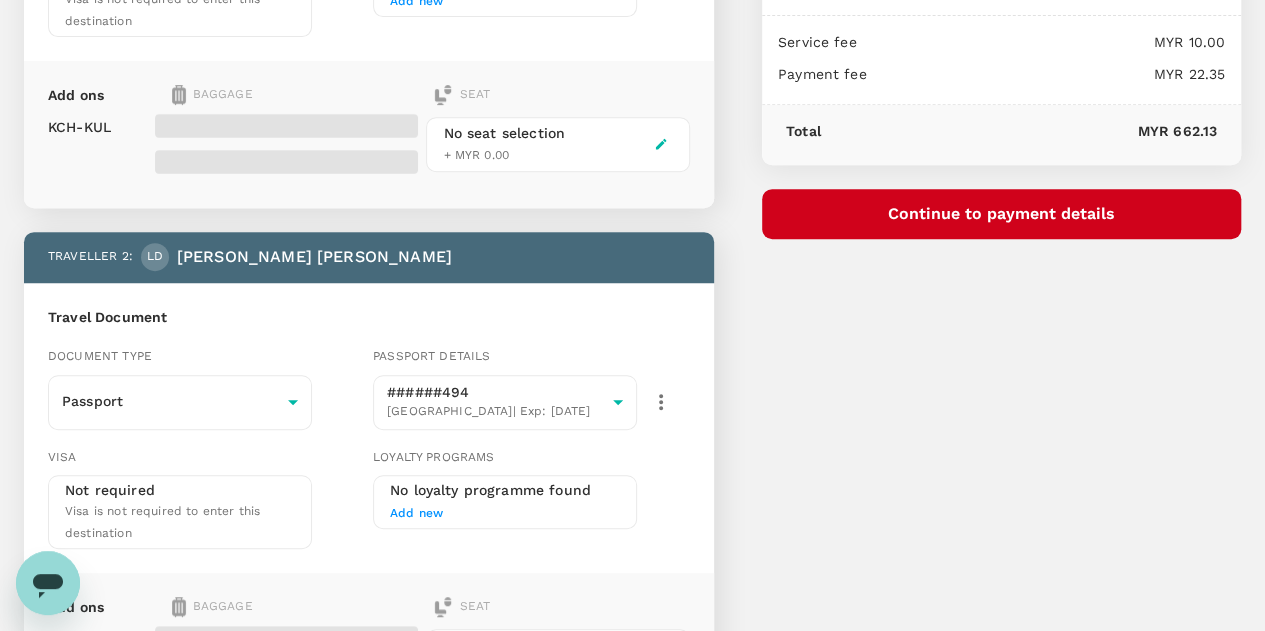 scroll, scrollTop: 0, scrollLeft: 0, axis: both 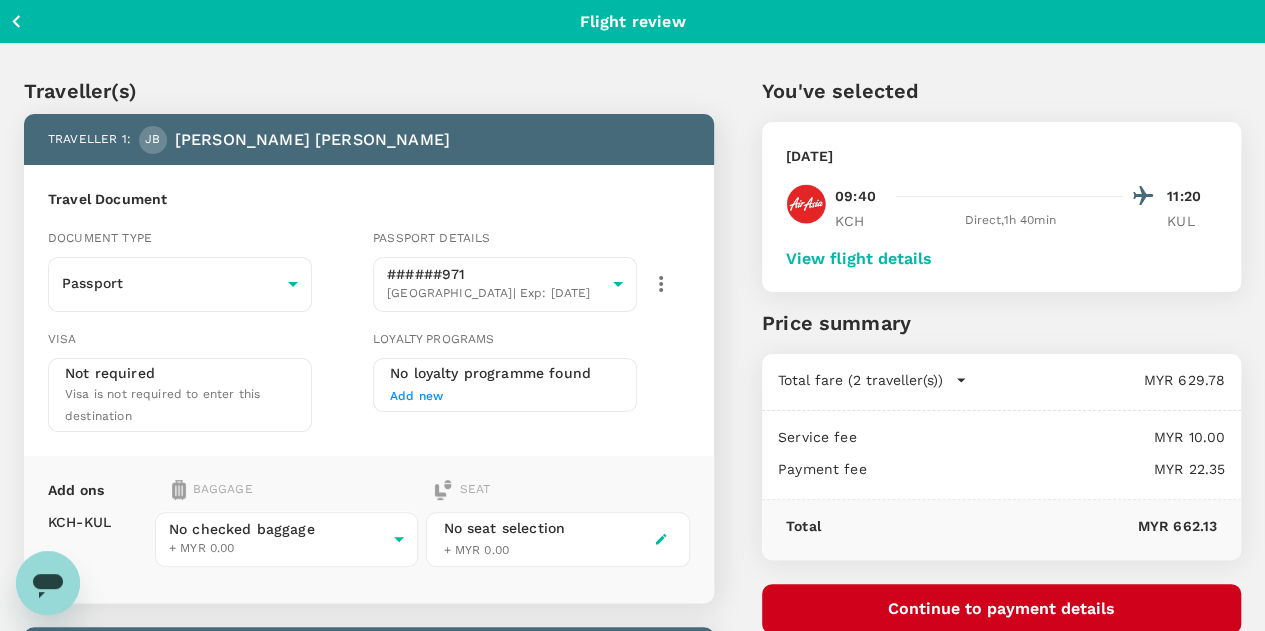click on "View flight details" at bounding box center (859, 259) 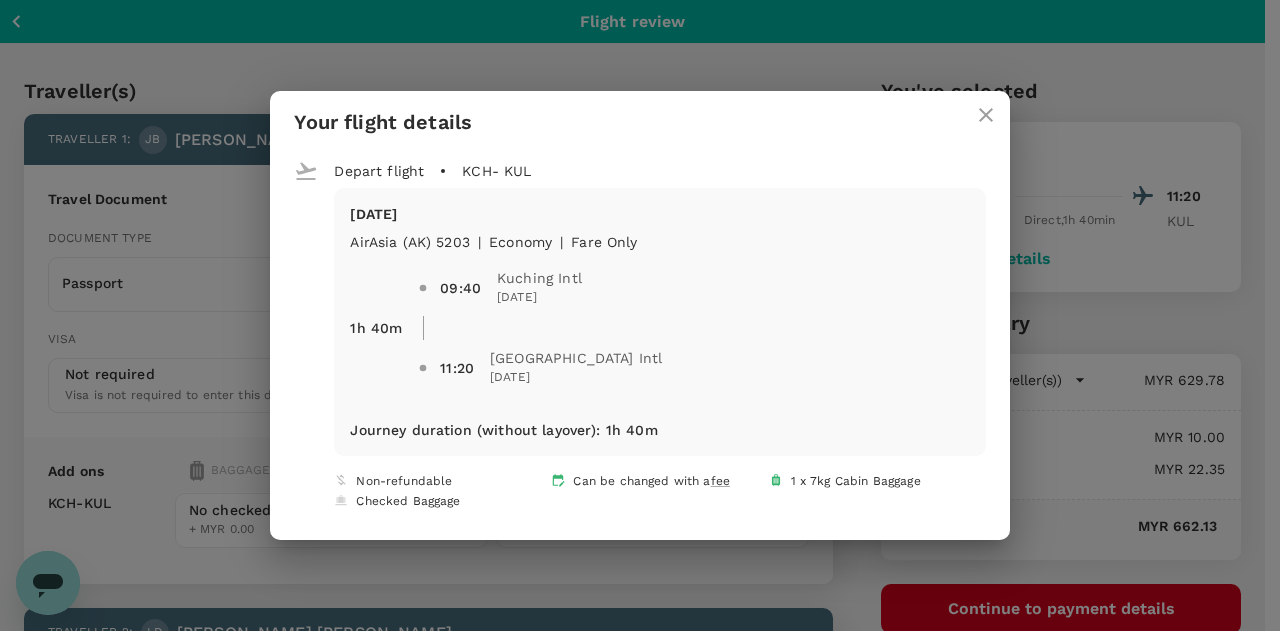 click 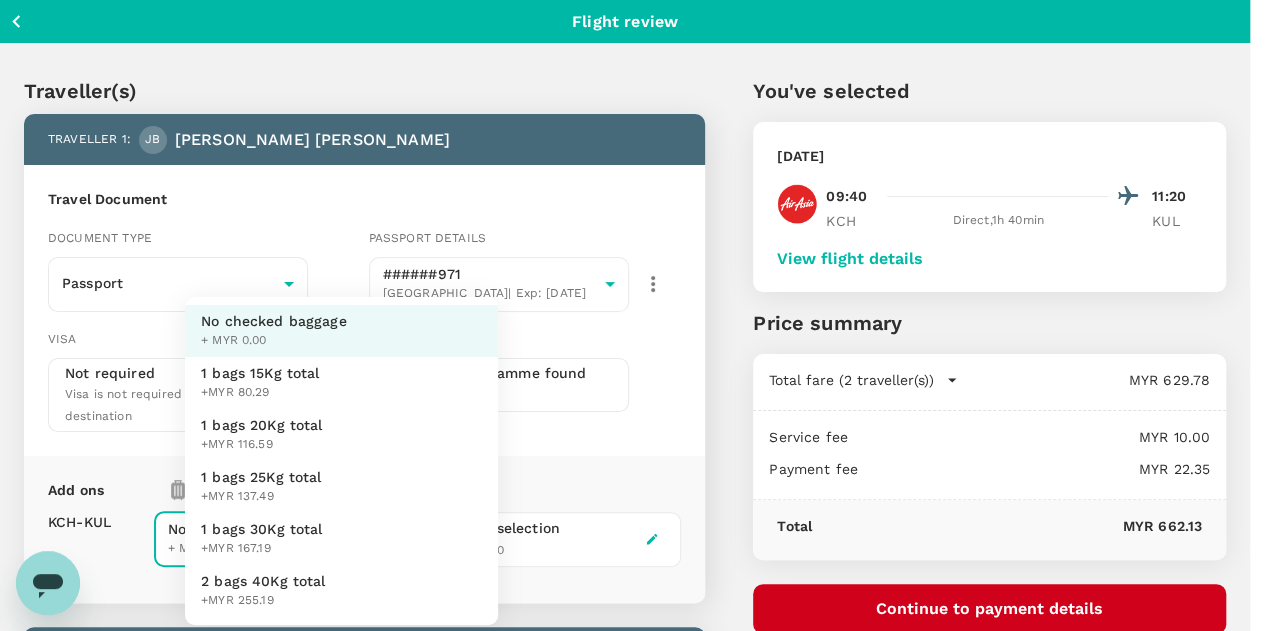 click on "Back to flight results Flight review Traveller(s) Traveller   1 : JB Jack Henry   Blodgett Travel Document Document type Passport Passport ​ Passport details ######971 United States  | Exp:   08 Mar 2032 d2c2d5ff-ca07-4c22-9c1b-dd170e6f03d4 ​ Visa Not required Visa is not required to enter this destination Loyalty programs No loyalty programme found Add new Add ons Baggage Seat KCH  -  KUL No checked baggage + MYR 0.00 ​ No seat selection + MYR 0.00 Traveller   2 : LD Logan Jon   Dunfield Travel Document Document type Passport Passport ​ Passport details ######494 United States  | Exp:   08 Mar 2033 4c1bb47e-d1be-4c35-85f7-9a774e196e6d ​ Visa Not required Visa is not required to enter this destination Loyalty programs No loyalty programme found Add new Add ons Baggage Seat KCH  -  KUL No checked baggage + MYR 0.00 ​ No seat selection + MYR 0.00 Special request Add any special requests here. Our support team will attend to it and reach out to you as soon as possible. Add request You've selected KCH" at bounding box center (632, 695) 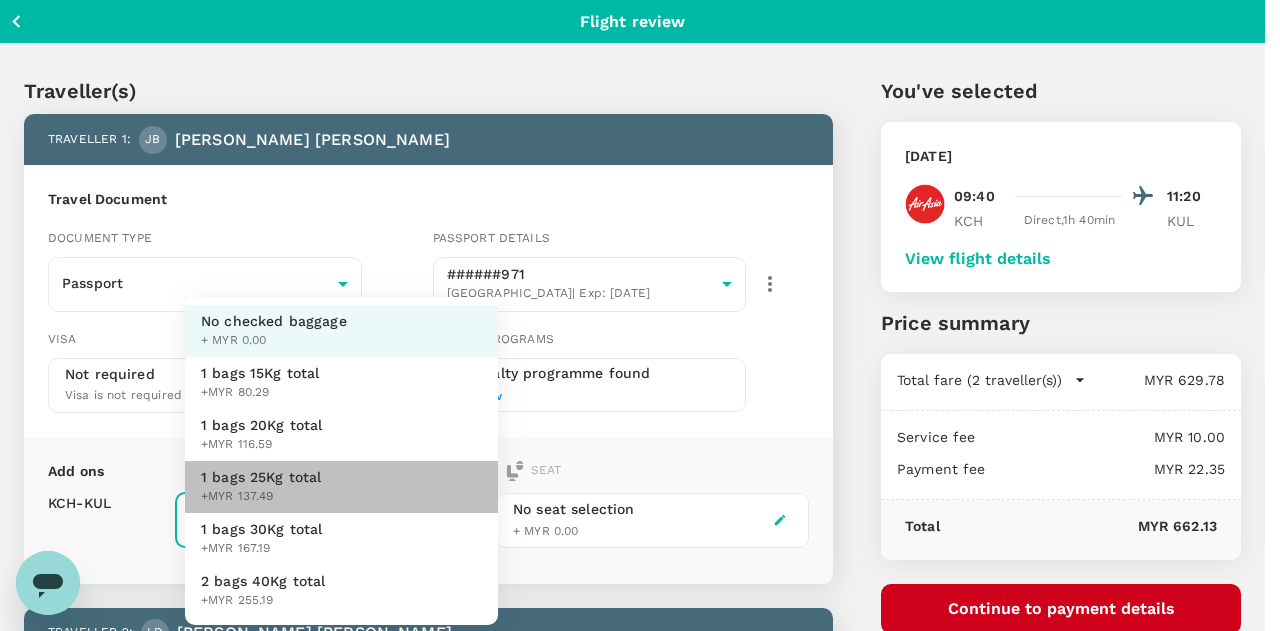 click on "1 bags 25Kg total" at bounding box center [261, 477] 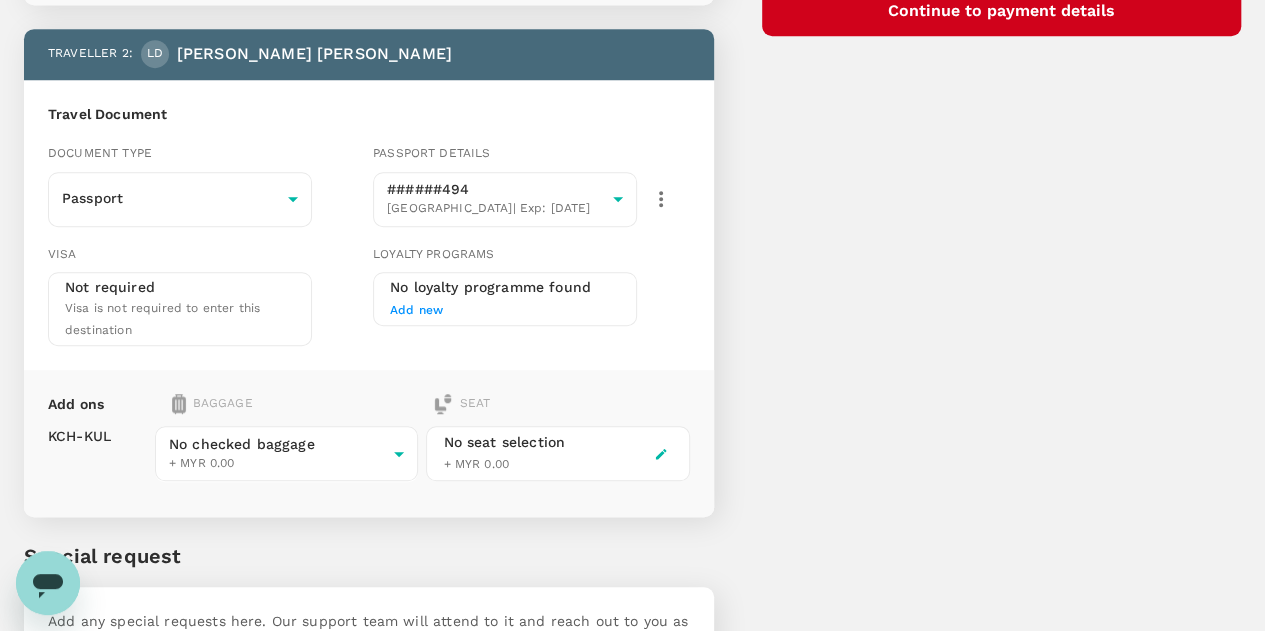 scroll, scrollTop: 600, scrollLeft: 0, axis: vertical 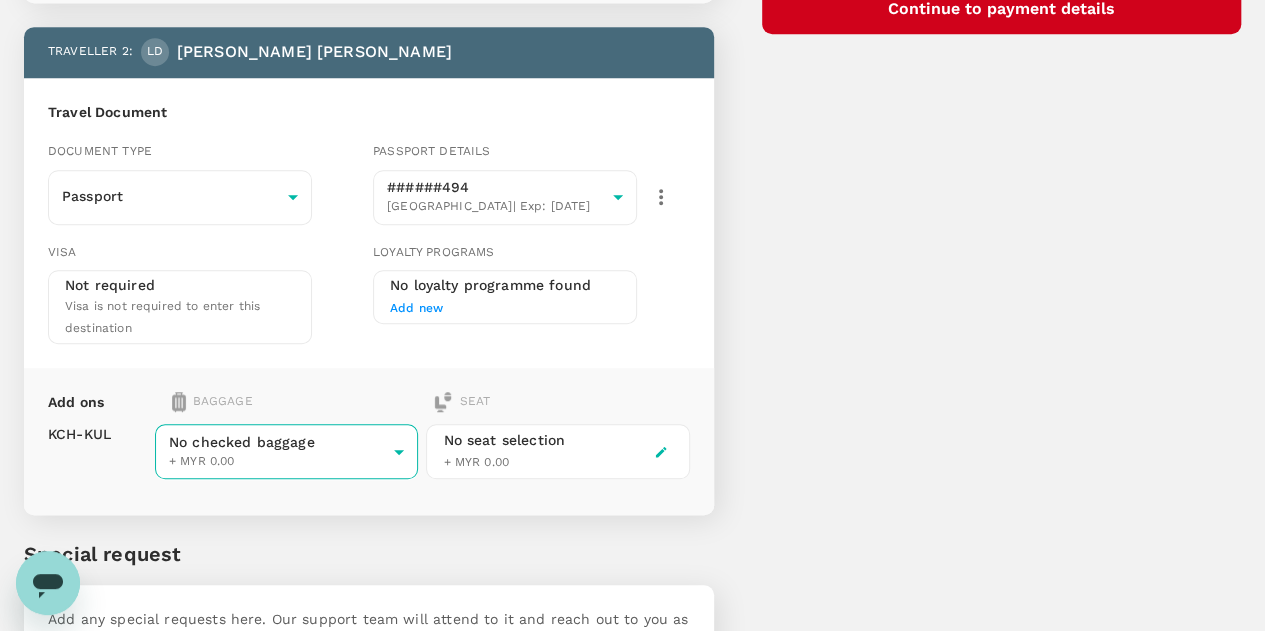 click on "Back to flight results Flight review Traveller(s) Traveller   1 : JB Jack Henry   Blodgett Travel Document Document type Passport Passport ​ Passport details ######971 United States  | Exp:   08 Mar 2032 d2c2d5ff-ca07-4c22-9c1b-dd170e6f03d4 ​ Visa Not required Visa is not required to enter this destination Loyalty programs No loyalty programme found Add new Add ons Baggage Seat KCH  -  KUL 1 bags 25Kg total +MYR 137.49 3 - 137.49 ​ No seat selection + MYR 0.00 Traveller   2 : LD Logan Jon   Dunfield Travel Document Document type Passport Passport ​ Passport details ######494 United States  | Exp:   08 Mar 2033 4c1bb47e-d1be-4c35-85f7-9a774e196e6d ​ Visa Not required Visa is not required to enter this destination Loyalty programs No loyalty programme found Add new Add ons Baggage Seat KCH  -  KUL No checked baggage + MYR 0.00 ​ No seat selection + MYR 0.00 Special request Add any special requests here. Our support team will attend to it and reach out to you as soon as possible. Add request 09:40 ," at bounding box center [632, 95] 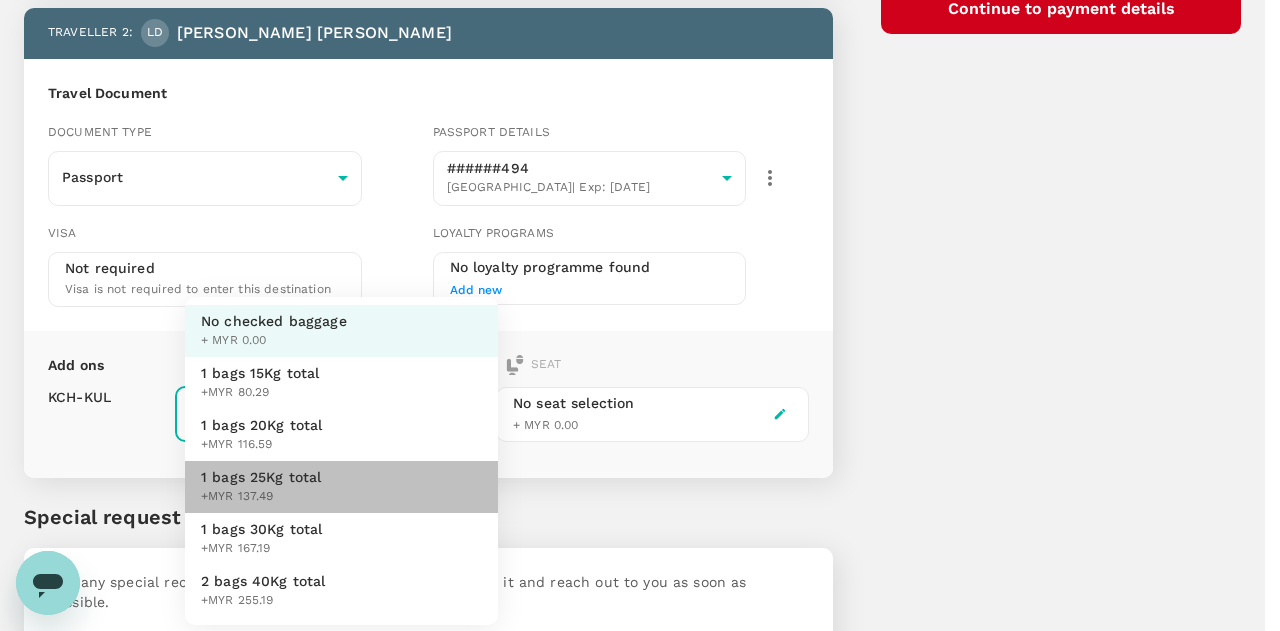 click on "1 bags 25Kg total" at bounding box center [261, 477] 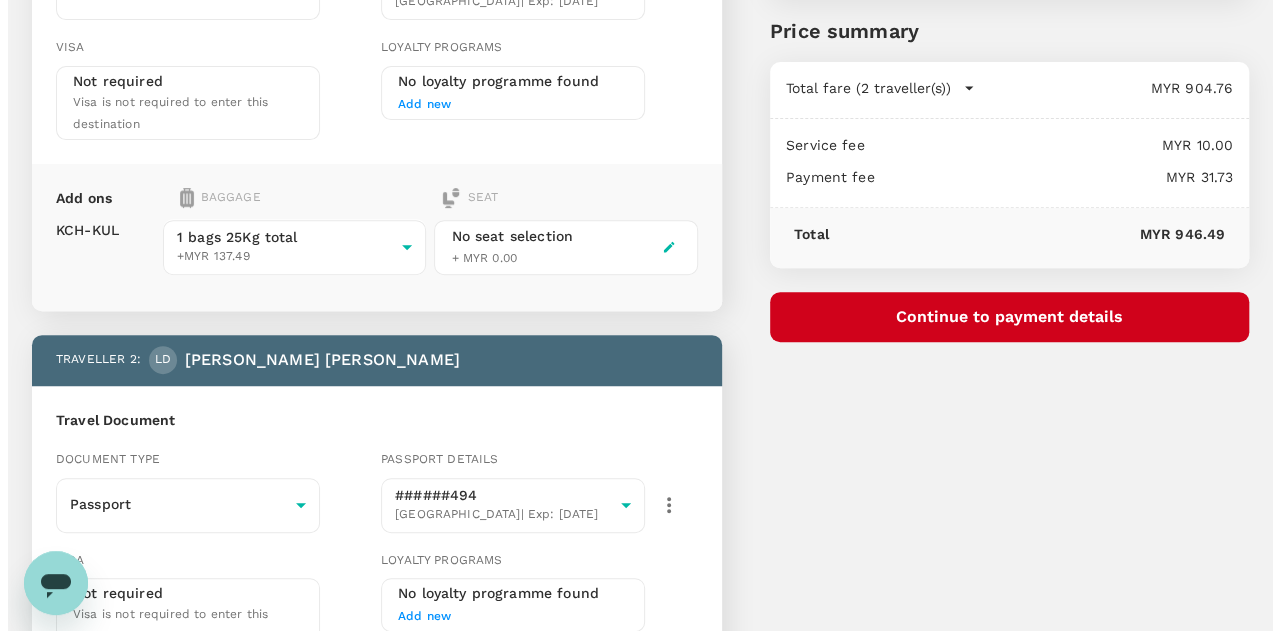 scroll, scrollTop: 300, scrollLeft: 0, axis: vertical 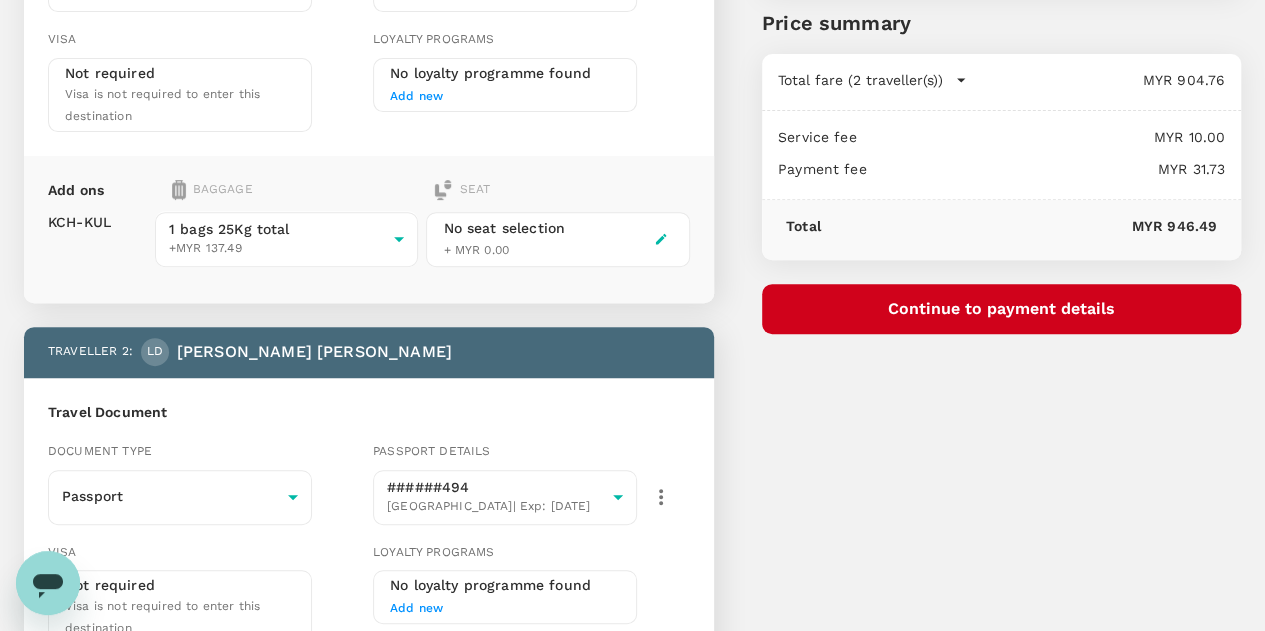 click on "Continue to payment details" at bounding box center (1001, 309) 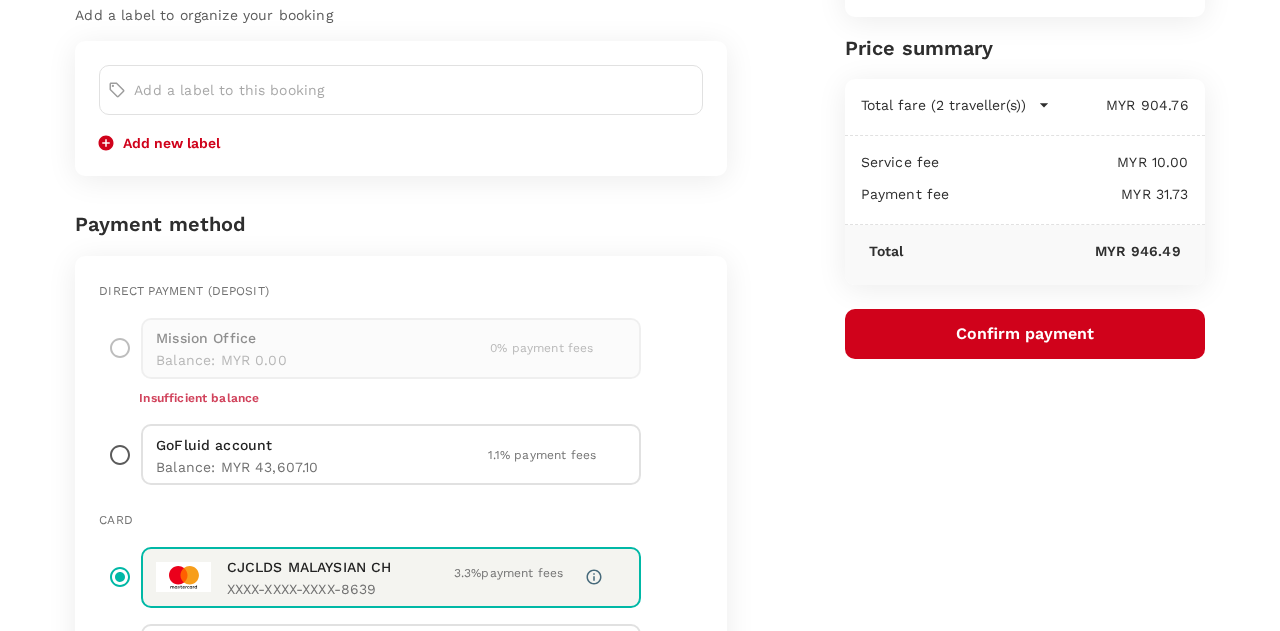 scroll, scrollTop: 300, scrollLeft: 0, axis: vertical 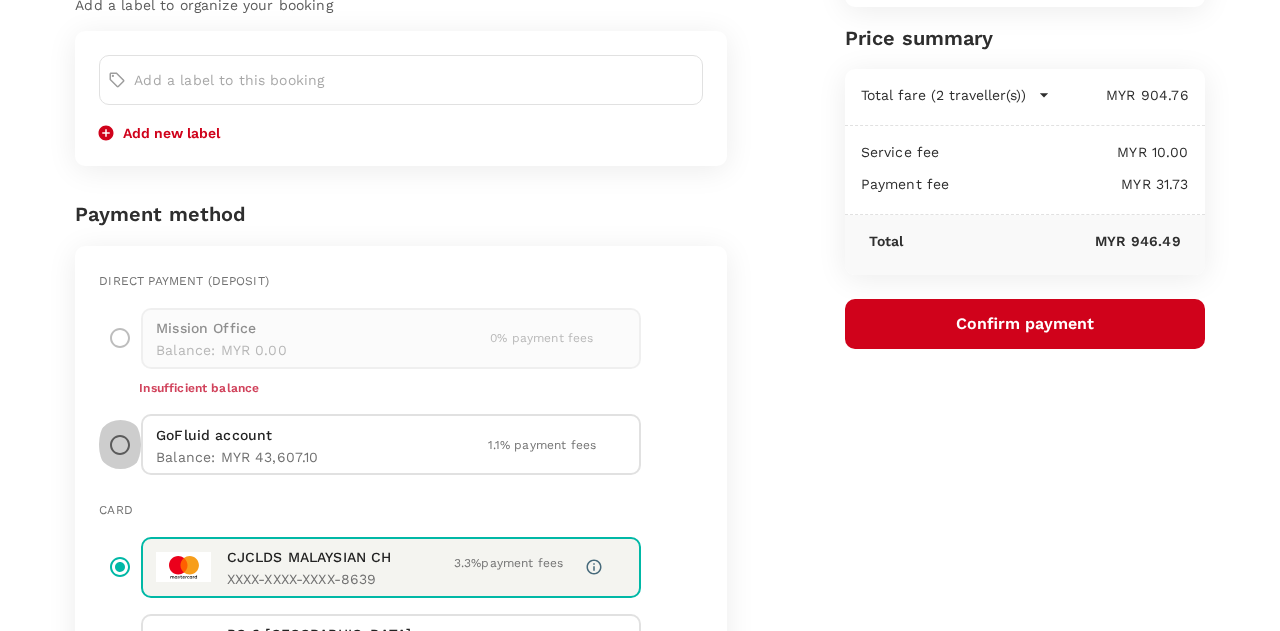 click at bounding box center (120, 444) 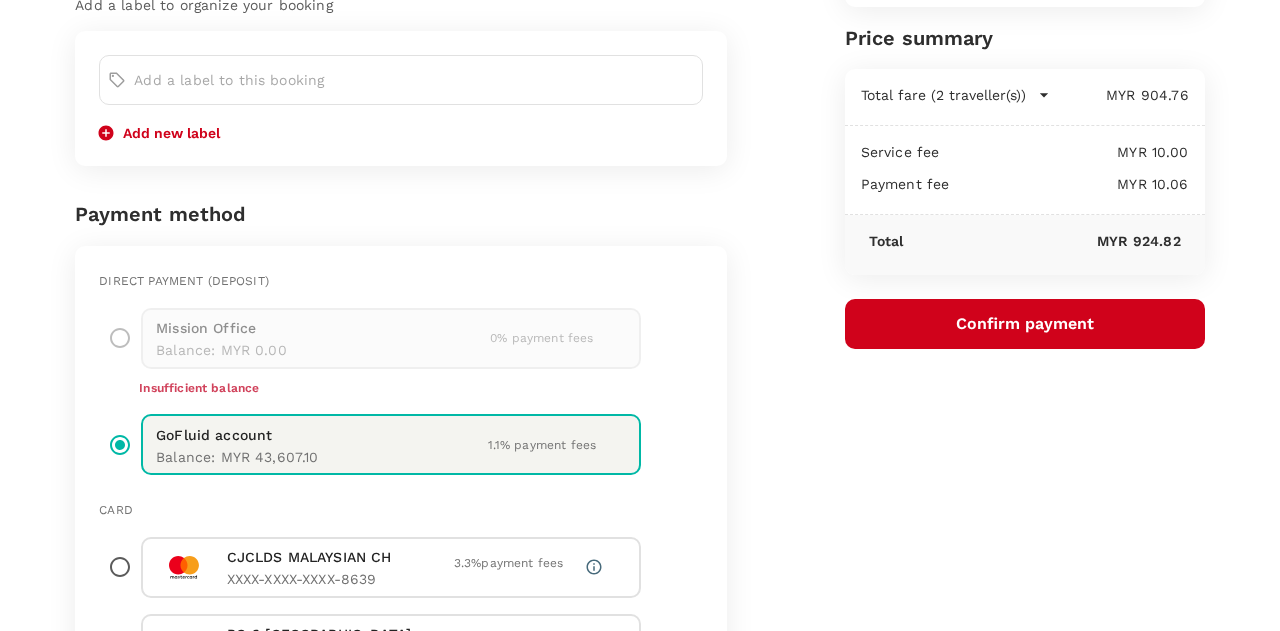 click on "Confirm payment" at bounding box center [1025, 324] 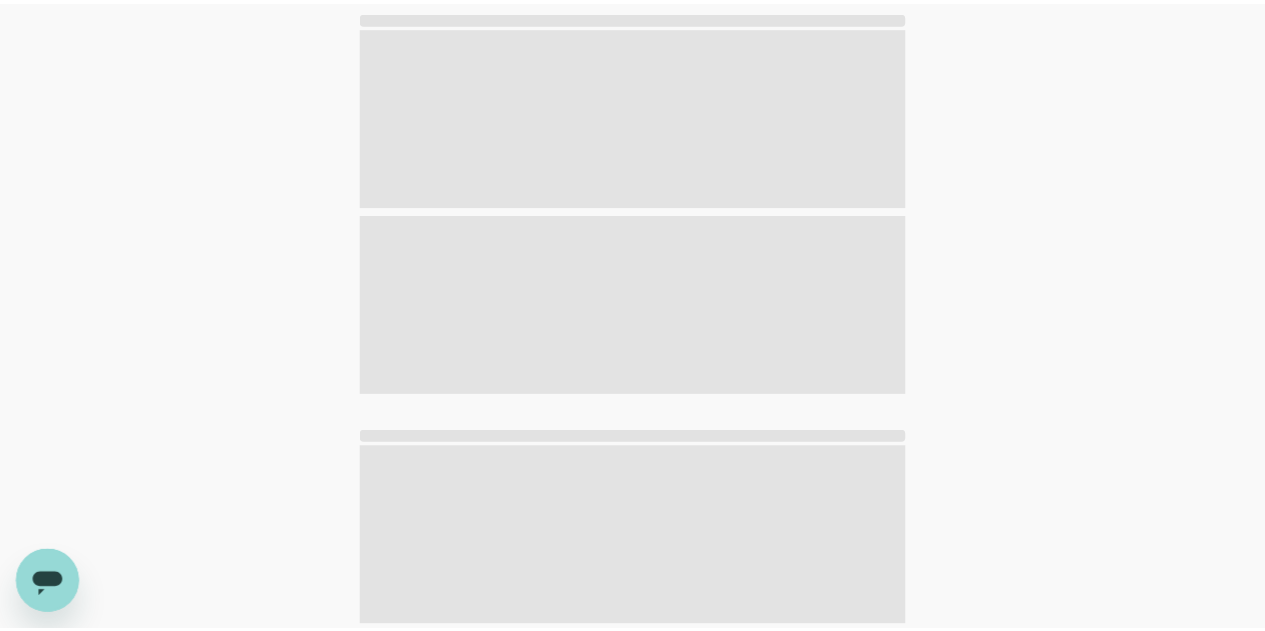 scroll, scrollTop: 0, scrollLeft: 0, axis: both 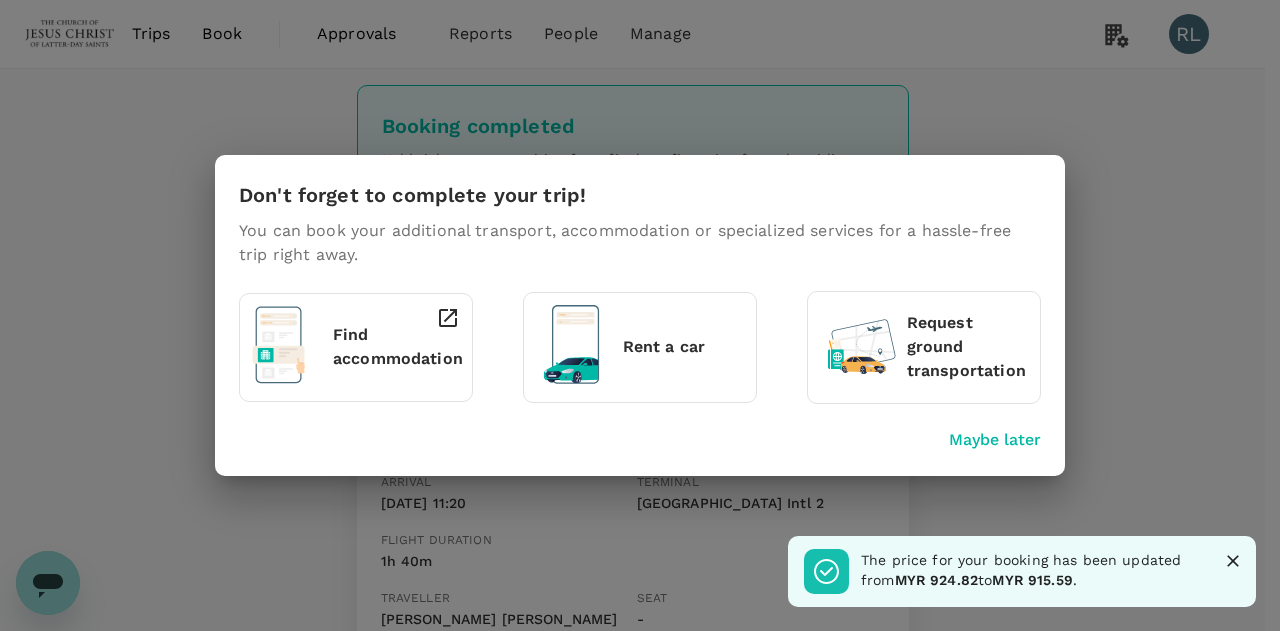 click on "Maybe later" at bounding box center (995, 440) 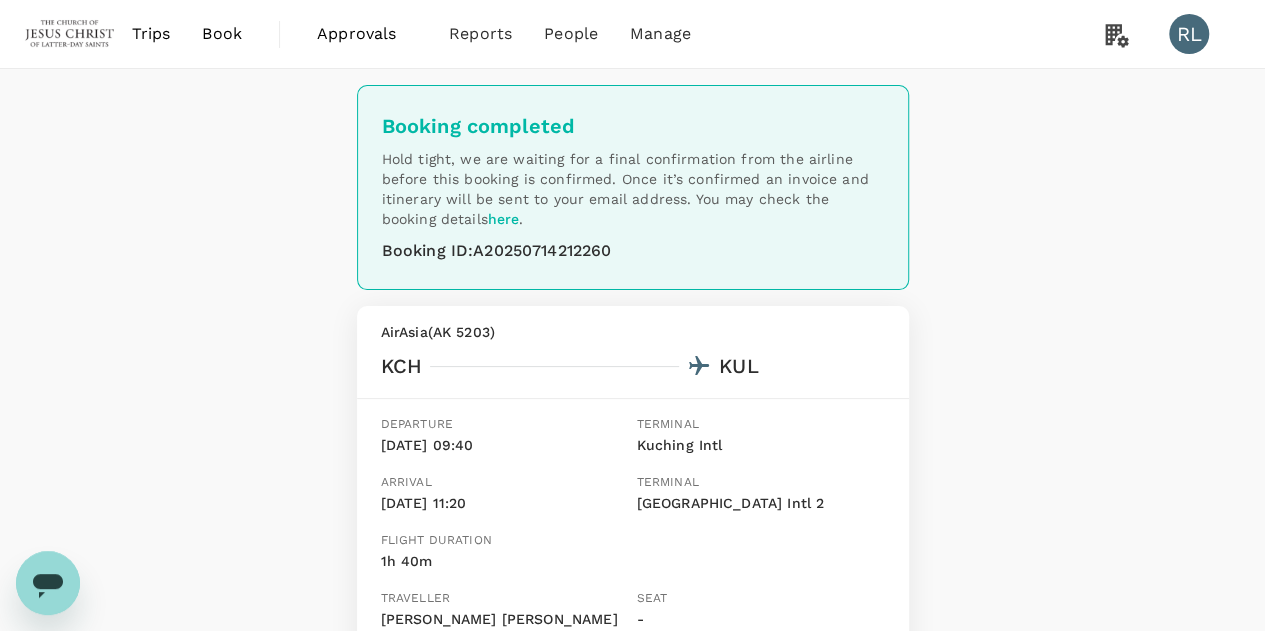 click on "Book" at bounding box center (222, 34) 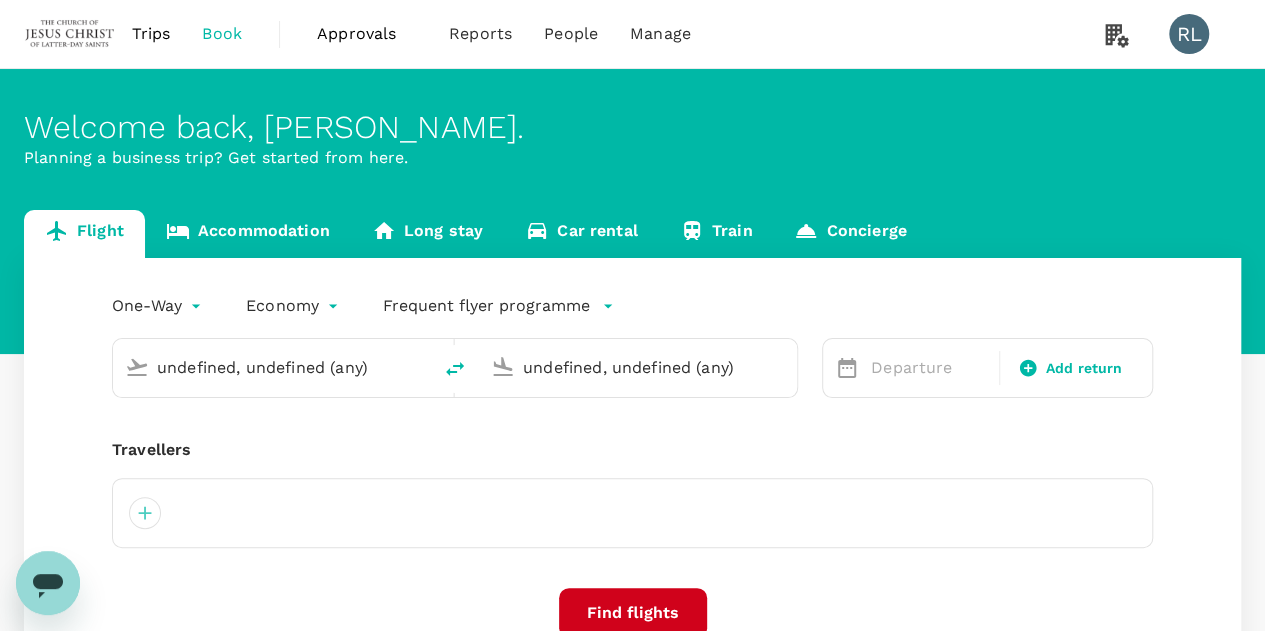 type 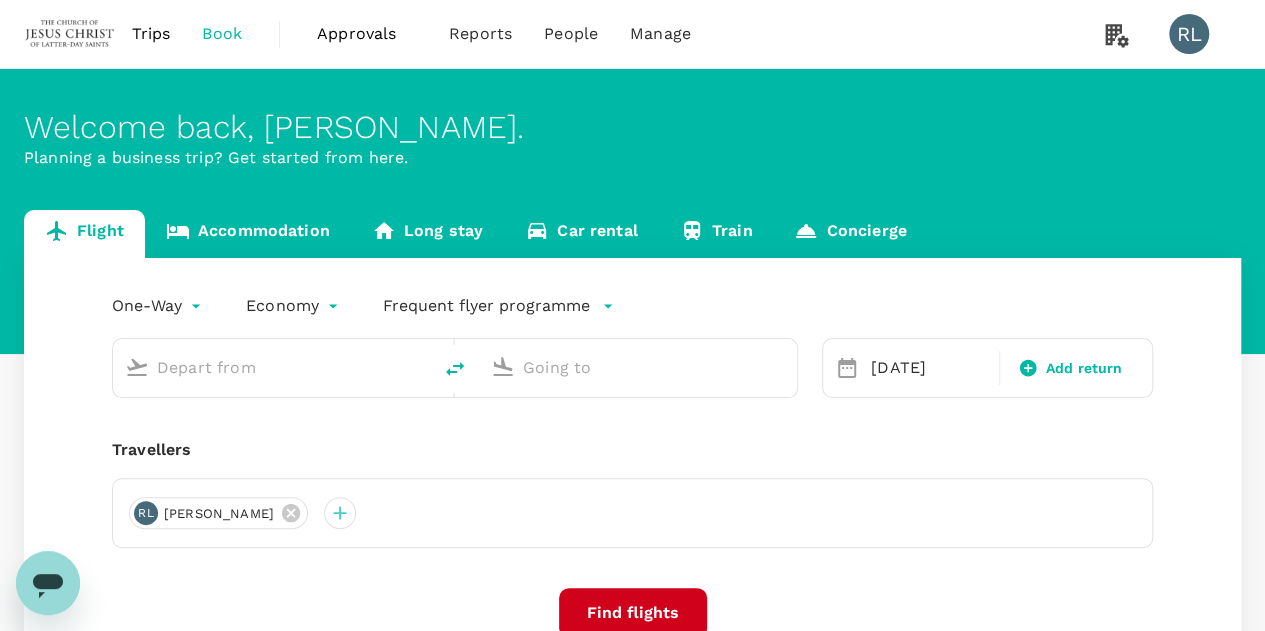 type on "Kuching Intl (KCH)" 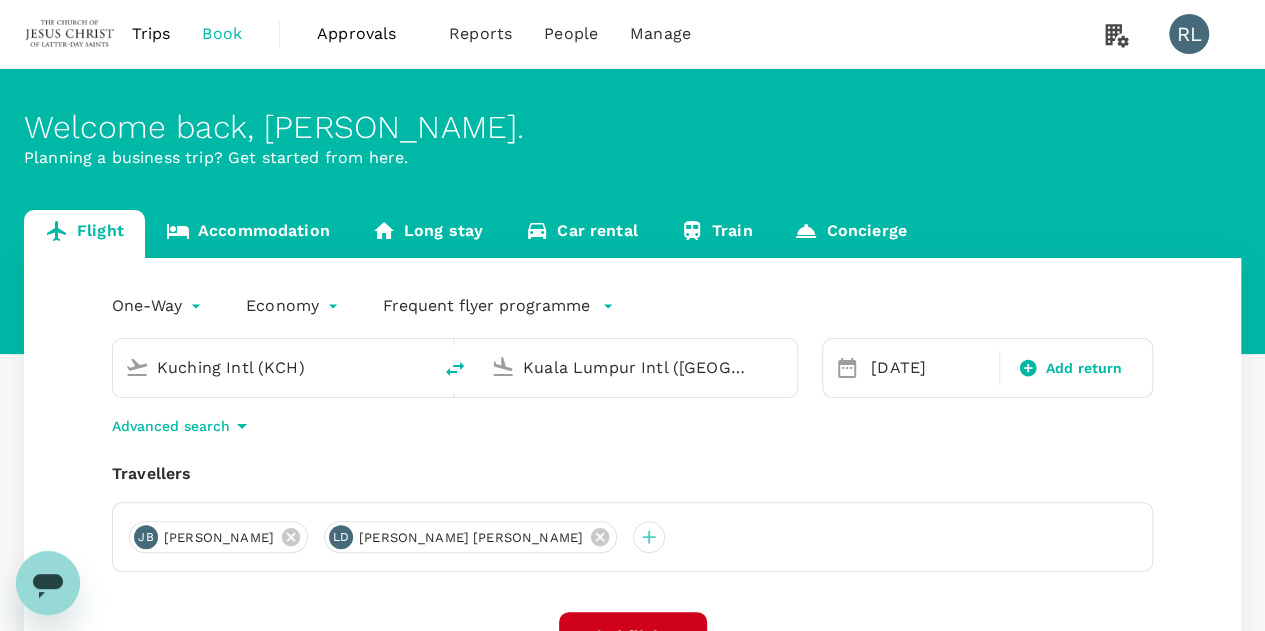 type 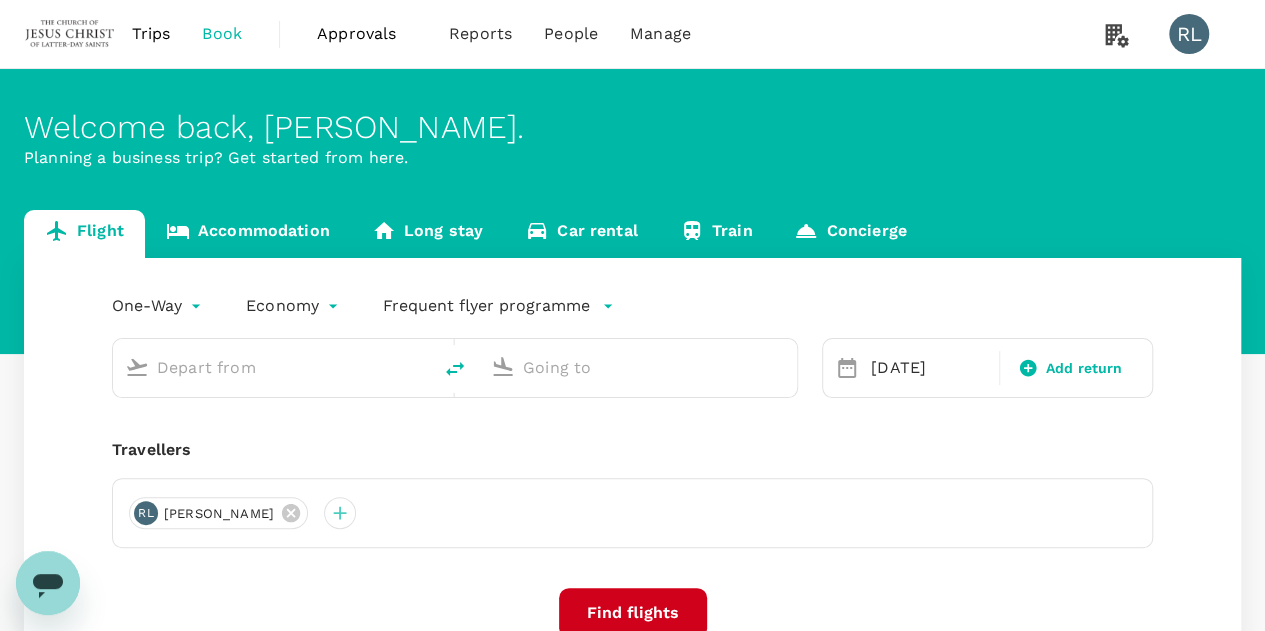 type on "Kuching Intl (KCH)" 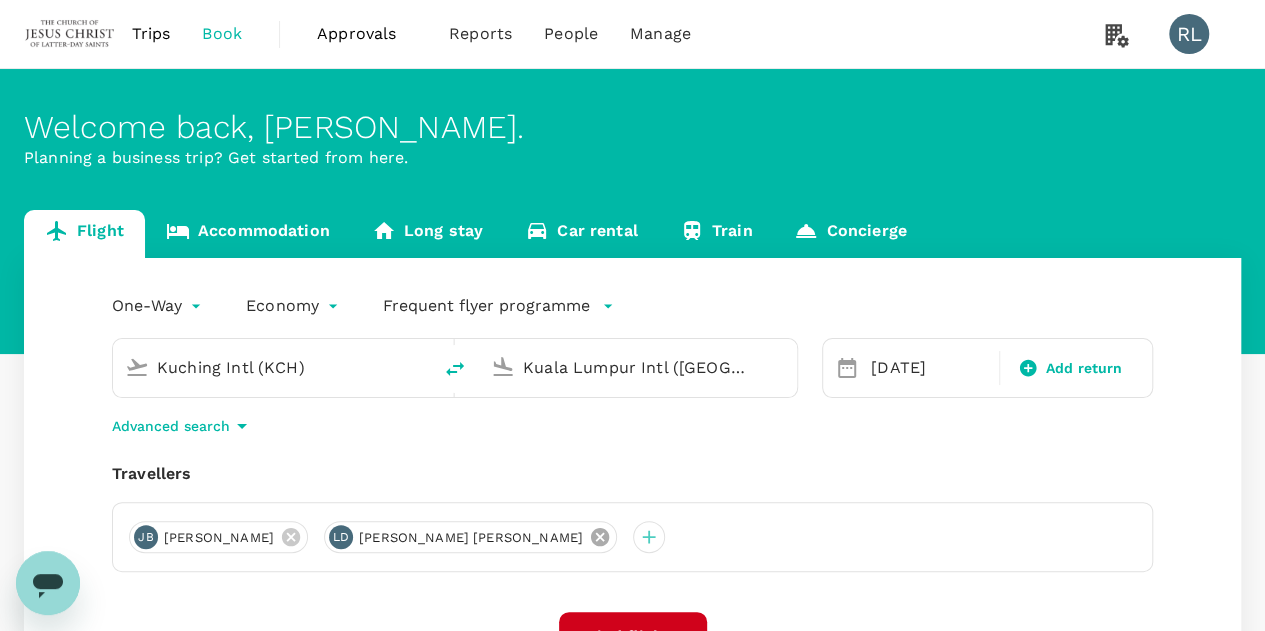 click 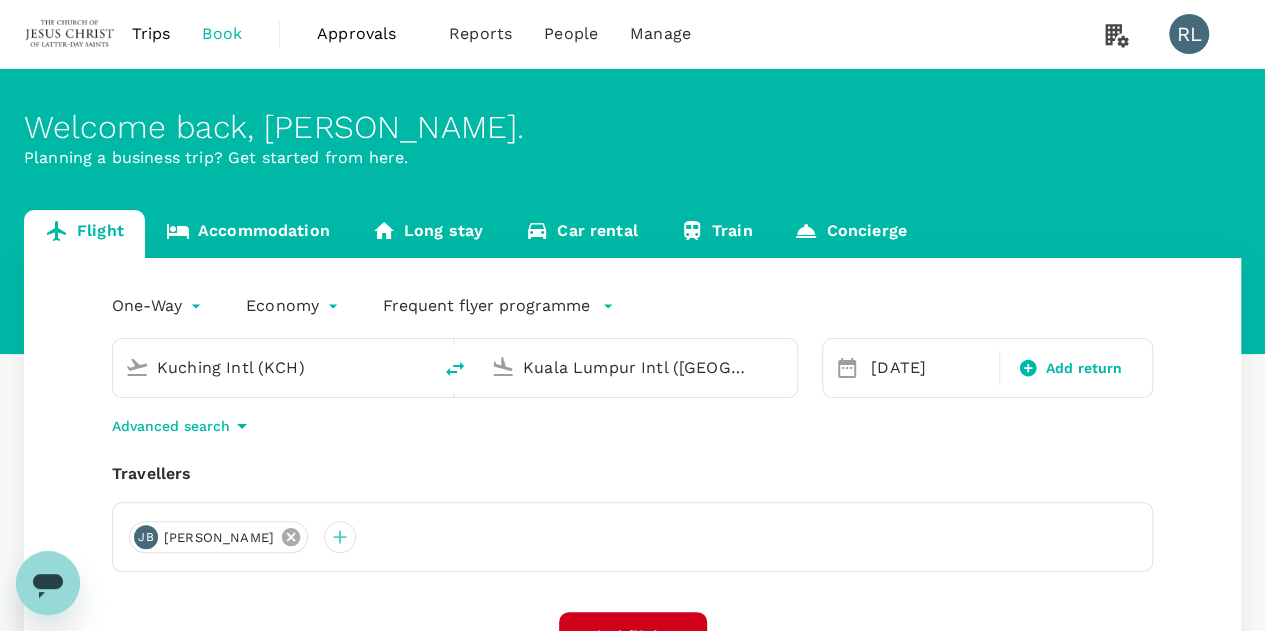 click 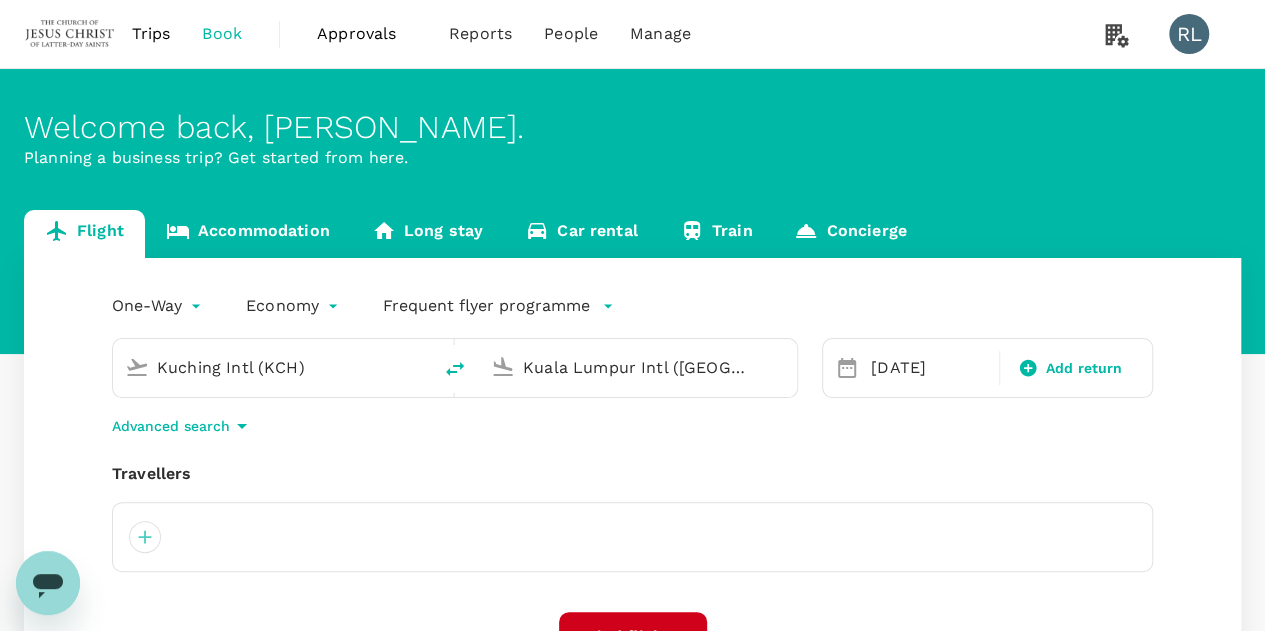 click on "Kuching Intl (KCH)" at bounding box center (273, 367) 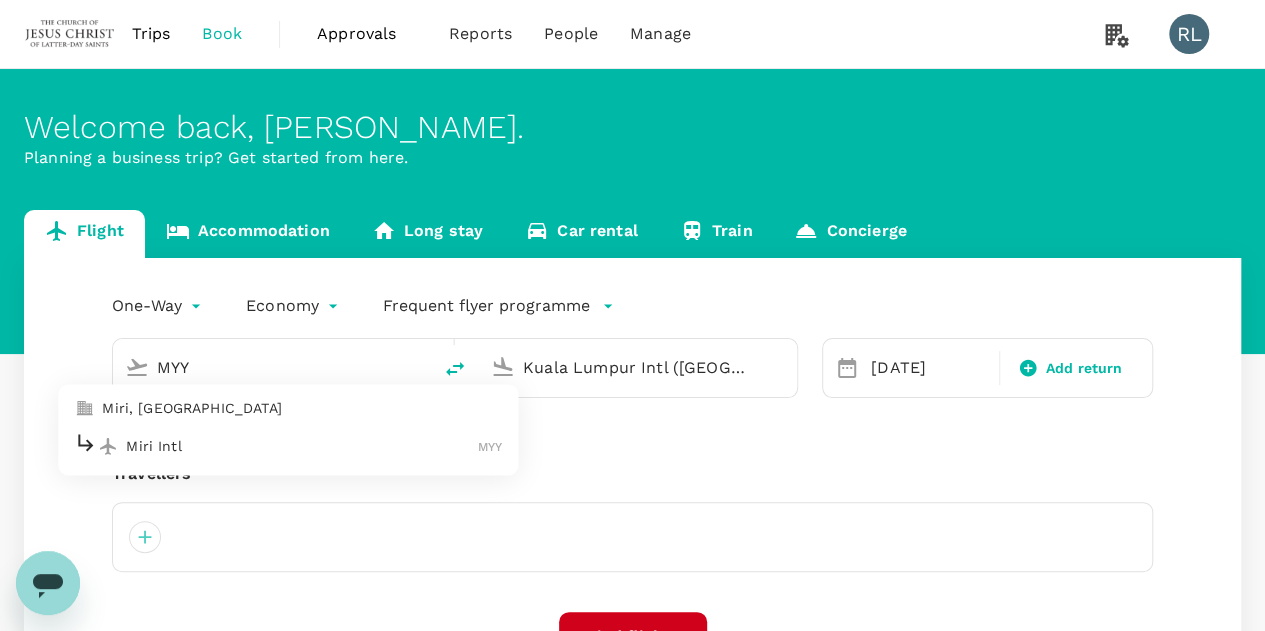 click on "Miri Intl" at bounding box center (302, 446) 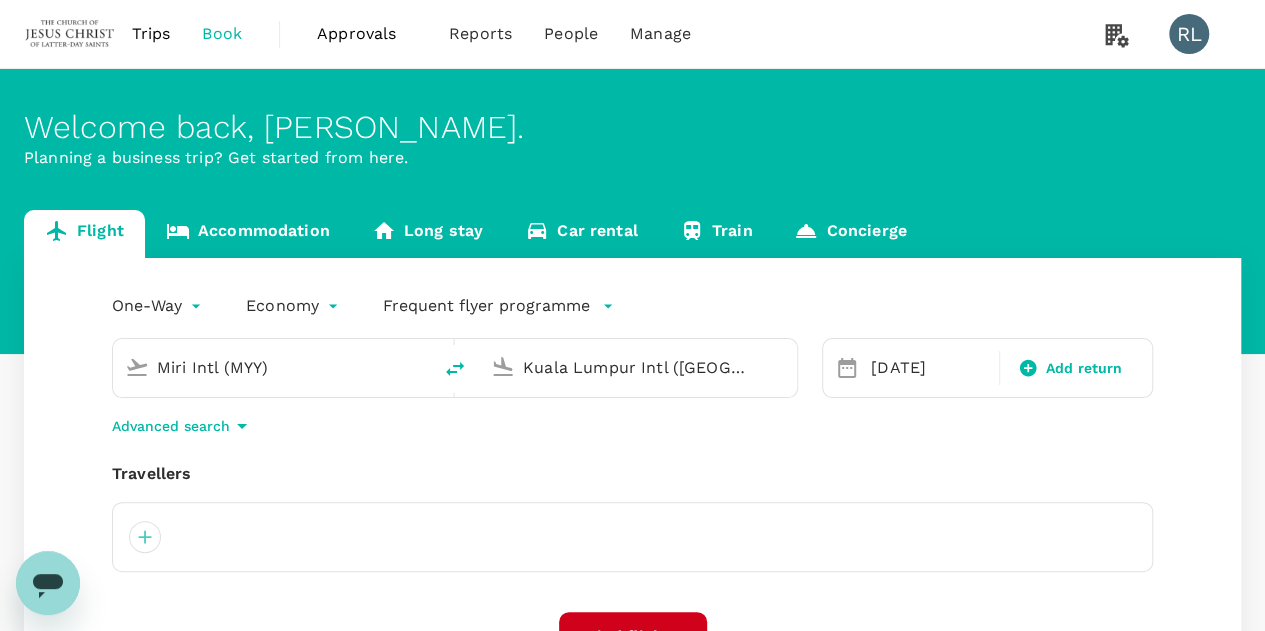 click on "Miri Intl (MYY)" at bounding box center (273, 367) 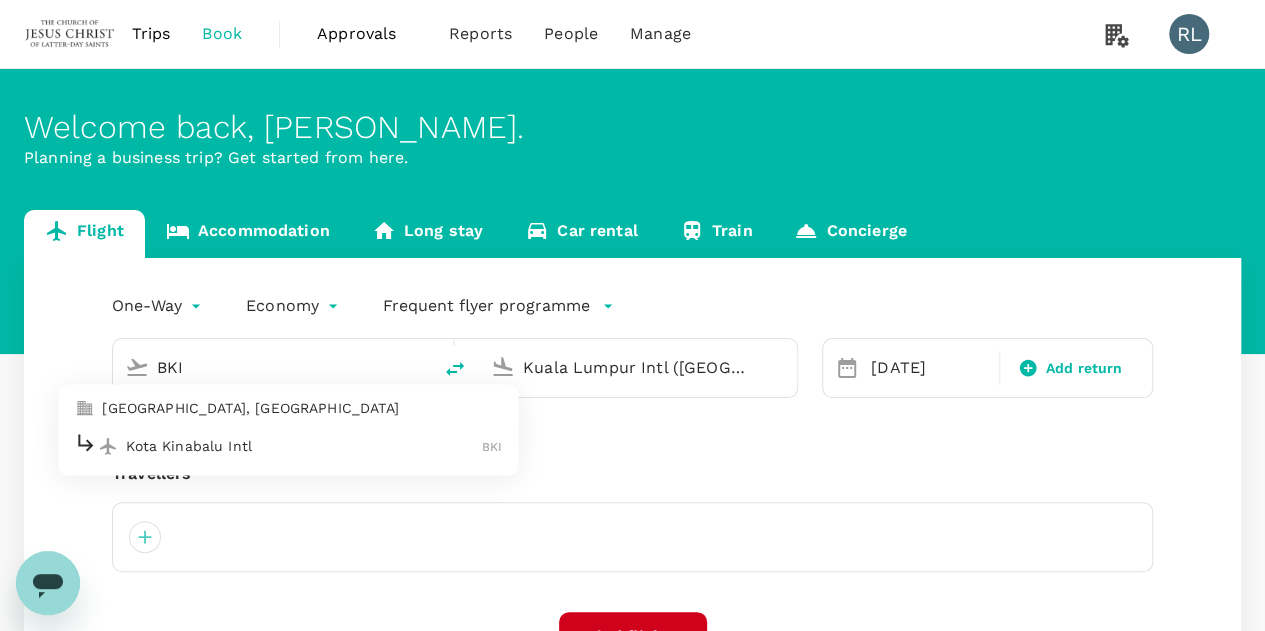 click on "Kota Kinabalu Intl" at bounding box center (304, 446) 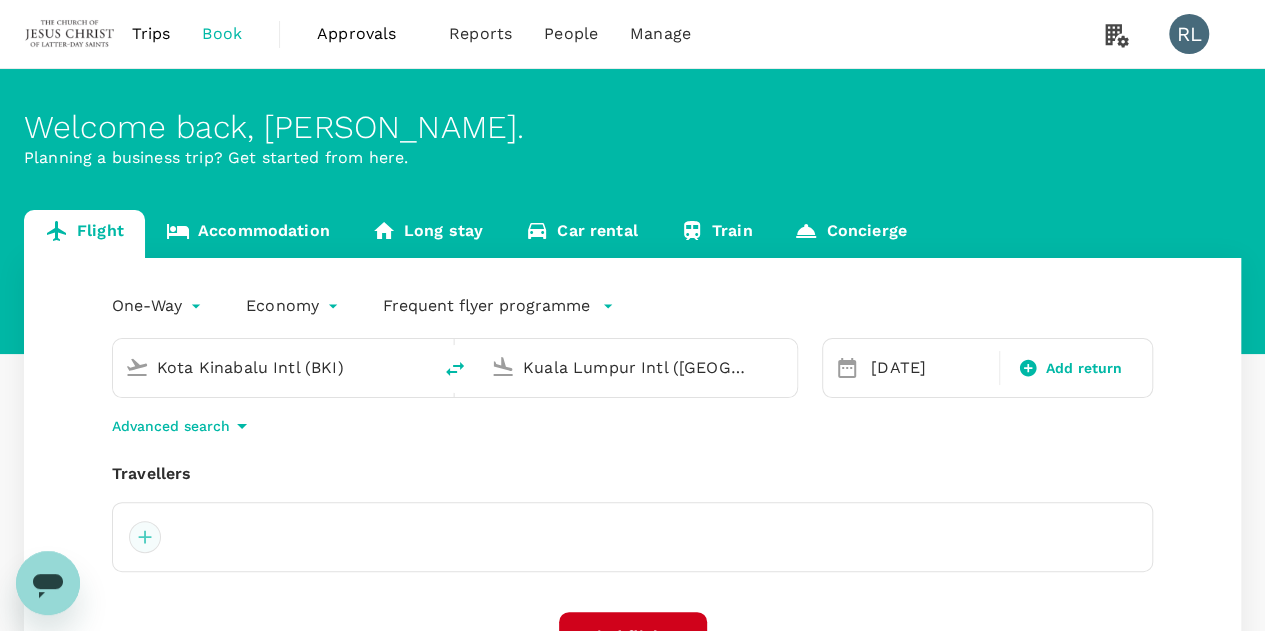 click at bounding box center [145, 537] 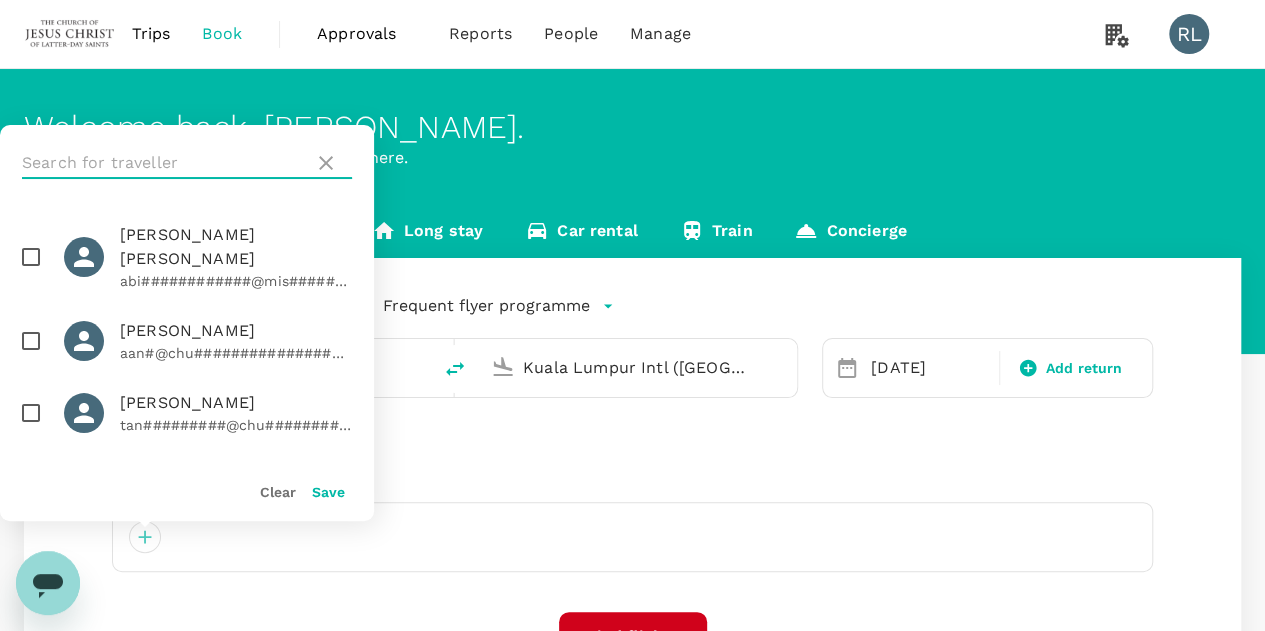click at bounding box center [164, 163] 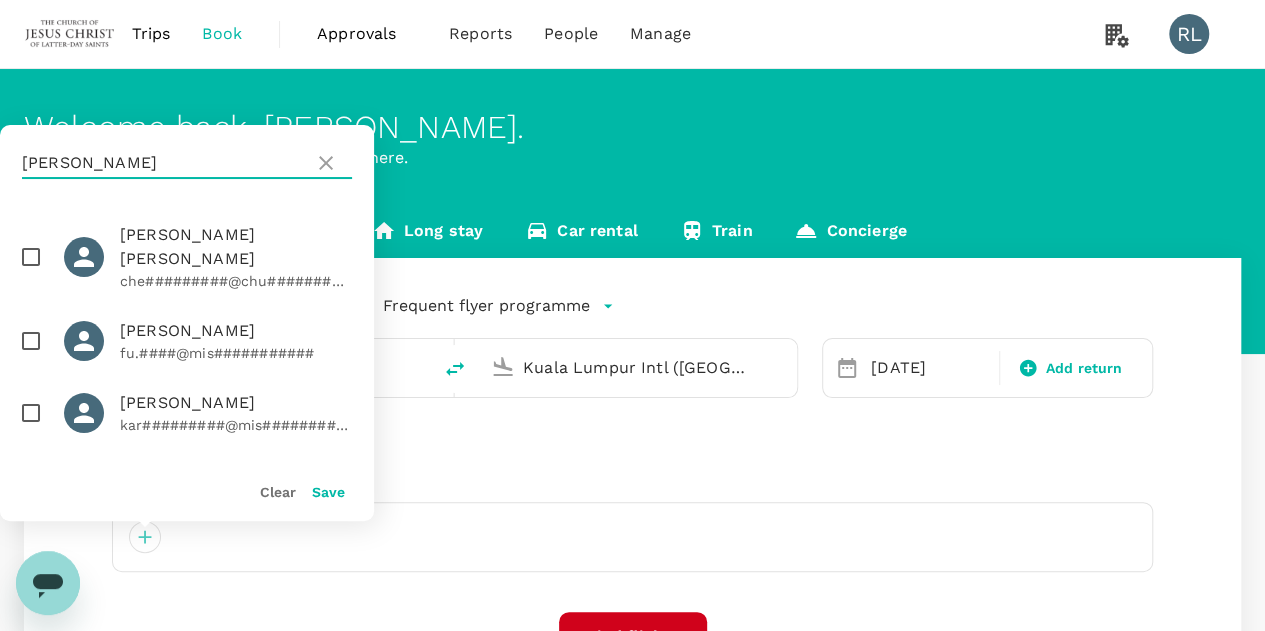 type on "CHEN" 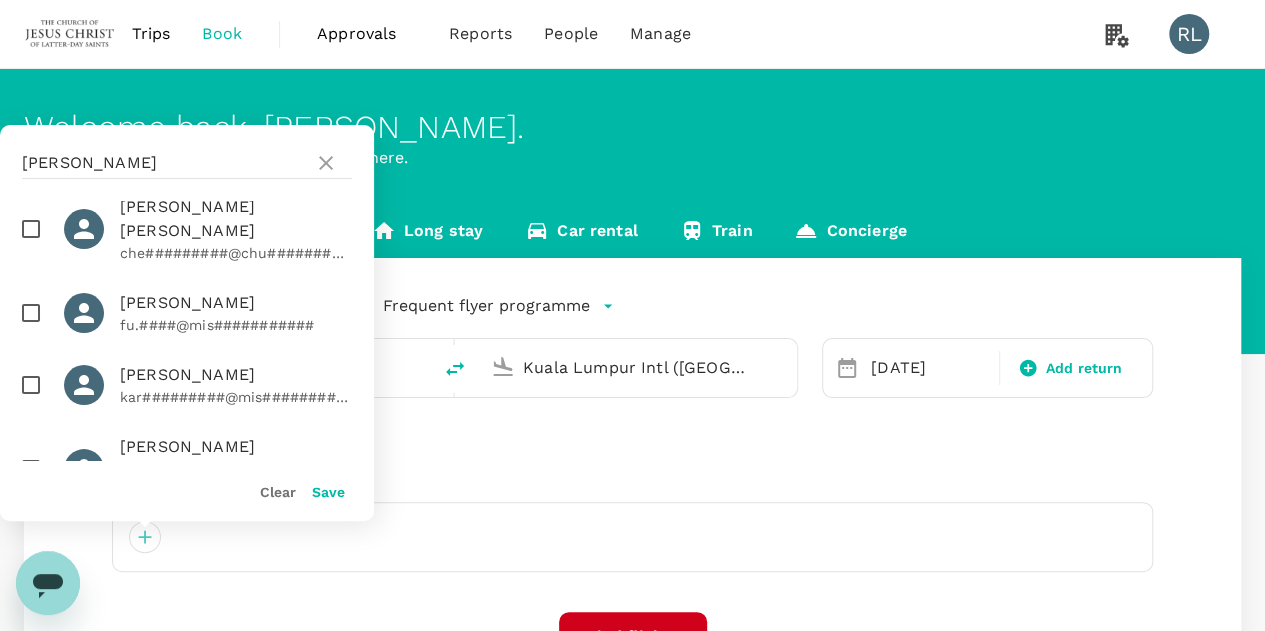 scroll, scrollTop: 44, scrollLeft: 0, axis: vertical 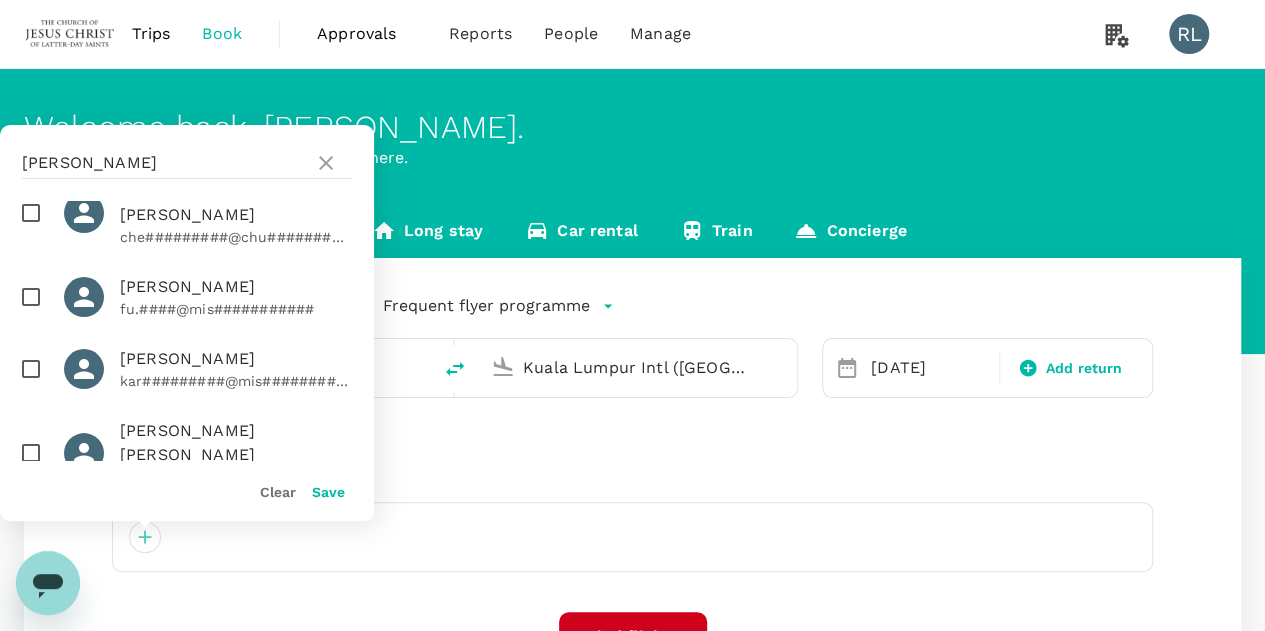 click at bounding box center [31, 369] 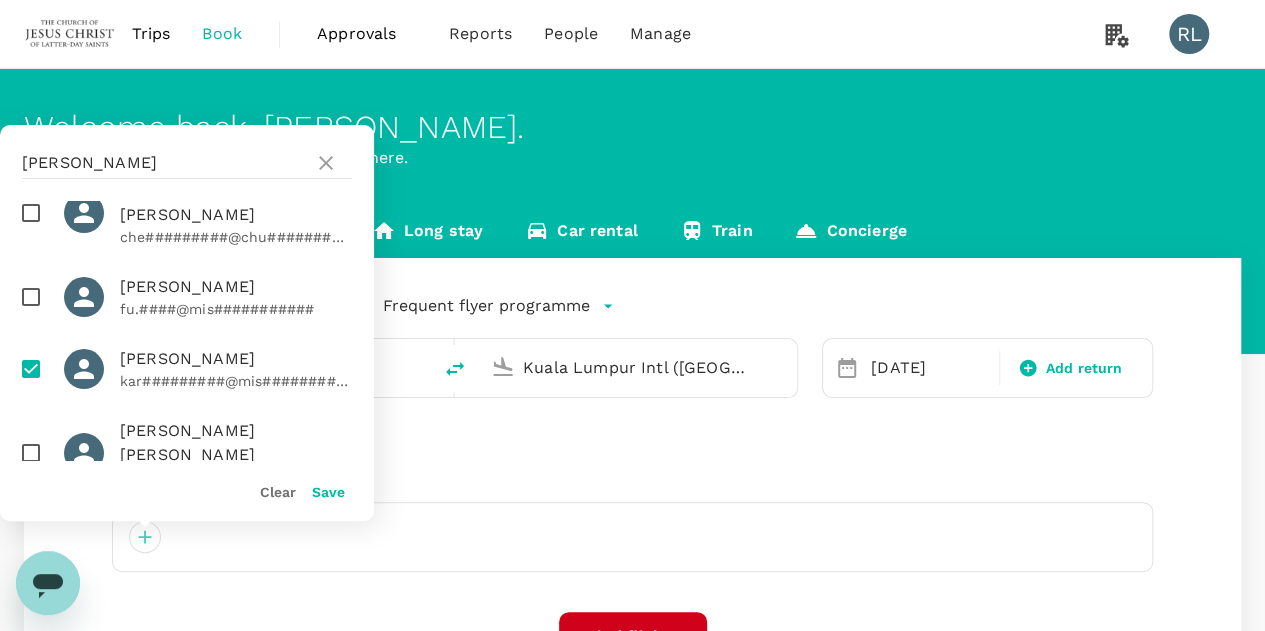 click on "Save" at bounding box center (328, 492) 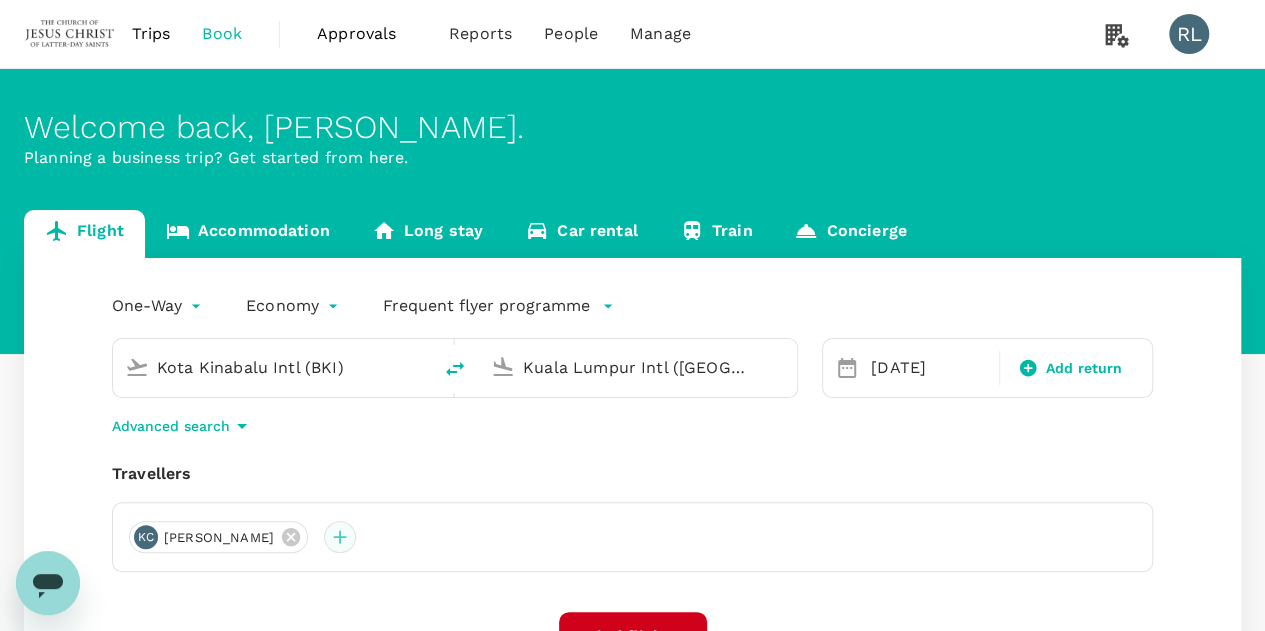 click at bounding box center (340, 537) 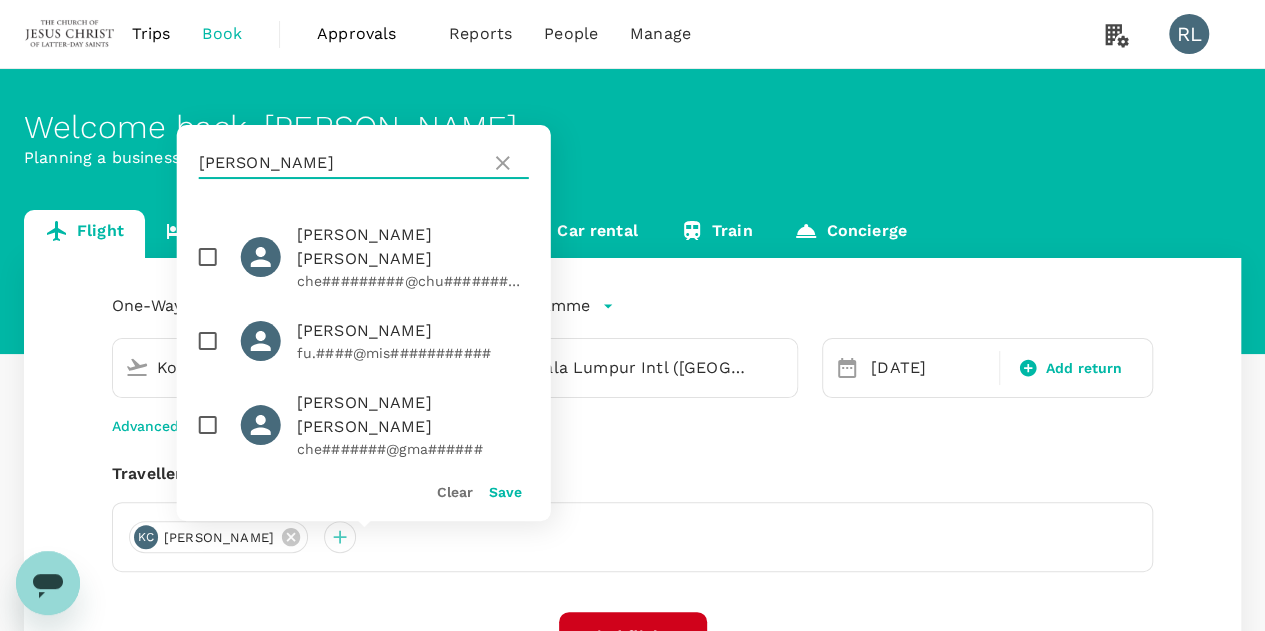 drag, startPoint x: 253, startPoint y: 163, endPoint x: 177, endPoint y: 153, distance: 76.655075 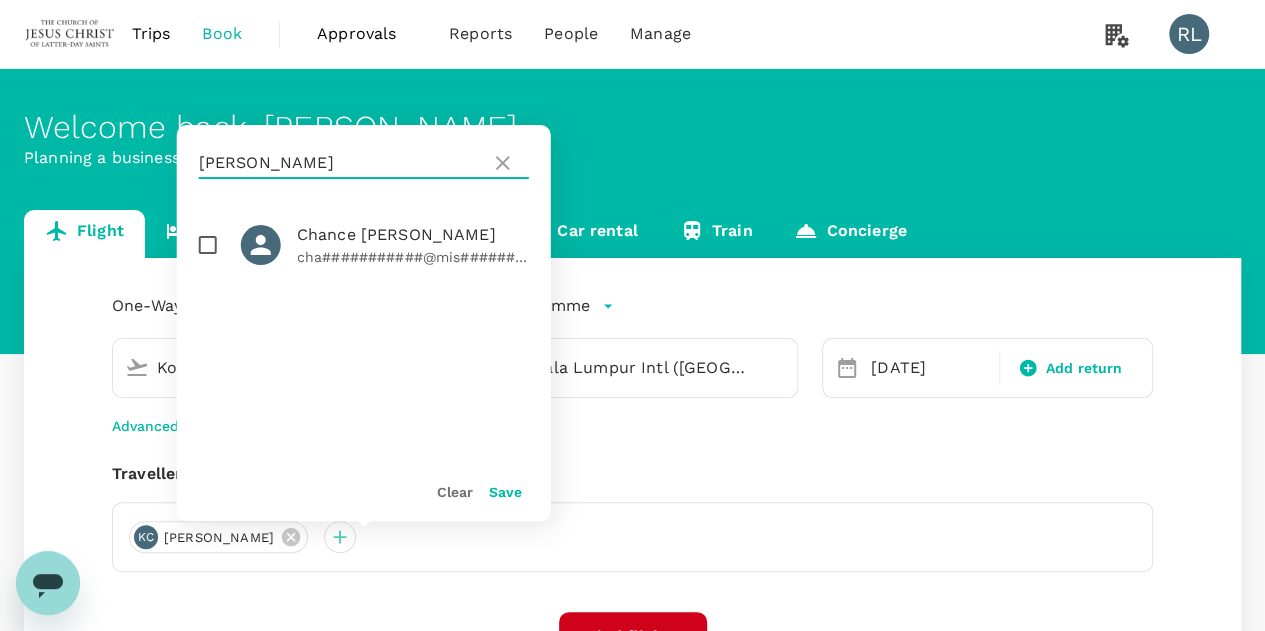 type on "cauthen" 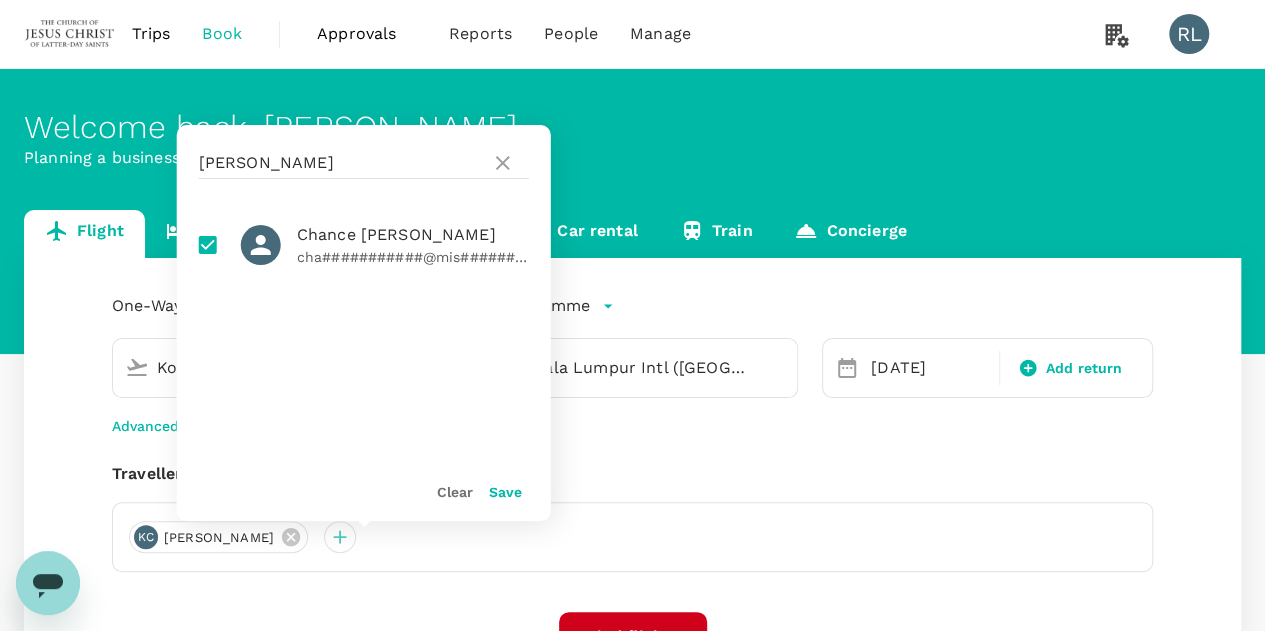 click on "Save" at bounding box center (505, 492) 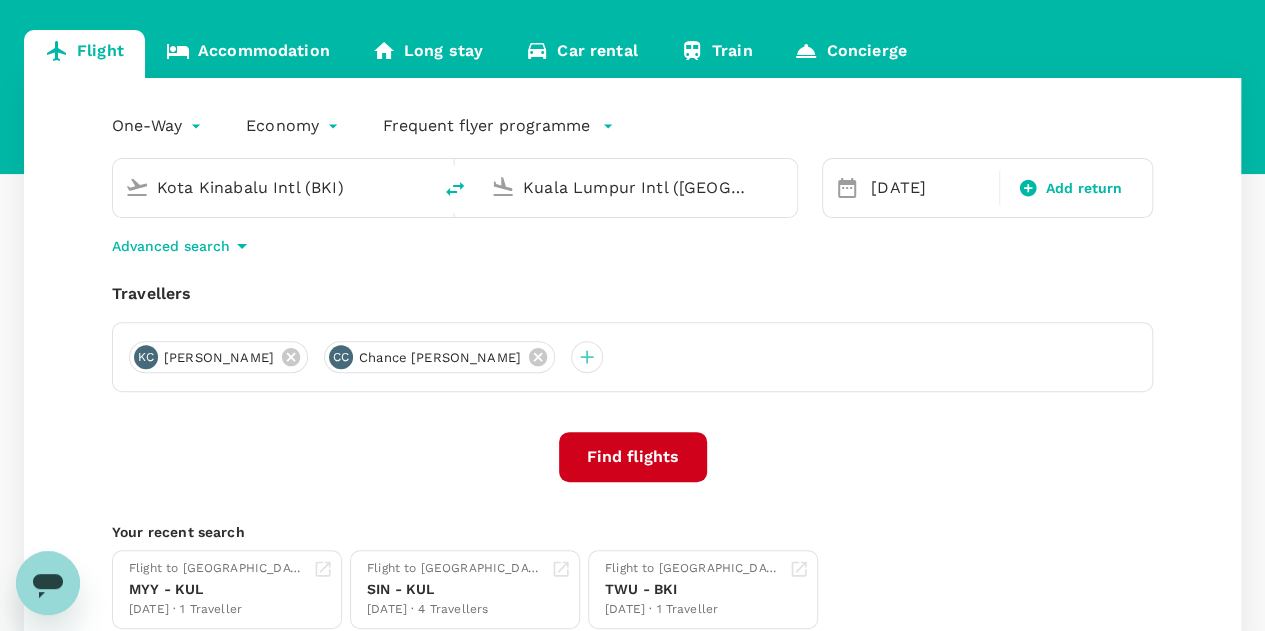 scroll, scrollTop: 200, scrollLeft: 0, axis: vertical 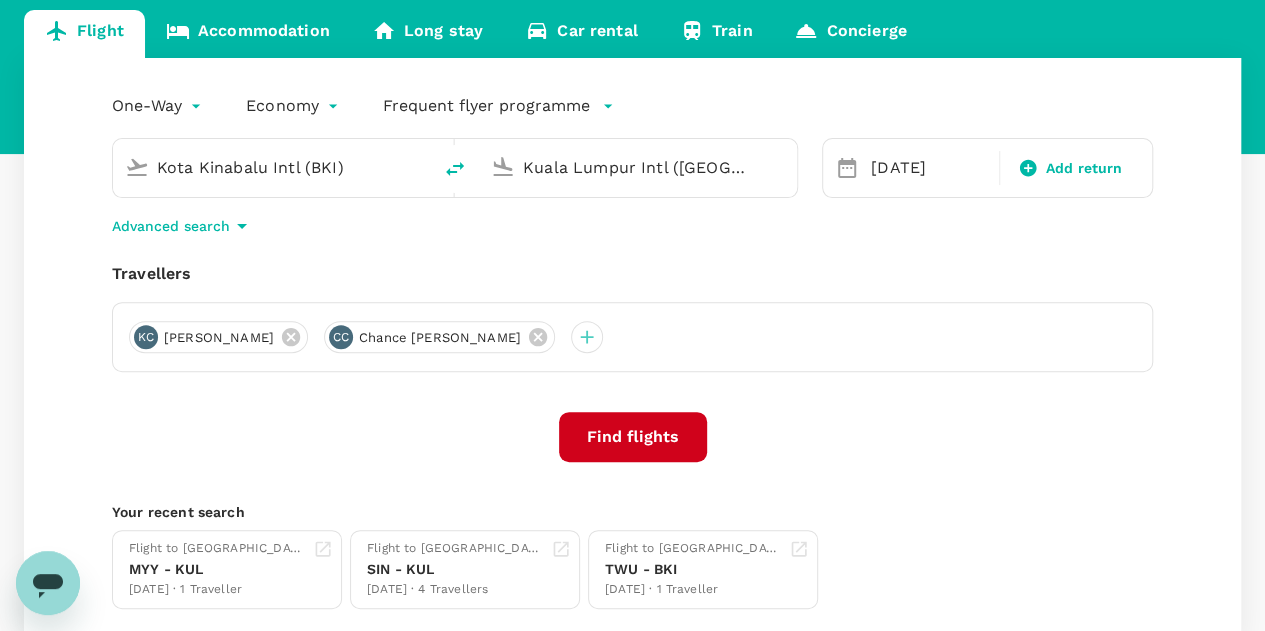 click on "Find flights" at bounding box center [633, 437] 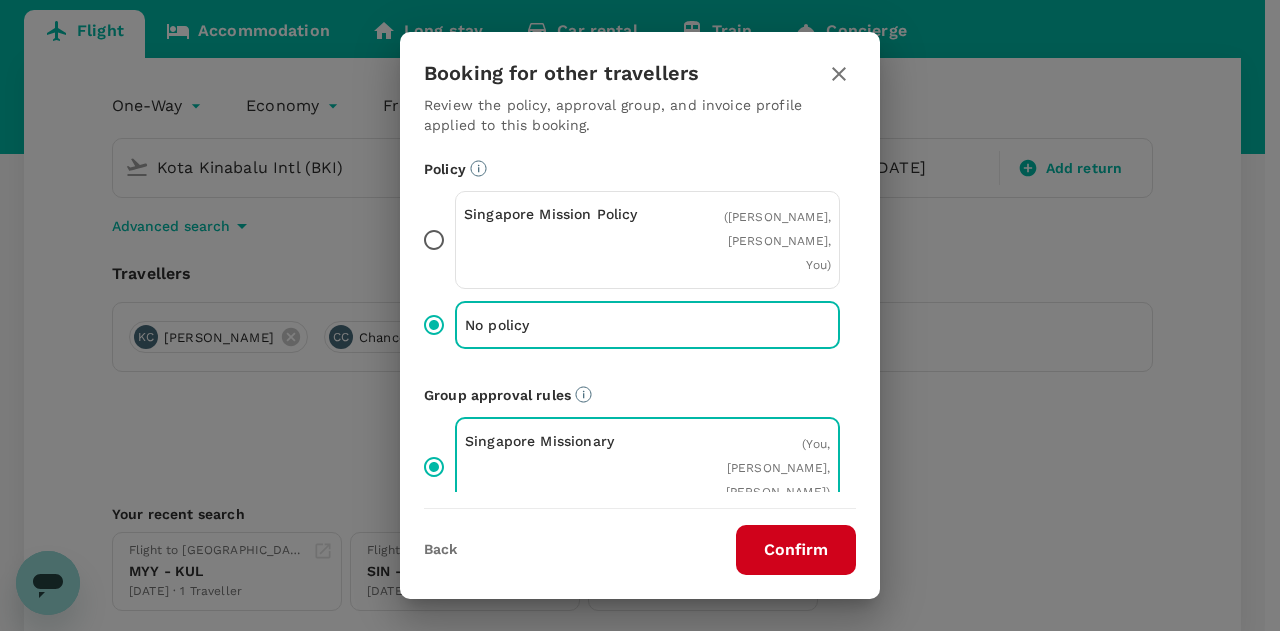 click on "Confirm" at bounding box center [796, 550] 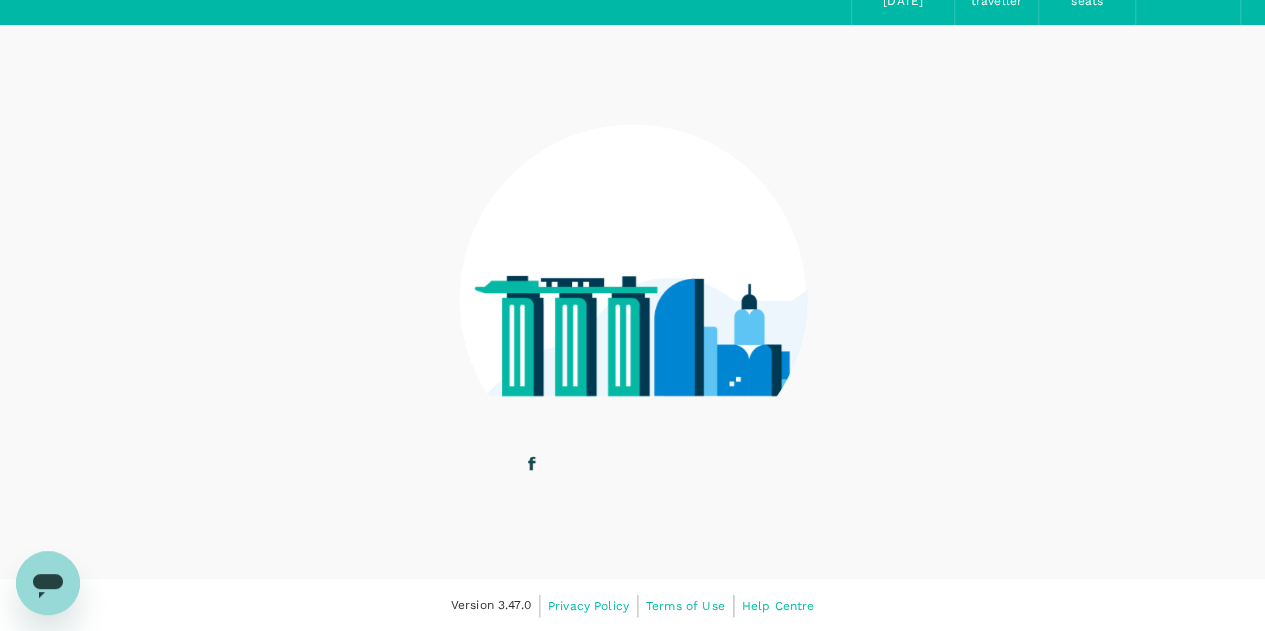 scroll, scrollTop: 0, scrollLeft: 0, axis: both 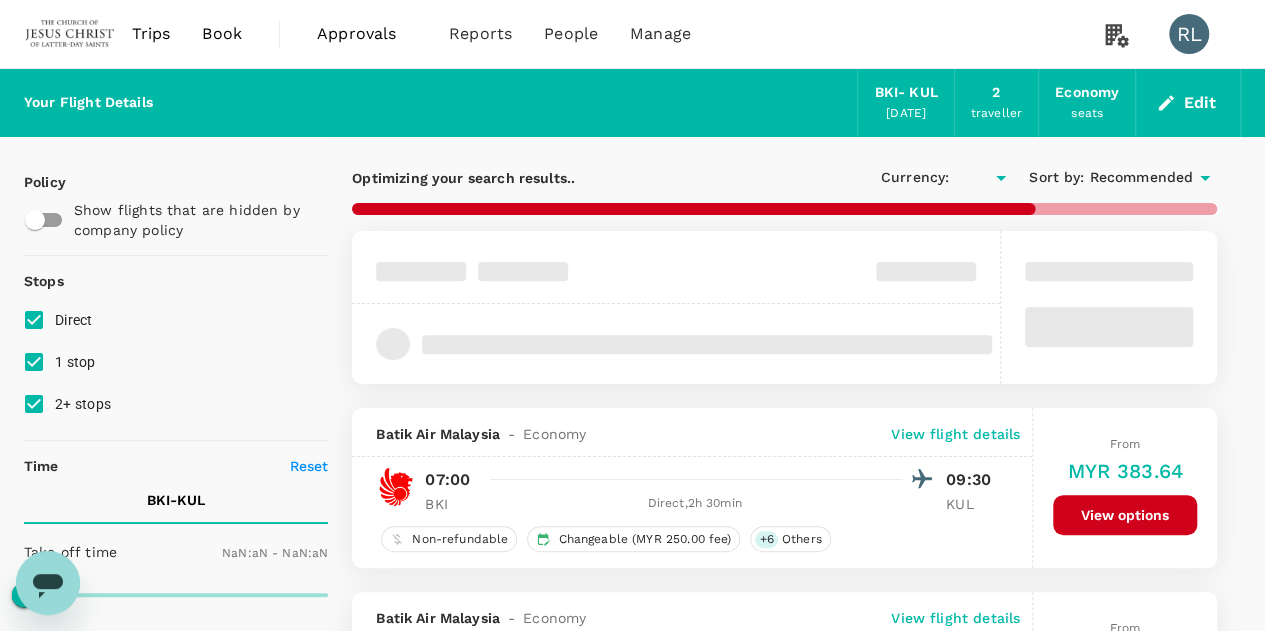 type on "MYR" 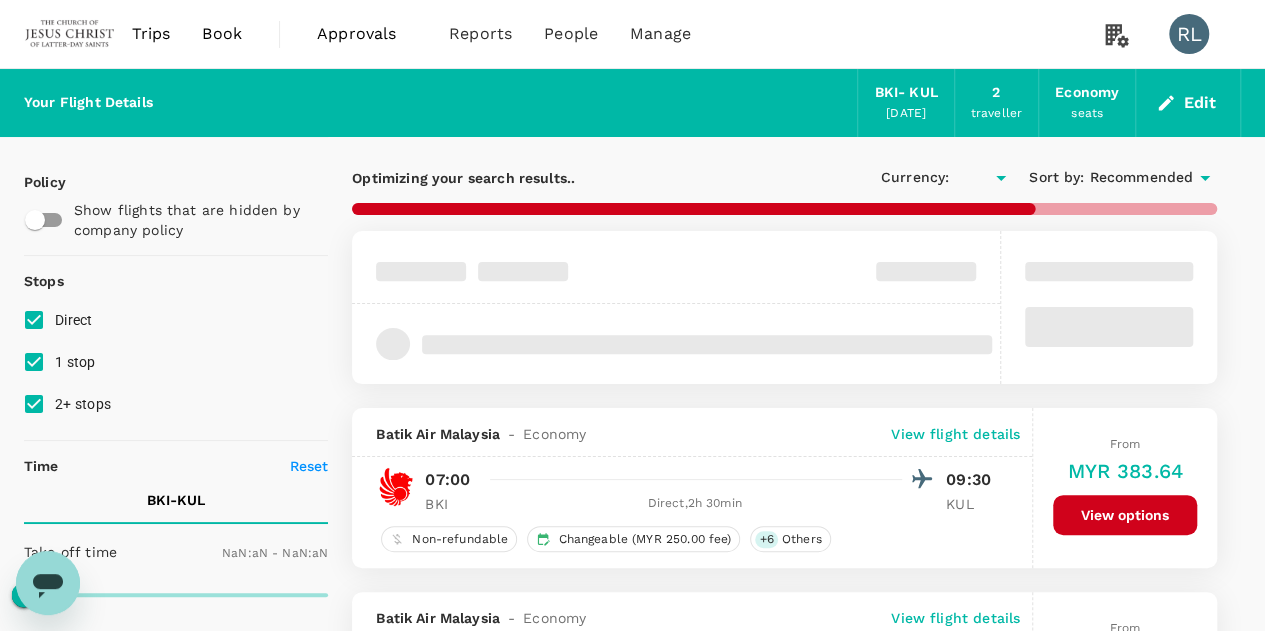 type on "1440" 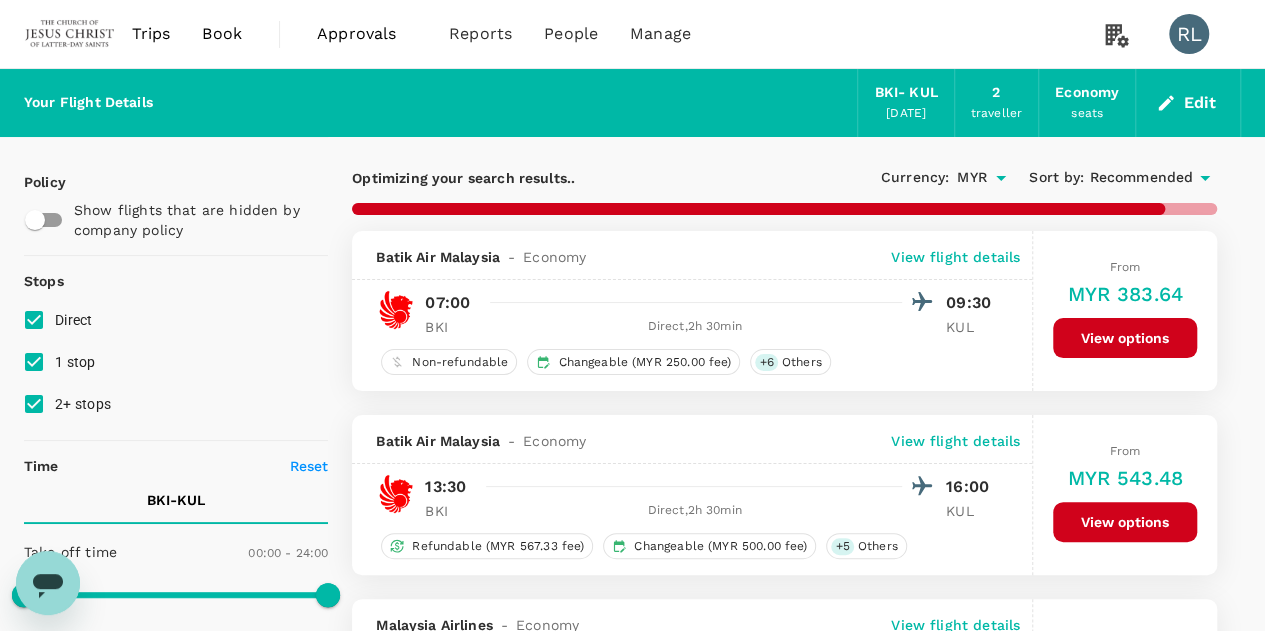click on "Recommended" at bounding box center (1141, 178) 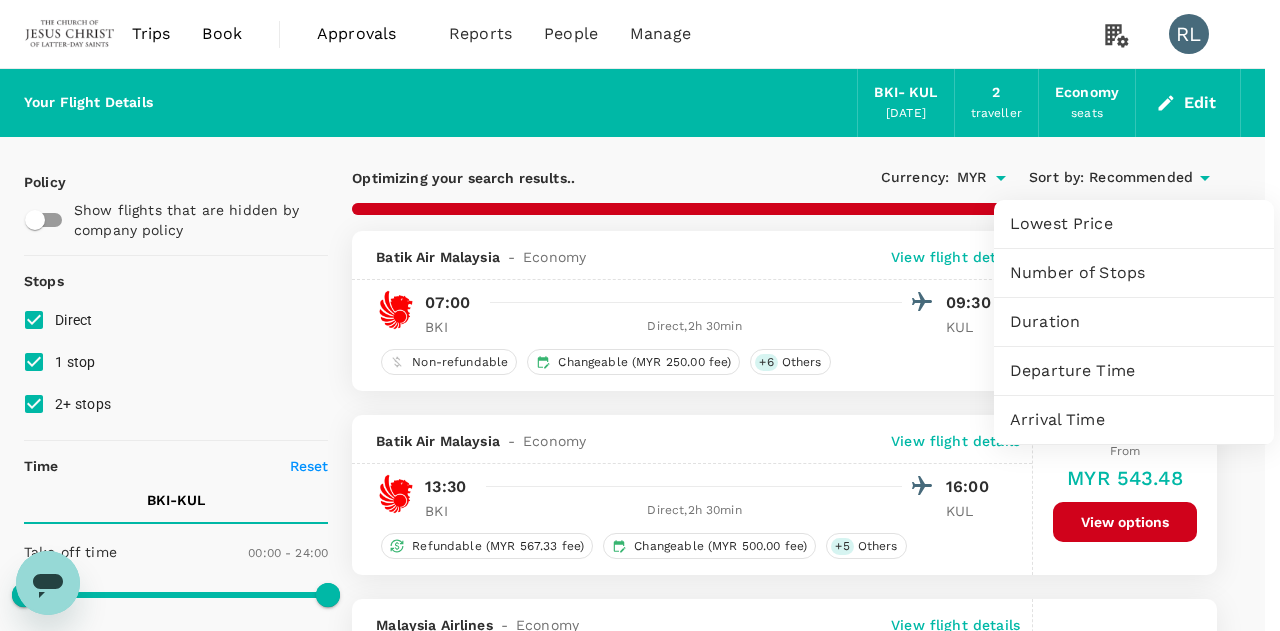 click on "Departure Time" at bounding box center [1134, 371] 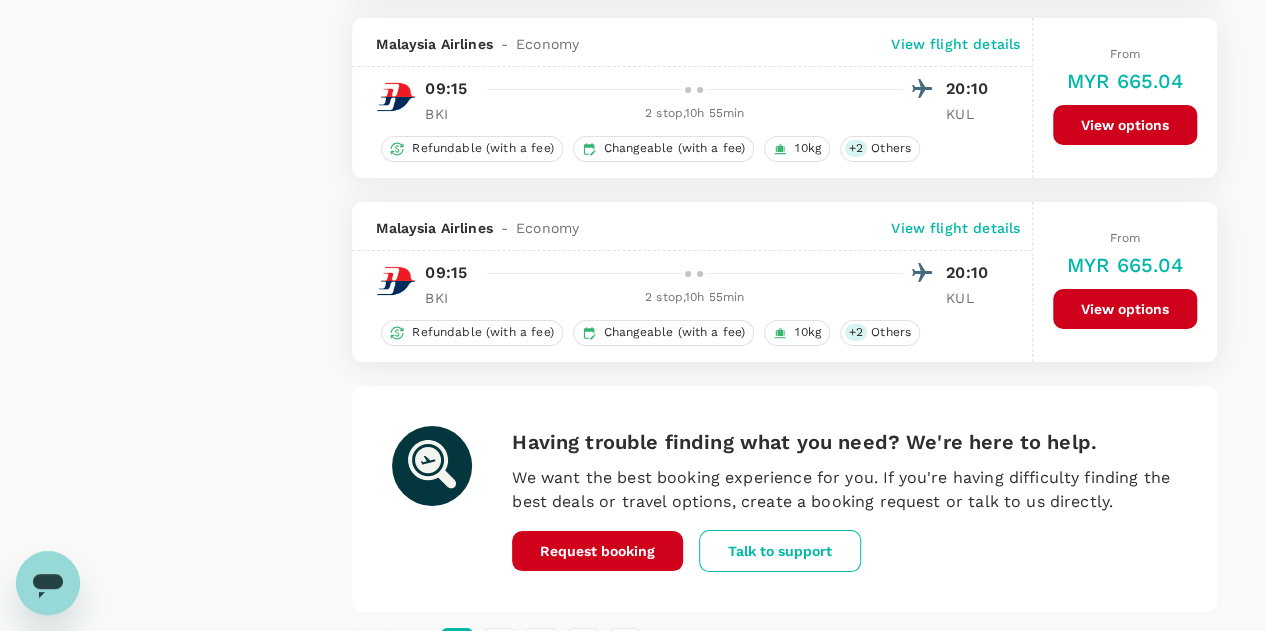 scroll, scrollTop: 3720, scrollLeft: 0, axis: vertical 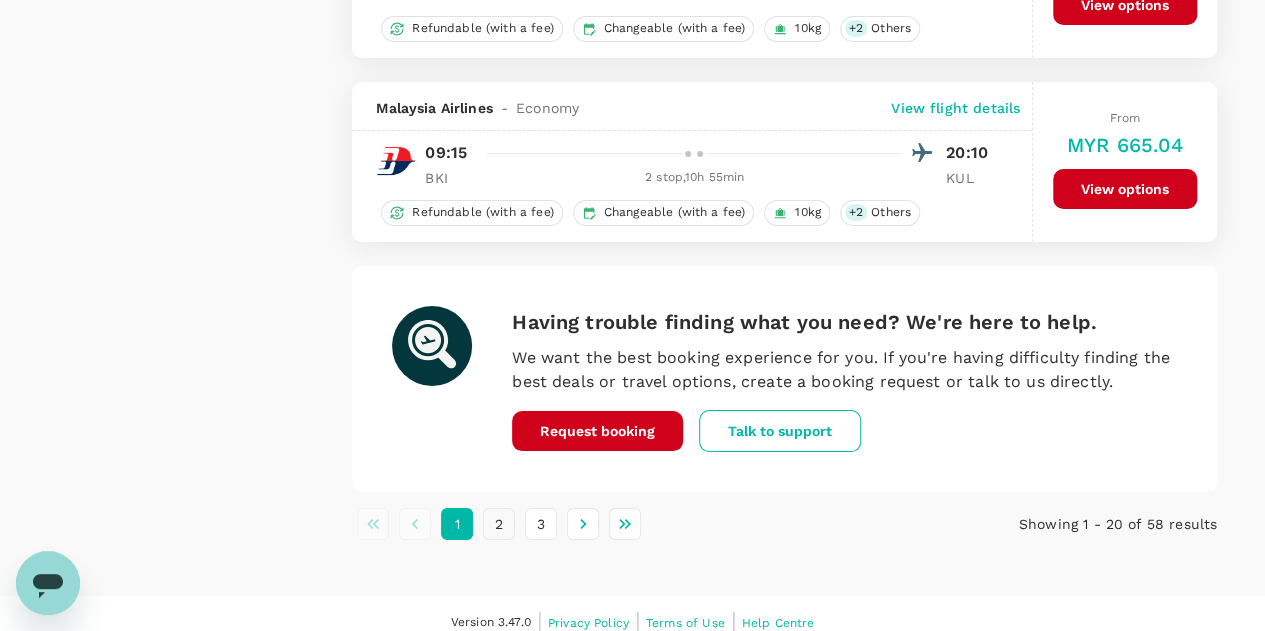 click on "2" at bounding box center (499, 524) 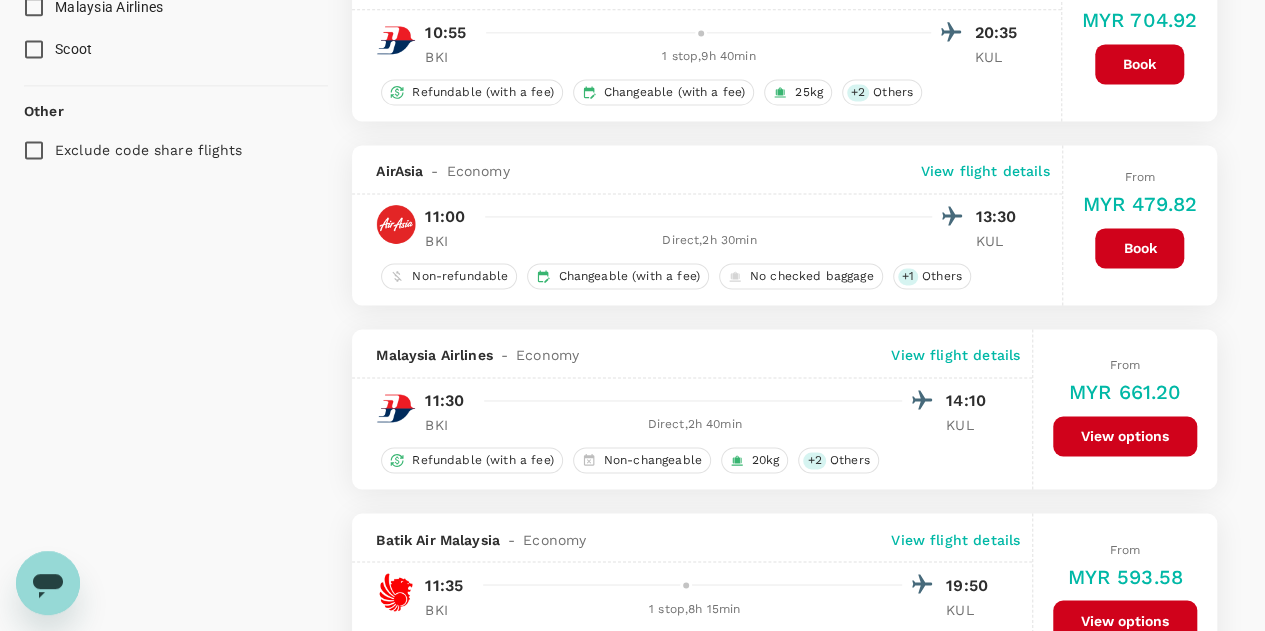 scroll, scrollTop: 1400, scrollLeft: 0, axis: vertical 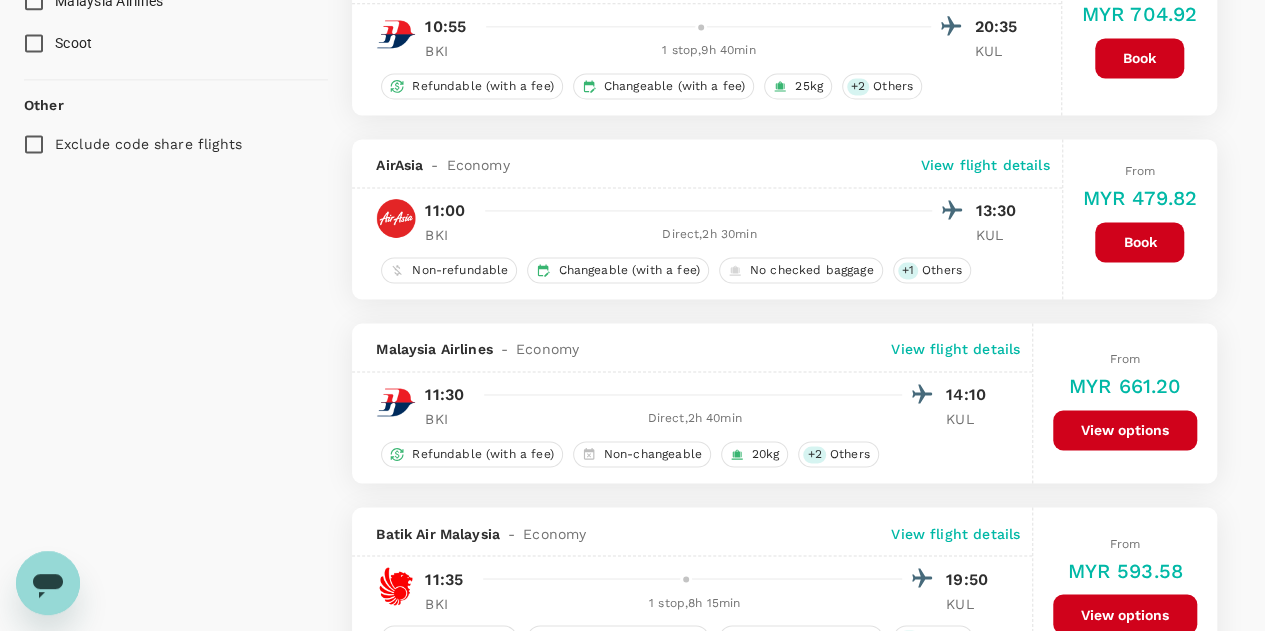 click on "Book" at bounding box center [1139, 242] 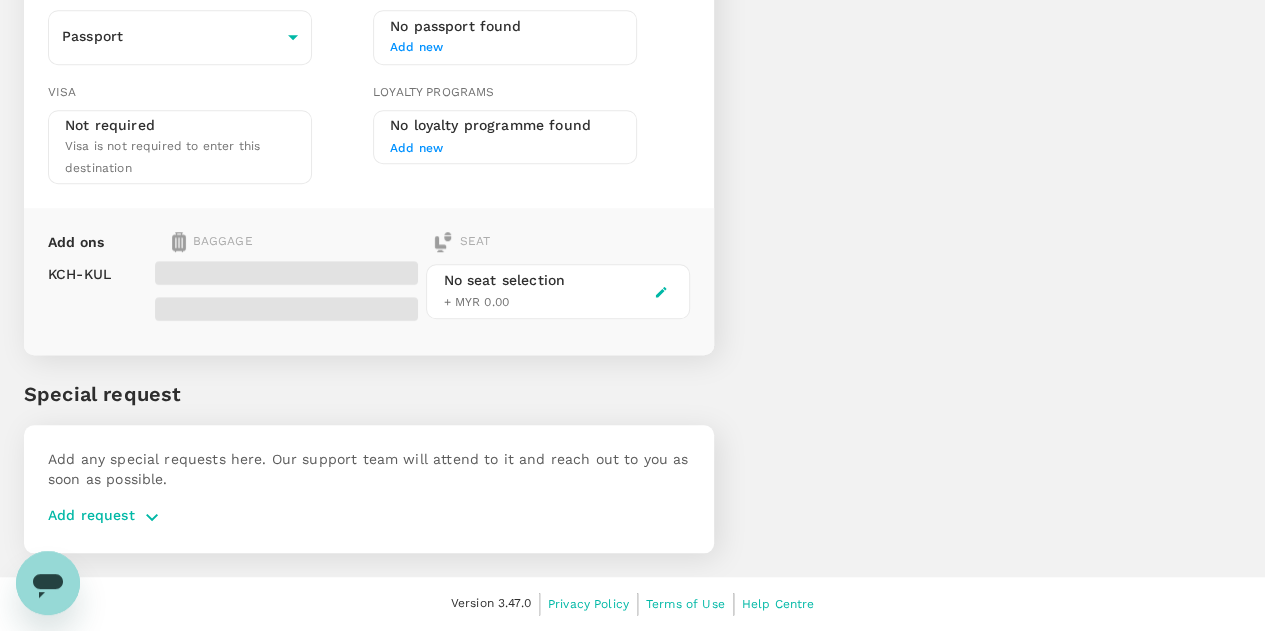 scroll, scrollTop: 0, scrollLeft: 0, axis: both 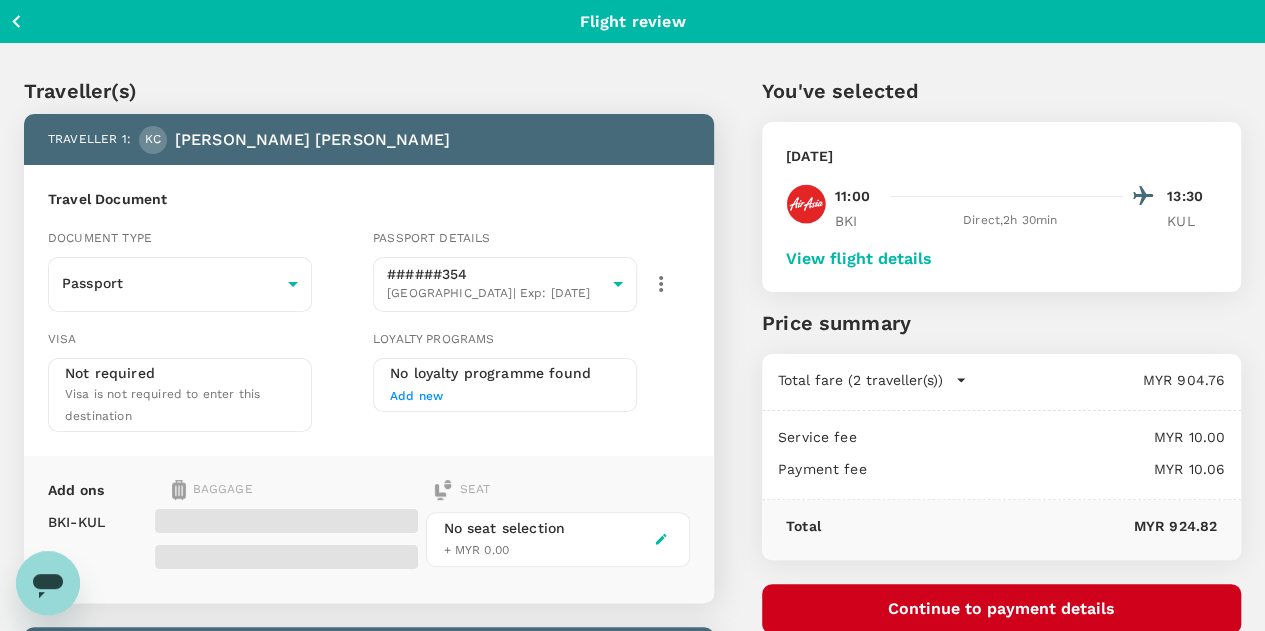 click on "View flight details" at bounding box center (859, 259) 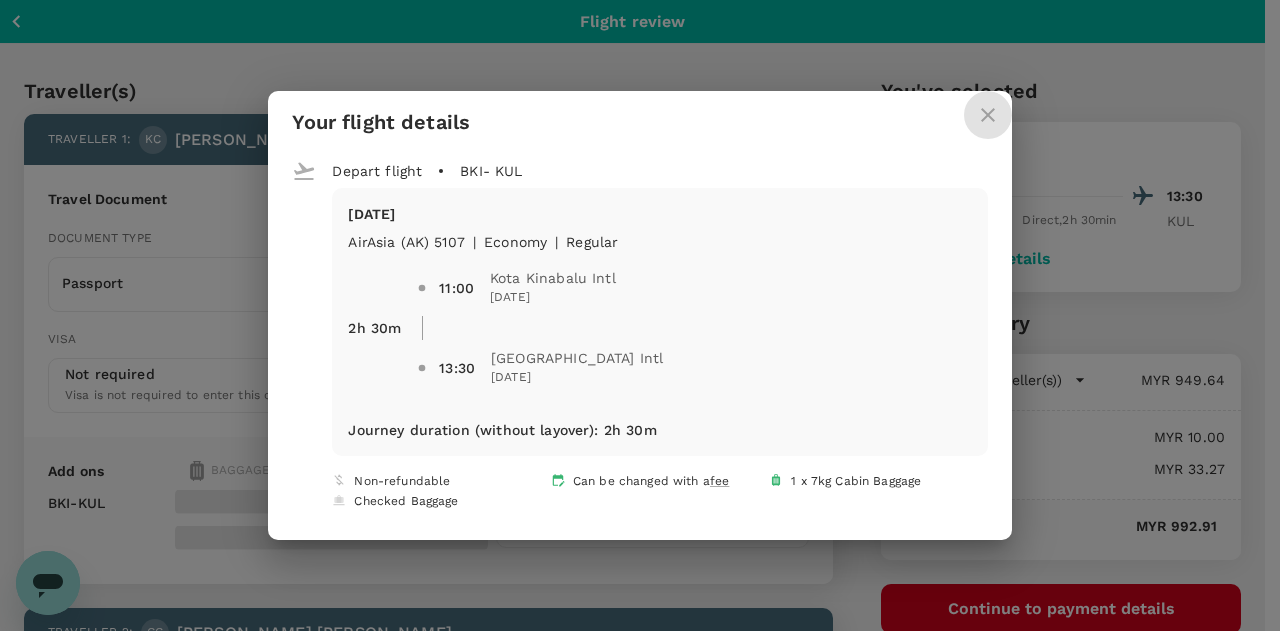 click 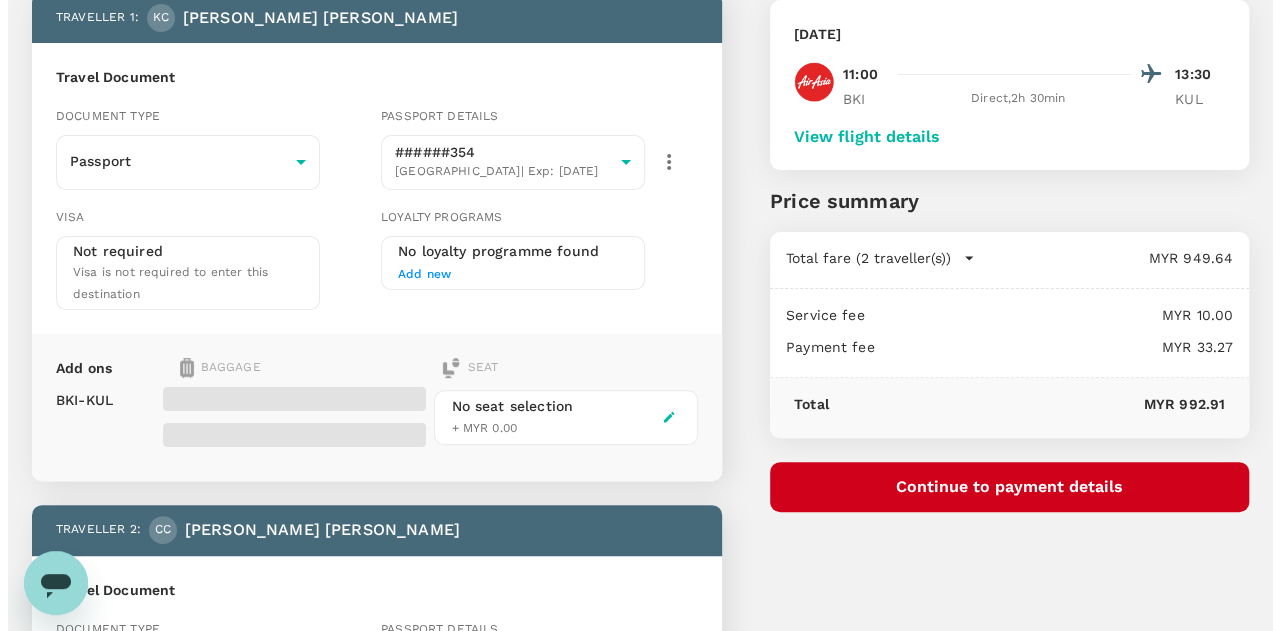 scroll, scrollTop: 95, scrollLeft: 0, axis: vertical 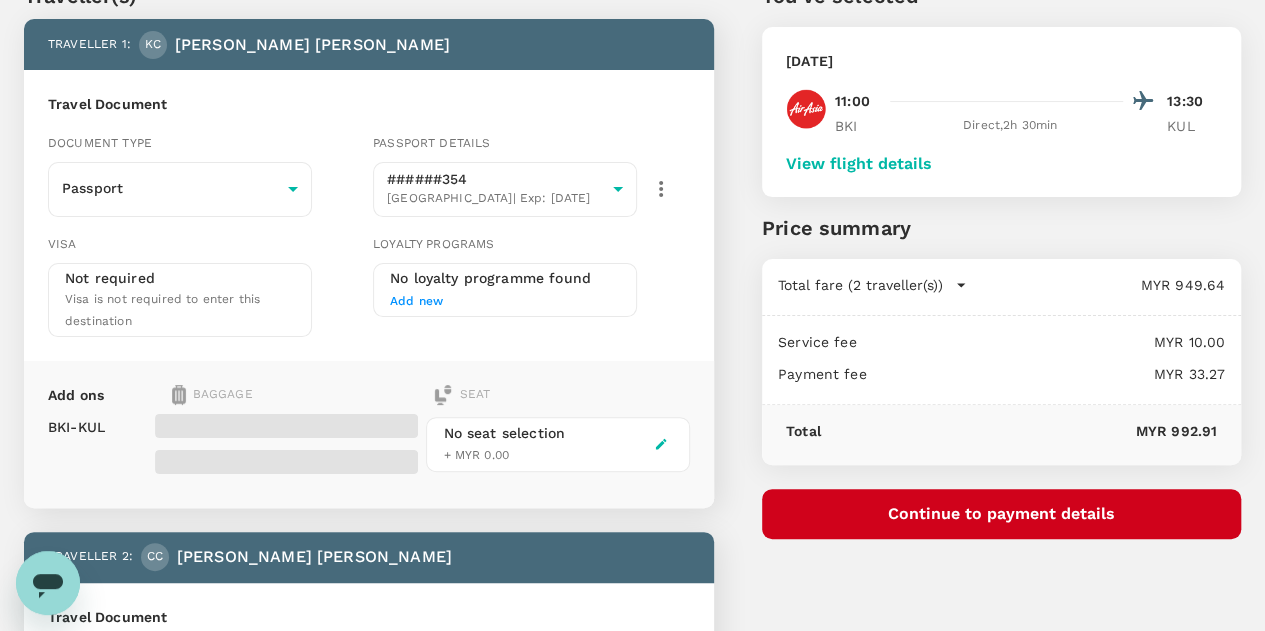 click on "View flight details" at bounding box center [859, 164] 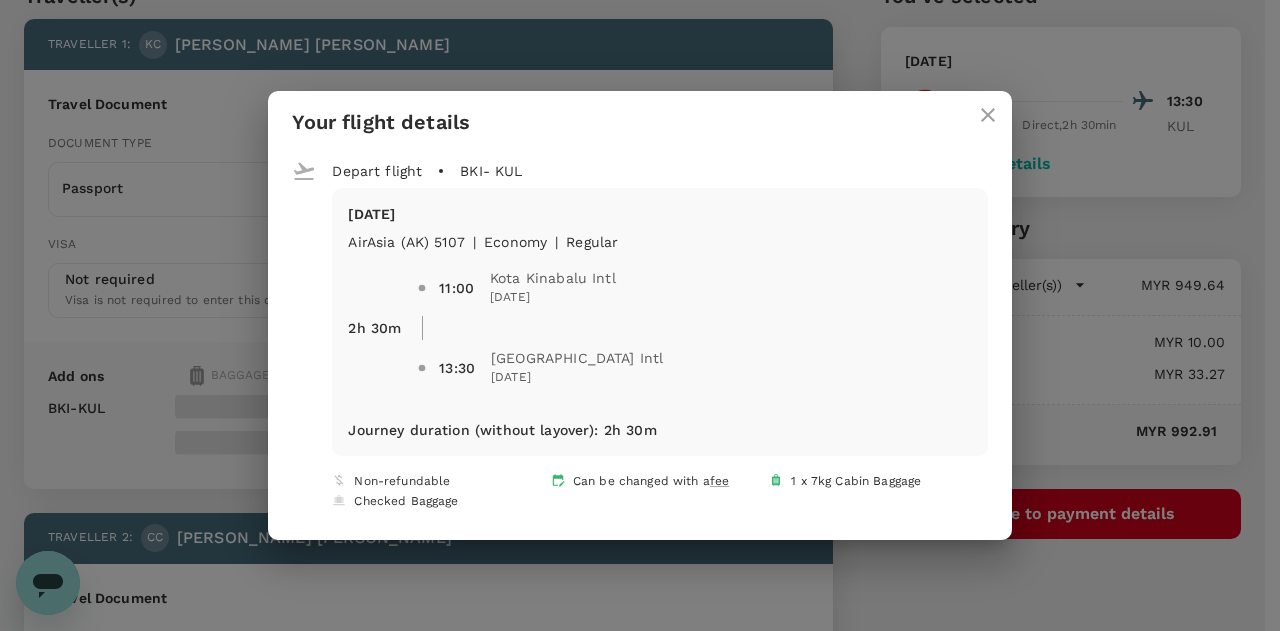 click 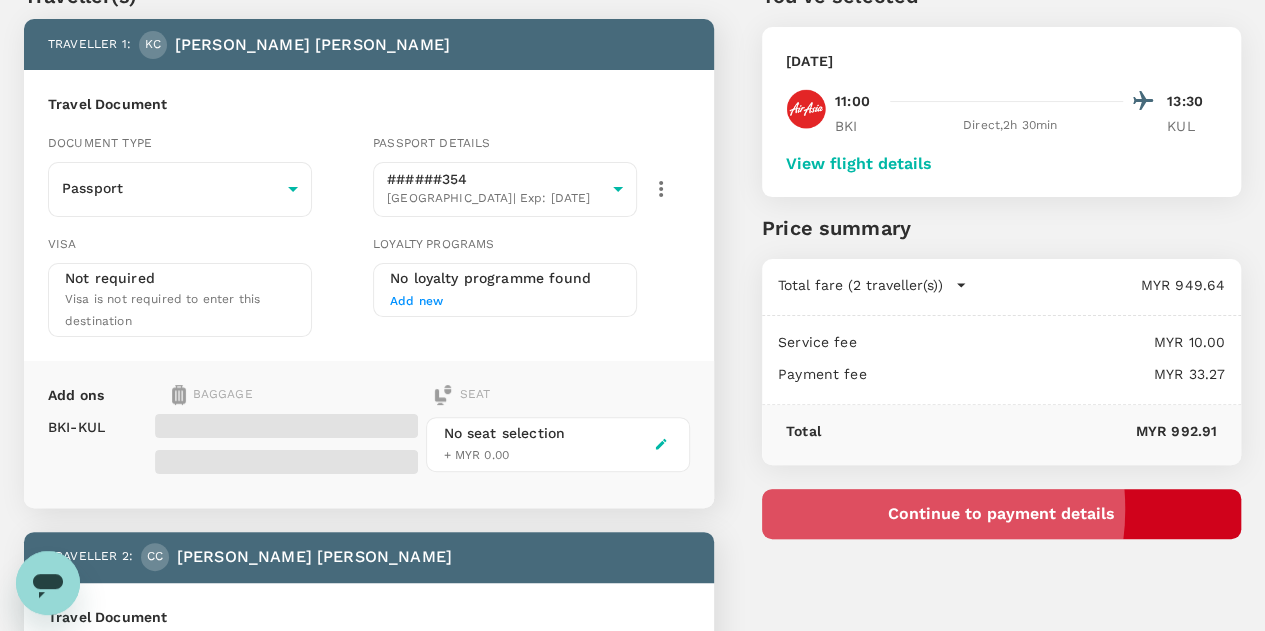 click on "Continue to payment details" at bounding box center (1001, 514) 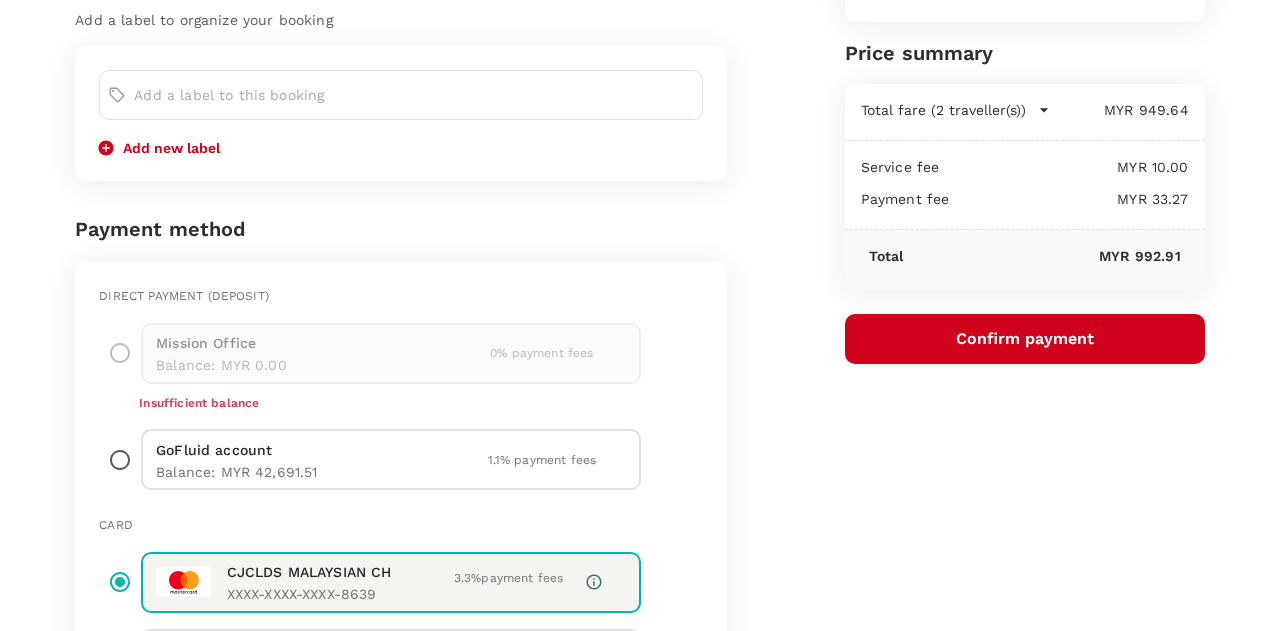 scroll, scrollTop: 400, scrollLeft: 0, axis: vertical 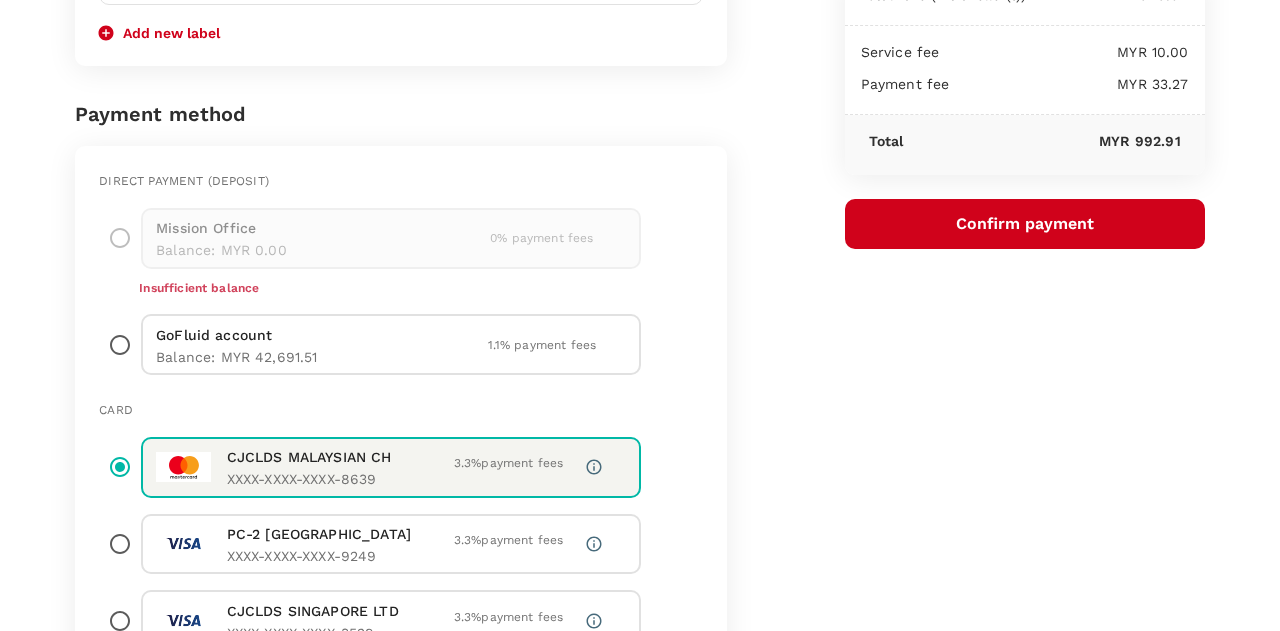 click at bounding box center (120, 344) 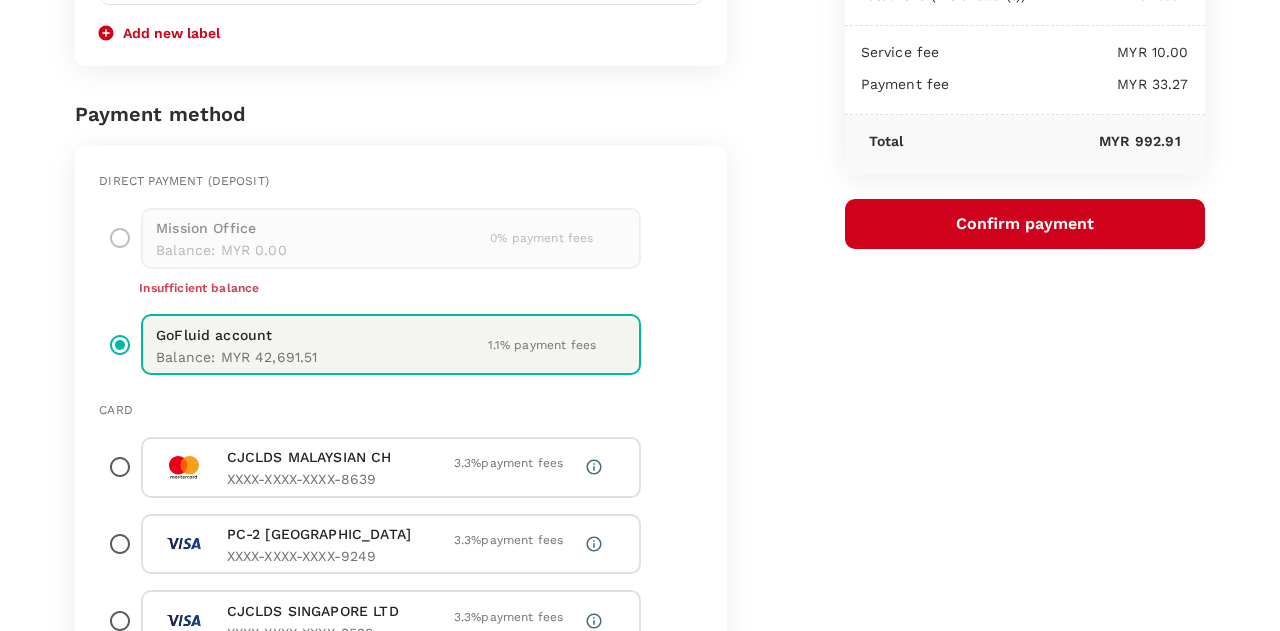 click on "Confirm payment" at bounding box center [1025, 224] 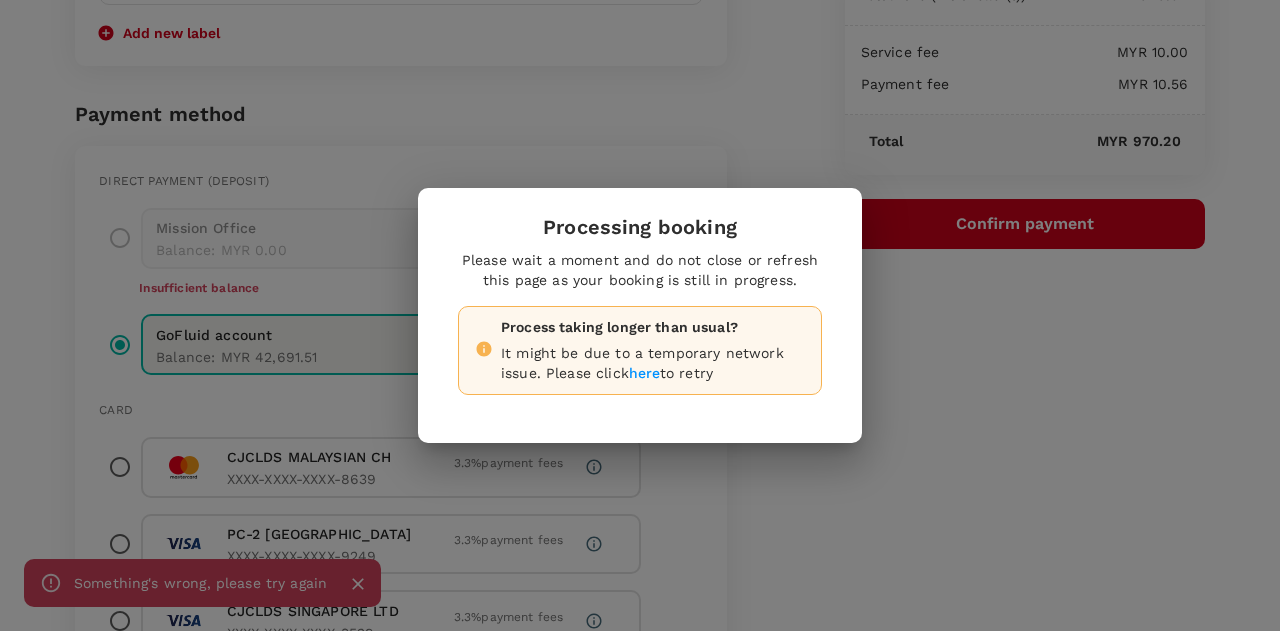 click on "here" at bounding box center [644, 374] 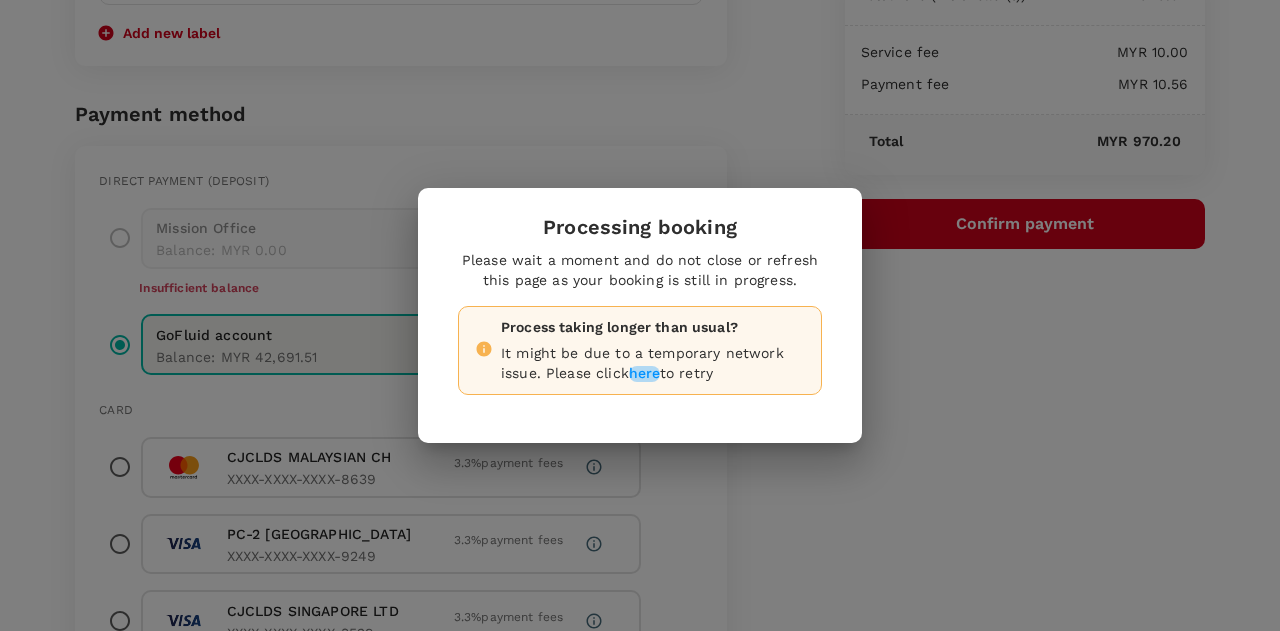 click on "here" at bounding box center (644, 374) 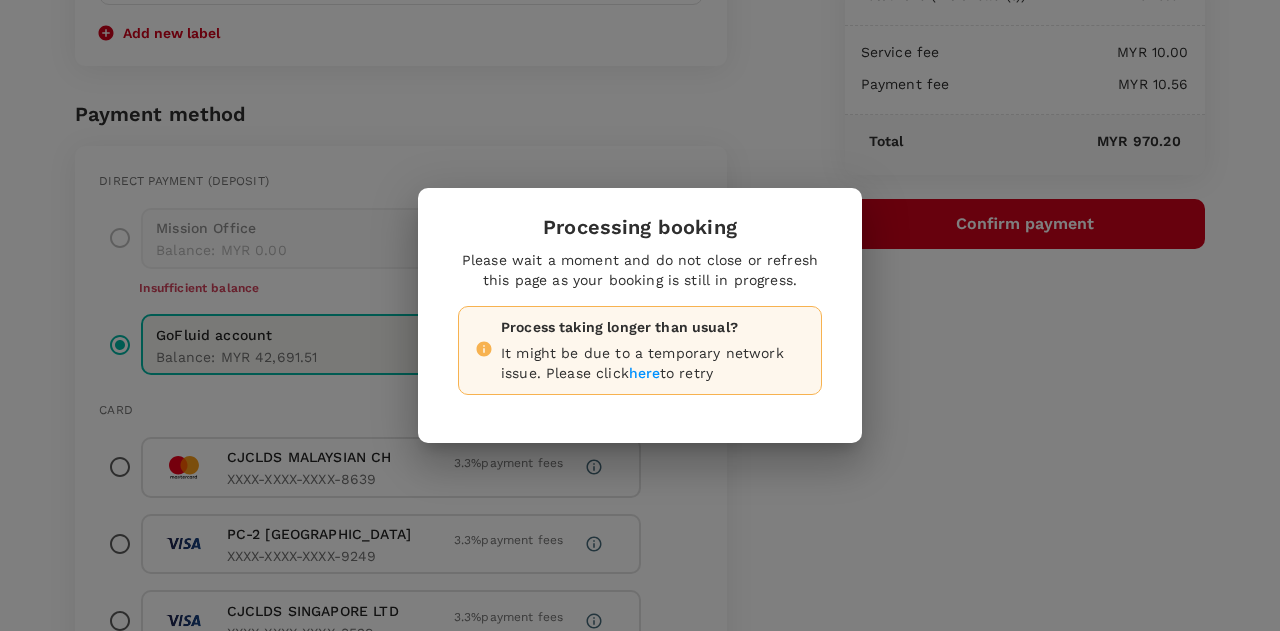 click on "here" at bounding box center (644, 374) 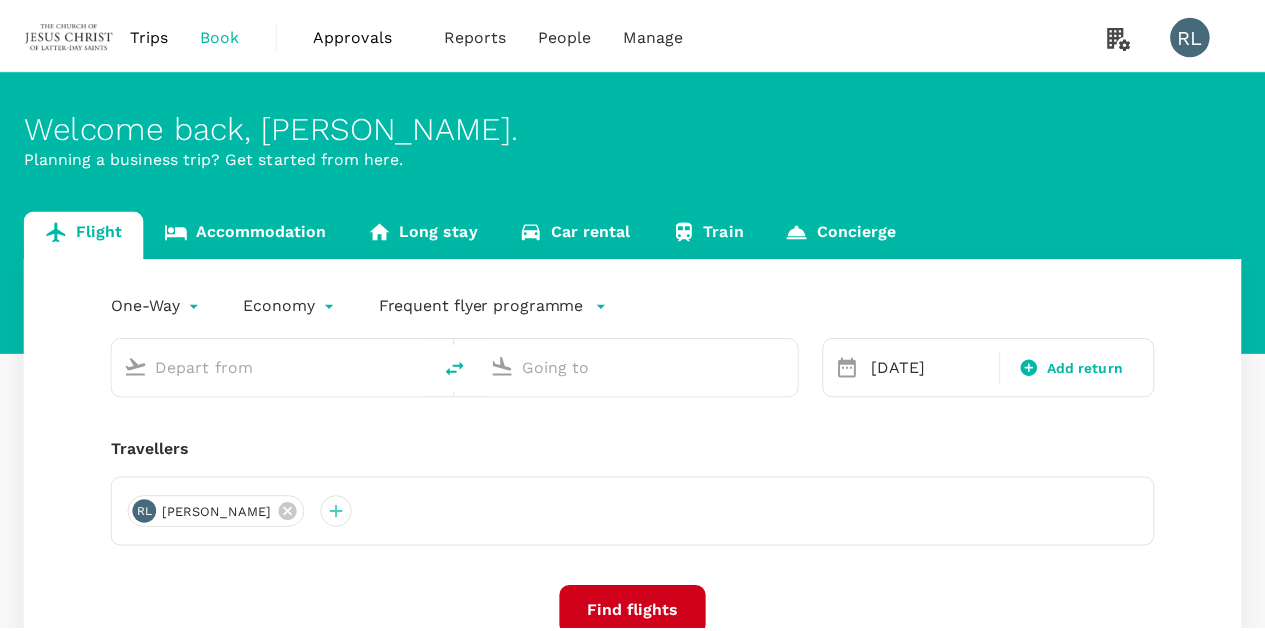 scroll, scrollTop: 0, scrollLeft: 0, axis: both 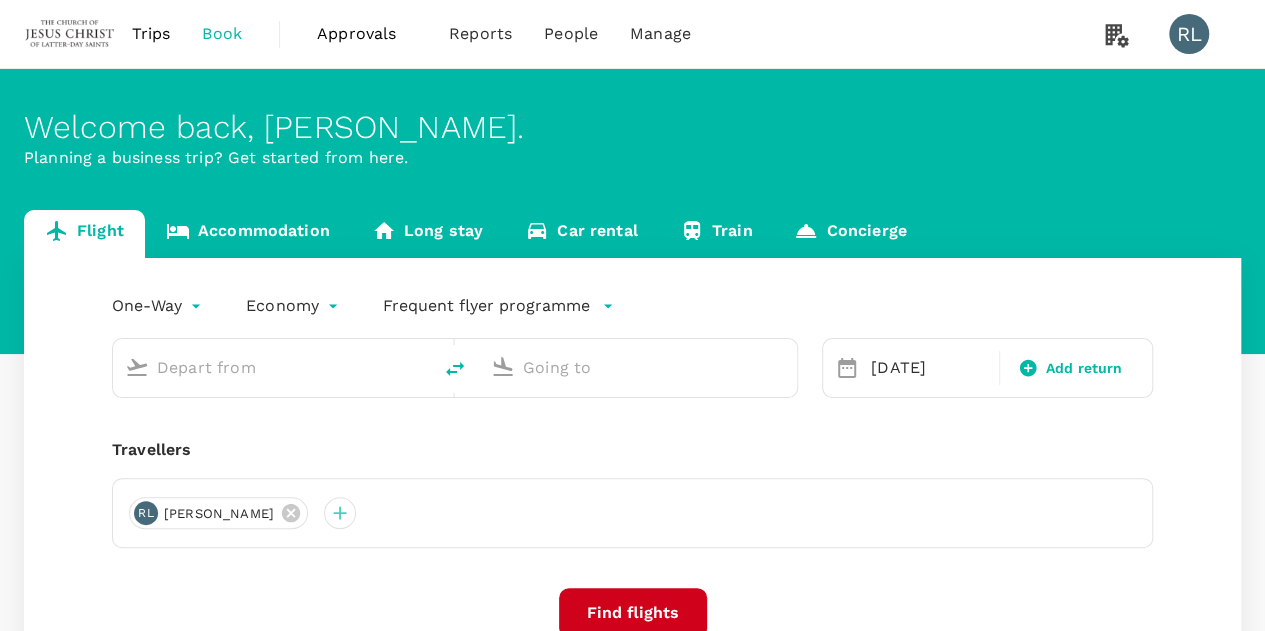 type on "Kuching Intl (KCH)" 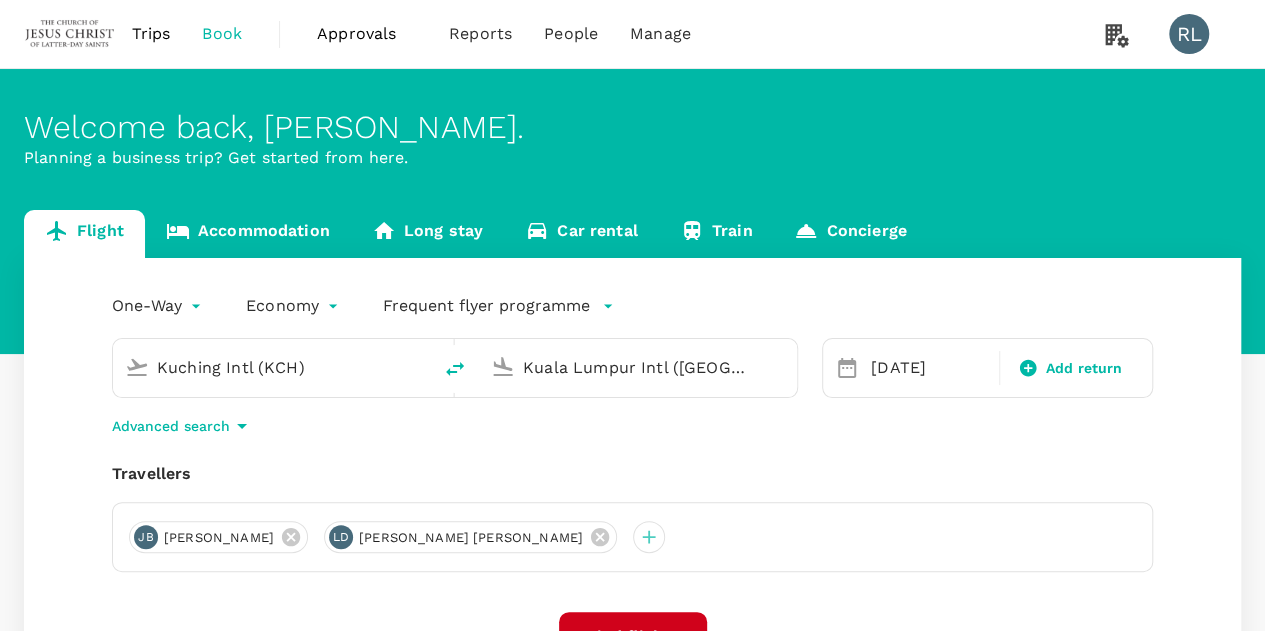 type 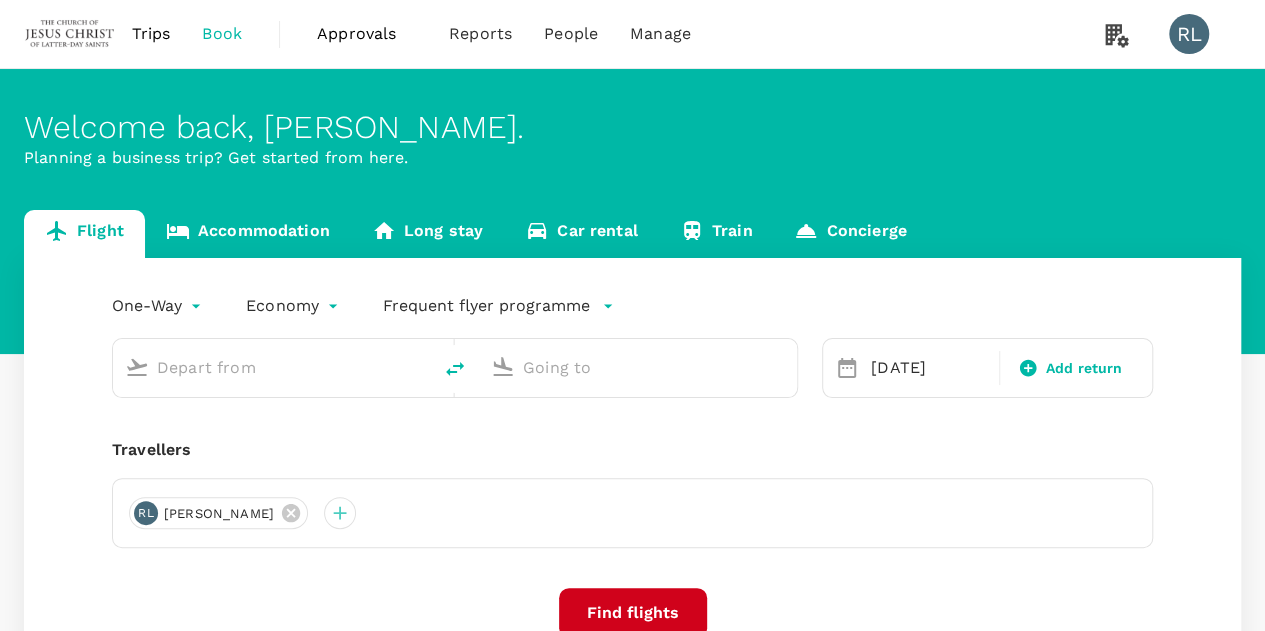 type on "Kuching Intl (KCH)" 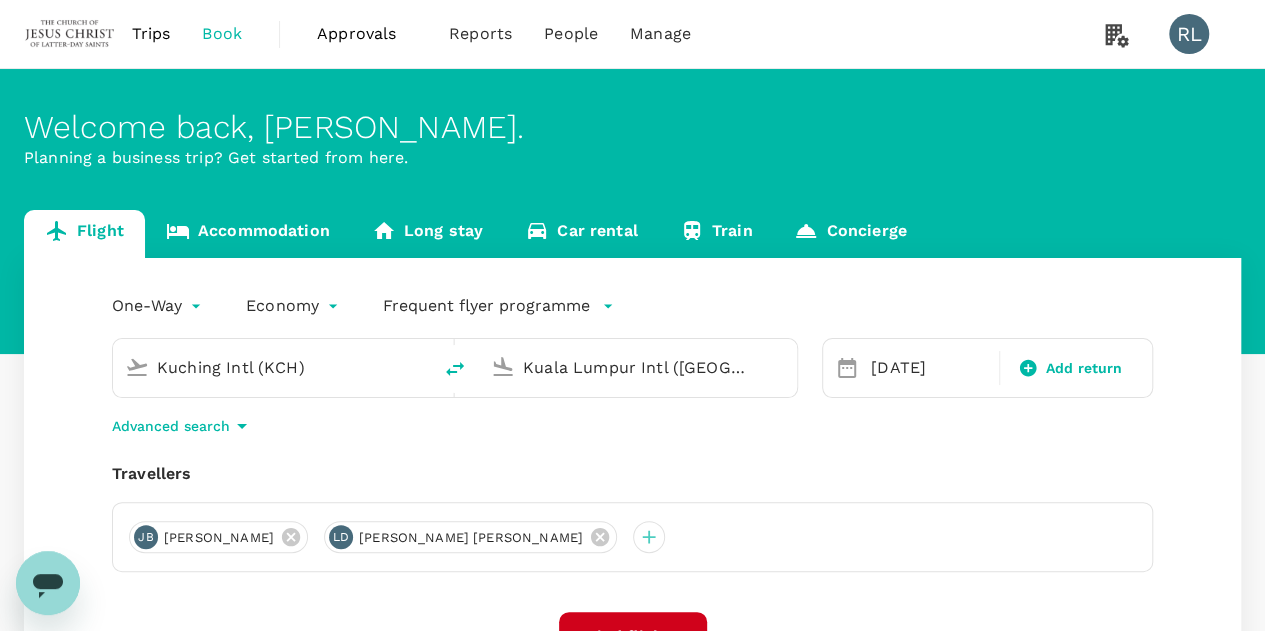 scroll, scrollTop: 0, scrollLeft: 0, axis: both 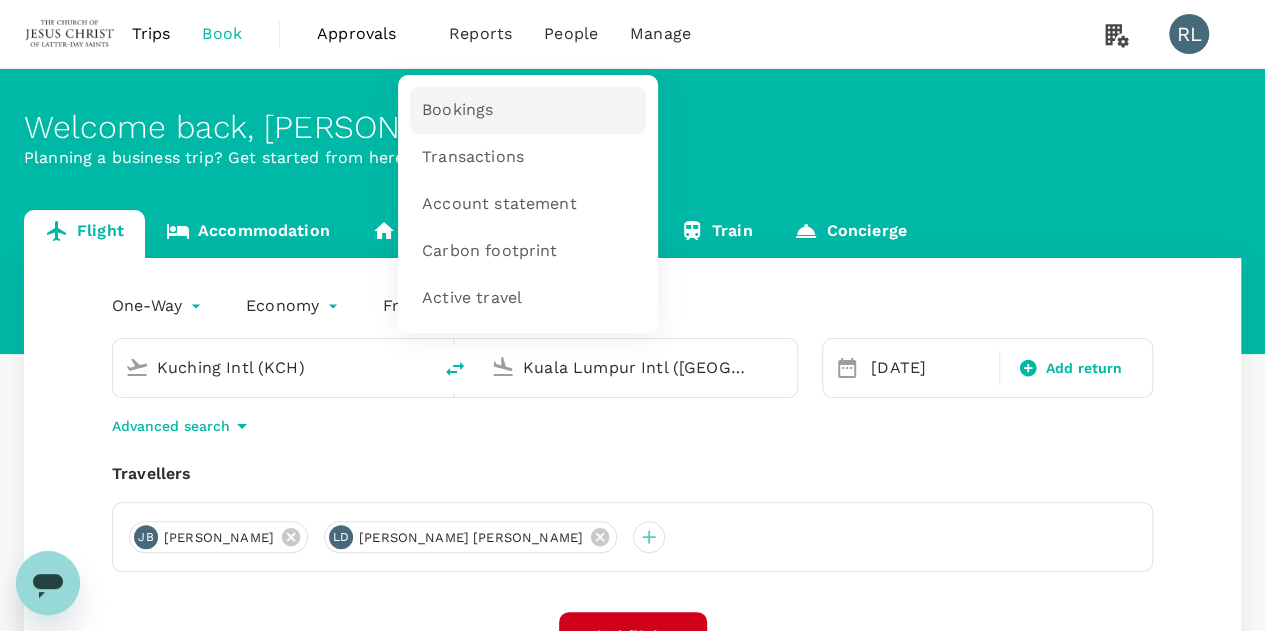 click on "Bookings" at bounding box center (457, 110) 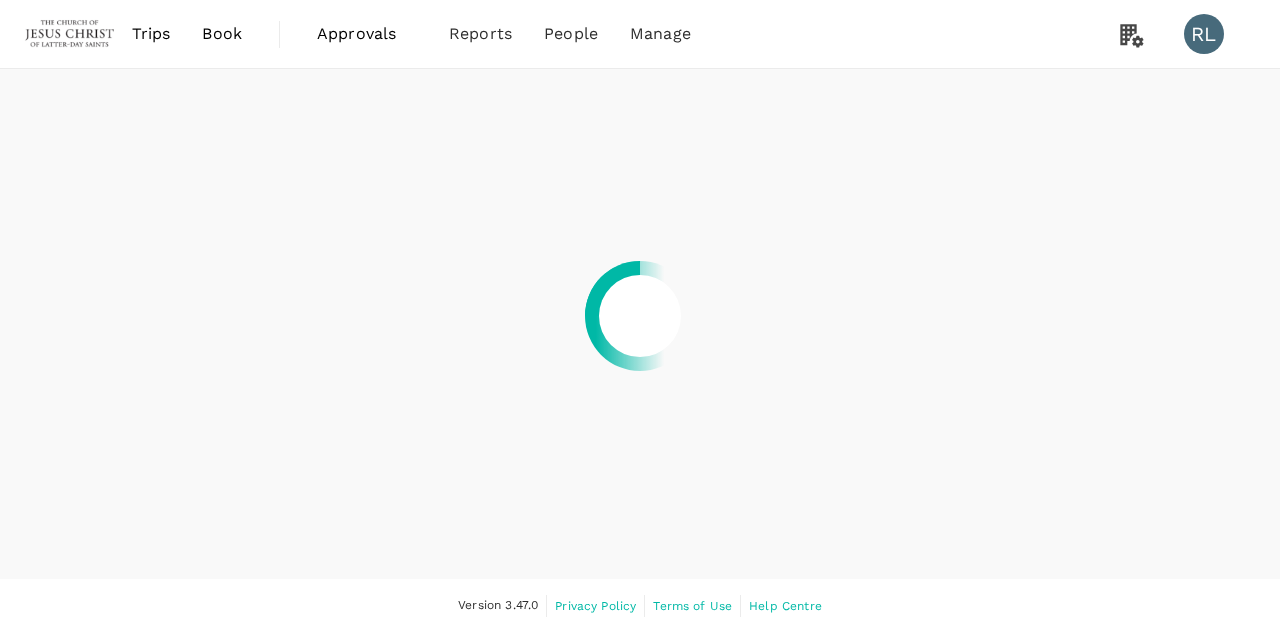 scroll, scrollTop: 0, scrollLeft: 0, axis: both 